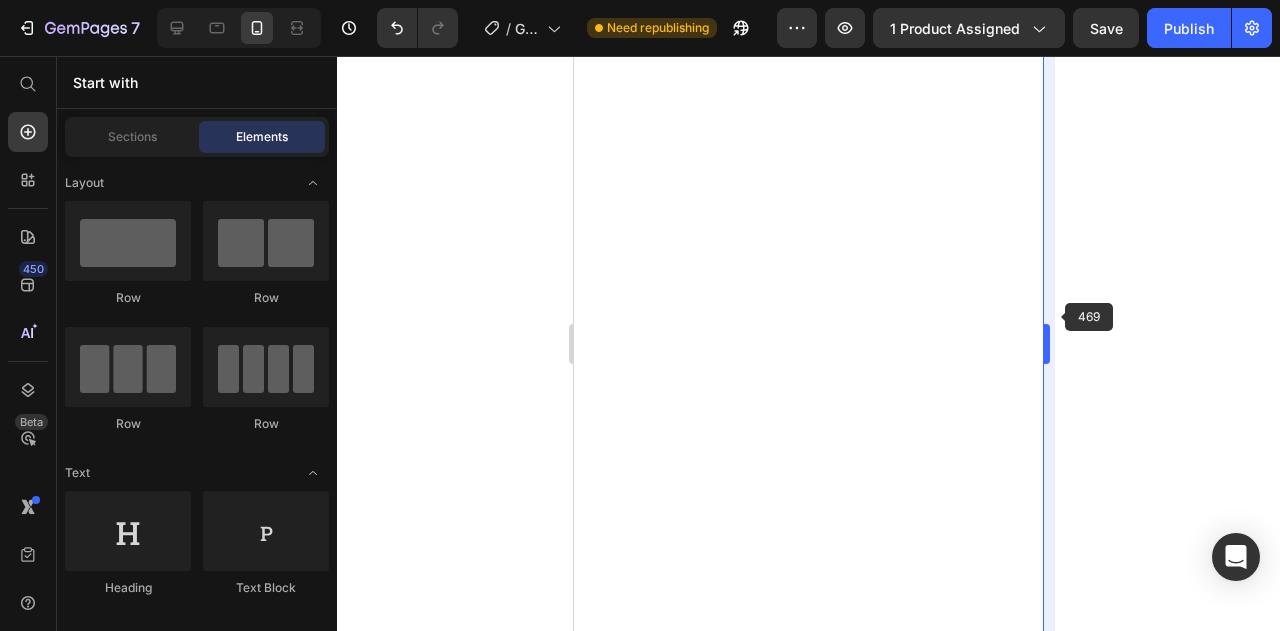scroll, scrollTop: 0, scrollLeft: 0, axis: both 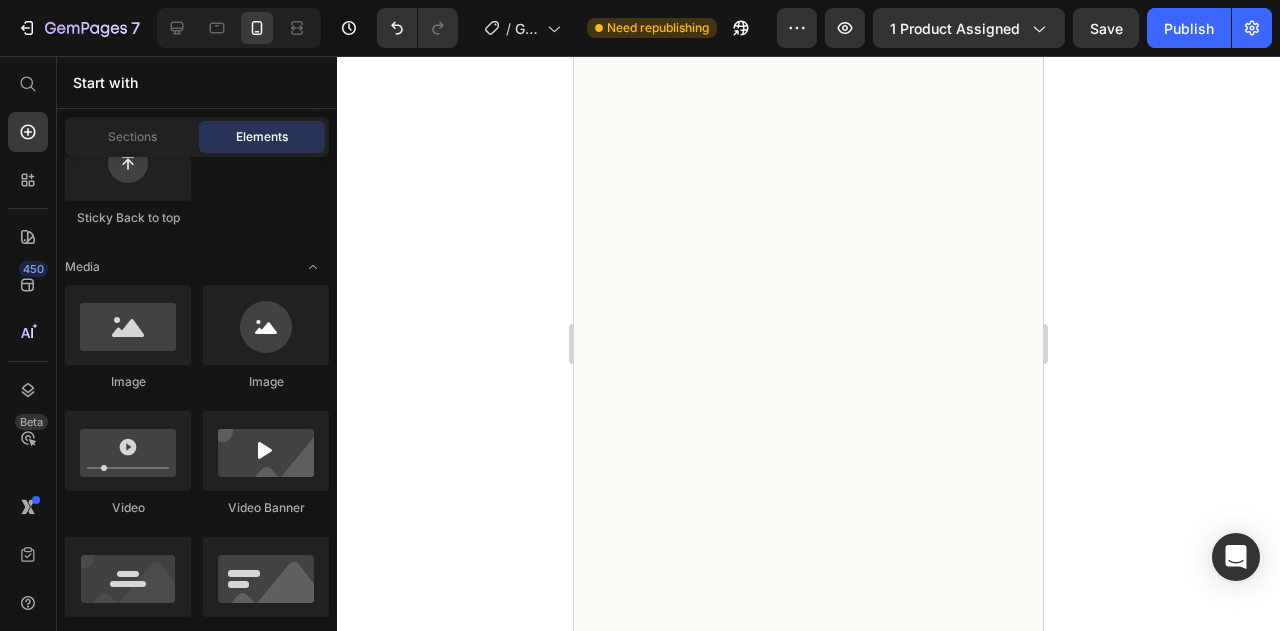 drag, startPoint x: 1035, startPoint y: 355, endPoint x: 1654, endPoint y: 402, distance: 620.78174 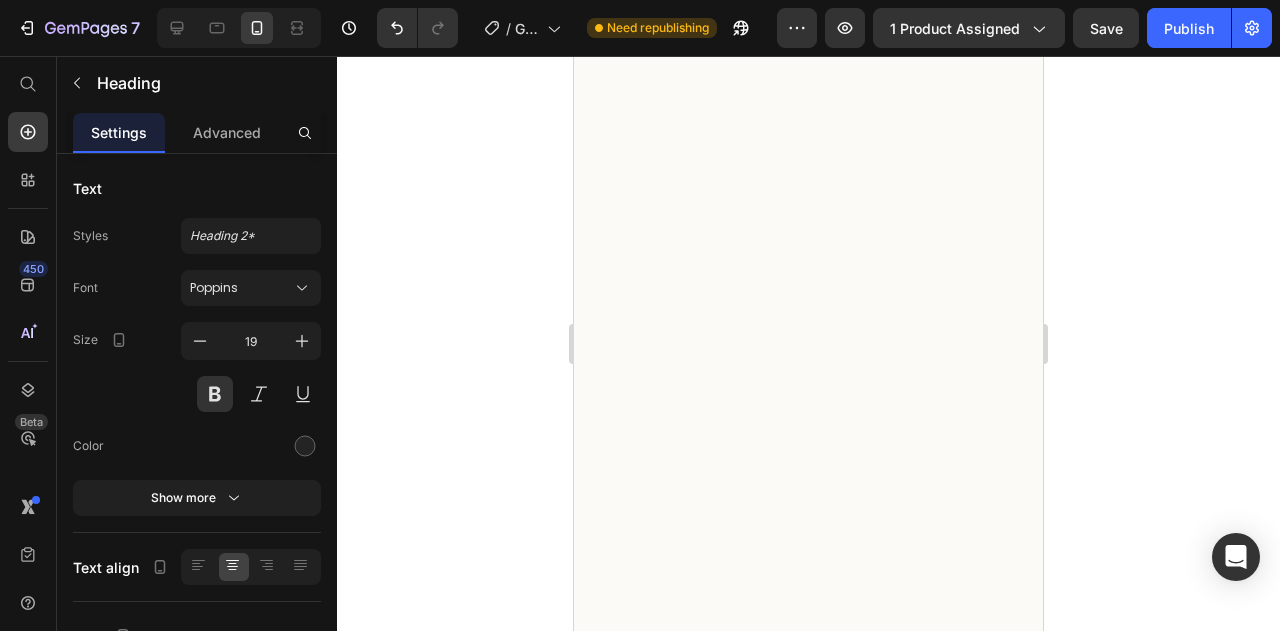 scroll, scrollTop: 0, scrollLeft: 0, axis: both 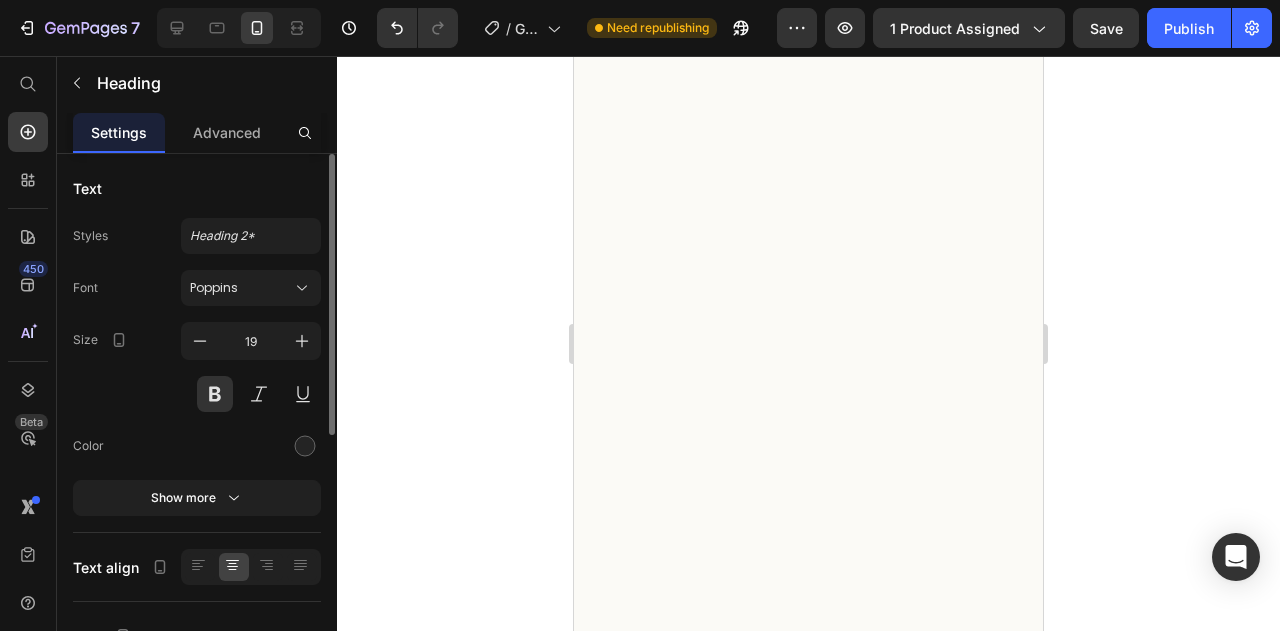 click 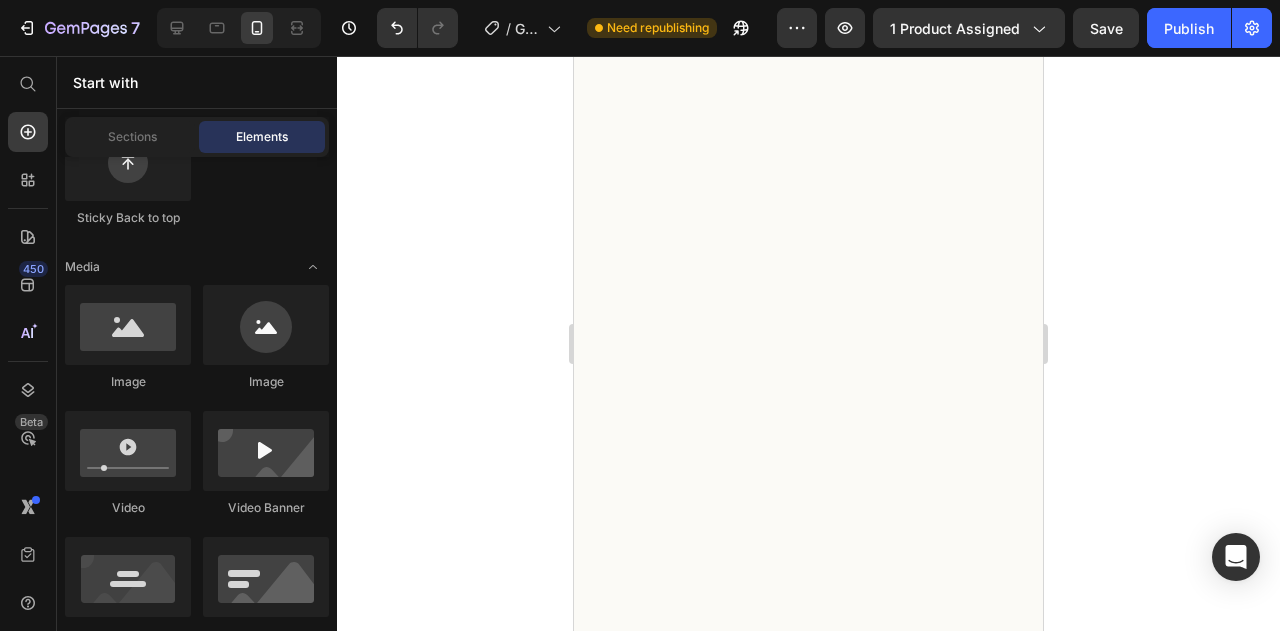 click at bounding box center [808, -1087] 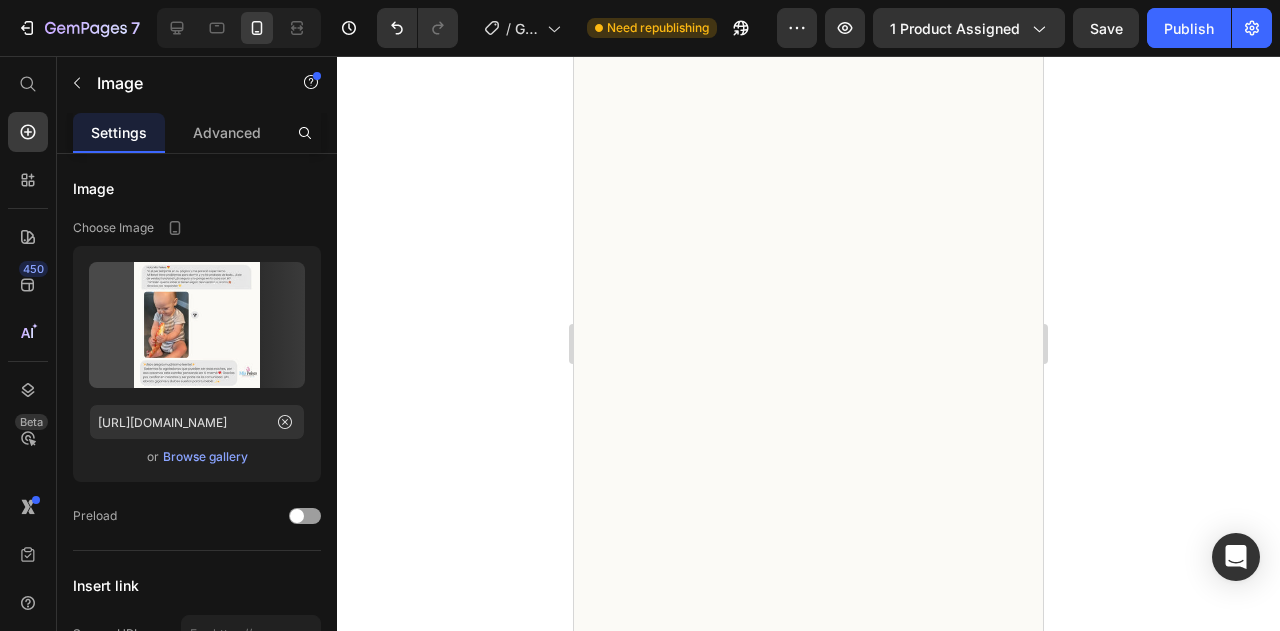 click 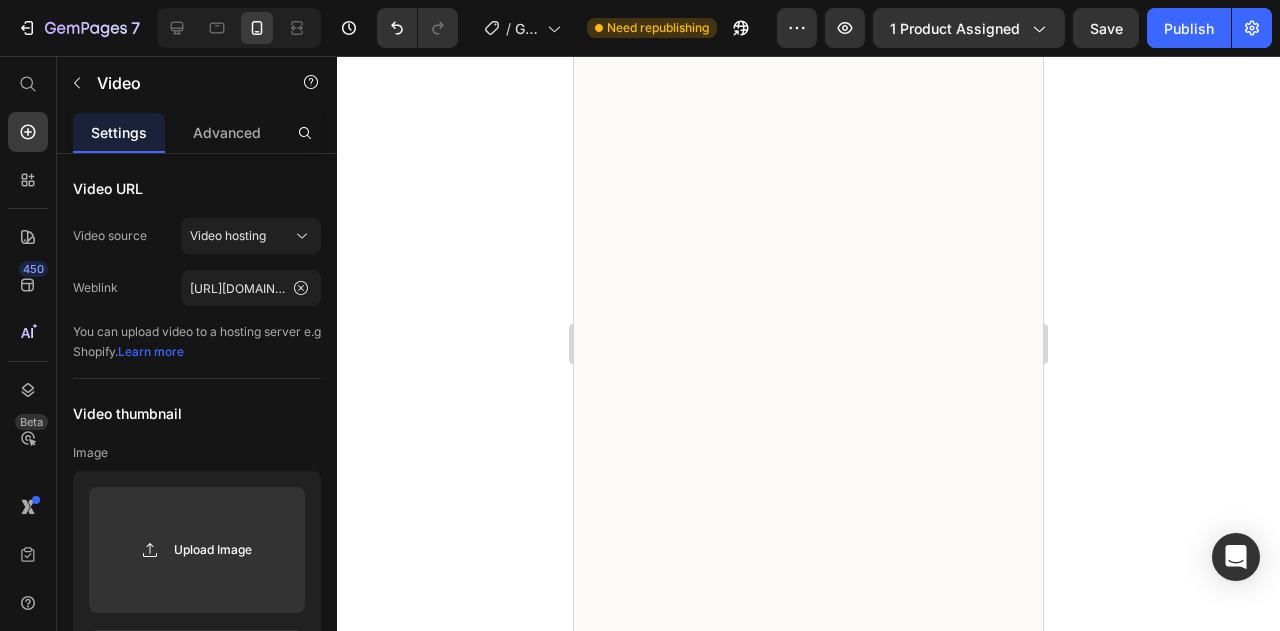 click at bounding box center (808, -915) 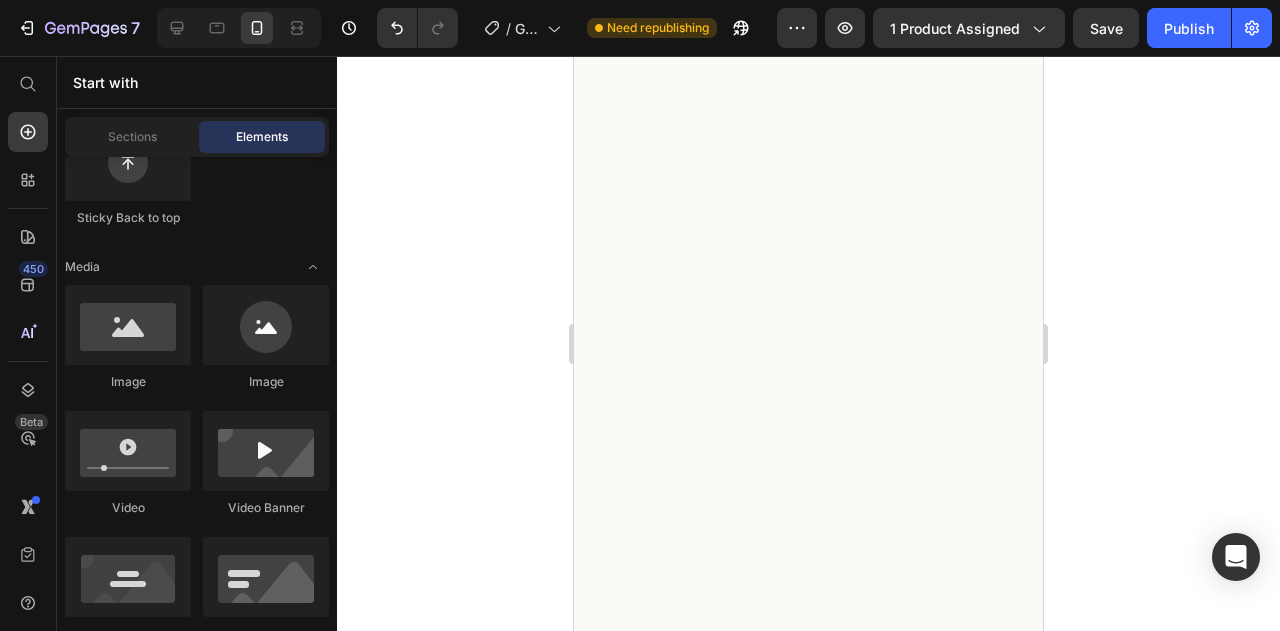 click on "Nourish, hydrate, and soften with our skin cream. Heading 100% Text Block Movimiento automático de cola simula balanceo. Text Block Row 100% Text Block Ideal para bebés inquietos o con cólicos. Text Block Row 100% Text Block Efecto calmante sin intervención constante. Text Block Row                Title Line" at bounding box center (808, -1211) 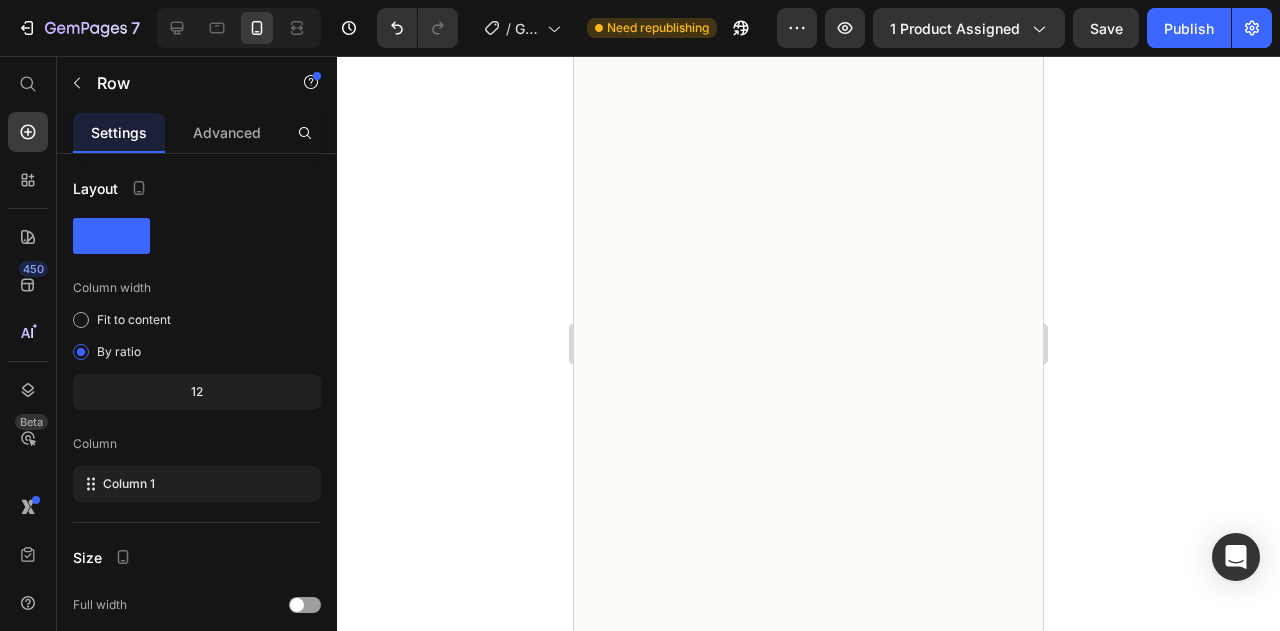 click on "0" at bounding box center (809, -1071) 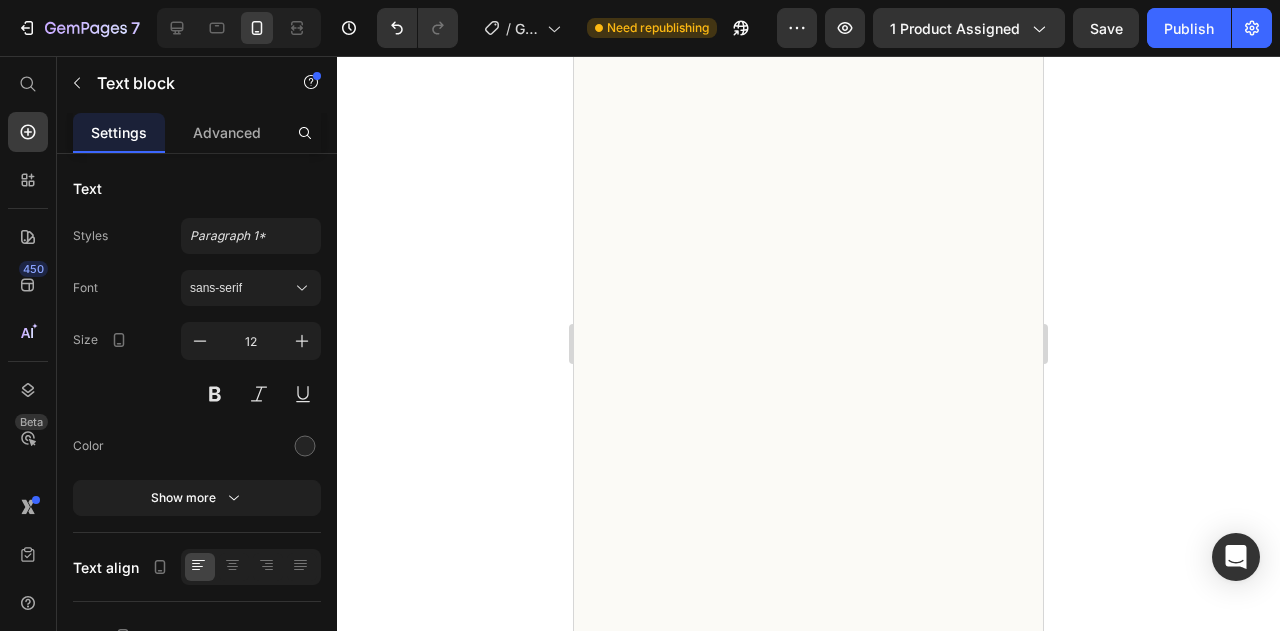 click on "-[PERSON_NAME] – Psicóloga infantil" at bounding box center [823, -1076] 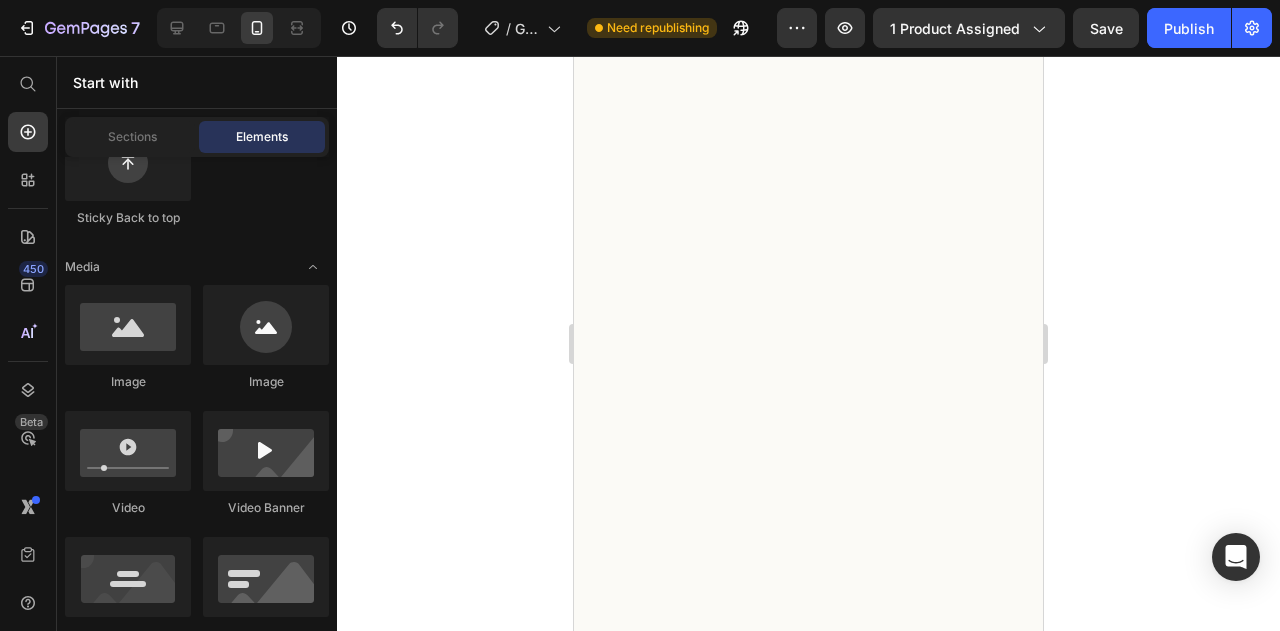 click on "Drop element here Section 13" at bounding box center [808, -1025] 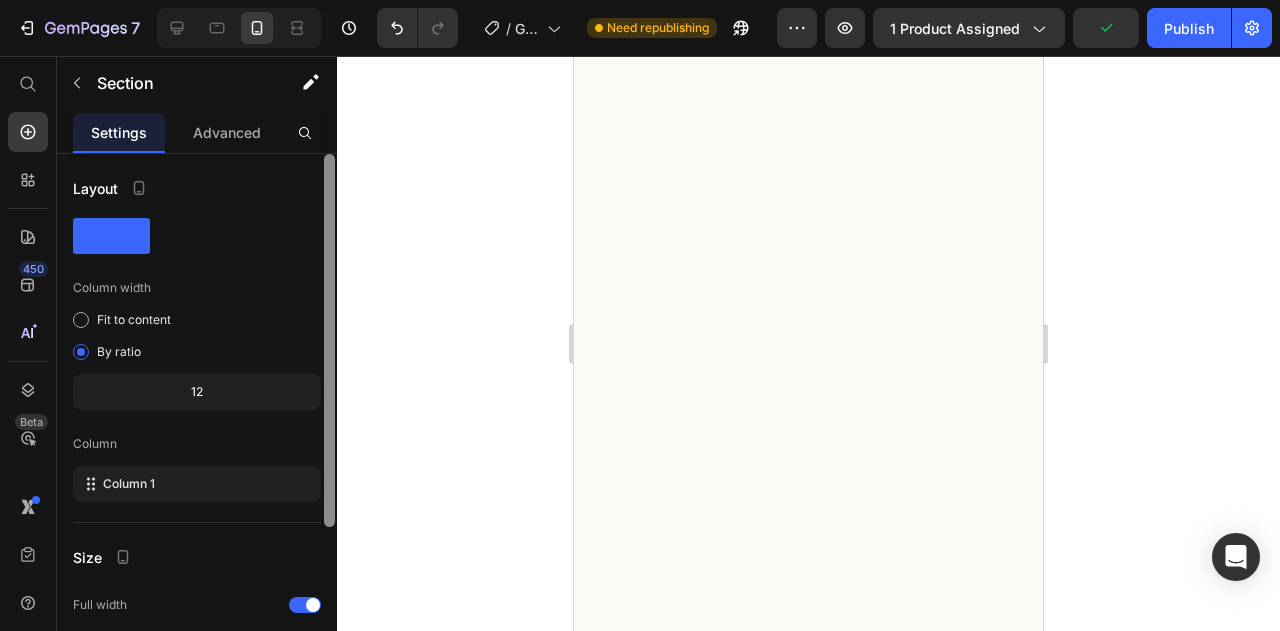 scroll, scrollTop: 230, scrollLeft: 0, axis: vertical 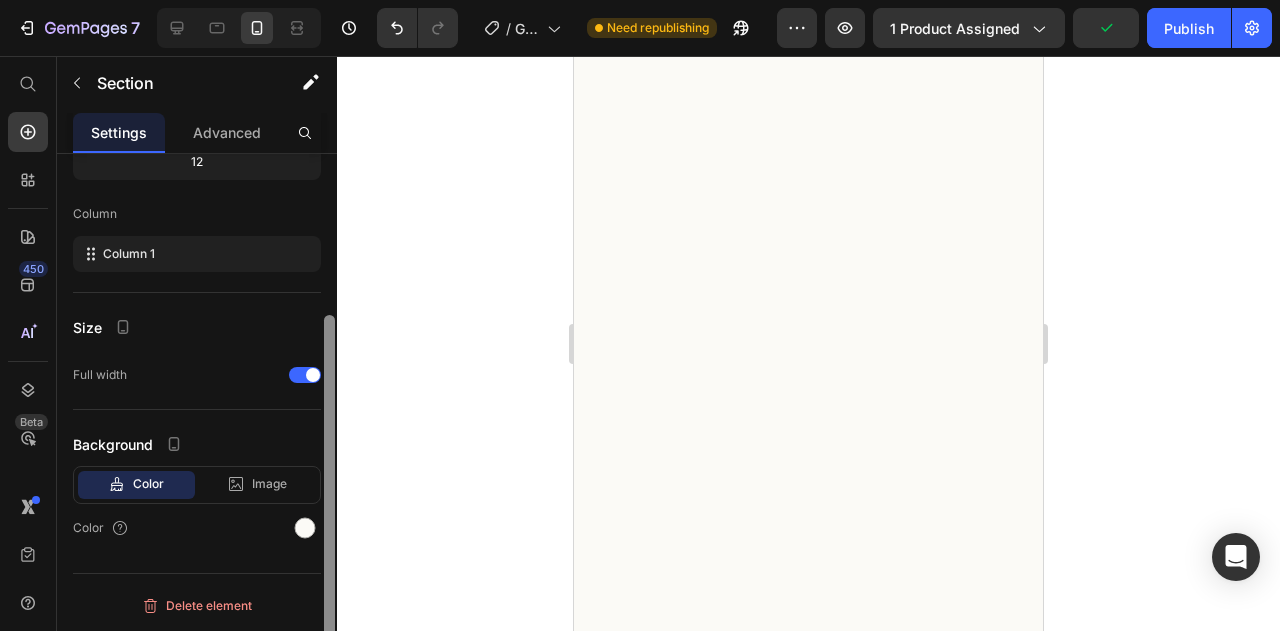 click at bounding box center [329, 421] 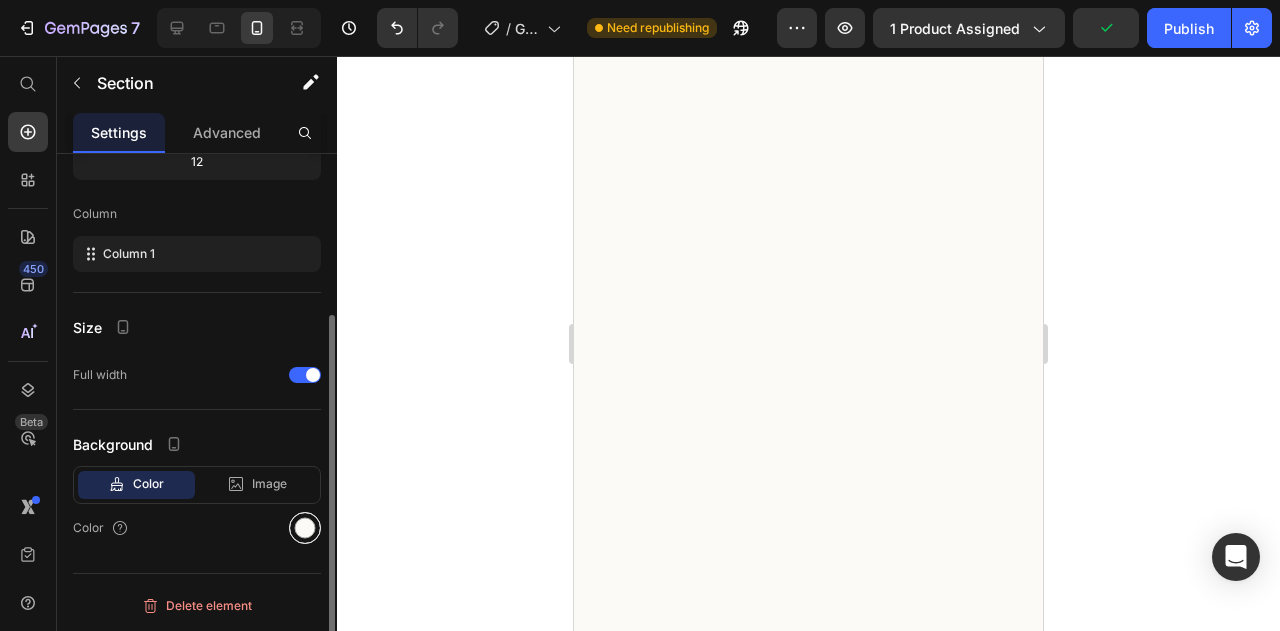 click at bounding box center (305, 528) 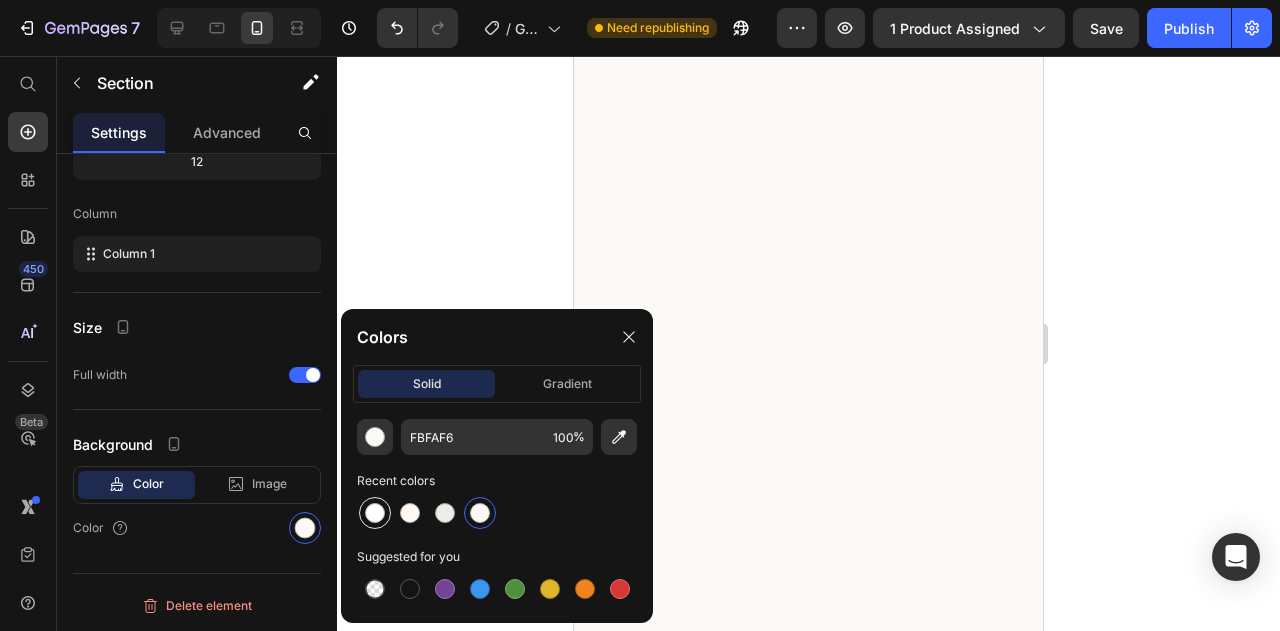 click at bounding box center (375, 513) 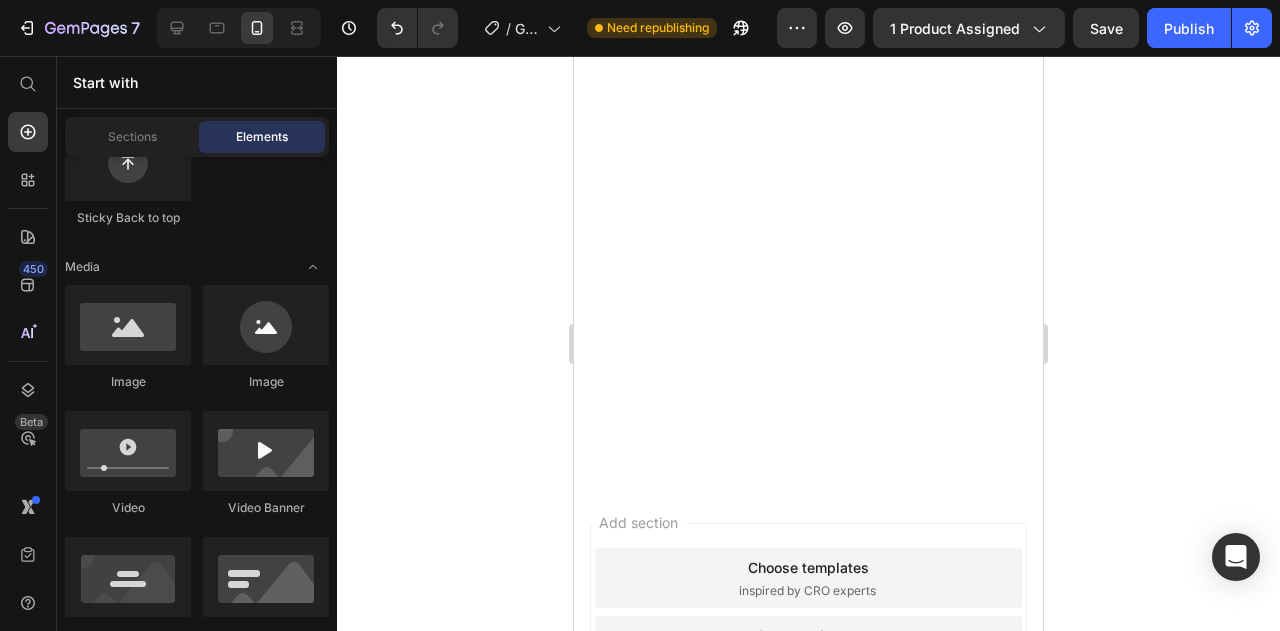scroll, scrollTop: 4107, scrollLeft: 0, axis: vertical 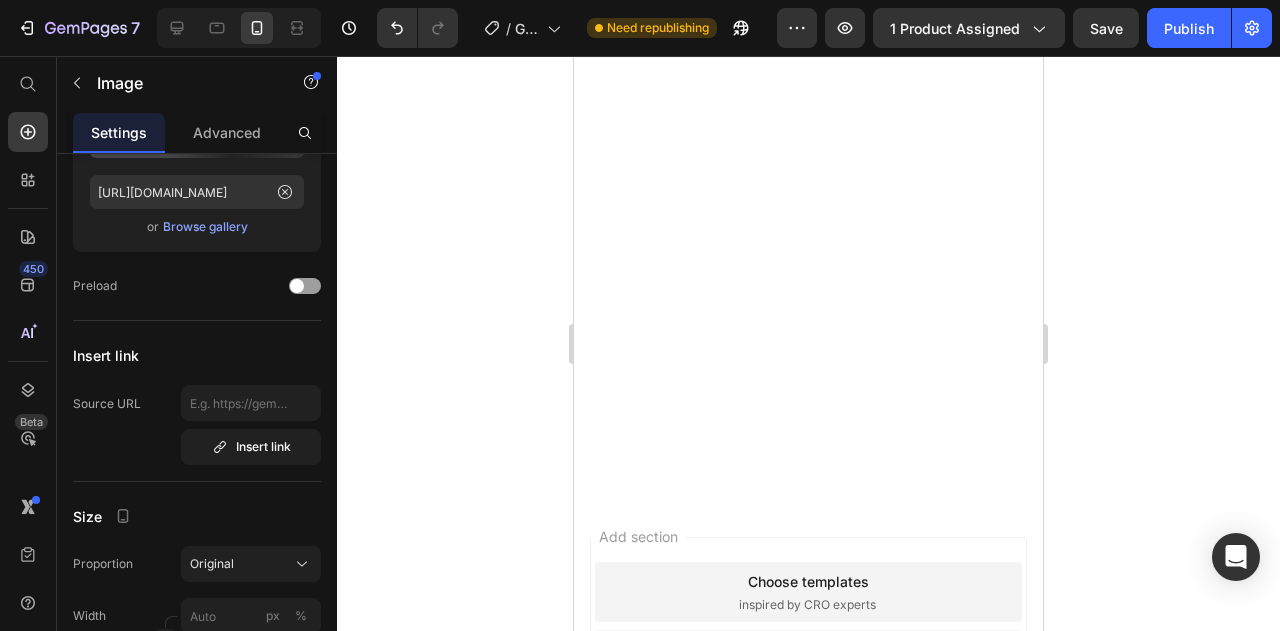 click at bounding box center (808, -1051) 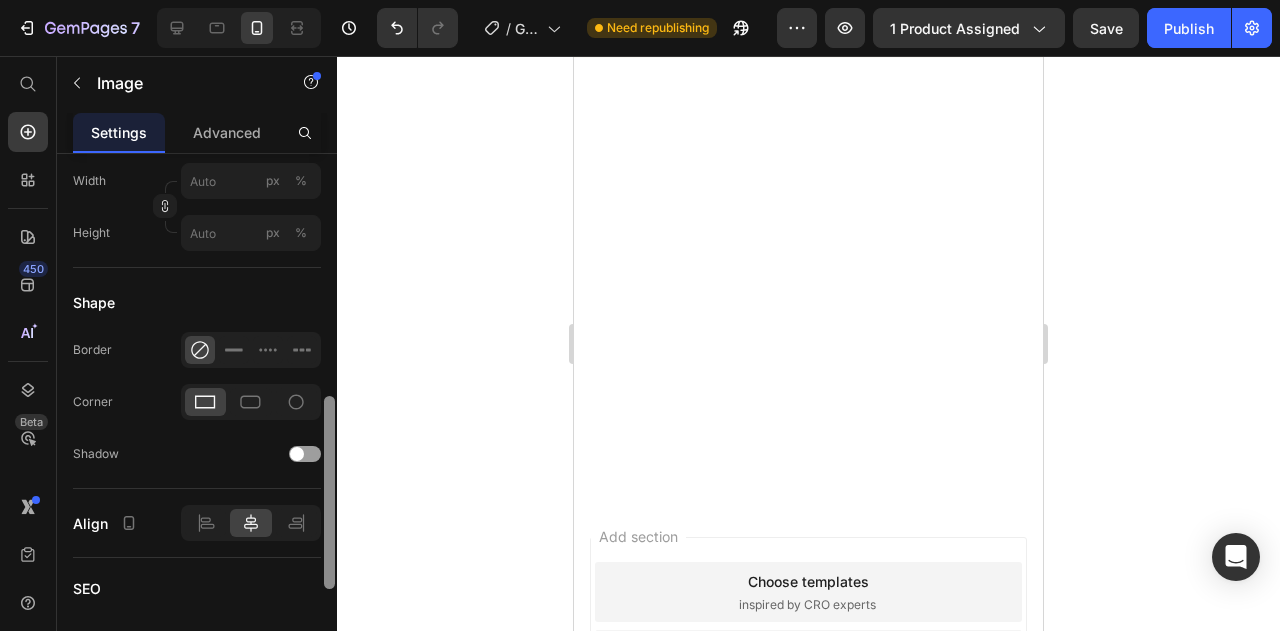 scroll, scrollTop: 833, scrollLeft: 0, axis: vertical 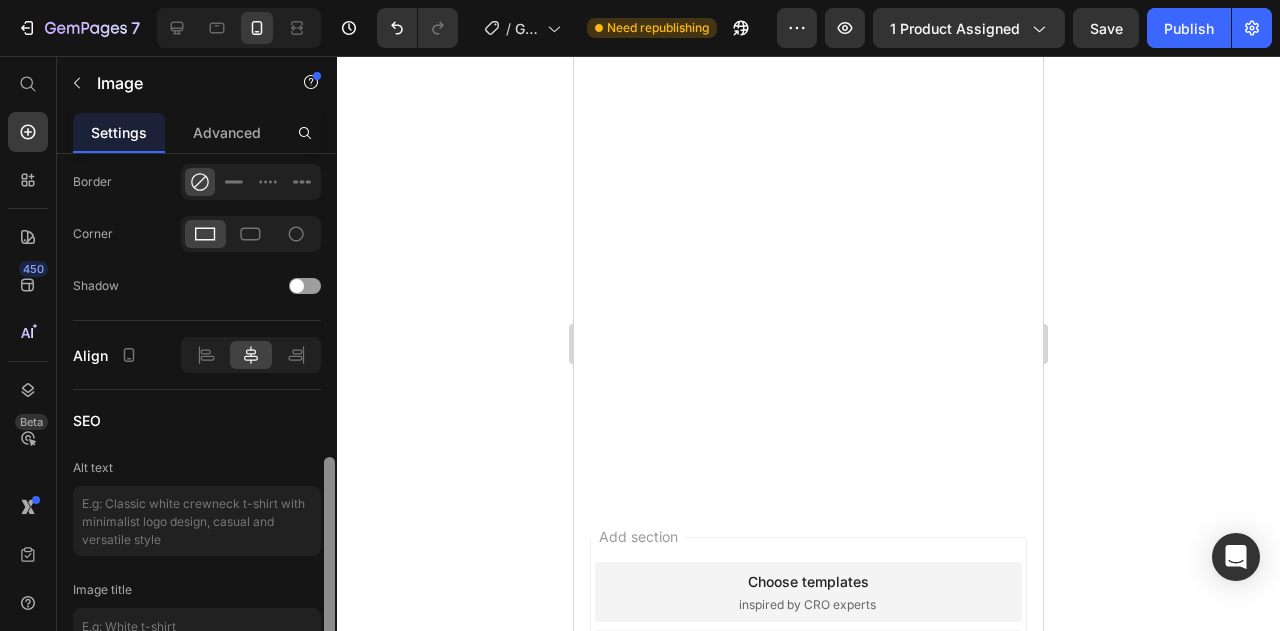 drag, startPoint x: 332, startPoint y: 337, endPoint x: 395, endPoint y: 640, distance: 309.48022 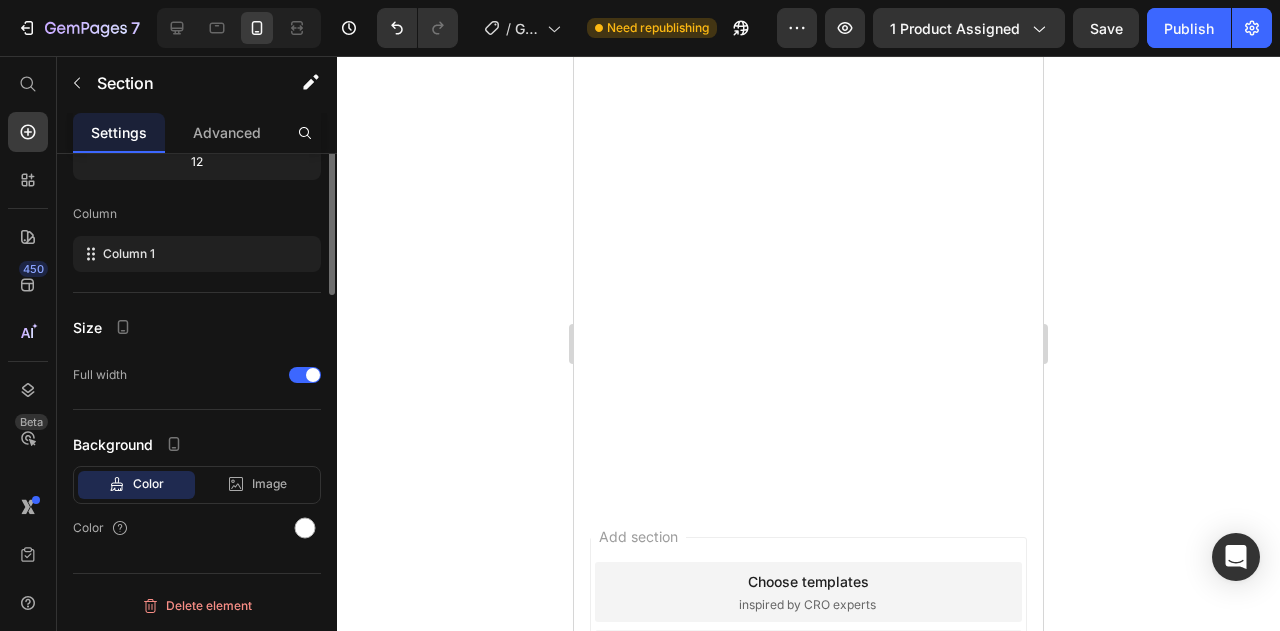 click on "Drop element here Section 13" at bounding box center (808, -1091) 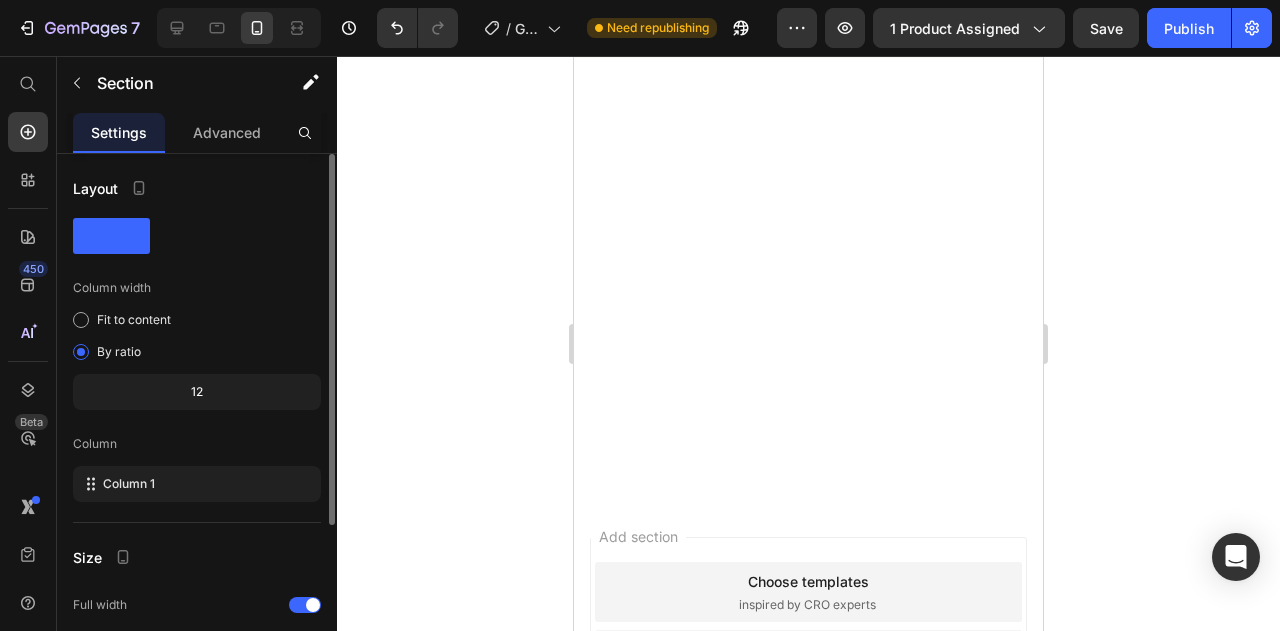 click 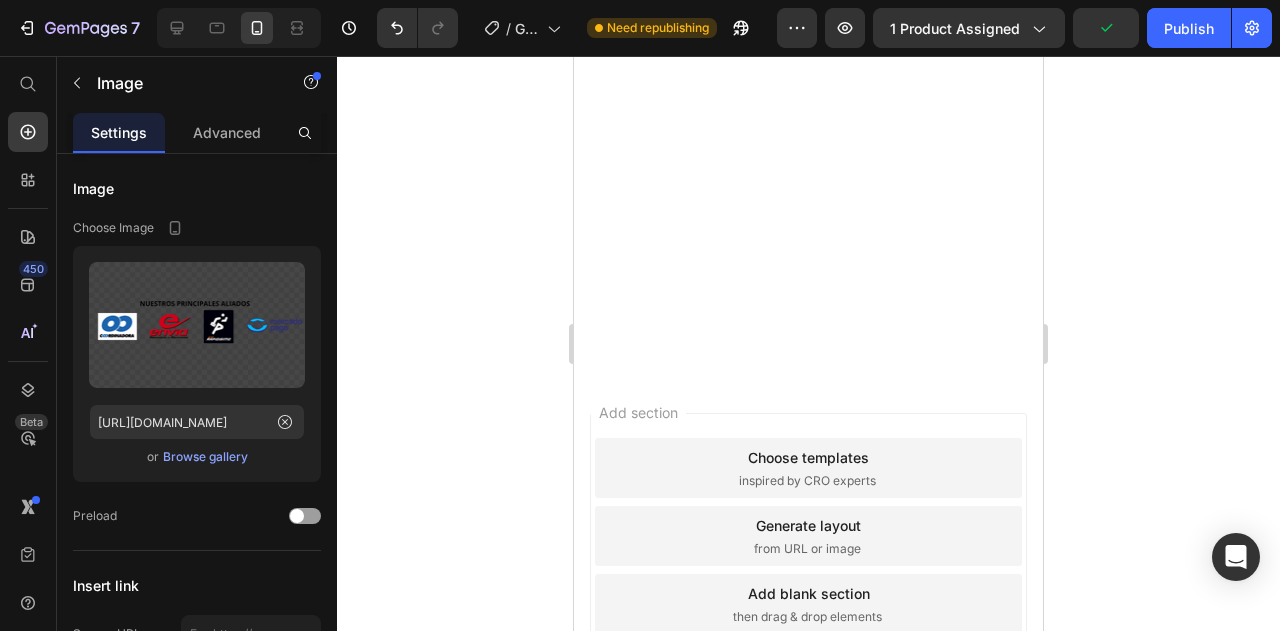 click at bounding box center (808, -1175) 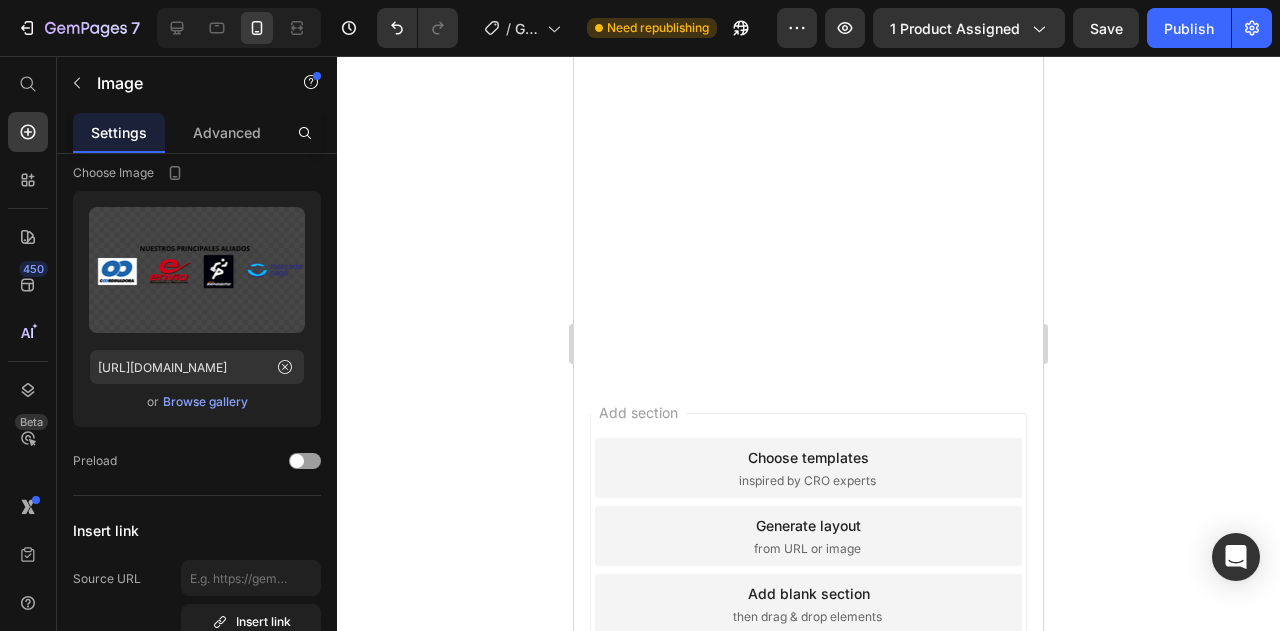 drag, startPoint x: 328, startPoint y: 291, endPoint x: 353, endPoint y: 308, distance: 30.232433 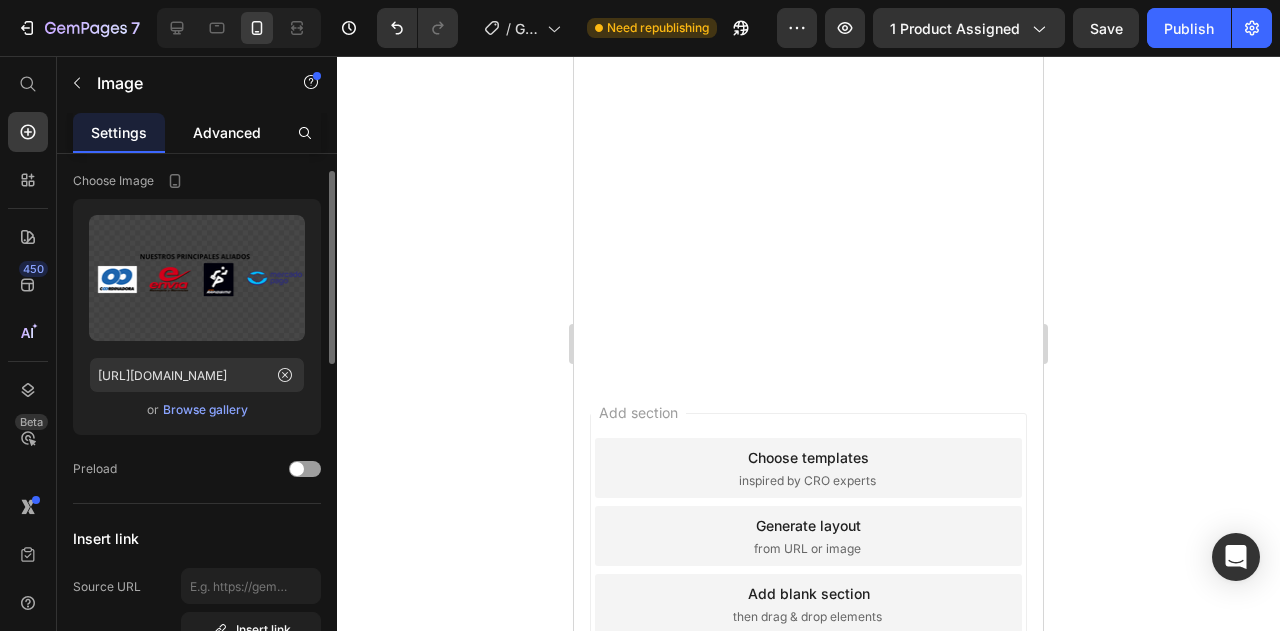 click on "Advanced" at bounding box center (227, 132) 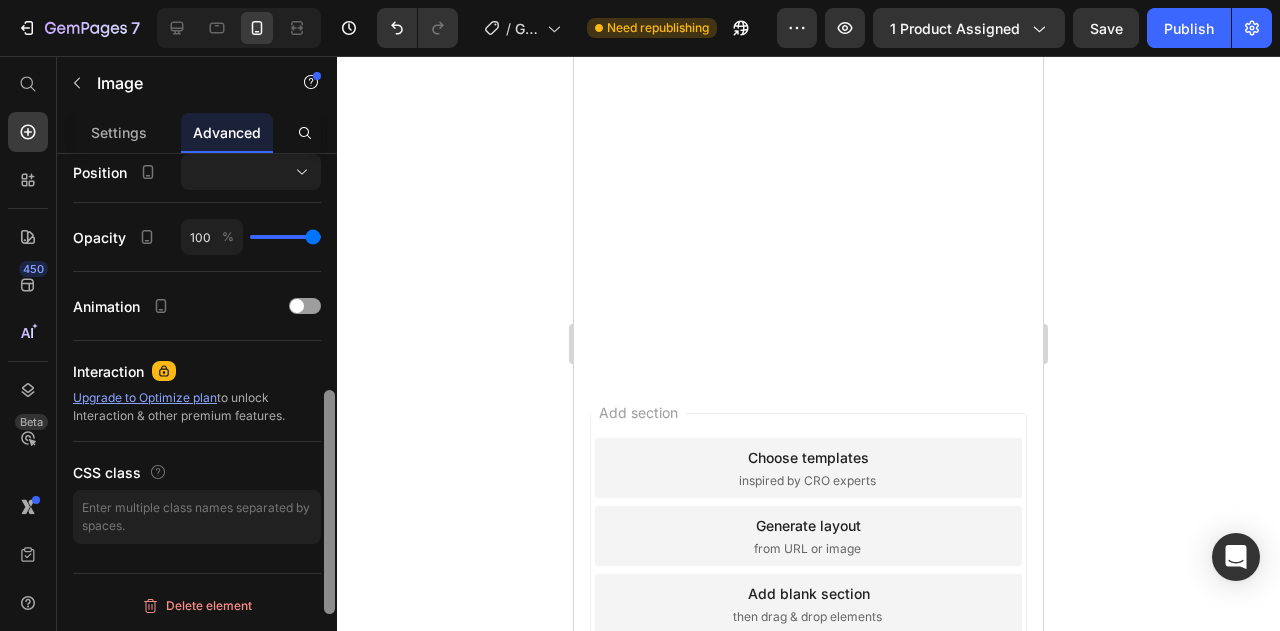 scroll, scrollTop: 0, scrollLeft: 0, axis: both 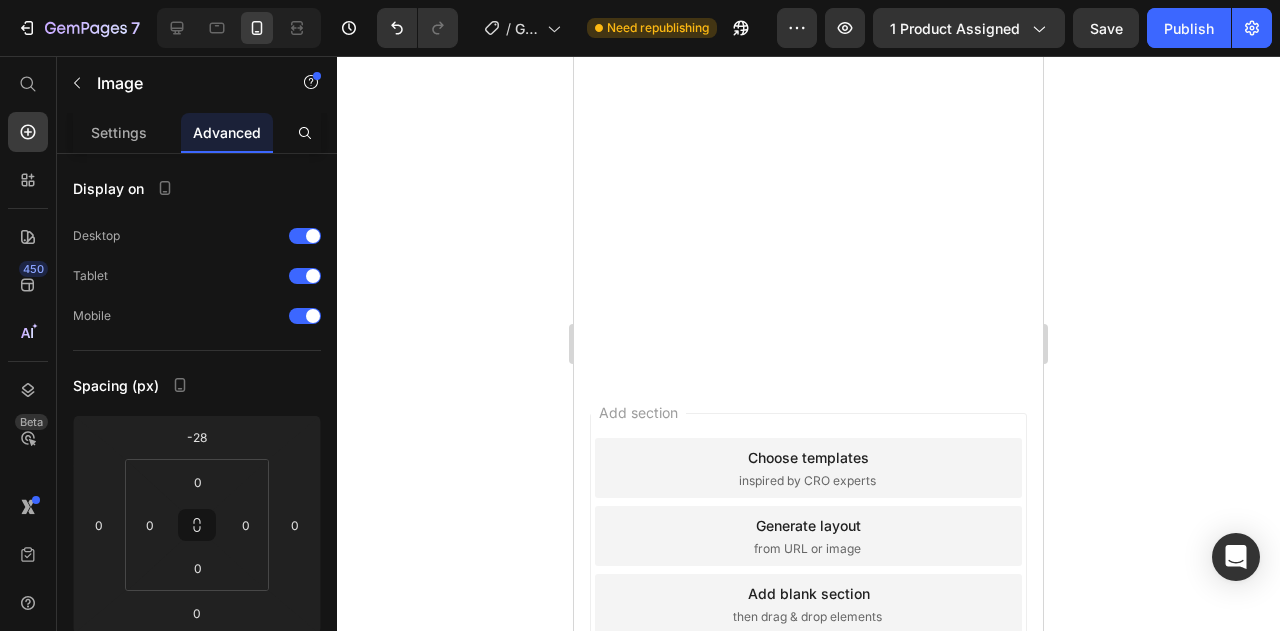 drag, startPoint x: 331, startPoint y: 224, endPoint x: 343, endPoint y: 194, distance: 32.31099 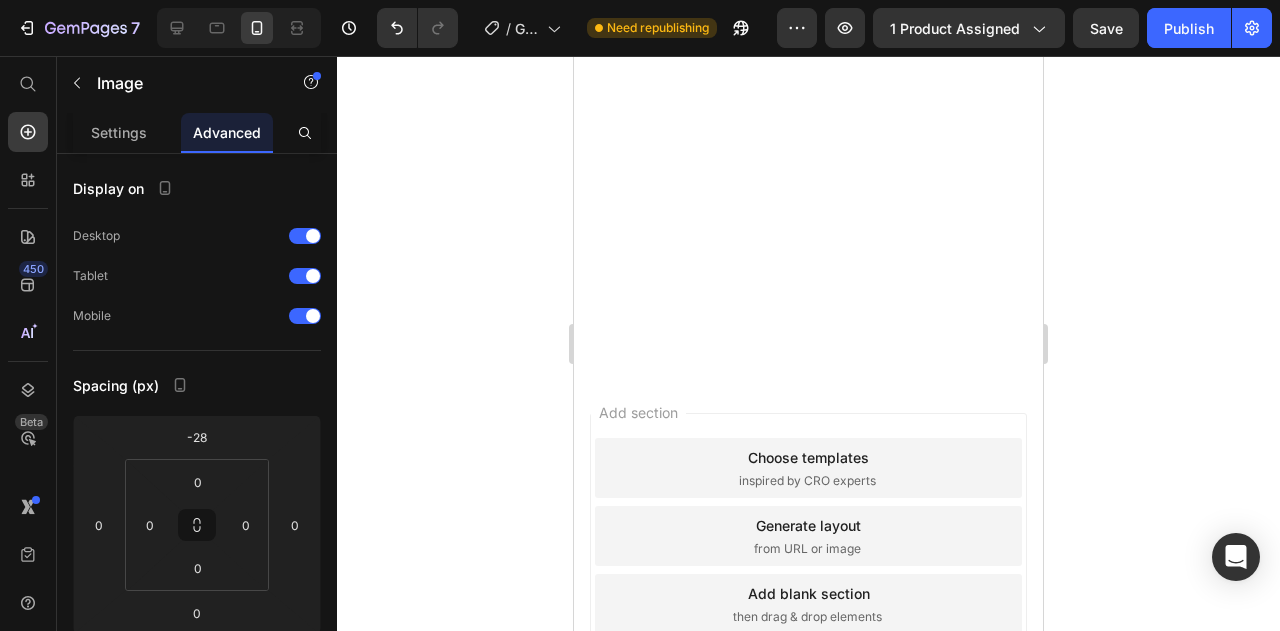 click on "7  Version history  /  GIMNASIO INTERACTIVO DE BEBE Need republishing Preview 1 product assigned  Save   Publish  450 Beta Start with Sections Elements Hero Section Product Detail Brands Trusted Badges Guarantee Product Breakdown How to use Testimonials Compare Bundle FAQs Social Proof Brand Story Product List Collection Blog List Contact Sticky Add to Cart Custom Footer Browse Library 450 Layout
Row
Row
Row
Row Text
Heading
Text Block Button
Button
Button
Sticky Back to top Media" 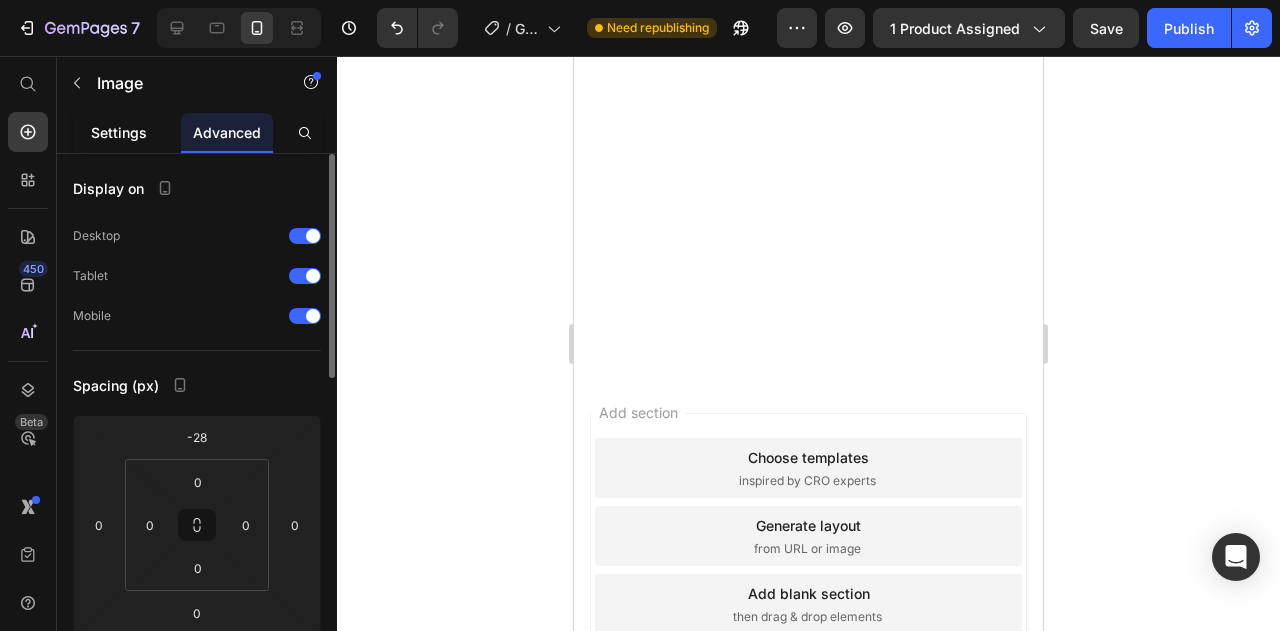 click on "Settings" at bounding box center (119, 132) 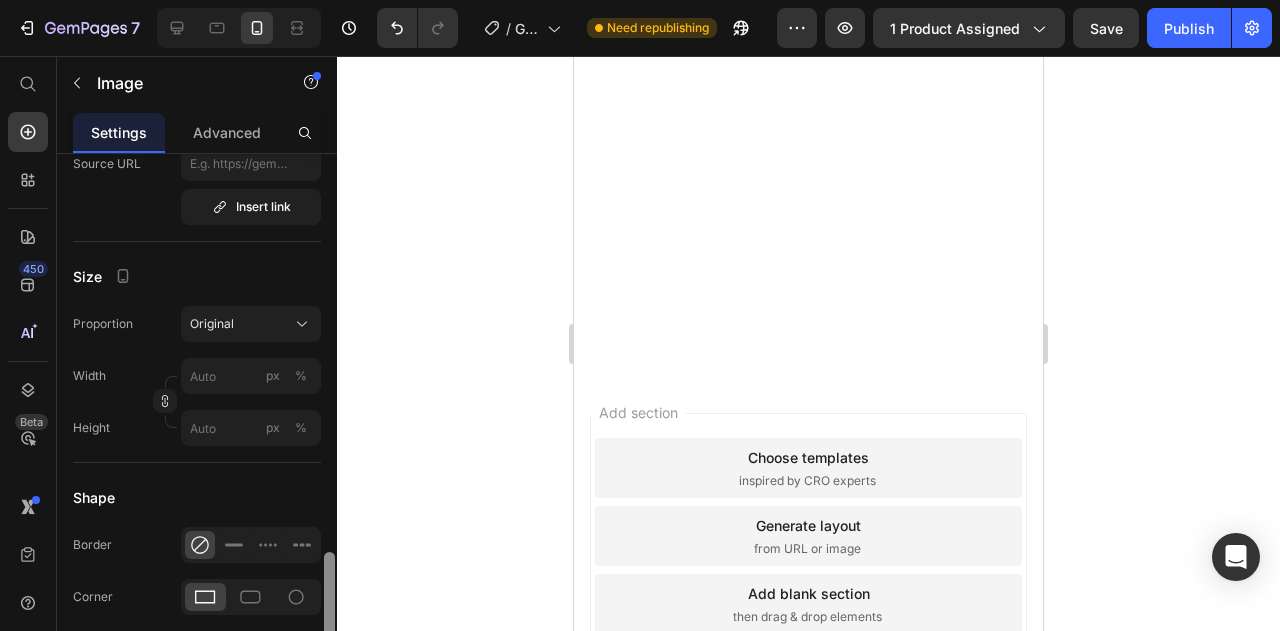 drag, startPoint x: 330, startPoint y: 294, endPoint x: 416, endPoint y: 431, distance: 161.75598 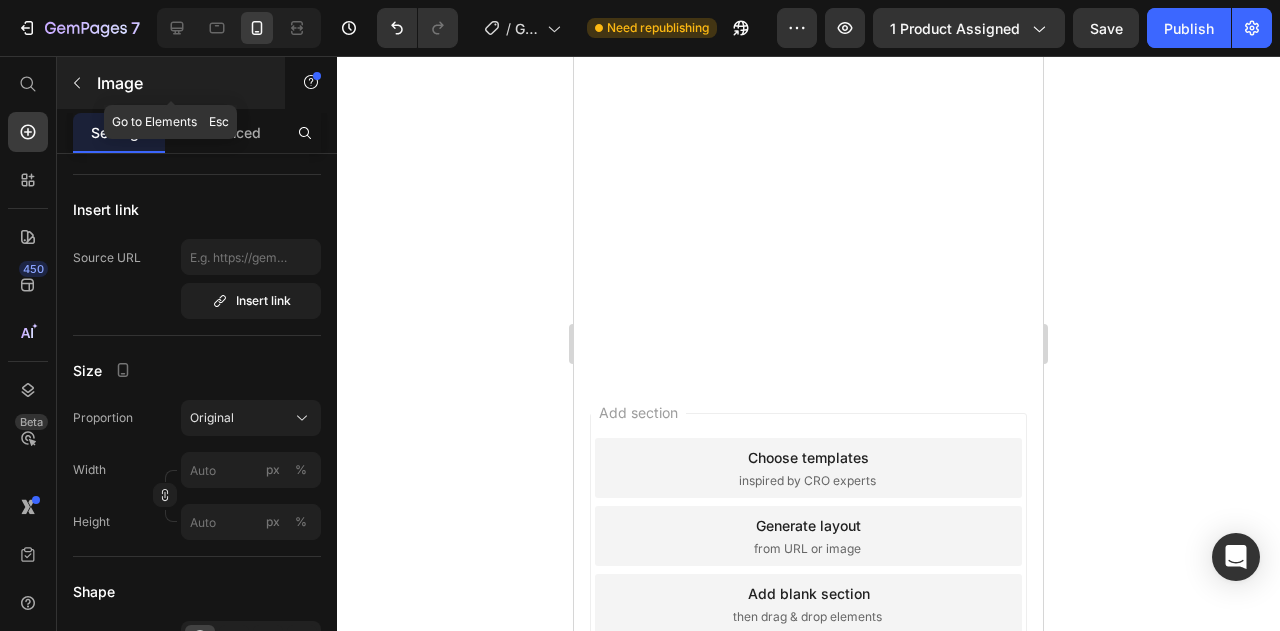click 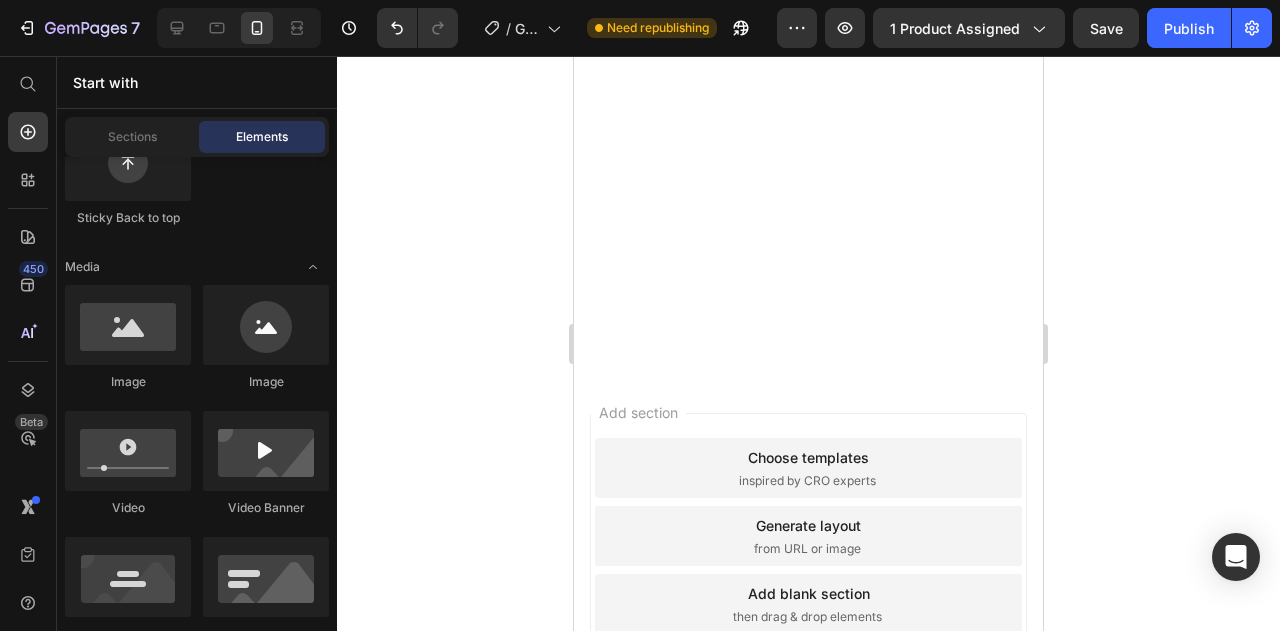 click on "🧸  ¿Por qué elegir Mis Pekes?  Heading Row
Drop element here MIS PEKES Heading Text Block Row OTROS Text Block Row Movimiento automático que calma y duerme al bebé rápido Text Block
Icon Row
Icon Row Simulación rítmica que relaja como los latidos de mamá Text Block
Icon Row
Icon Row Juguete interactivo + seguro que induce el sueño Text Block
Icon Row
Icon Row 📘 eBook + 🎵 Playlist relajante Text Block
Icon Row
Icon Row Recargable por USB, seguro y ecológico Text Block
Icon Row
Icon Row Section 14" at bounding box center (808, -921) 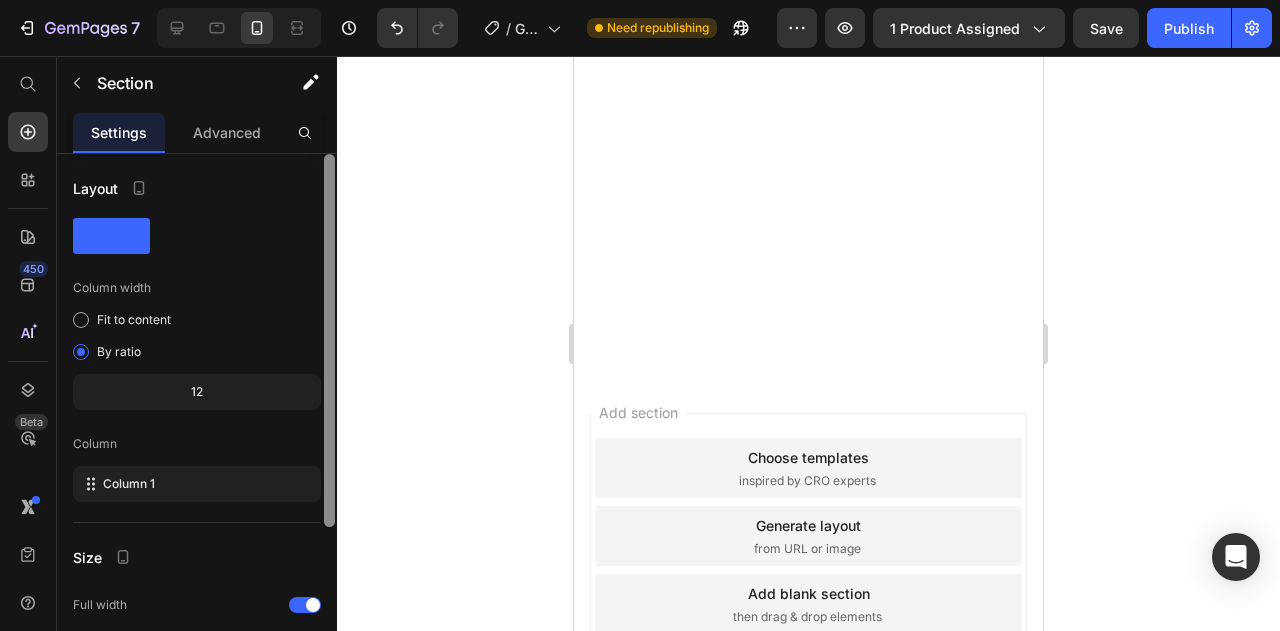 scroll, scrollTop: 230, scrollLeft: 0, axis: vertical 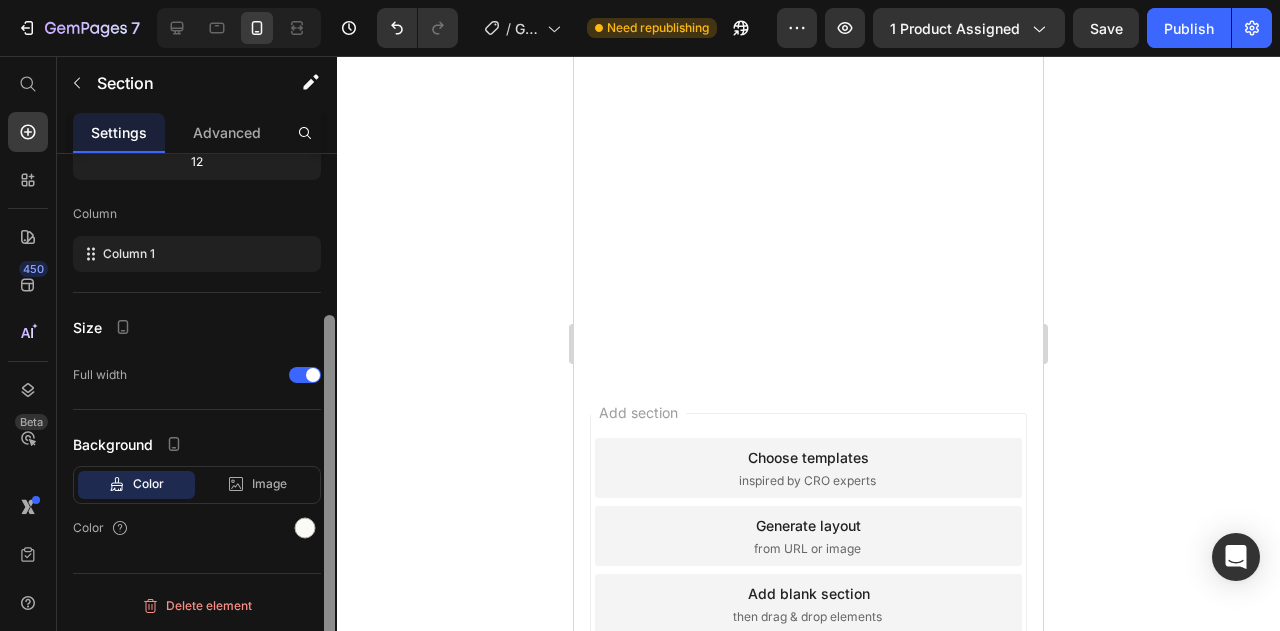 drag, startPoint x: 329, startPoint y: 343, endPoint x: 346, endPoint y: 667, distance: 324.44568 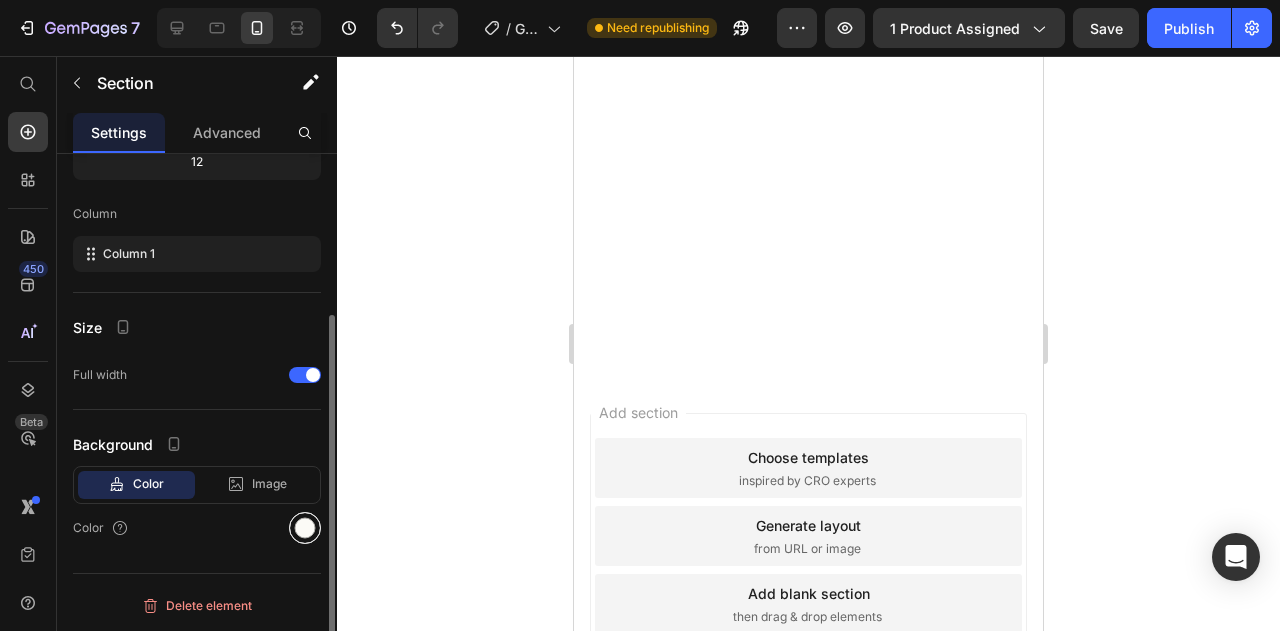 click at bounding box center [305, 528] 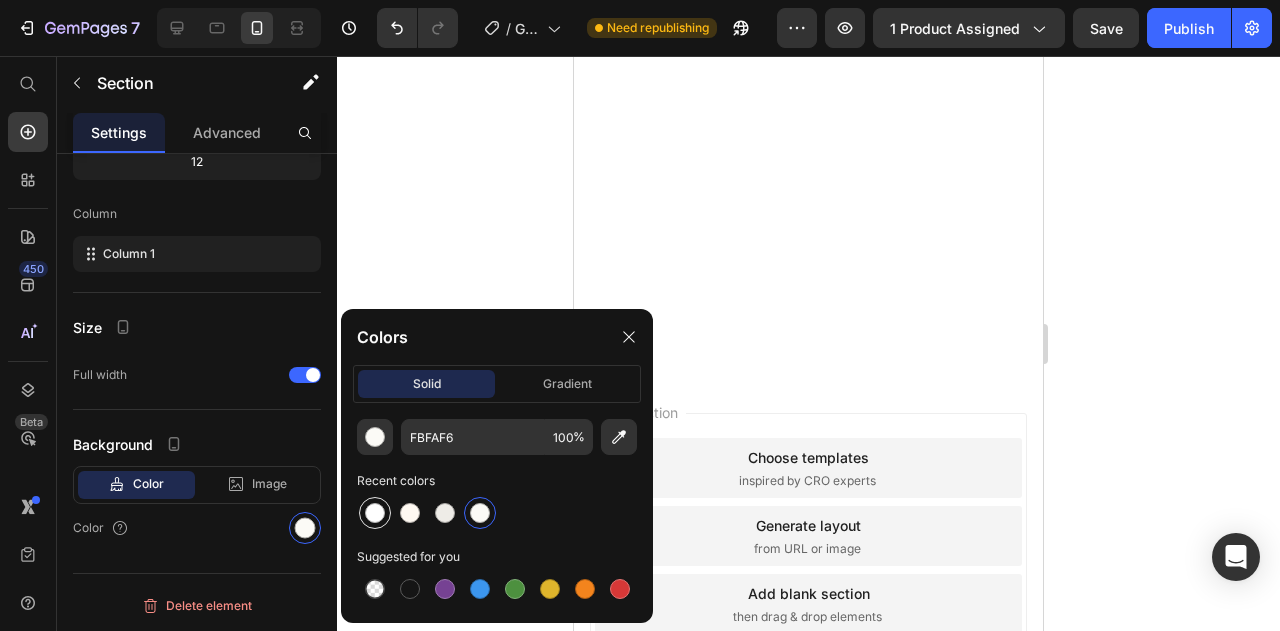 click at bounding box center [375, 513] 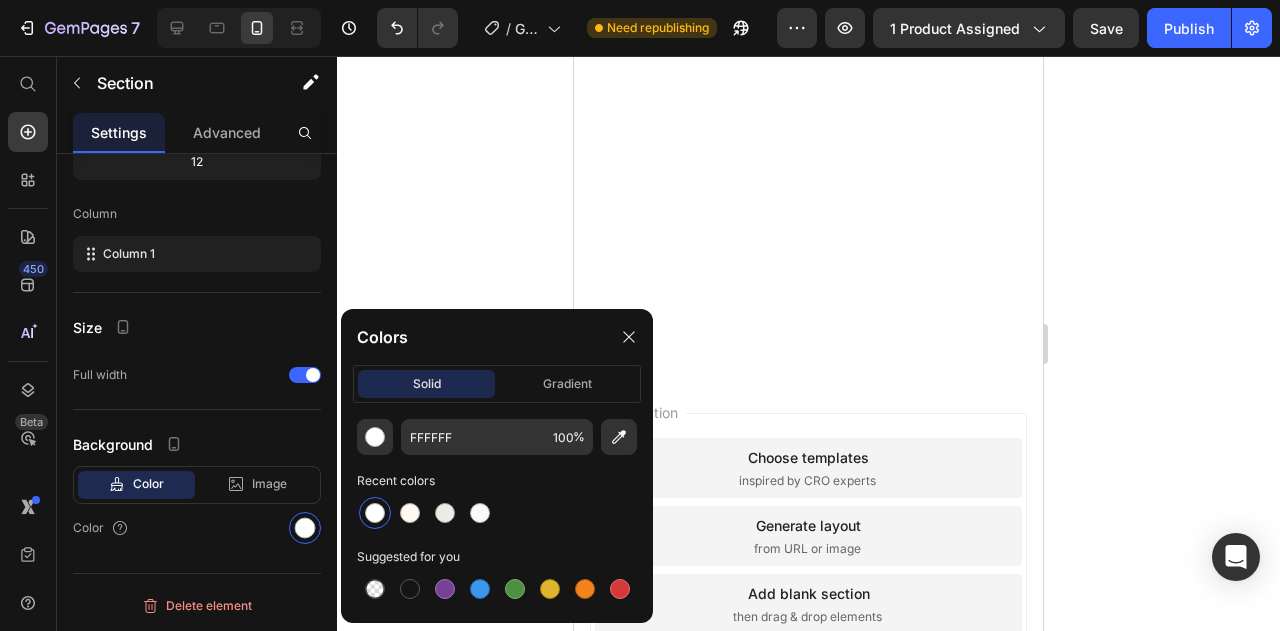 click at bounding box center [808, -1175] 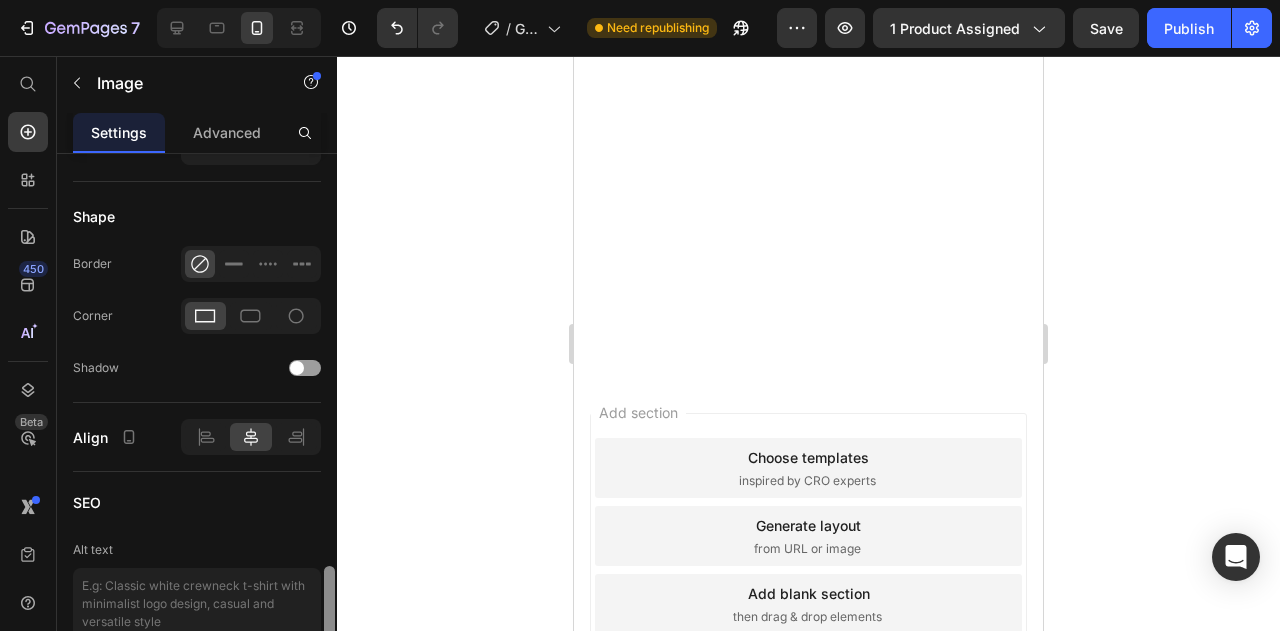 scroll, scrollTop: 937, scrollLeft: 0, axis: vertical 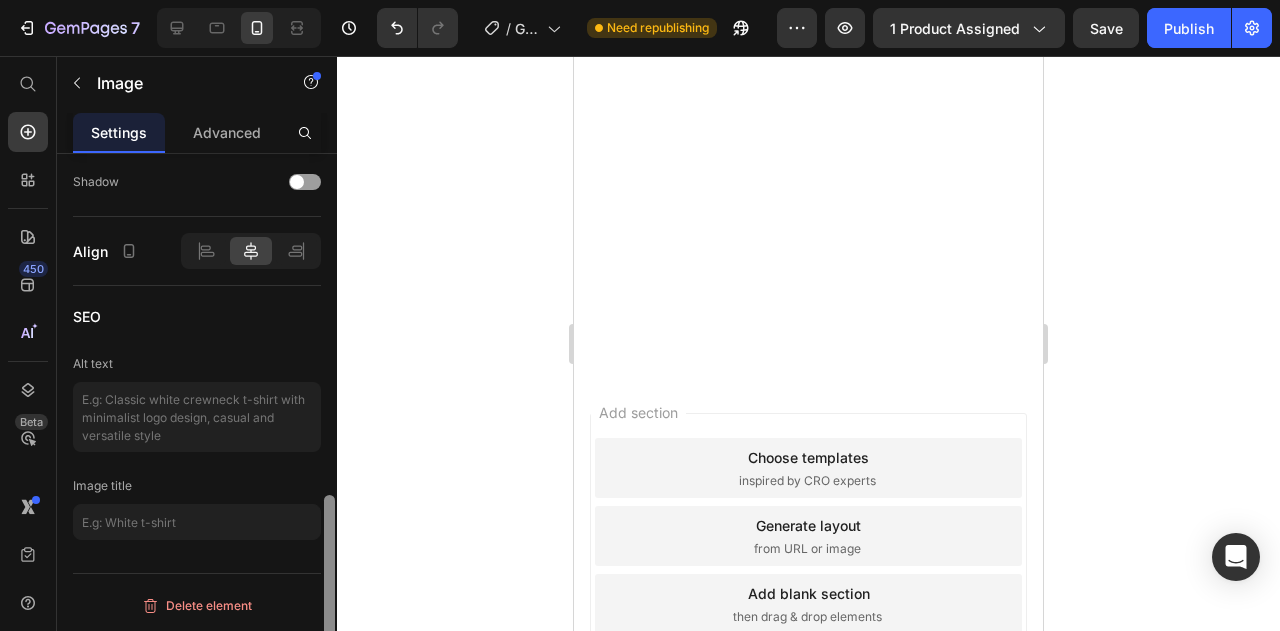 drag, startPoint x: 329, startPoint y: 323, endPoint x: 372, endPoint y: 678, distance: 357.59476 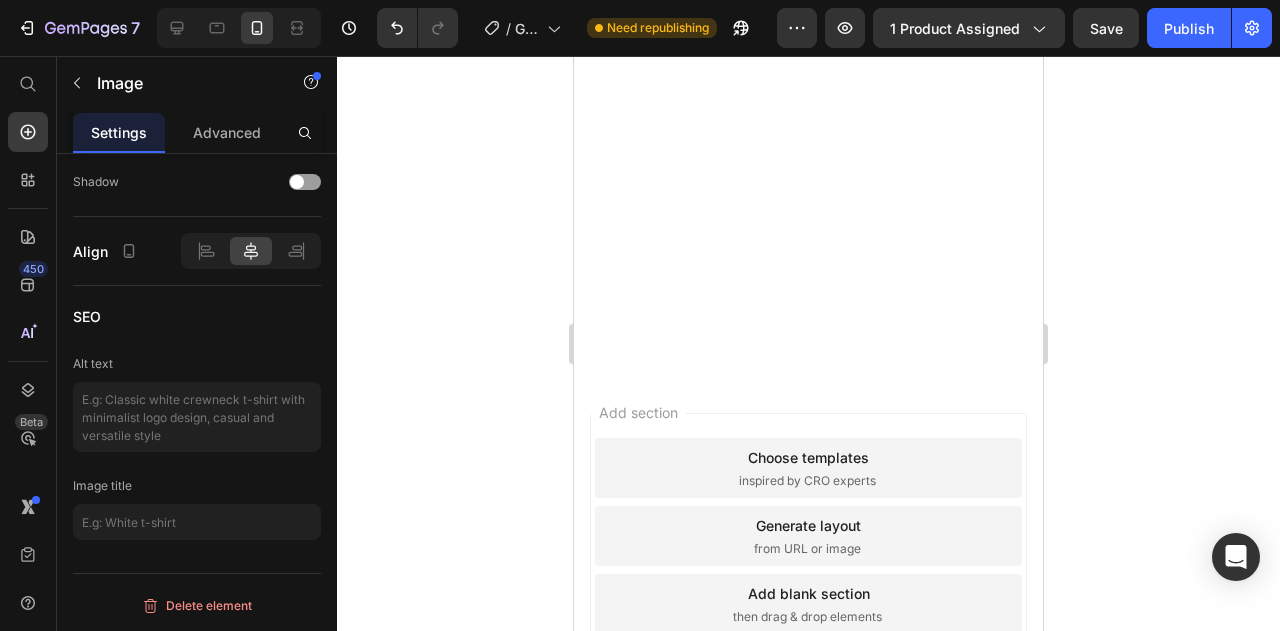 click on "🧸  ¿Por qué elegir Mis Pekes?  Heading Row
Drop element here MIS PEKES Heading Text Block Row OTROS Text Block Row Movimiento automático que calma y duerme al bebé rápido Text Block
Icon Row
Icon Row Simulación rítmica que relaja como los latidos de mamá Text Block
Icon Row
Icon Row Juguete interactivo + seguro que induce el sueño Text Block
Icon Row
Icon Row 📘 eBook + 🎵 Playlist relajante Text Block
Icon Row
Icon Row Recargable por USB, seguro y ecológico Text Block
Icon Row
Icon Row Section 14" at bounding box center [808, -921] 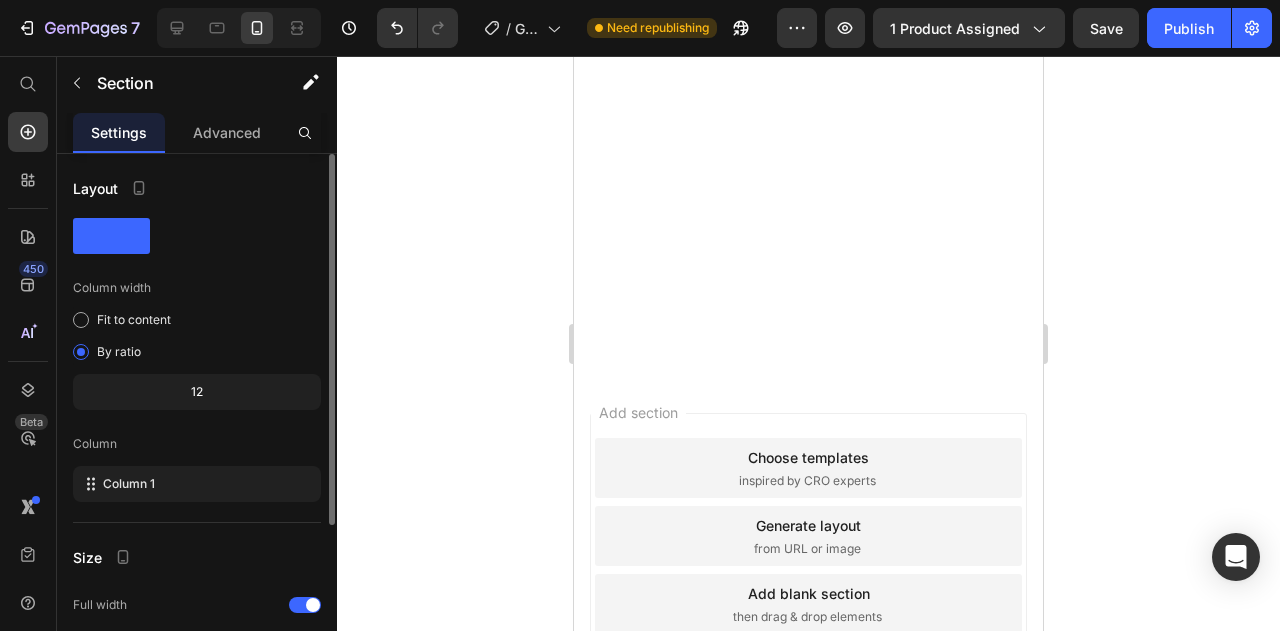 click on "🧸  ¿Por qué elegir Mis Pekes?" at bounding box center [808, -1128] 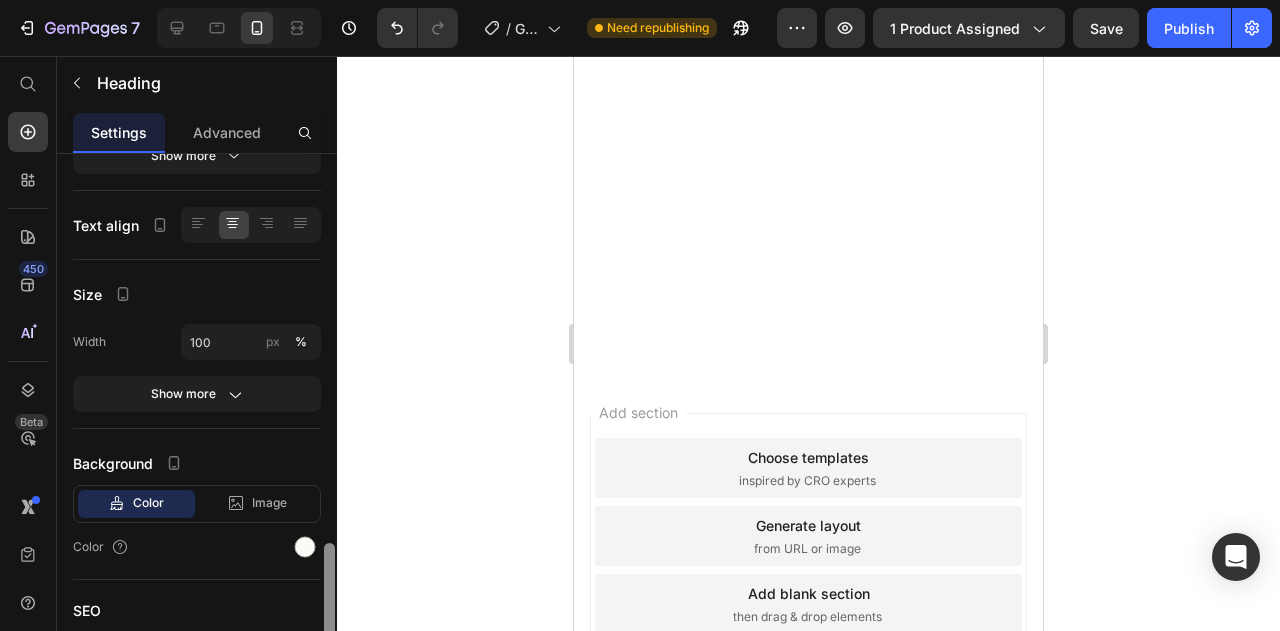 scroll, scrollTop: 478, scrollLeft: 0, axis: vertical 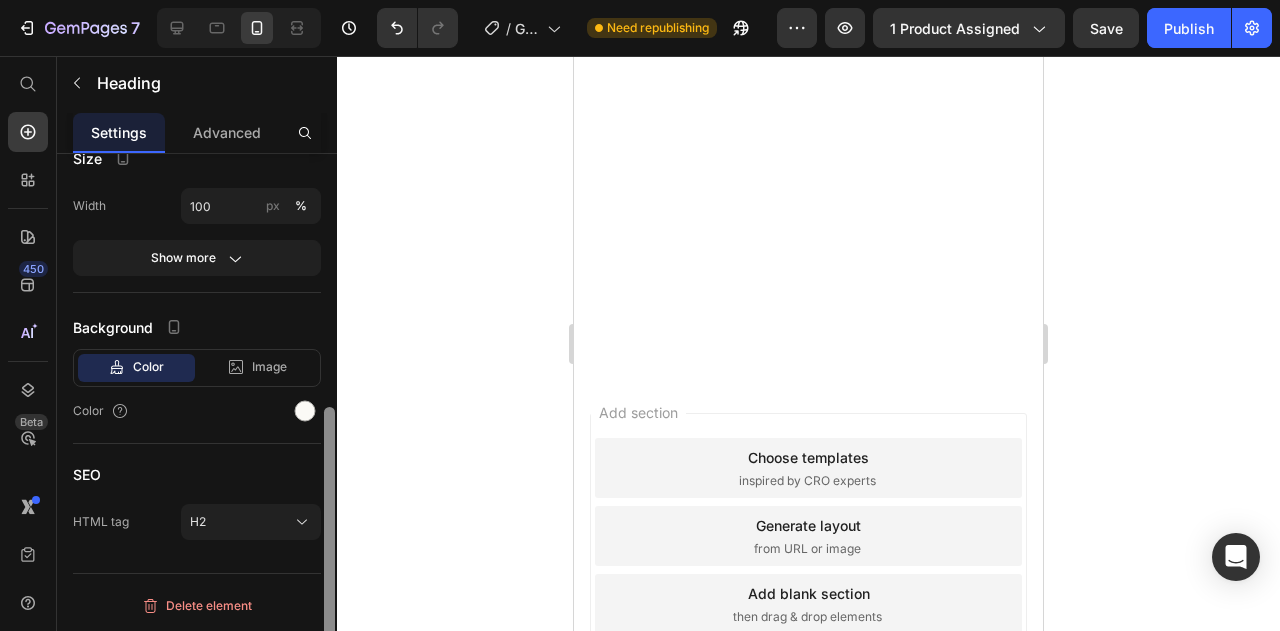 drag, startPoint x: 331, startPoint y: 298, endPoint x: 326, endPoint y: 642, distance: 344.03635 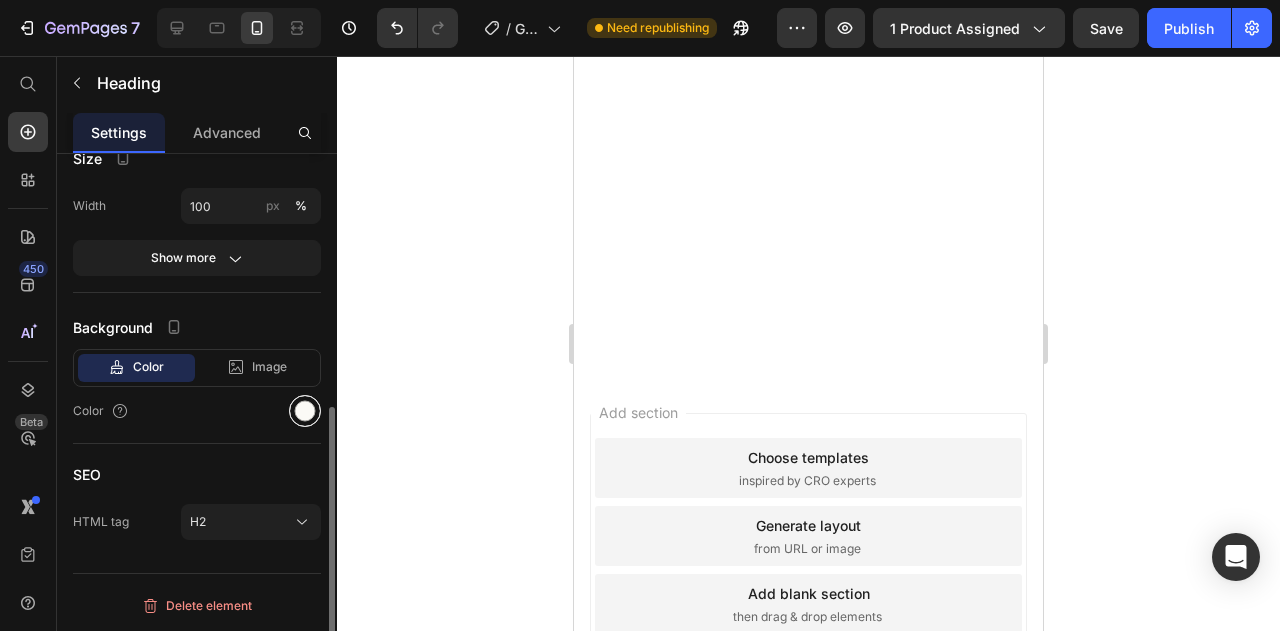 click at bounding box center (305, 411) 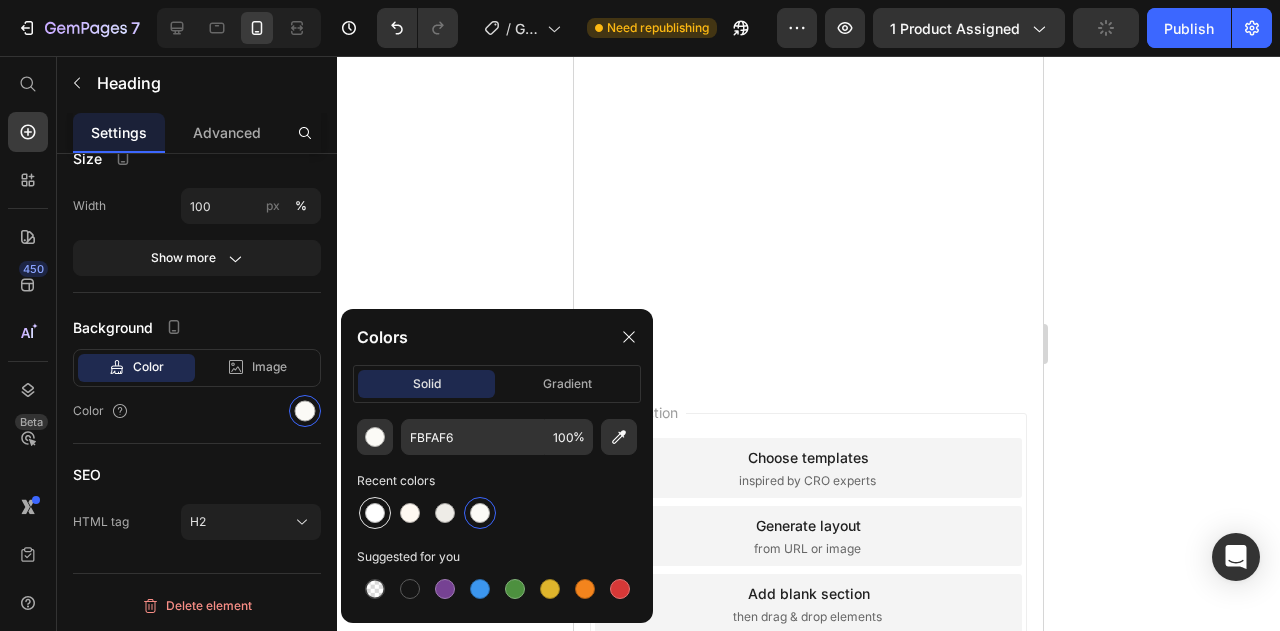 click at bounding box center (375, 513) 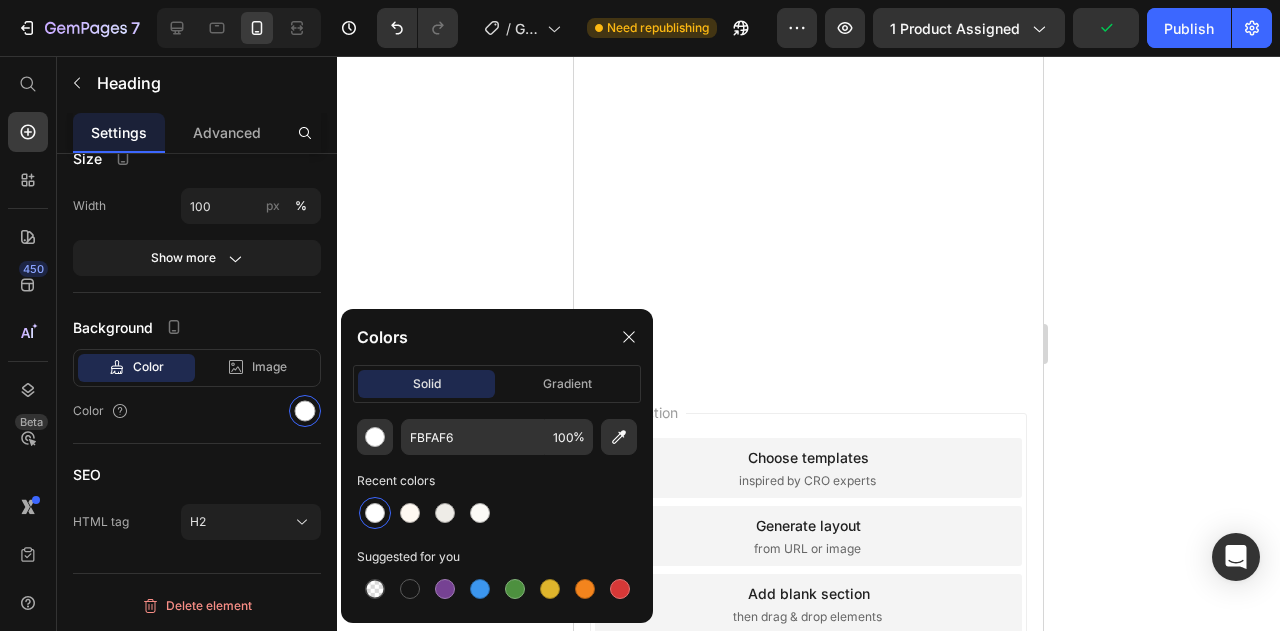 type on "FFFFFF" 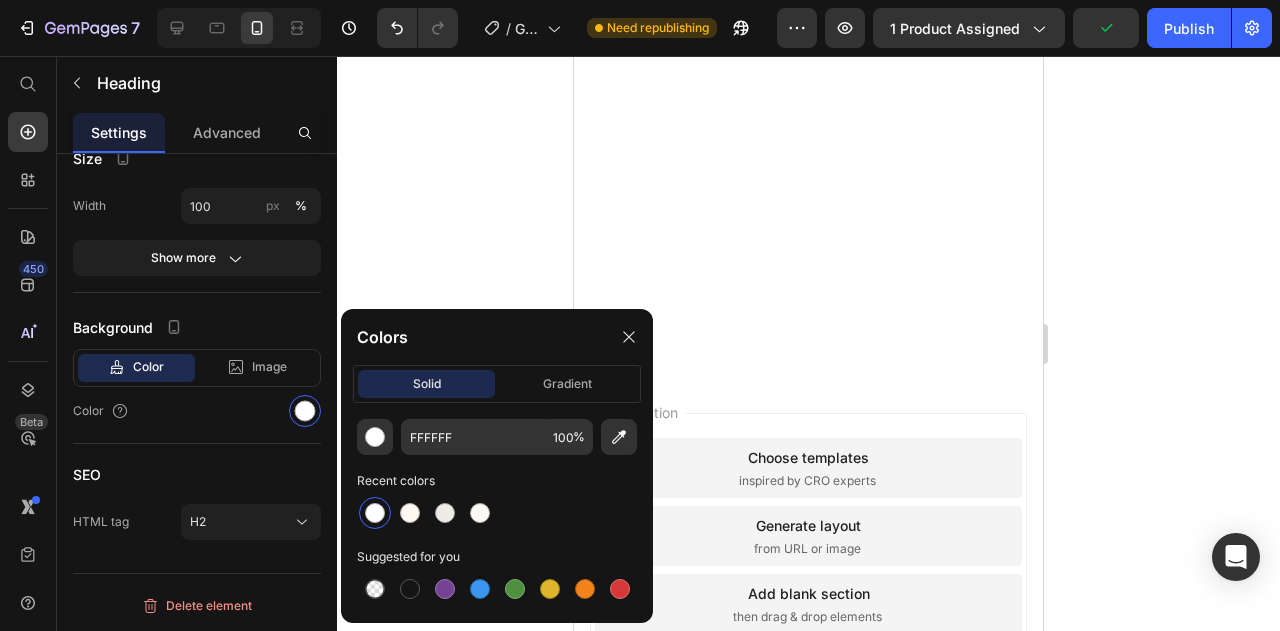 click 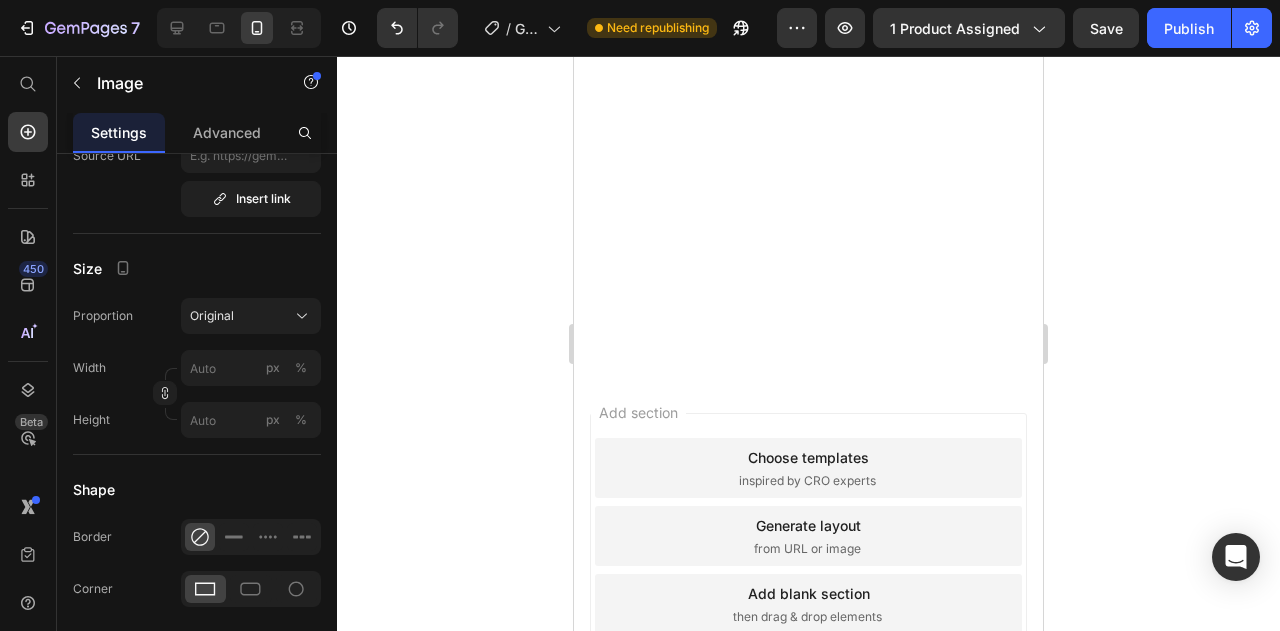 click at bounding box center [808, -1175] 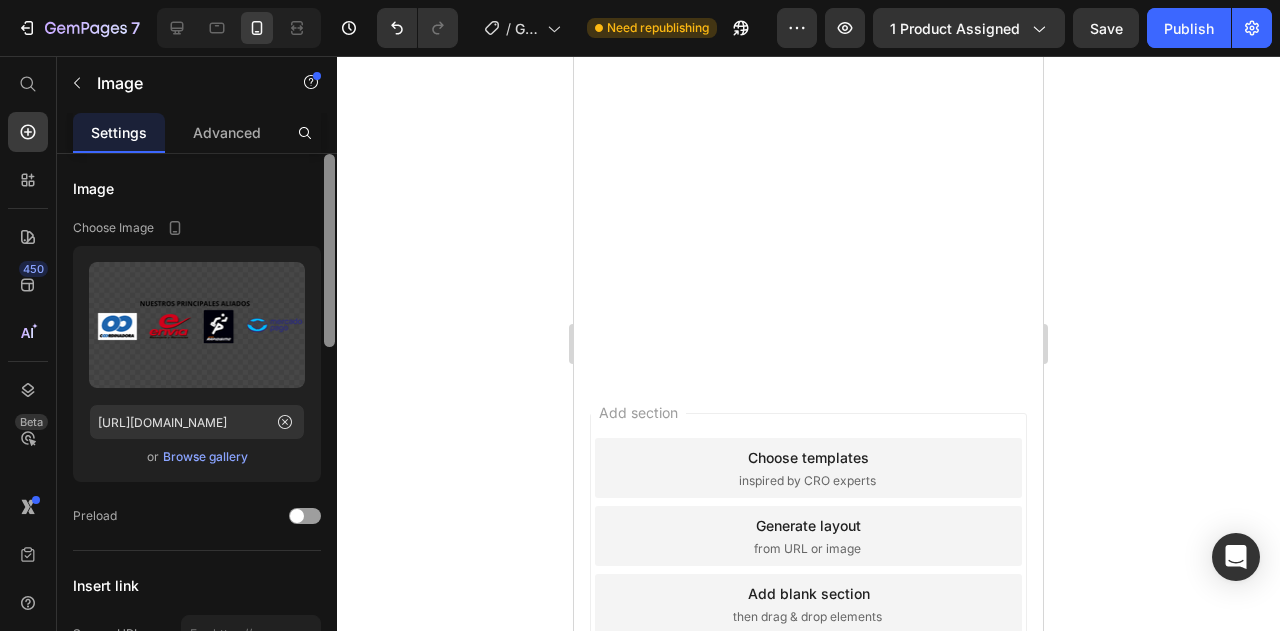 scroll, scrollTop: 534, scrollLeft: 0, axis: vertical 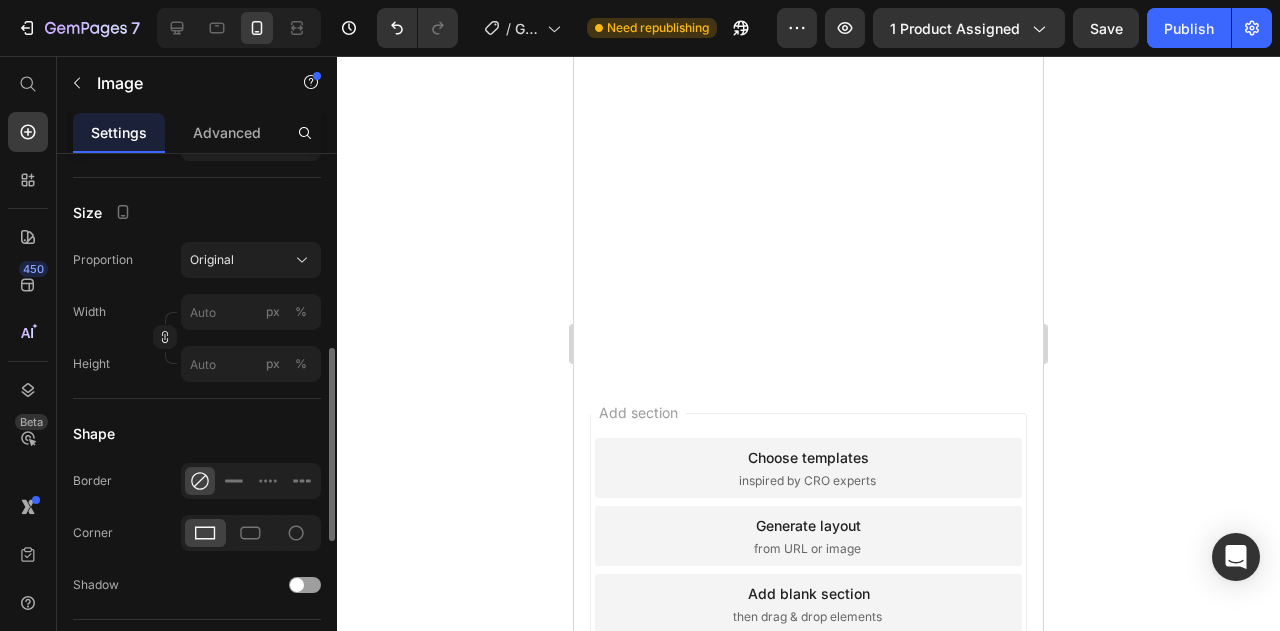 drag, startPoint x: 328, startPoint y: 359, endPoint x: 338, endPoint y: 520, distance: 161.31026 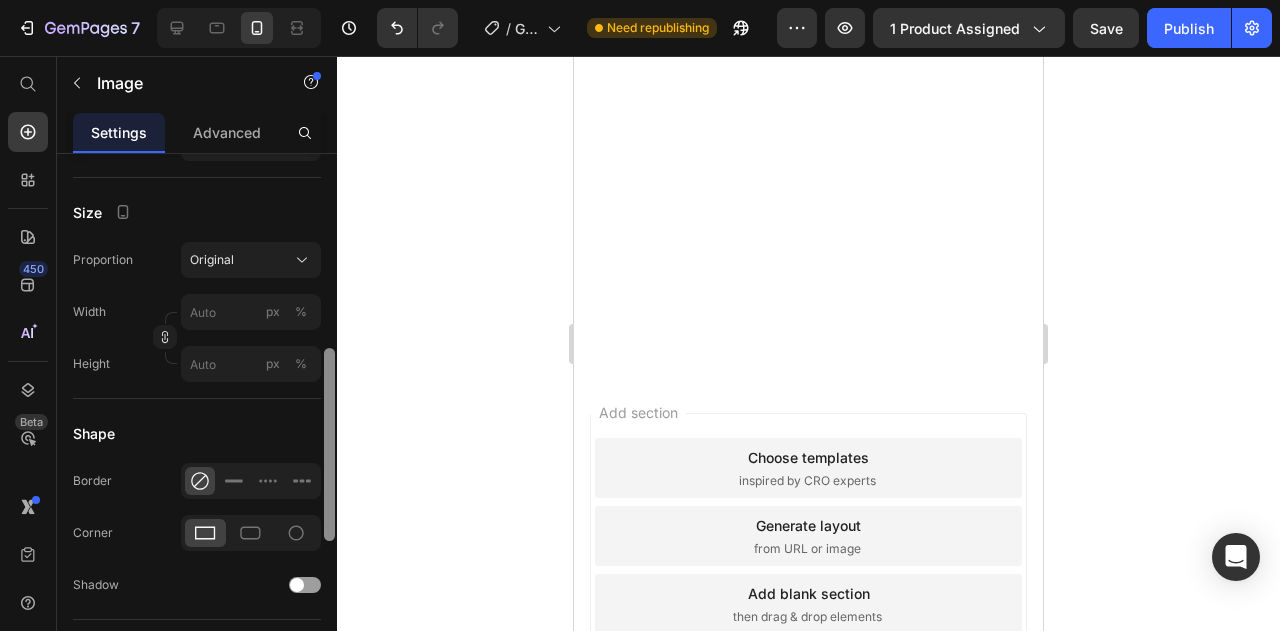 scroll, scrollTop: 937, scrollLeft: 0, axis: vertical 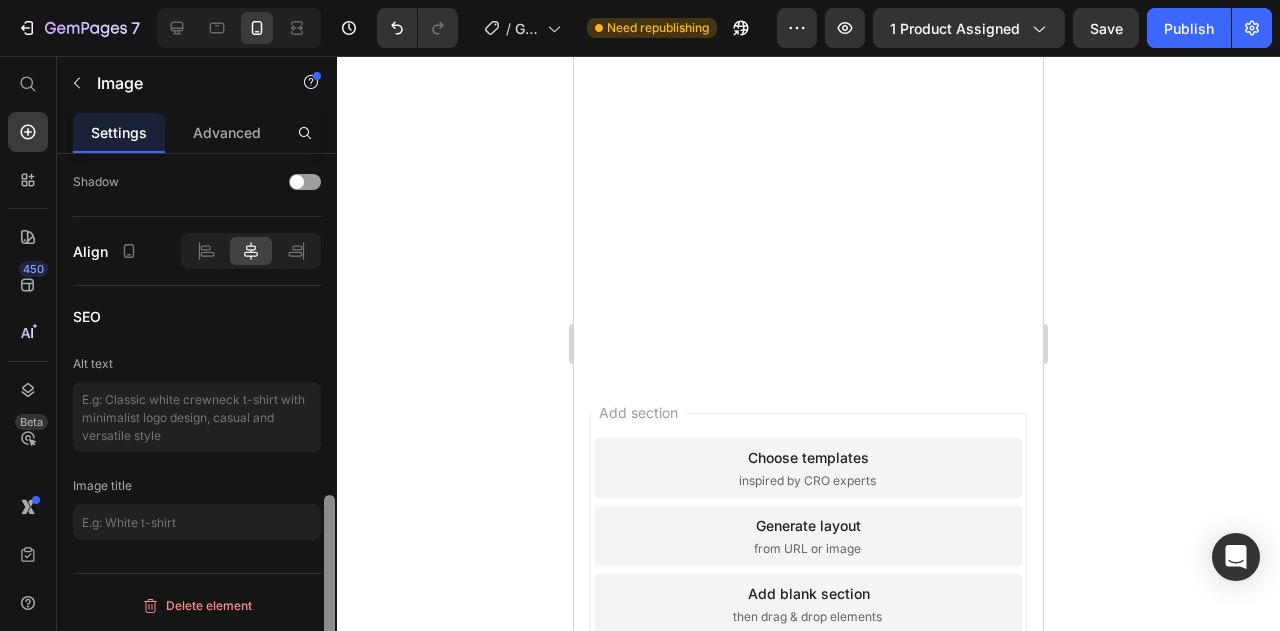 drag, startPoint x: 332, startPoint y: 519, endPoint x: 342, endPoint y: 678, distance: 159.31415 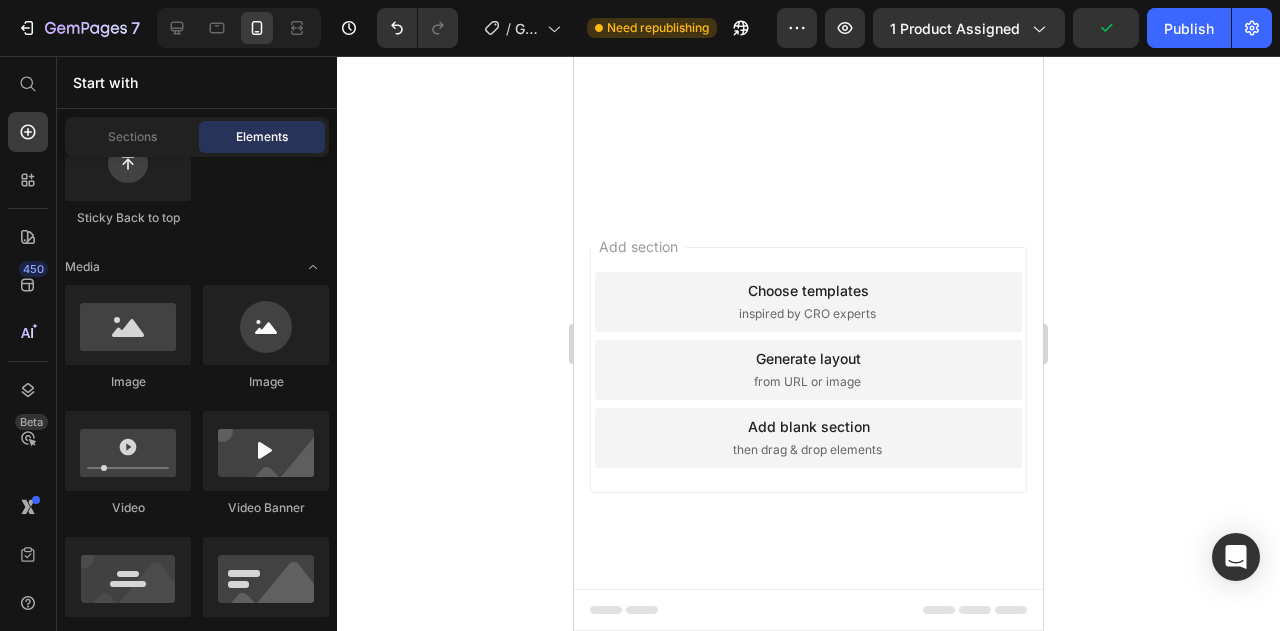 scroll, scrollTop: 4560, scrollLeft: 0, axis: vertical 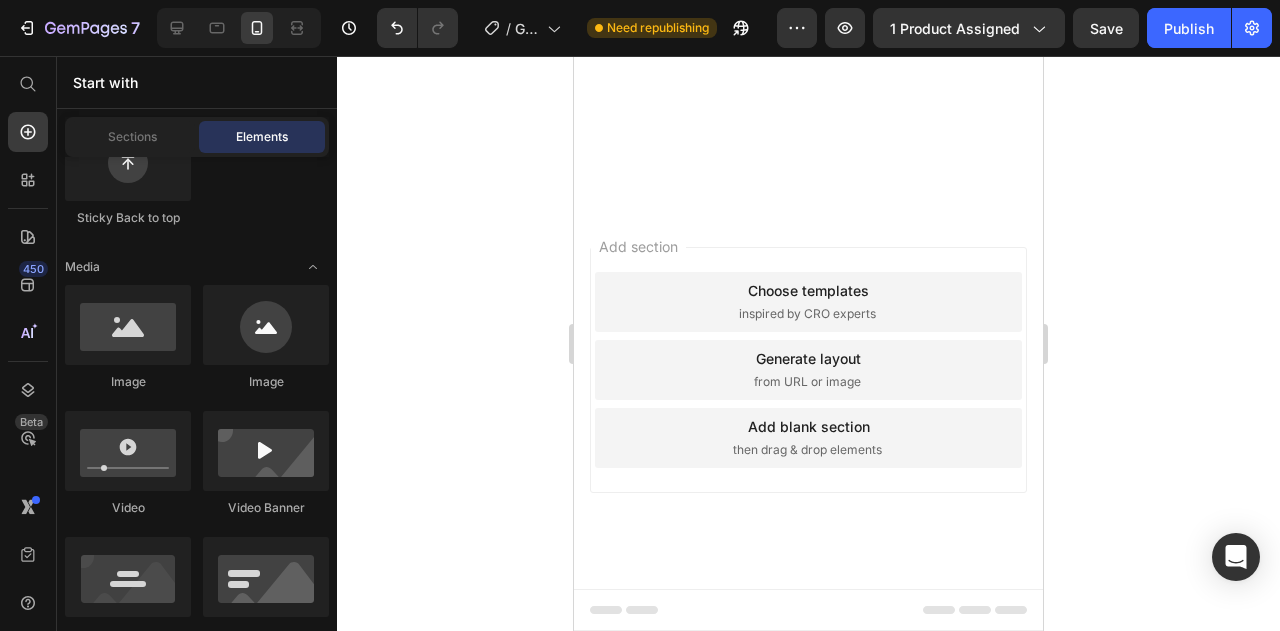 drag, startPoint x: 1038, startPoint y: 421, endPoint x: 1617, endPoint y: 494, distance: 583.58374 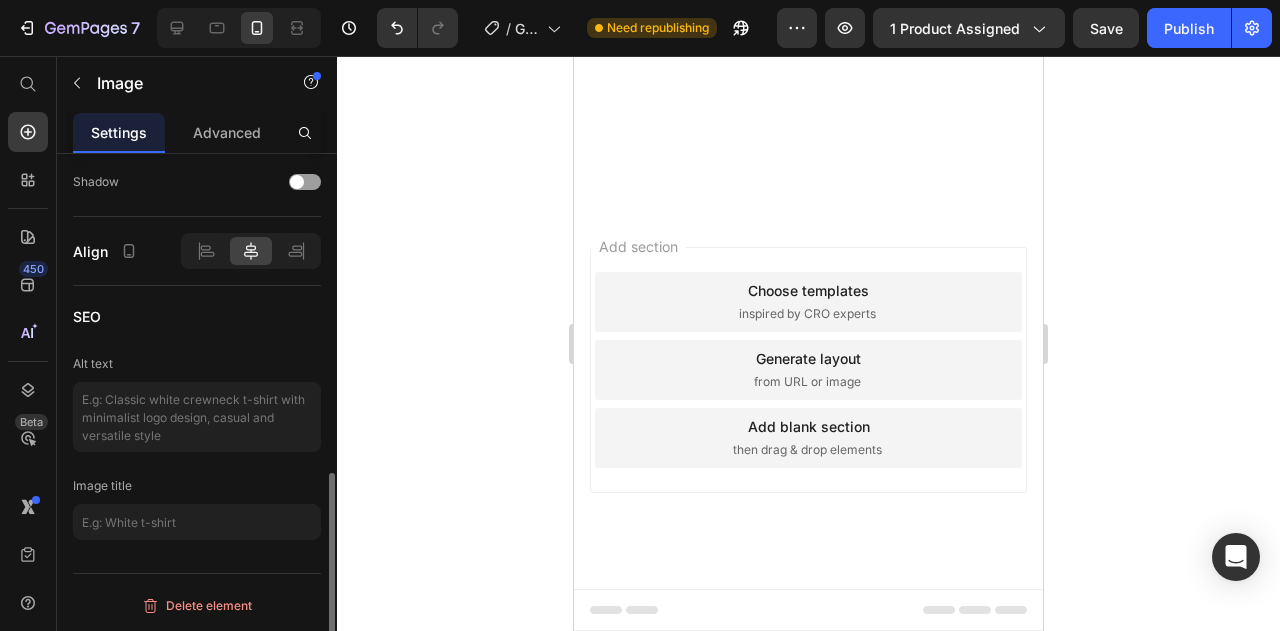 scroll, scrollTop: 921, scrollLeft: 0, axis: vertical 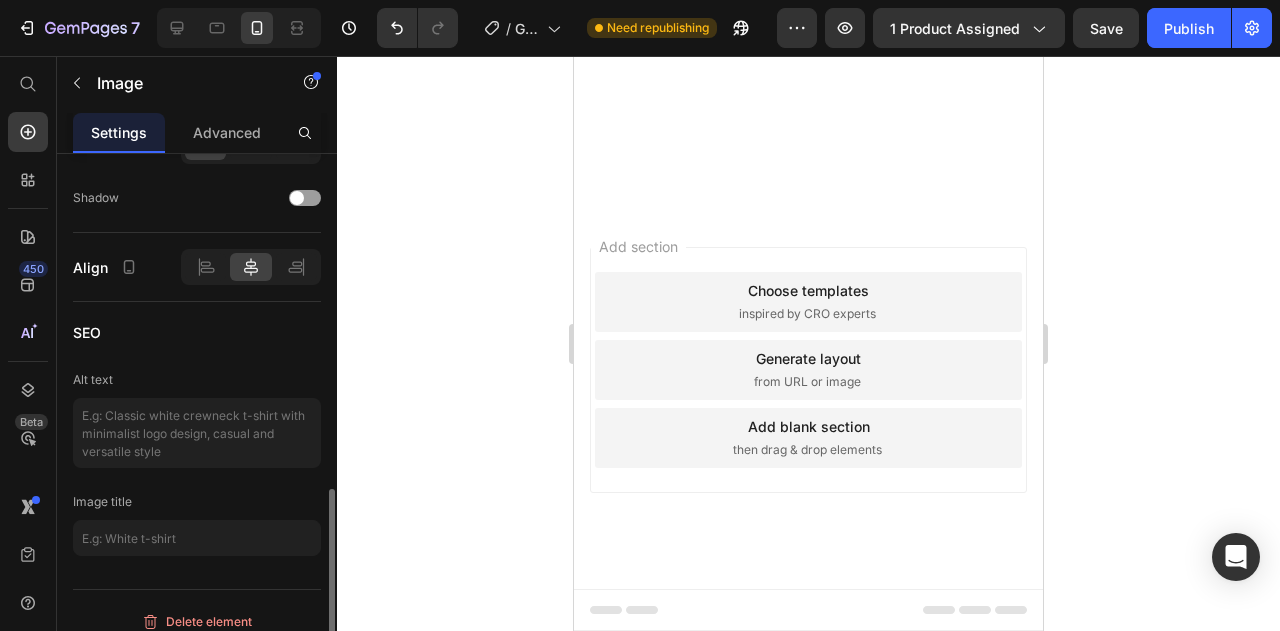 click at bounding box center (808, -901) 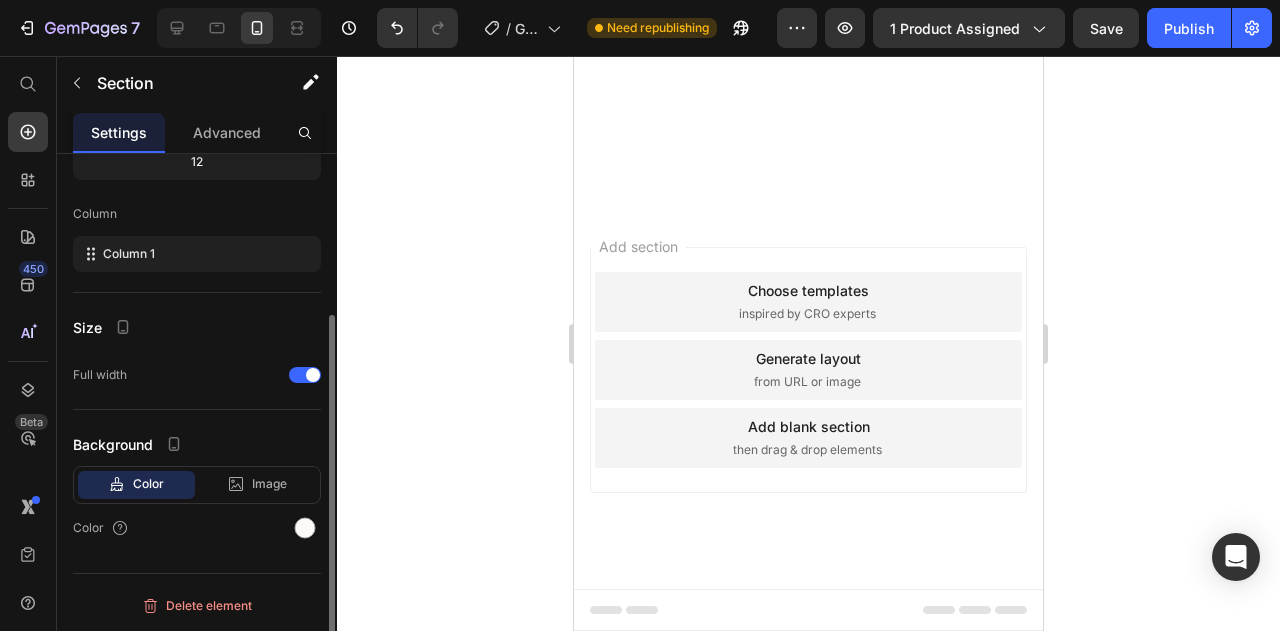 scroll, scrollTop: 0, scrollLeft: 0, axis: both 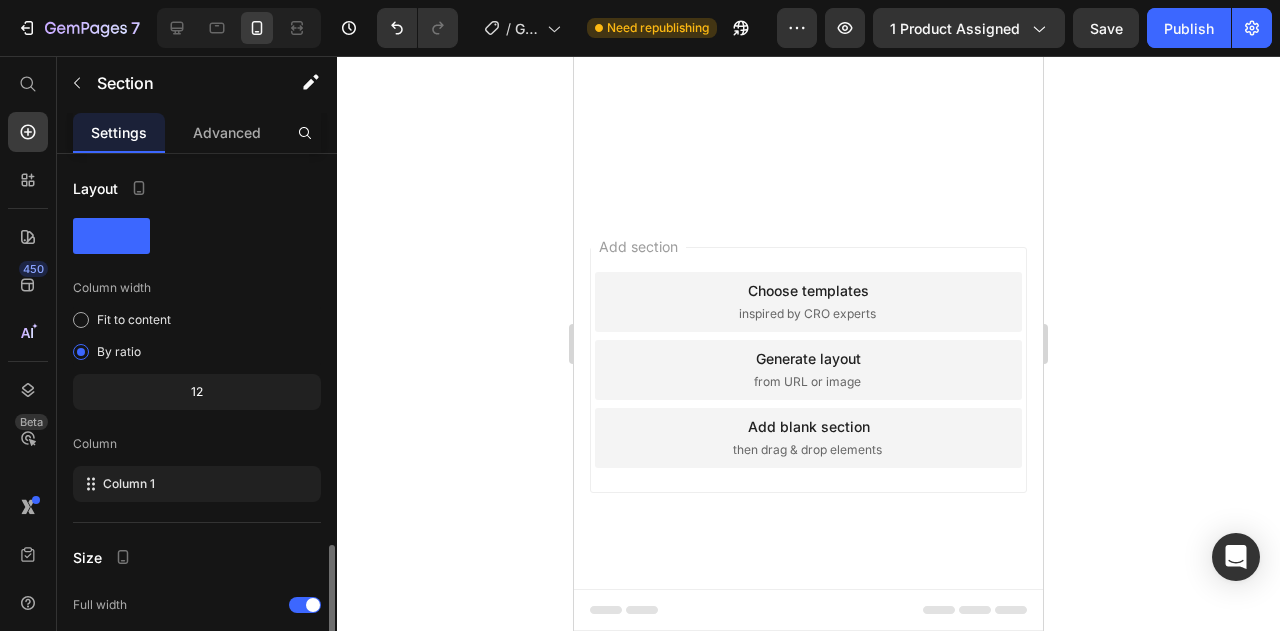 click on "¿Tienes dudas? Aquí te las aclaramos 🧡 Heading Section 16   You can create reusable sections Create Theme Section AI Content Write with [PERSON_NAME] What would you like to describe here? Tone and Voice Persuasive Product Pekes Exploradores® Show more Generate" at bounding box center (808, -876) 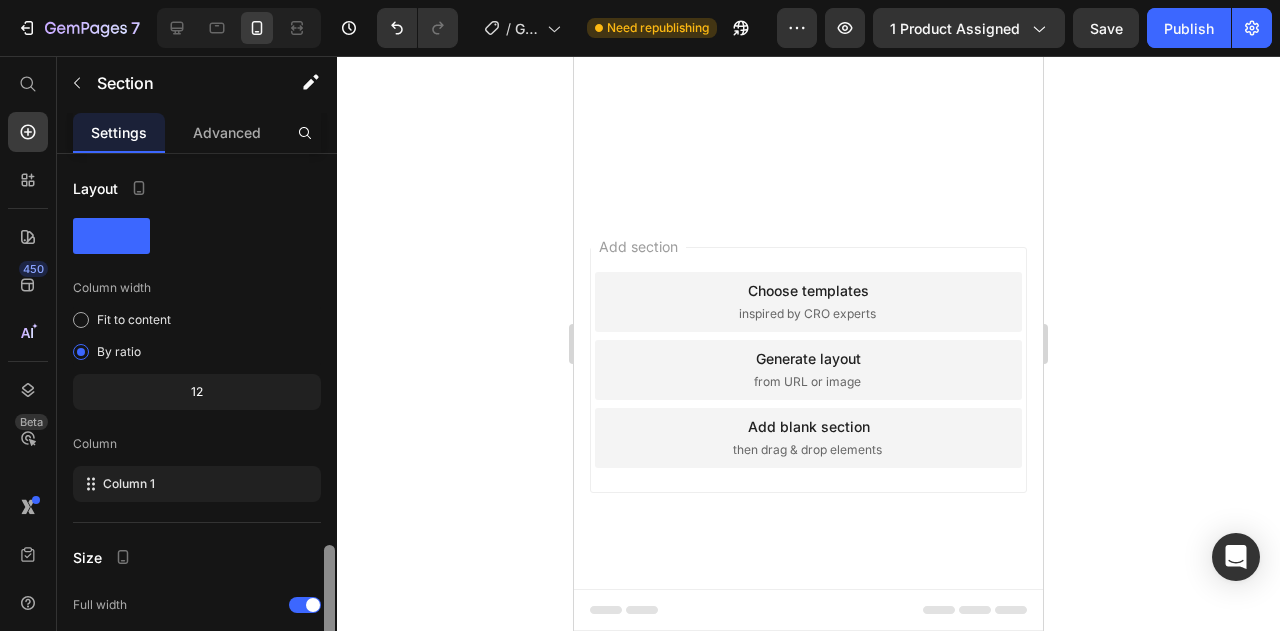 scroll, scrollTop: 230, scrollLeft: 0, axis: vertical 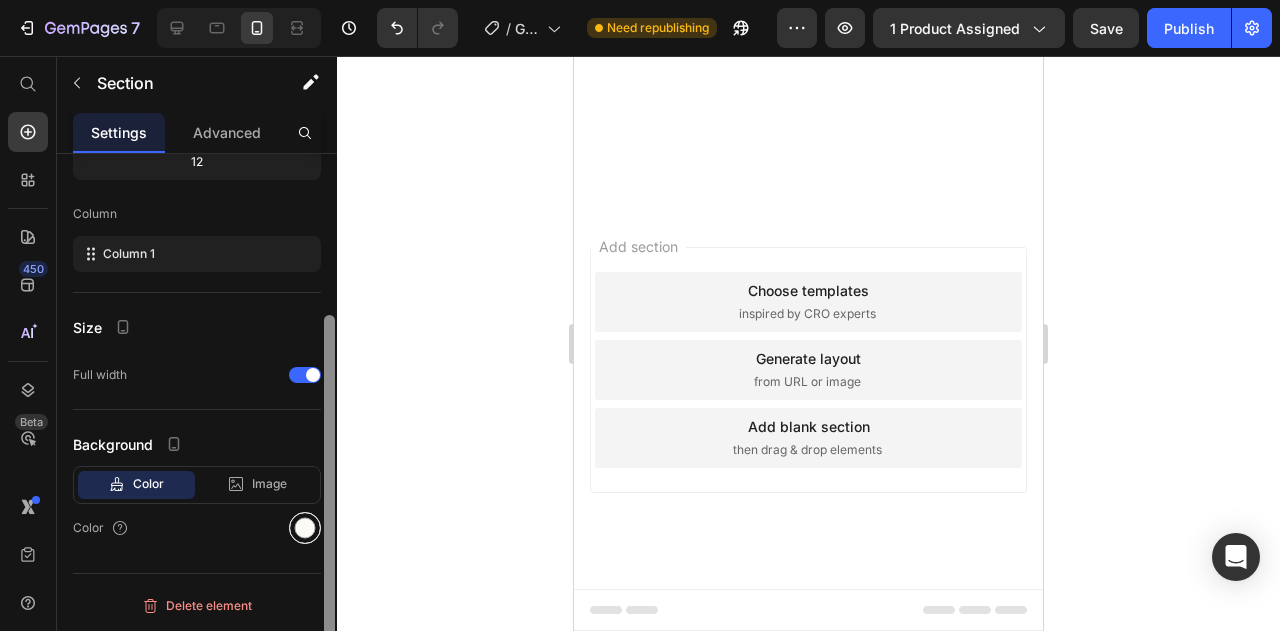drag, startPoint x: 330, startPoint y: 187, endPoint x: 308, endPoint y: 510, distance: 323.74835 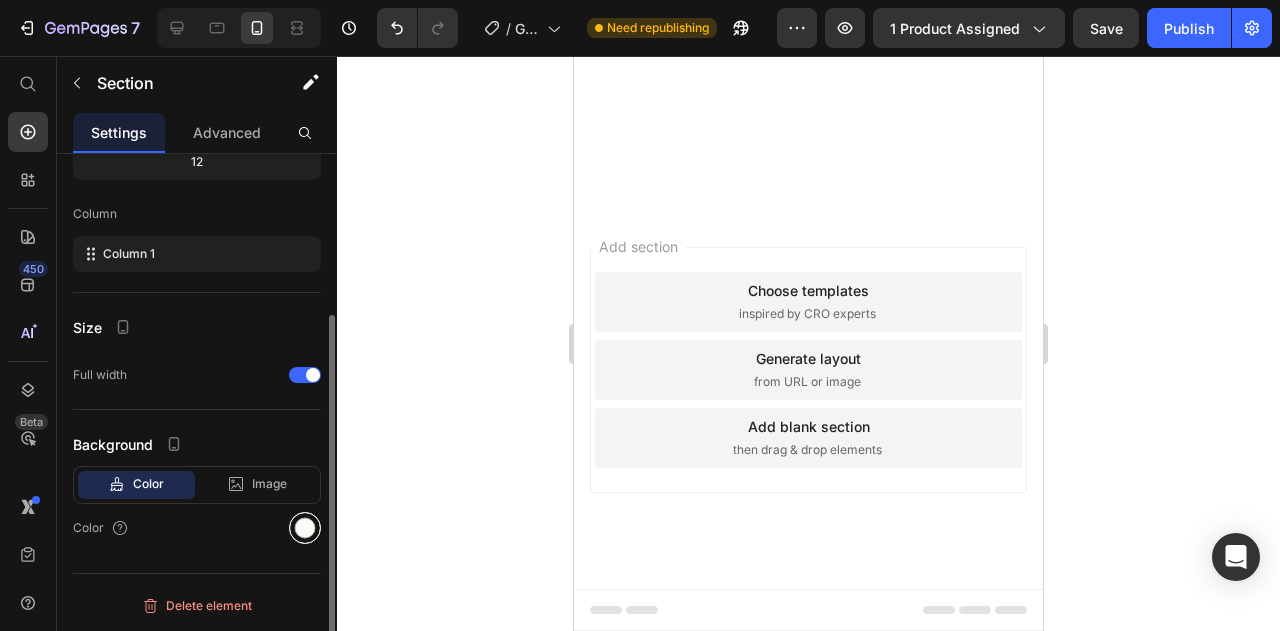 click at bounding box center (305, 528) 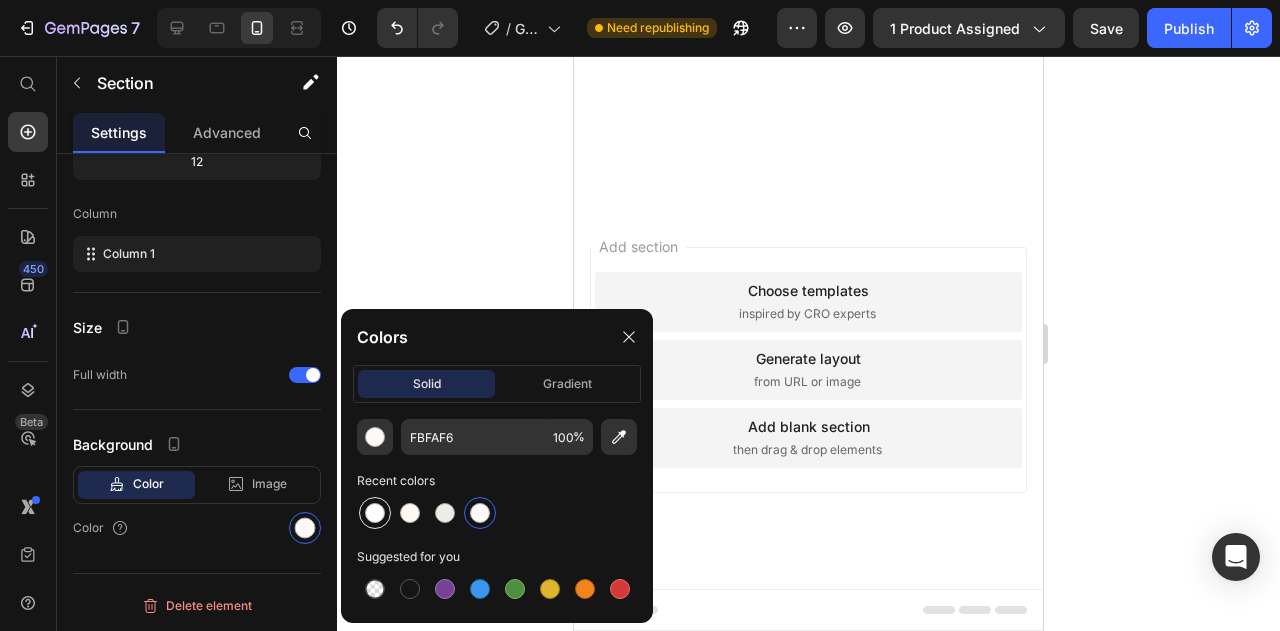 click at bounding box center (375, 513) 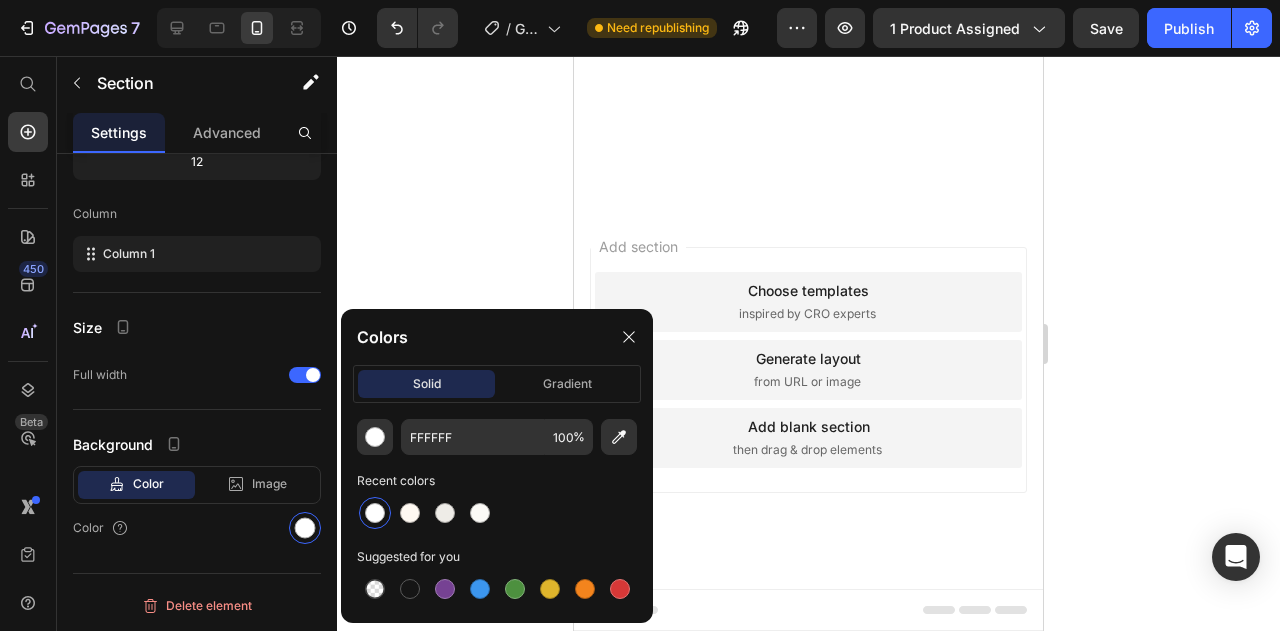 click 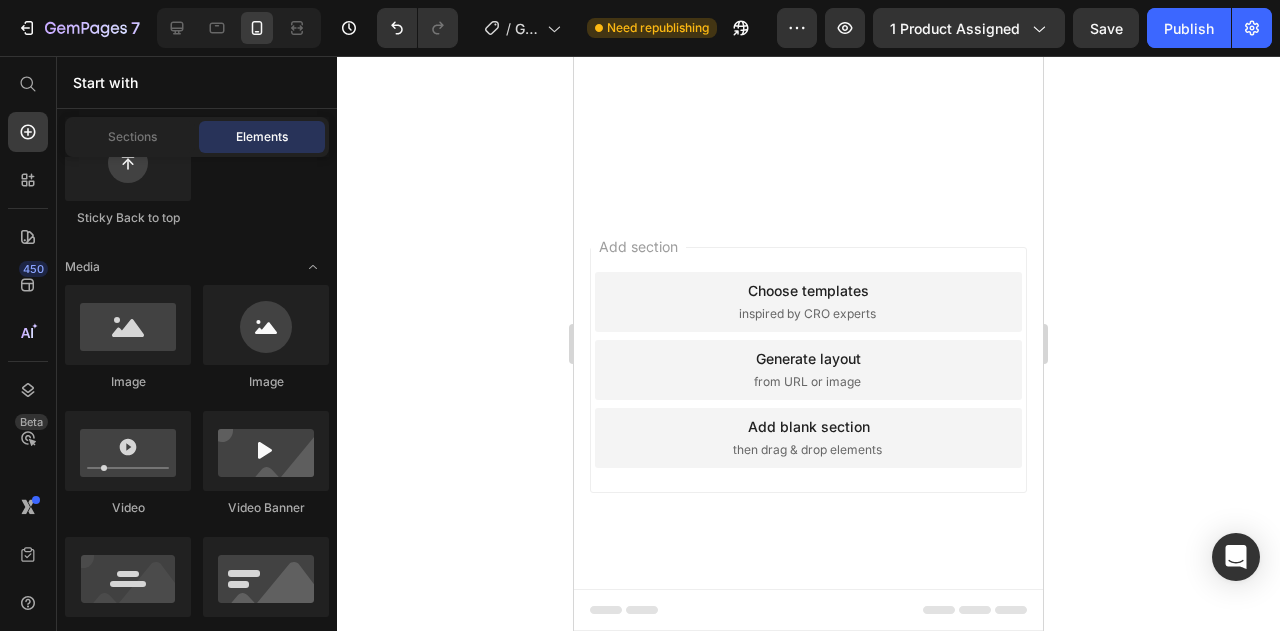 click on "¿Es seguro para recién nacidos?" at bounding box center [824, -822] 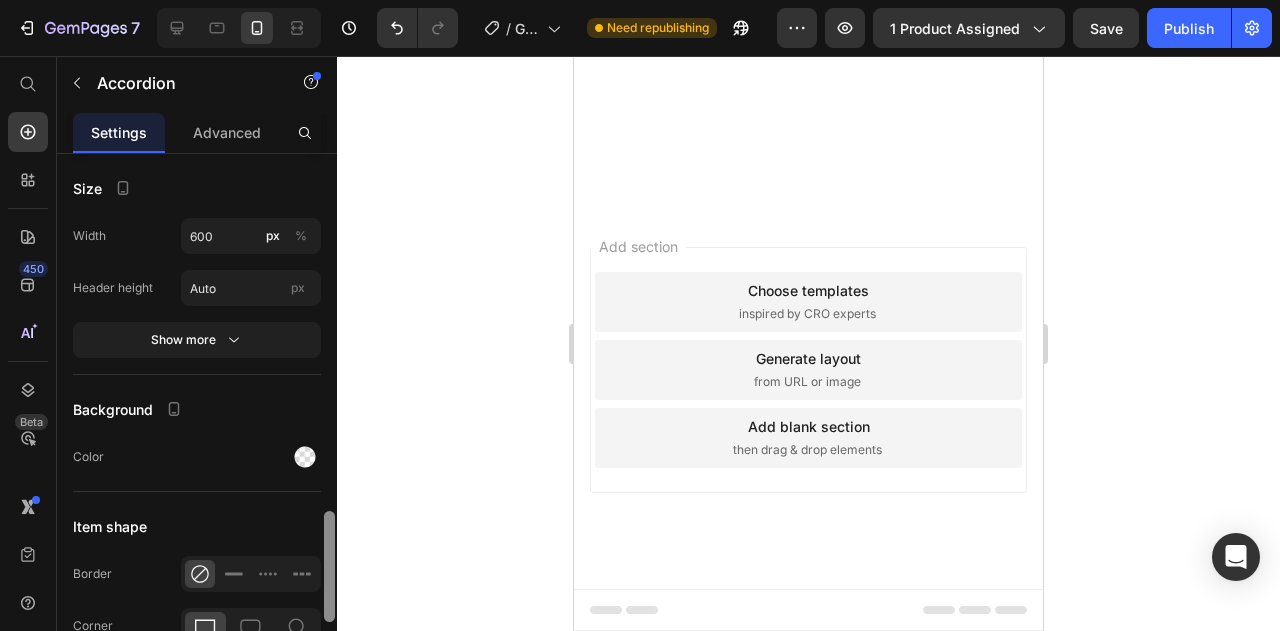 scroll, scrollTop: 1802, scrollLeft: 0, axis: vertical 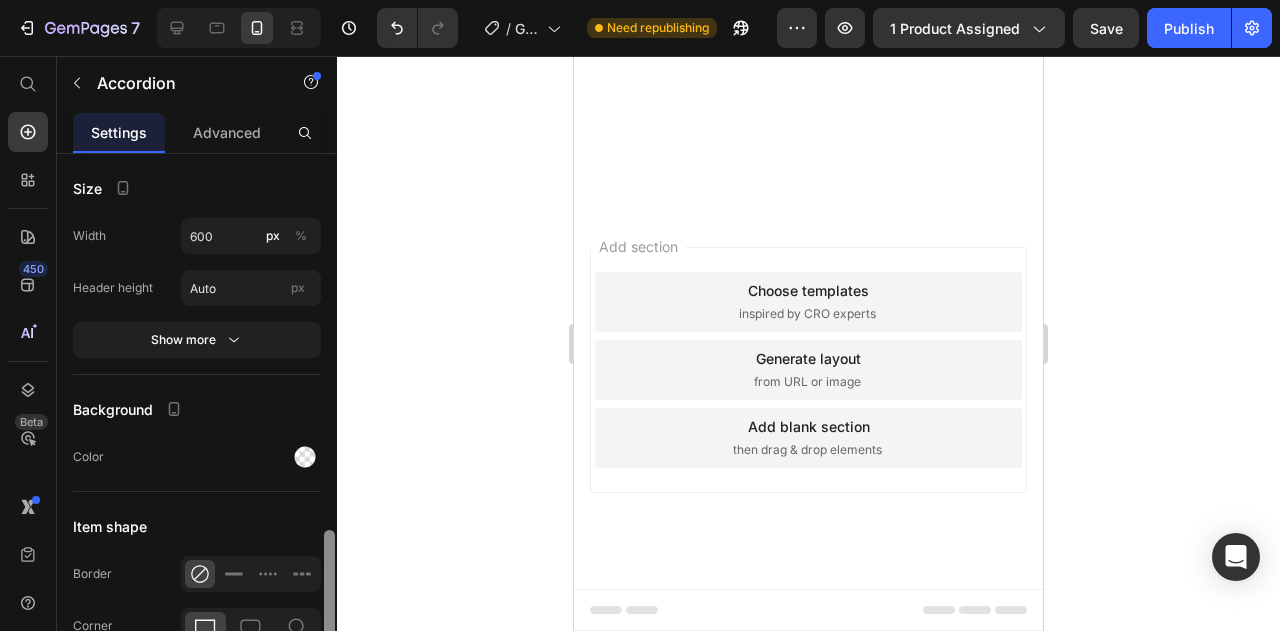 drag, startPoint x: 327, startPoint y: 252, endPoint x: 339, endPoint y: 628, distance: 376.19144 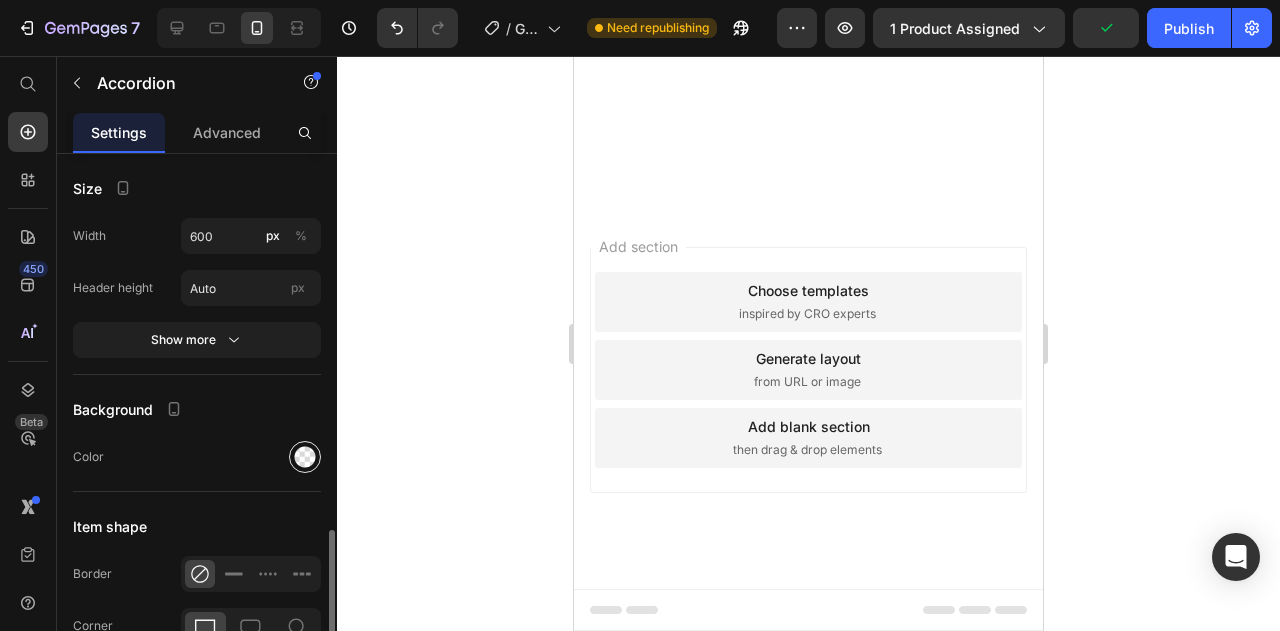 click at bounding box center (305, 457) 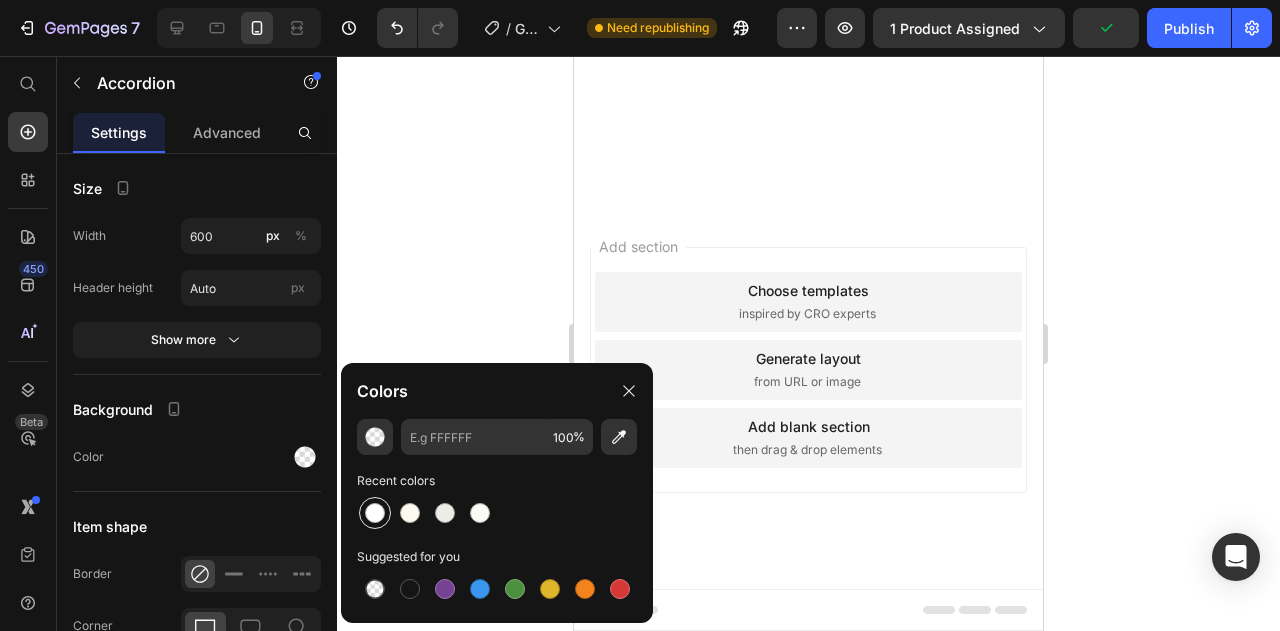 click at bounding box center [375, 513] 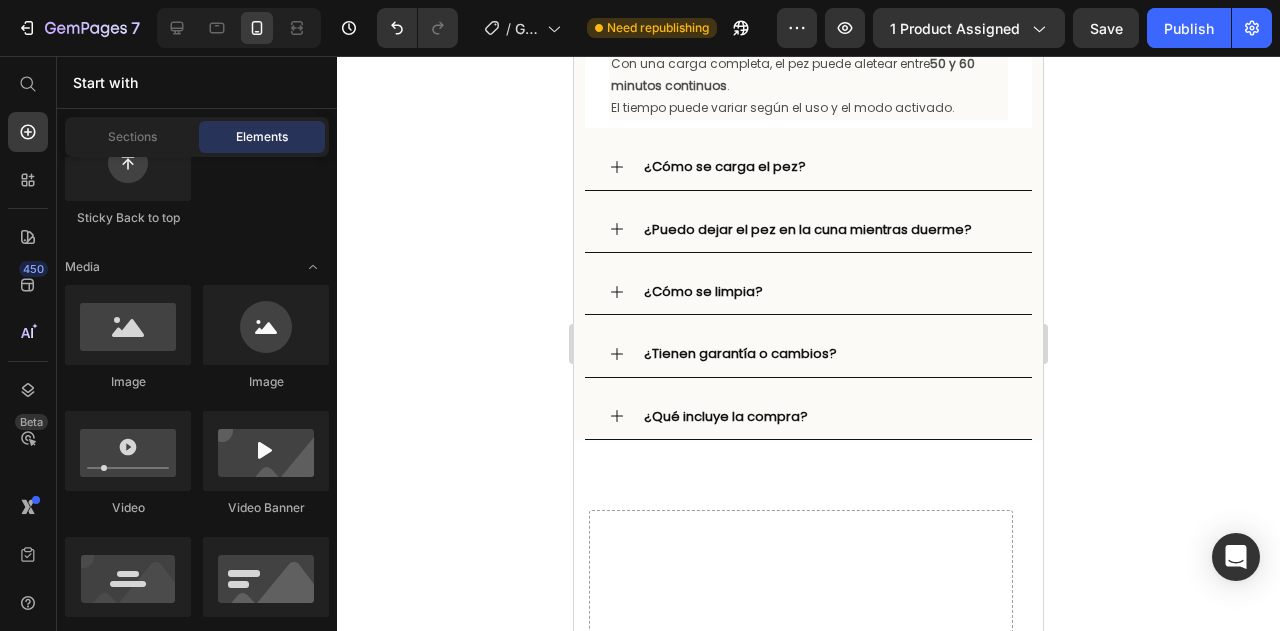 scroll, scrollTop: 5069, scrollLeft: 0, axis: vertical 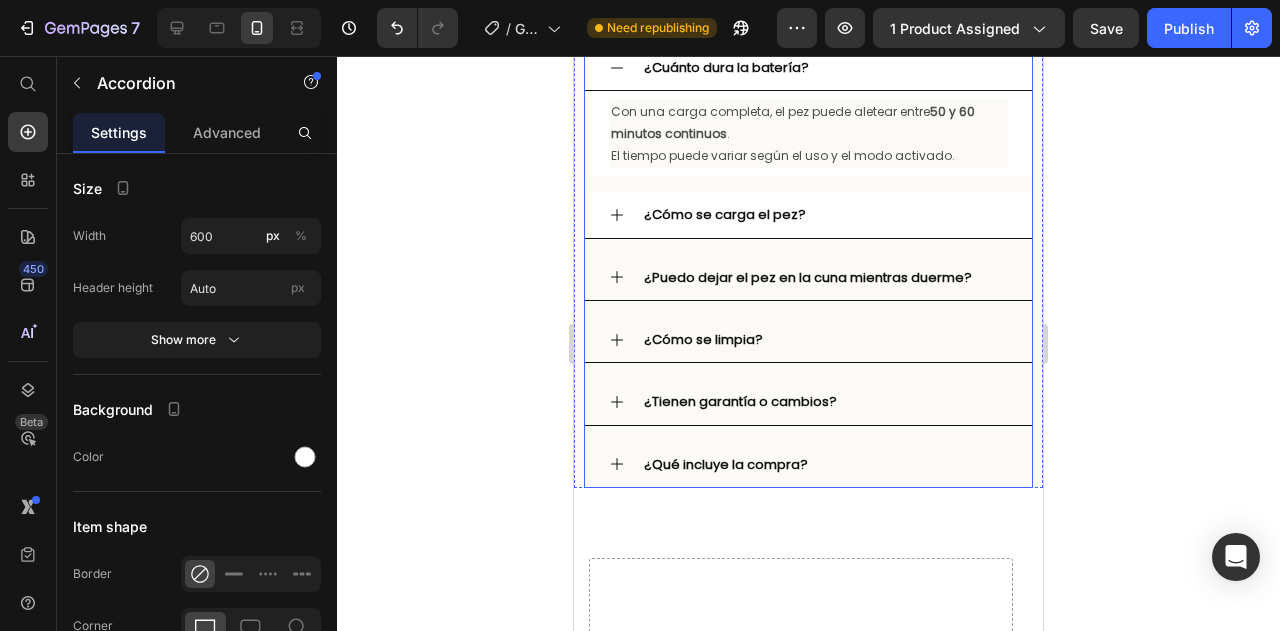 click on "¿Cómo se carga el pez?" at bounding box center [808, 215] 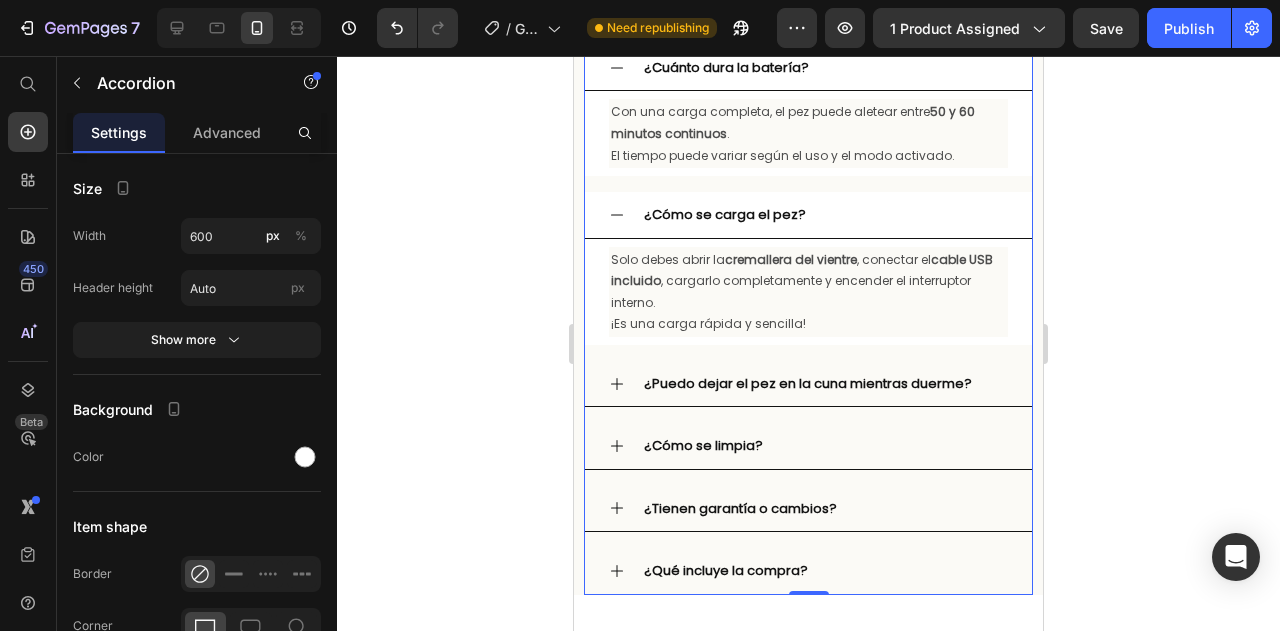 click on "Con una carga completa, el pez puede aletear entre  50 y 60 minutos continuos . El tiempo puede variar según el uso y el modo activado. Text Block" at bounding box center (808, 133) 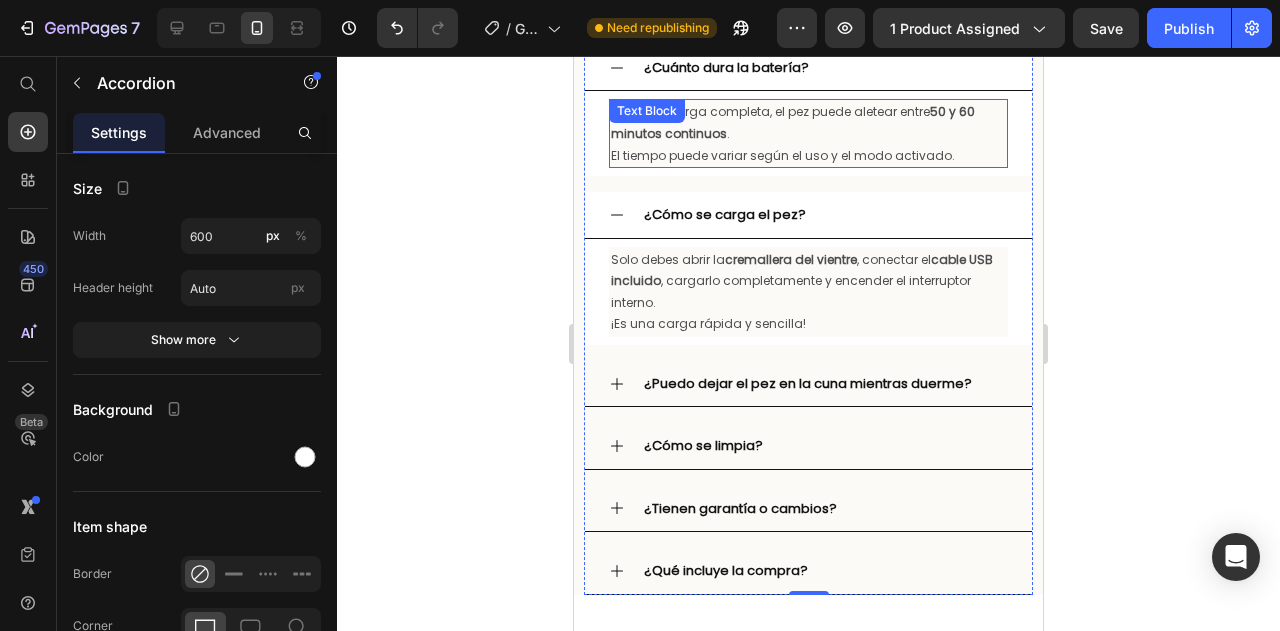 click on "Con una carga completa, el pez puede aletear entre  50 y 60 minutos continuos . El tiempo puede variar según el uso y el modo activado. Text Block" at bounding box center (808, 133) 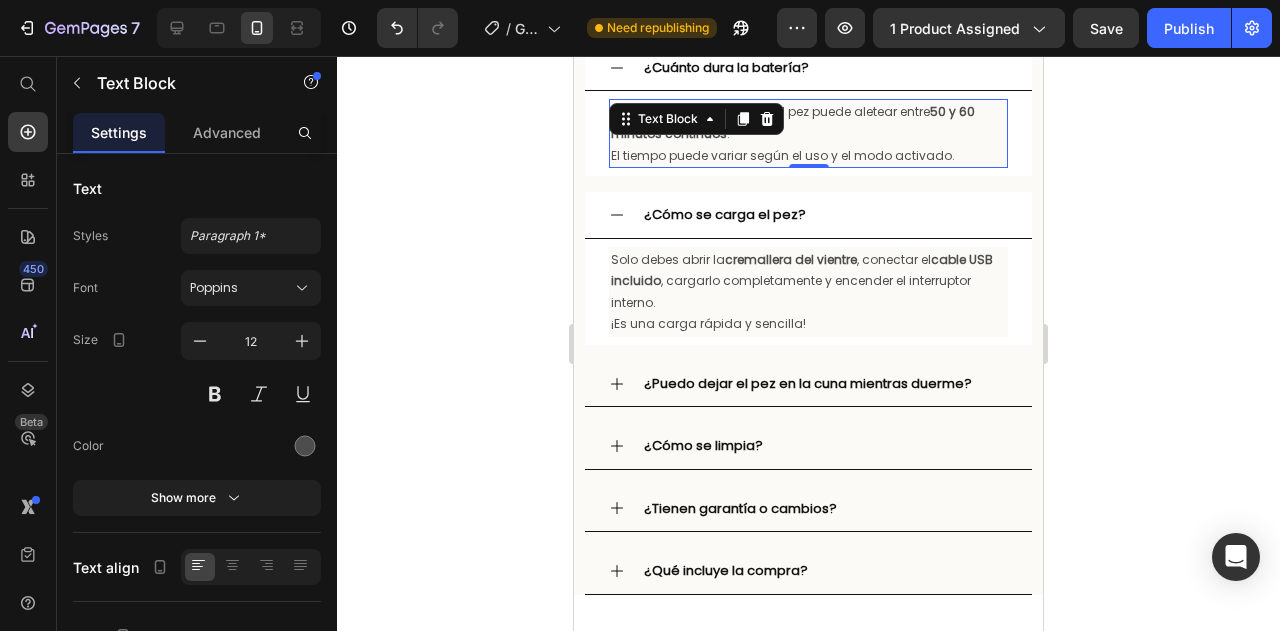 scroll, scrollTop: 361, scrollLeft: 0, axis: vertical 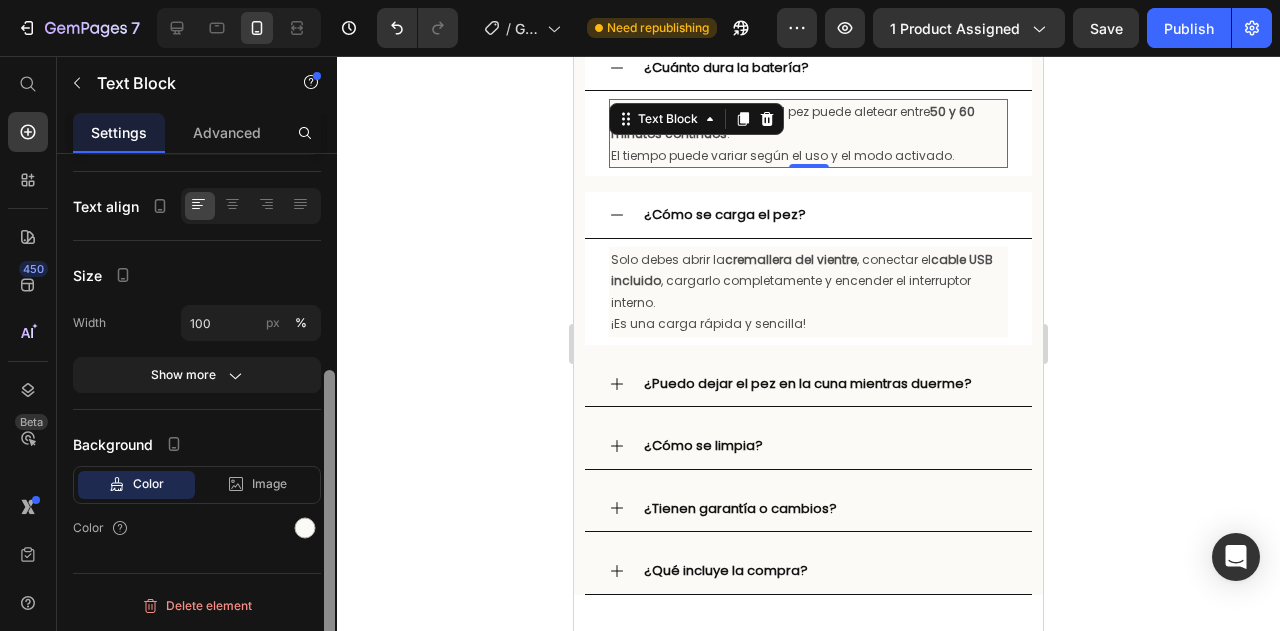 drag, startPoint x: 331, startPoint y: 276, endPoint x: 326, endPoint y: 571, distance: 295.04236 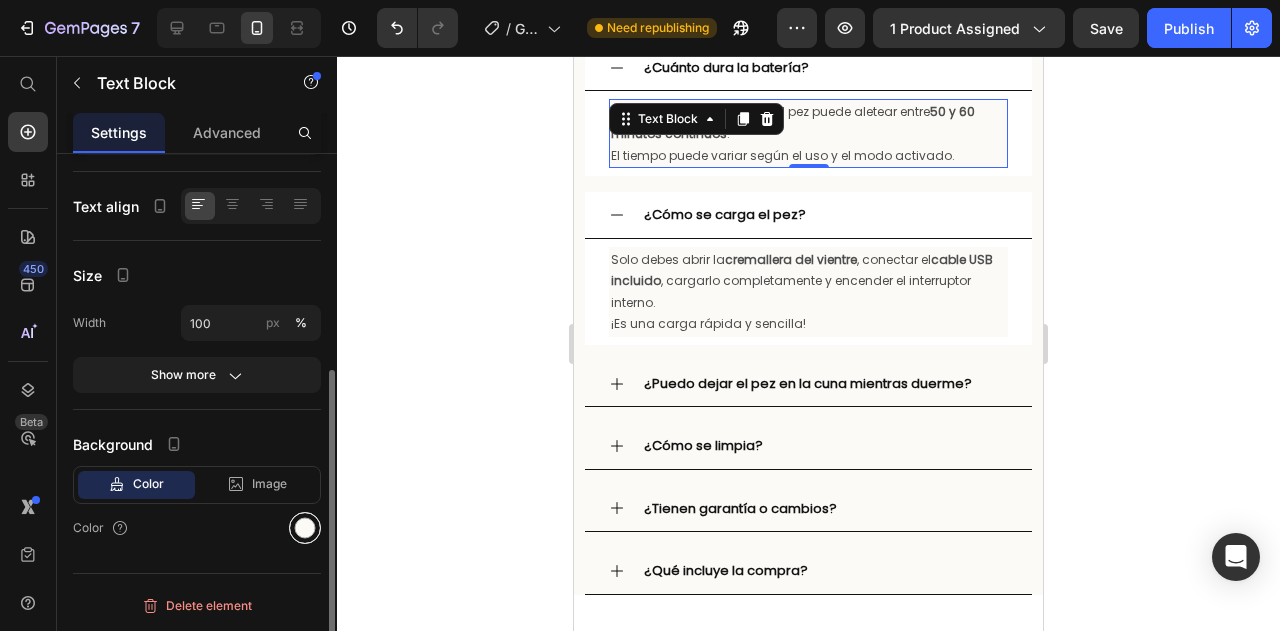 click at bounding box center [305, 528] 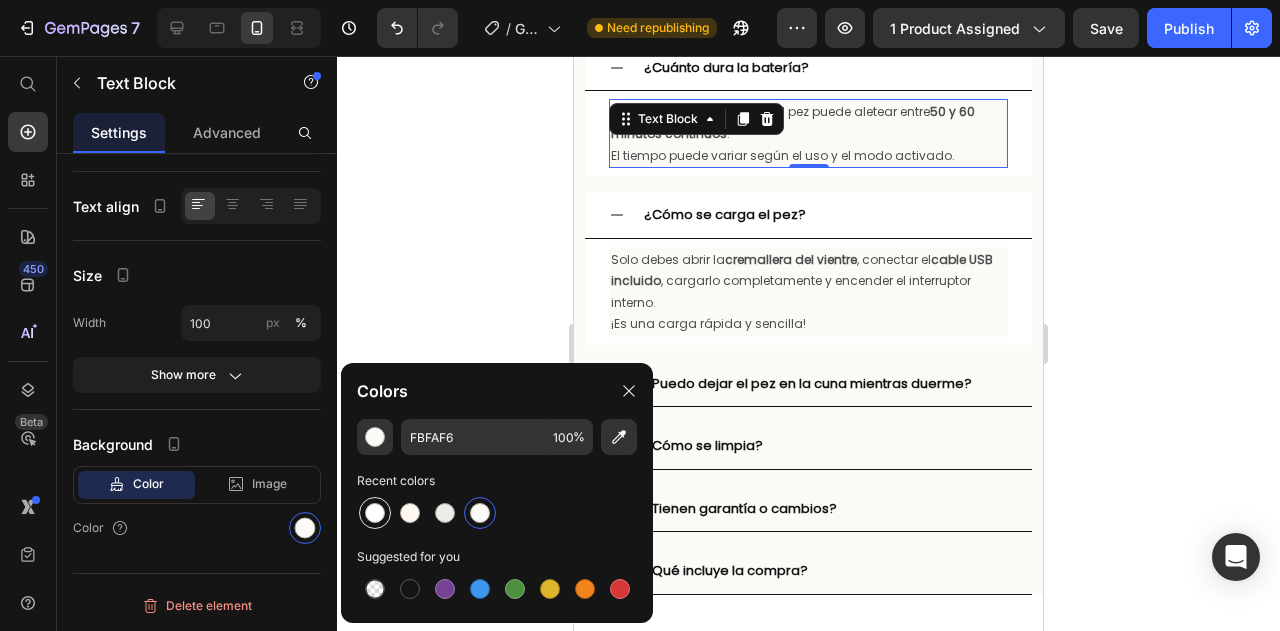click at bounding box center [375, 513] 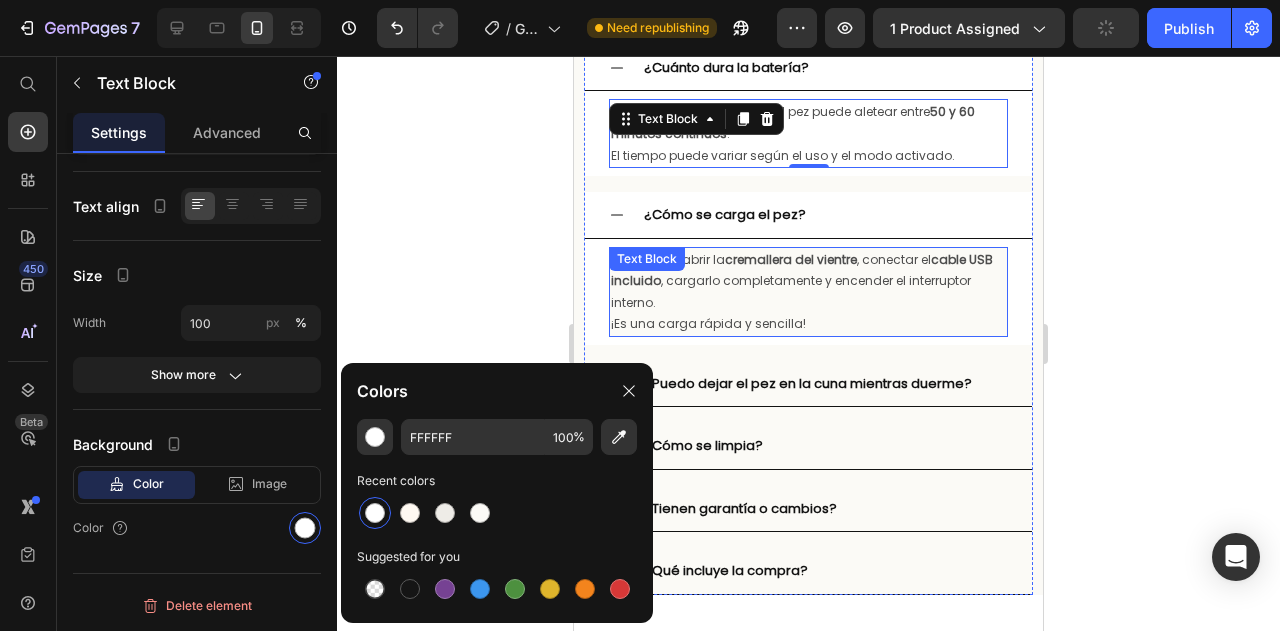 click on "Solo debes abrir la  cremallera del vientre , conectar el  cable USB incluido , cargarlo completamente y encender el interruptor interno. ¡Es una carga rápida y sencilla!" at bounding box center [808, 292] 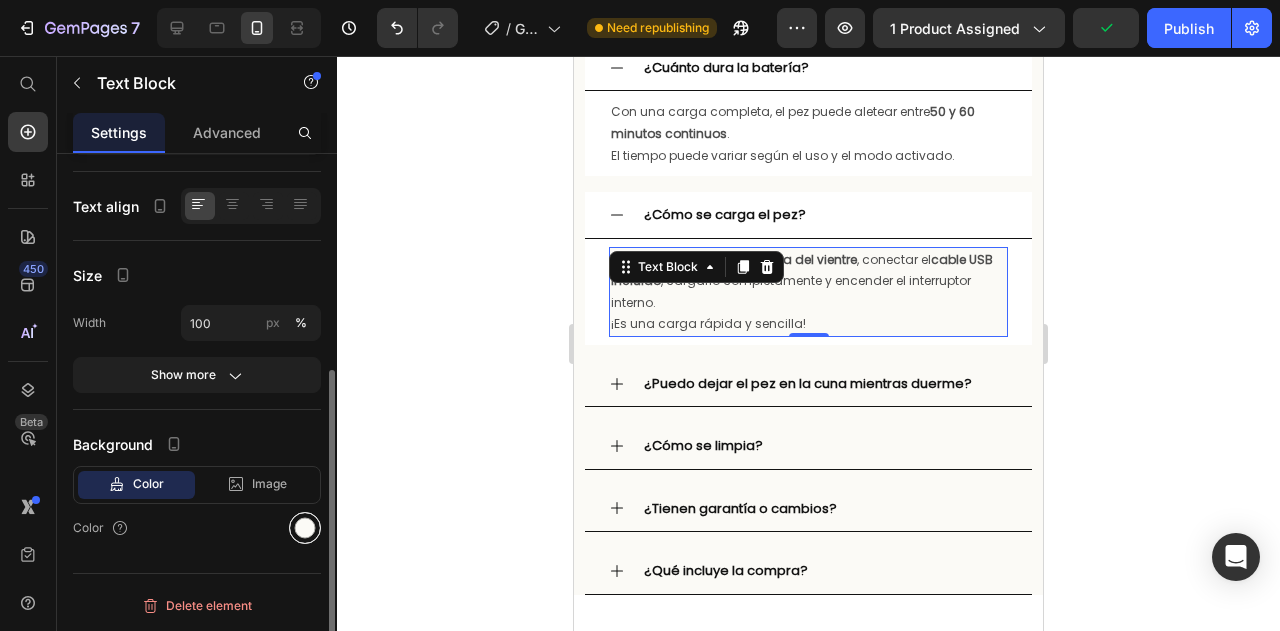 click at bounding box center (305, 528) 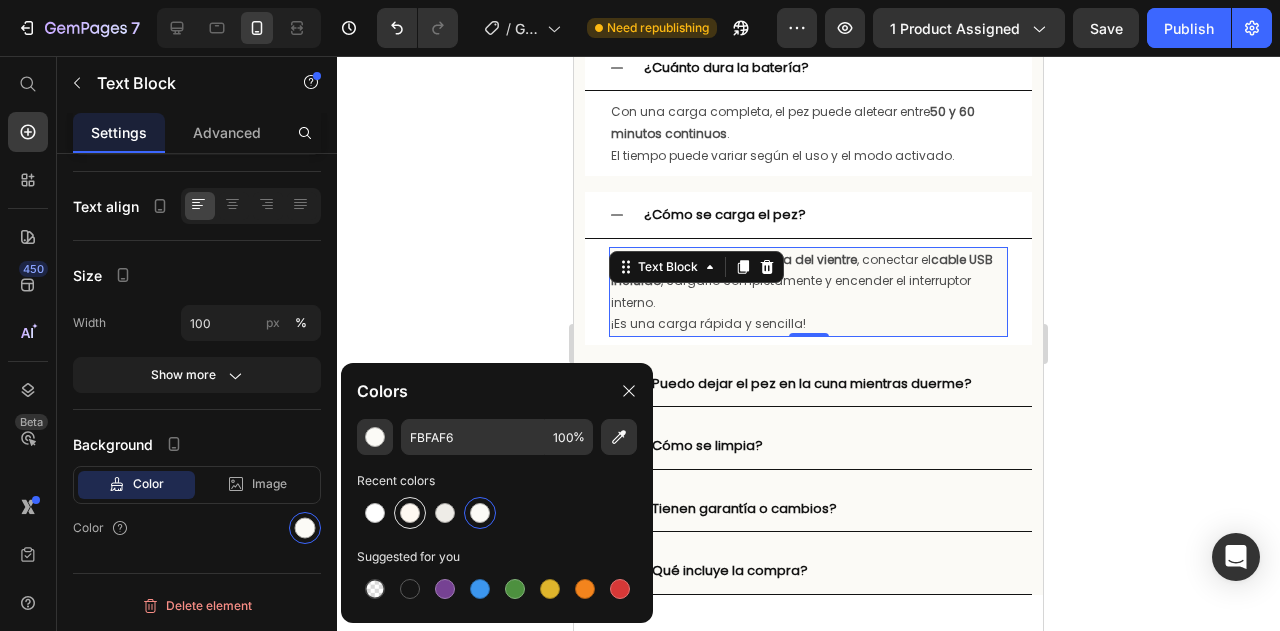 click at bounding box center (410, 513) 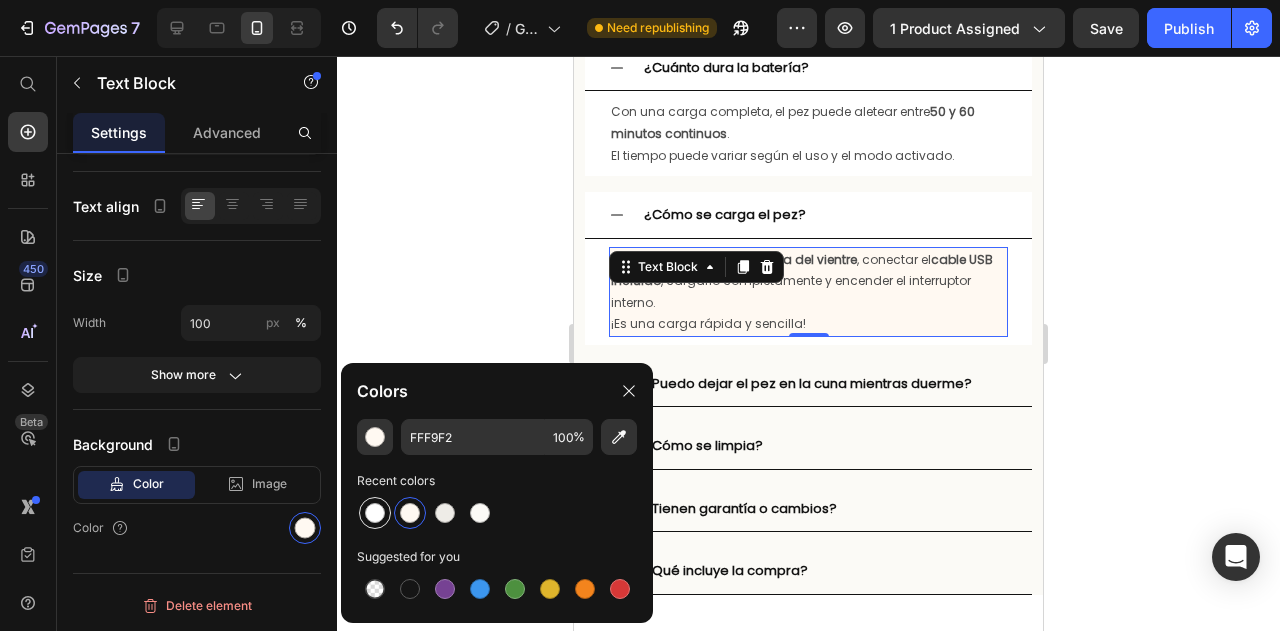 click at bounding box center [375, 513] 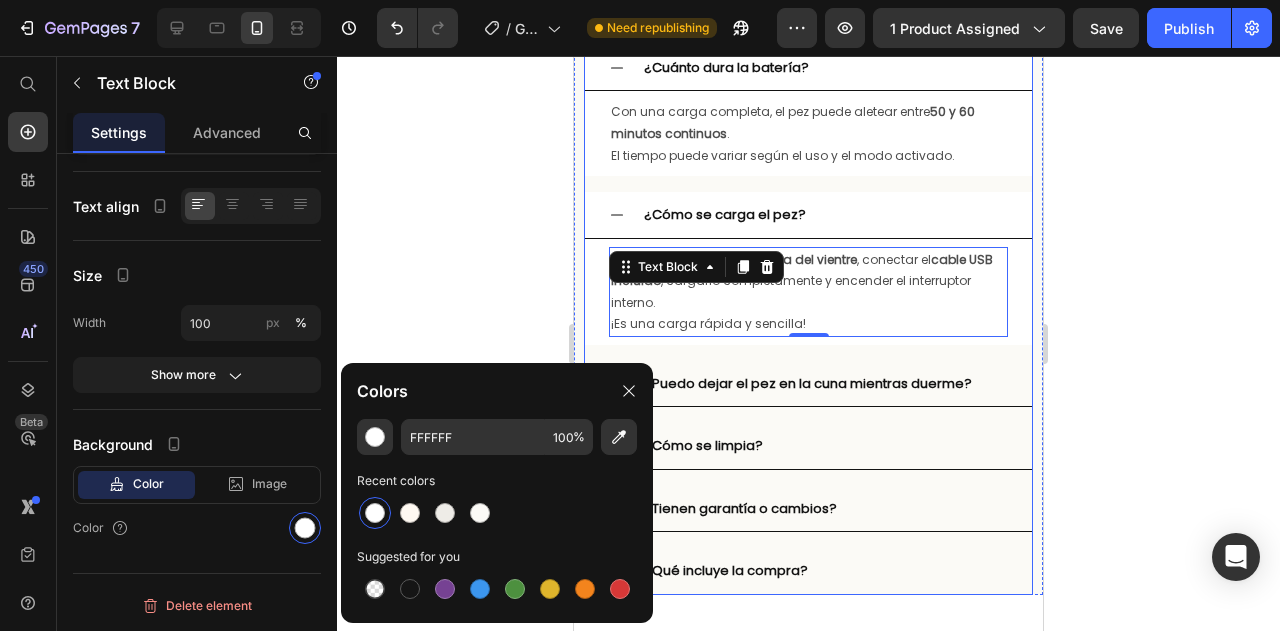 click on "¿Cómo se carga el pez?" at bounding box center (808, 215) 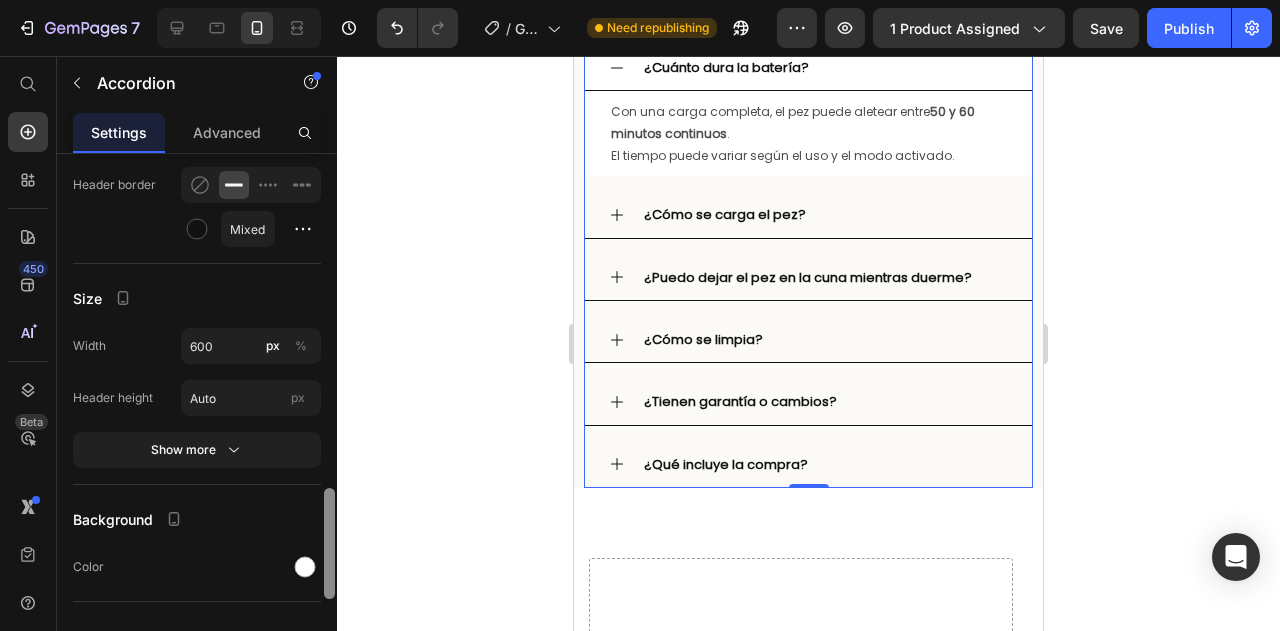 scroll, scrollTop: 1672, scrollLeft: 0, axis: vertical 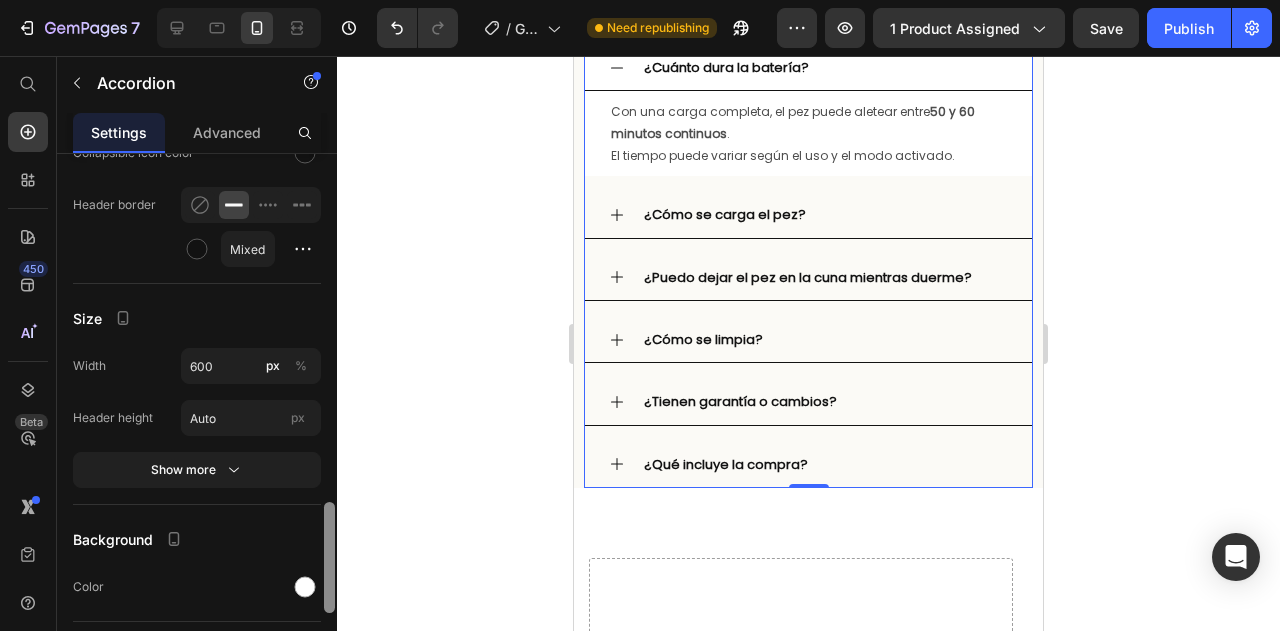 drag, startPoint x: 326, startPoint y: 257, endPoint x: 347, endPoint y: 606, distance: 349.63123 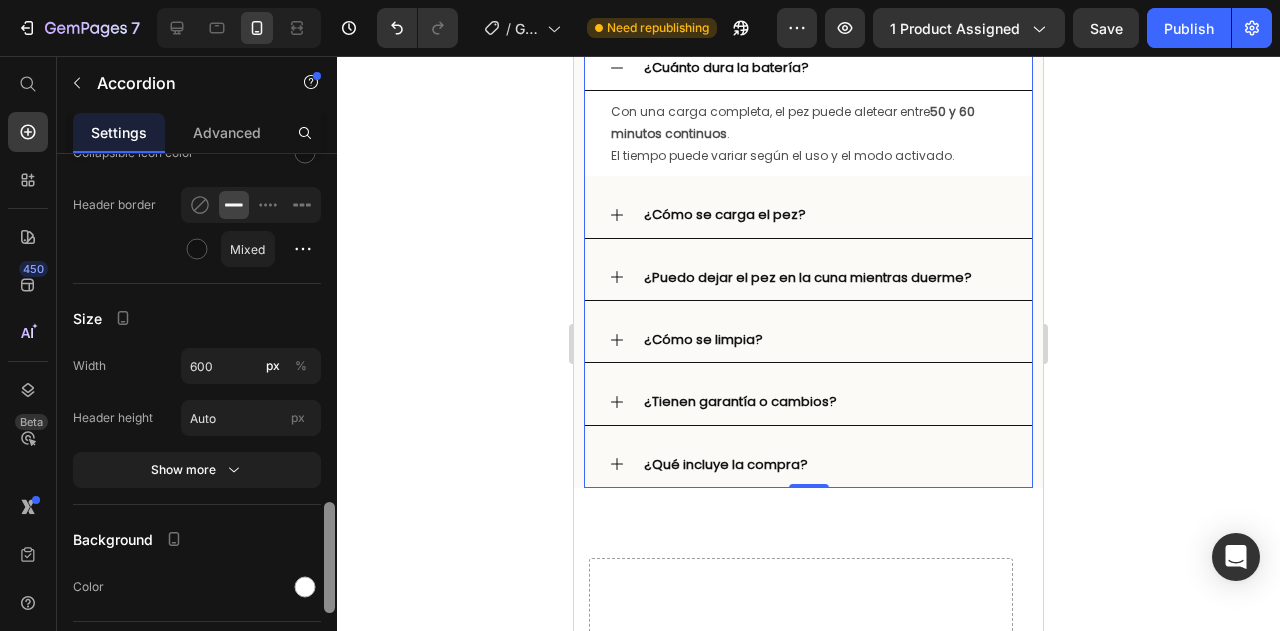 click on "7  Version history  /  GIMNASIO INTERACTIVO DE BEBE Need republishing Preview 1 product assigned  Save   Publish  450 Beta Start with Sections Elements Hero Section Product Detail Brands Trusted Badges Guarantee Product Breakdown How to use Testimonials Compare Bundle FAQs Social Proof Brand Story Product List Collection Blog List Contact Sticky Add to Cart Custom Footer Browse Library 450 Layout
Row
Row
Row
Row Text
Heading
Text Block Button
Button
Button
Sticky Back to top Media" 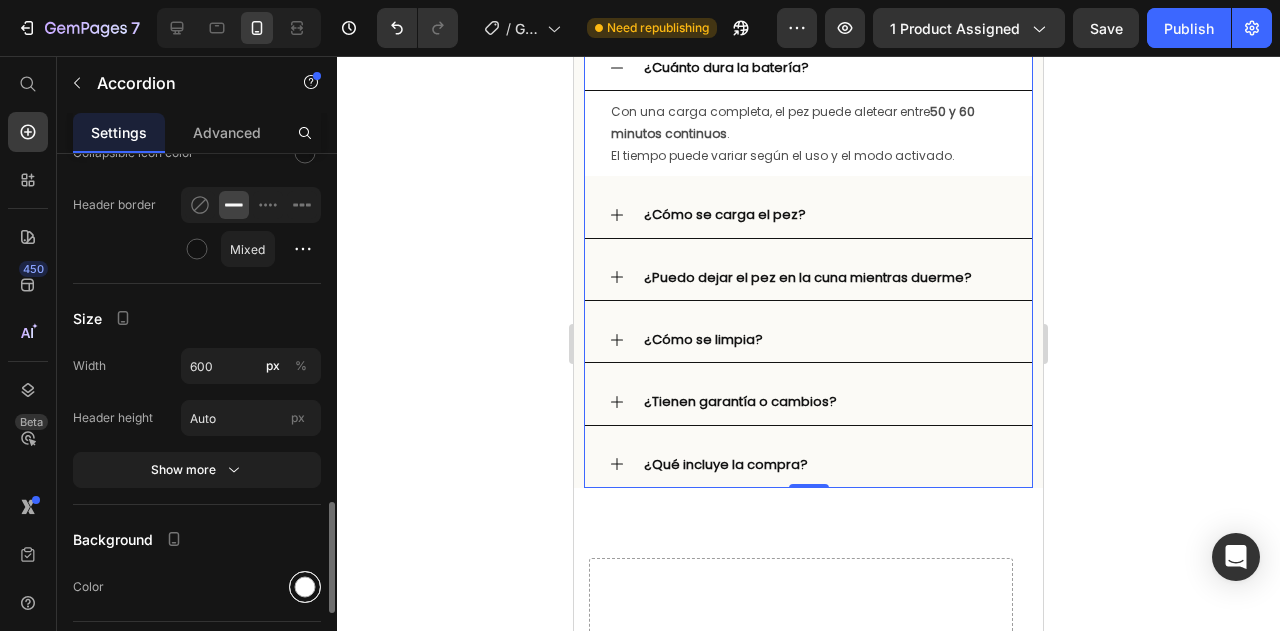 click at bounding box center [305, 587] 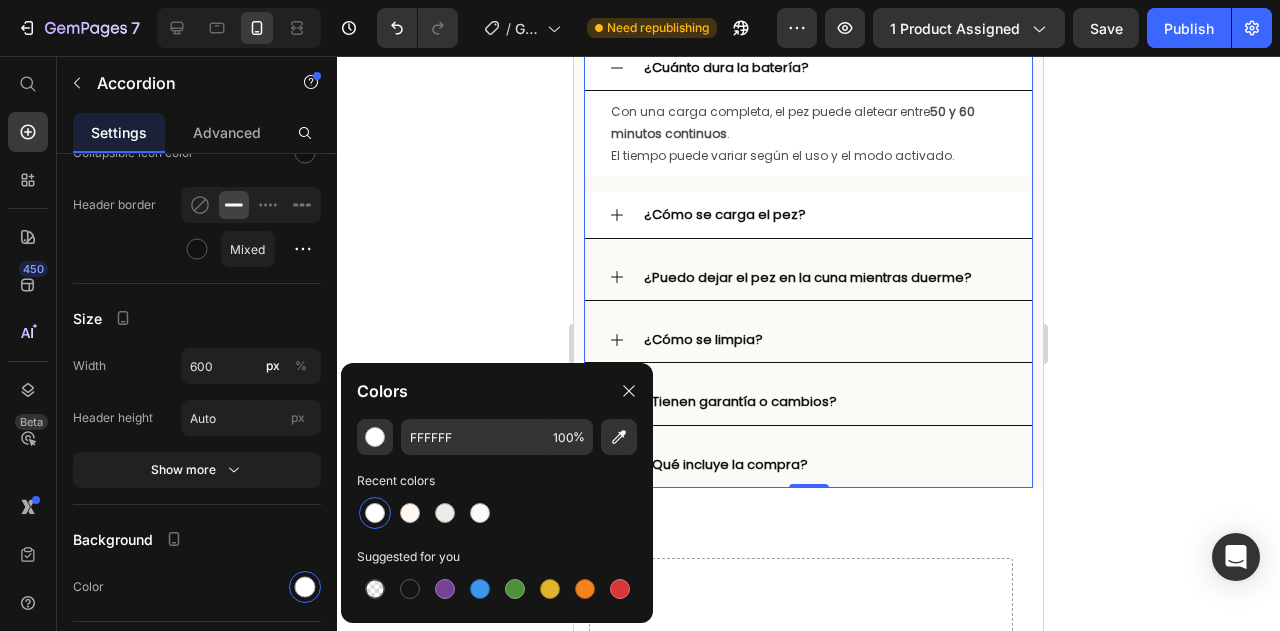 click 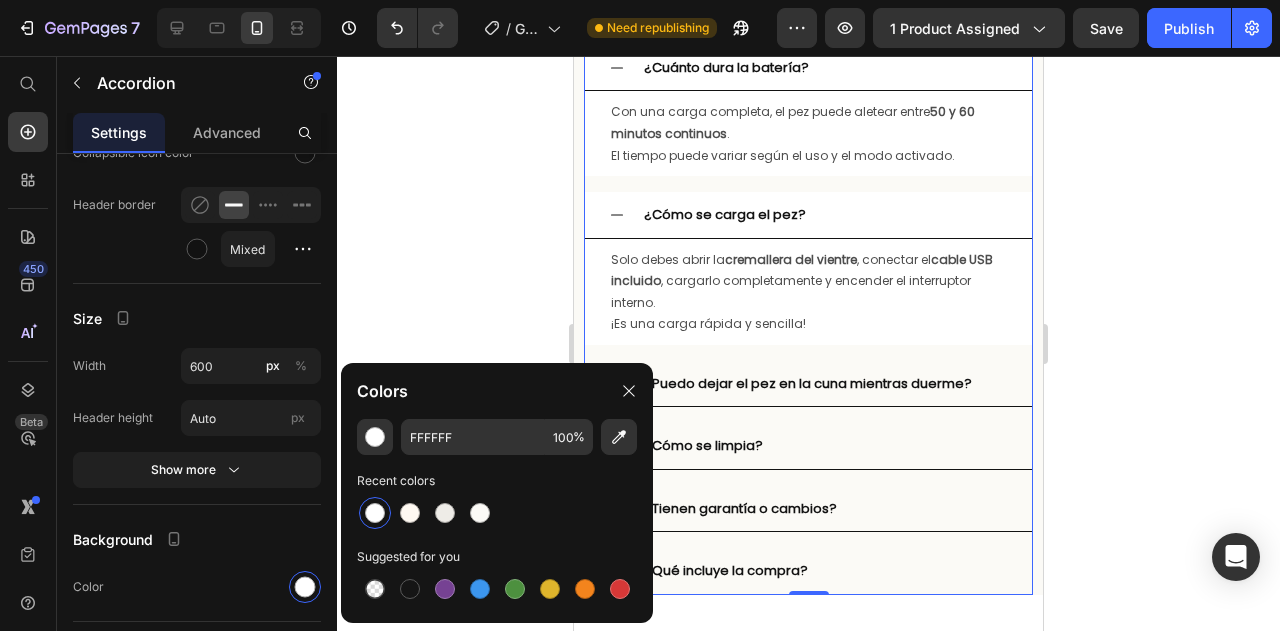 click on "¿Es seguro para recién nacidos?
¿Cuánto dura la batería? Con una carga completa, el pez puede aletear entre  50 y 60 minutos continuos . El tiempo puede variar según el uso y el modo activado. Text Block
¿Cómo se carga el pez? Solo debes abrir la  cremallera del vientre , conectar el  cable USB incluido , cargarlo completamente y encender el interruptor interno. ¡Es una carga rápida y sencilla! Text Block
¿Puedo dejar el pez en la cuna mientras duerme?
¿Cómo se limpia?
¿Tienen garantía o cambios?
¿Qué incluye la compra?" at bounding box center [808, 289] 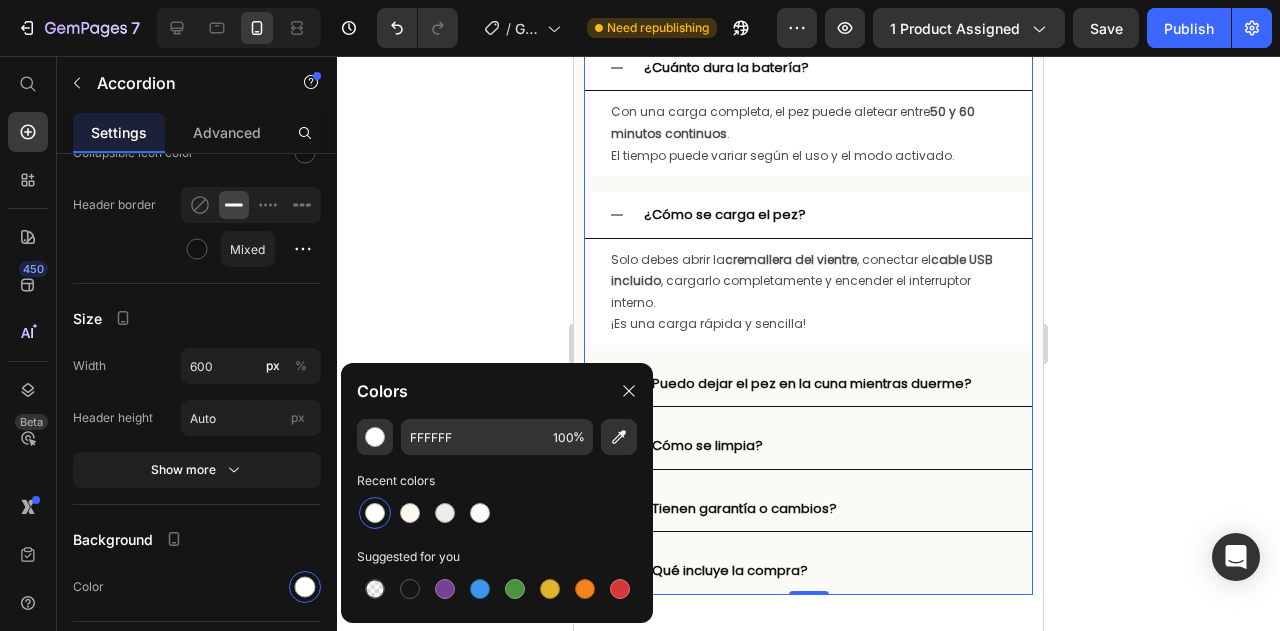 click on "¿Es seguro para recién nacidos?
¿Cuánto dura la batería? Con una carga completa, el pez puede aletear entre  50 y 60 minutos continuos . El tiempo puede variar según el uso y el modo activado. Text Block
¿Cómo se carga el pez? Solo debes abrir la  cremallera del vientre , conectar el  cable USB incluido , cargarlo completamente y encender el interruptor interno. ¡Es una carga rápida y sencilla! Text Block
¿Puedo dejar el pez en la cuna mientras duerme?
¿Cómo se limpia?
¿Tienen garantía o cambios?
¿Qué incluye la compra?" at bounding box center (808, 289) 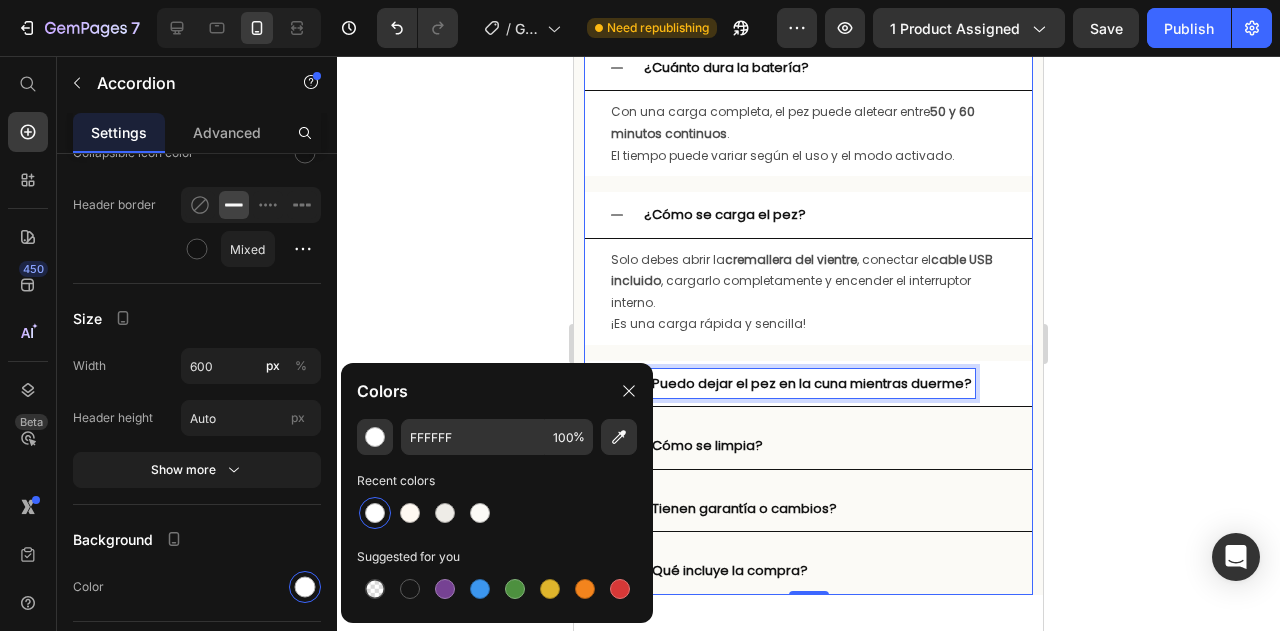 click on "¿Puedo dejar el pez en la cuna mientras duerme?" at bounding box center [808, 383] 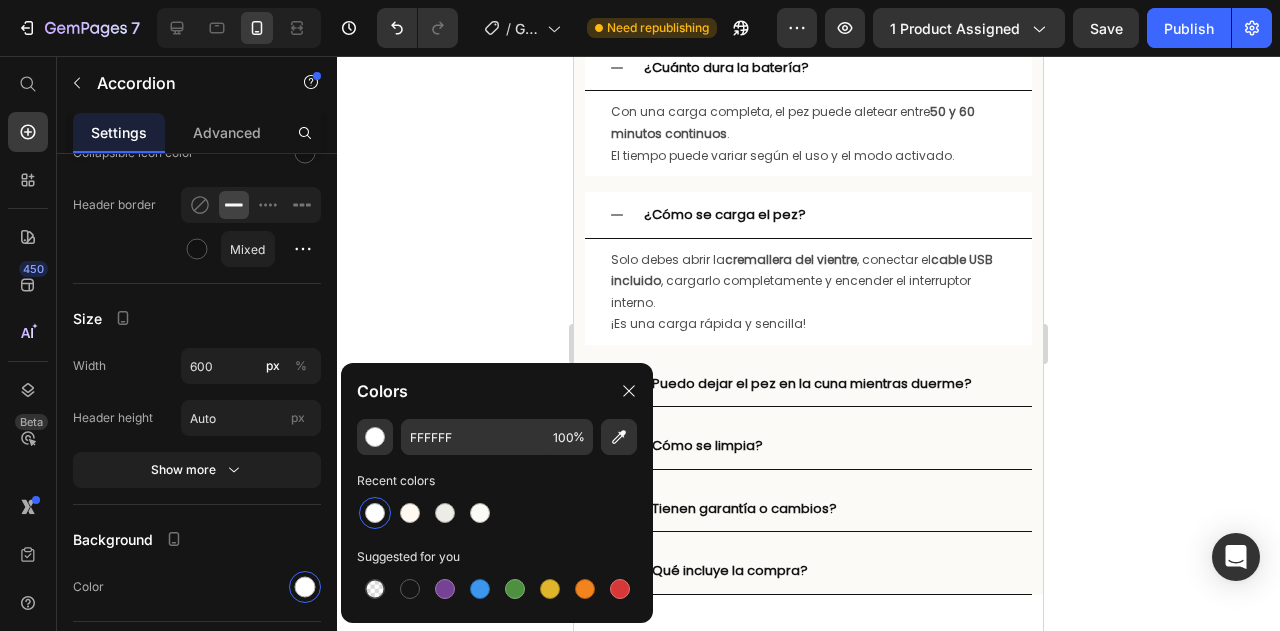 click on "¿Es seguro para recién nacidos?
¿Cuánto dura la batería? Con una carga completa, el pez puede aletear entre  50 y 60 minutos continuos . El tiempo puede variar según el uso y el modo activado. Text Block
¿Cómo se carga el pez? Solo debes abrir la  cremallera del vientre , conectar el  cable USB incluido , cargarlo completamente y encender el interruptor interno. ¡Es una carga rápida y sencilla! Text Block
¿Puedo dejar el pez en la cuna mientras duerme?
¿Cómo se limpia?
¿Tienen garantía o cambios?
¿Qué incluye la compra?" at bounding box center [808, 289] 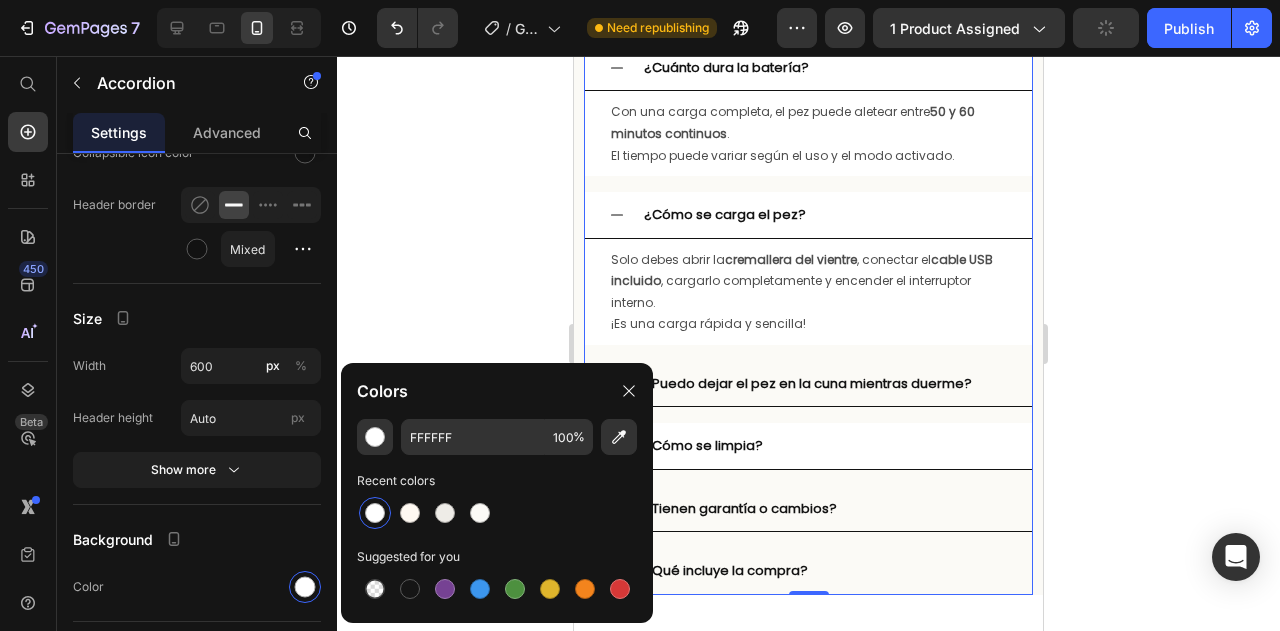 click on "¿Cómo se limpia?" at bounding box center (824, 445) 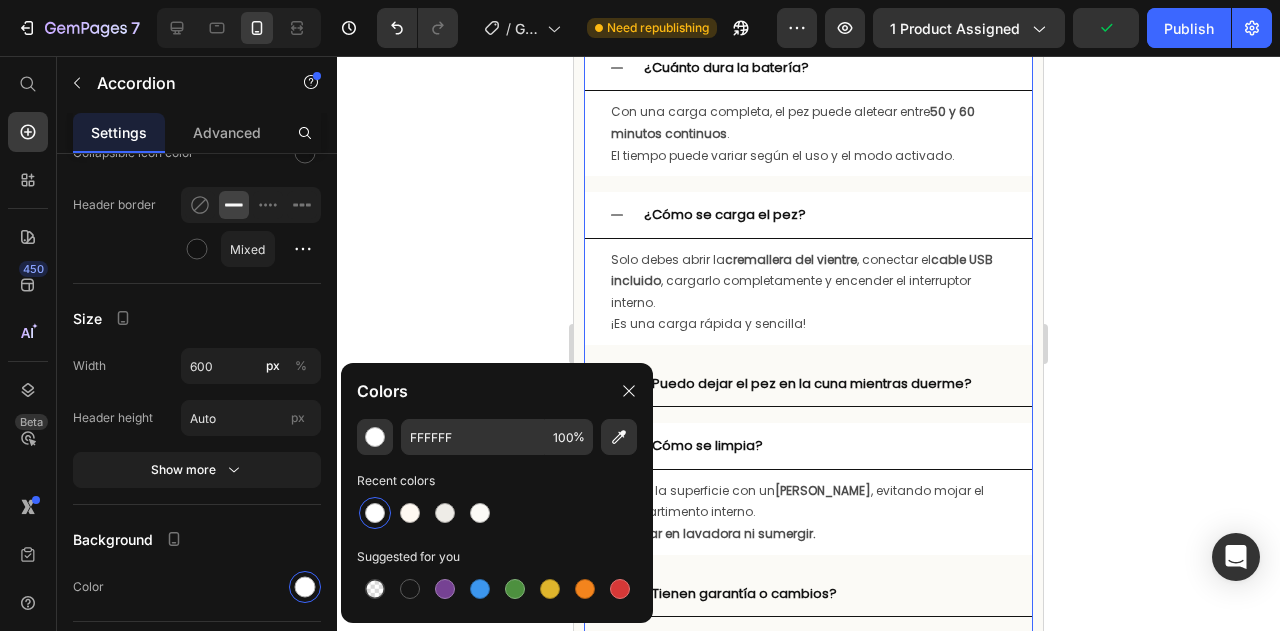 click on "¿Es seguro para recién nacidos?
¿Cuánto dura la batería? Con una carga completa, el pez puede aletear entre  50 y 60 minutos continuos . El tiempo puede variar según el uso y el modo activado. Text Block
¿Cómo se carga el pez? Solo debes abrir la  cremallera del vientre , conectar el  cable USB incluido , cargarlo completamente y encender el interruptor interno. ¡Es una carga rápida y sencilla! Text Block
¿Puedo dejar el pez en la cuna mientras duerme?
¿Cómo se limpia? Limpia la superficie con un  paño húmedo , evitando mojar el compartimento interno. No lavar en lavadora ni sumergir. Text Block
¿Tienen garantía o cambios?
¿Qué incluye la compra?" at bounding box center [808, 331] 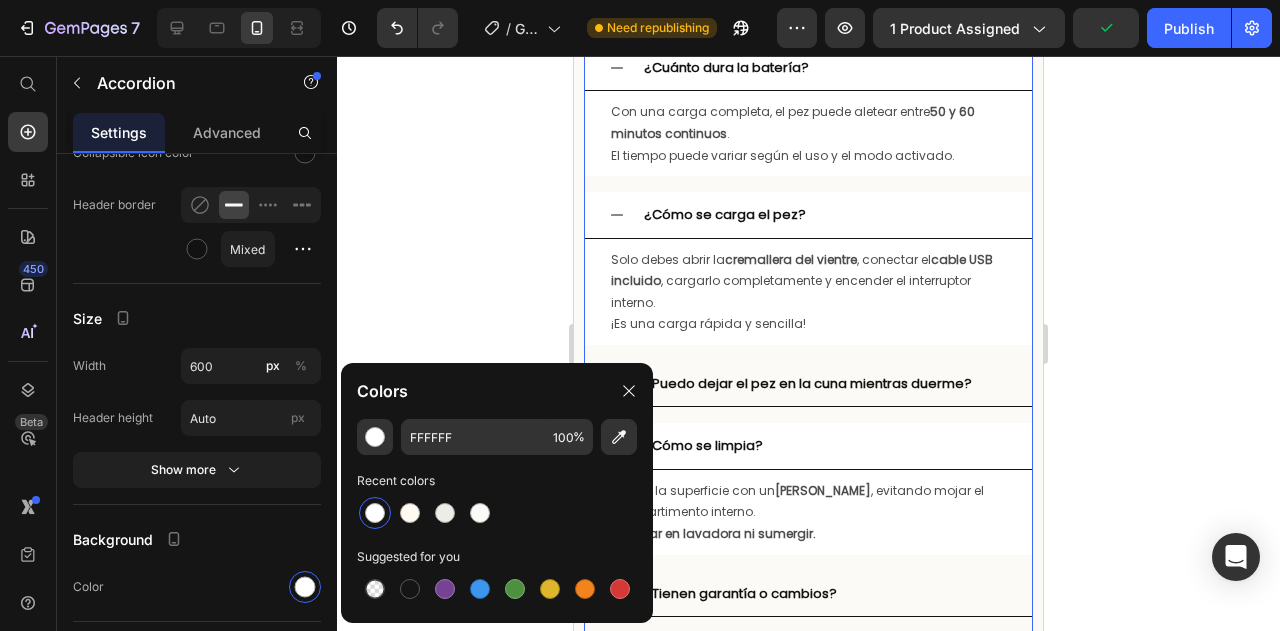 click 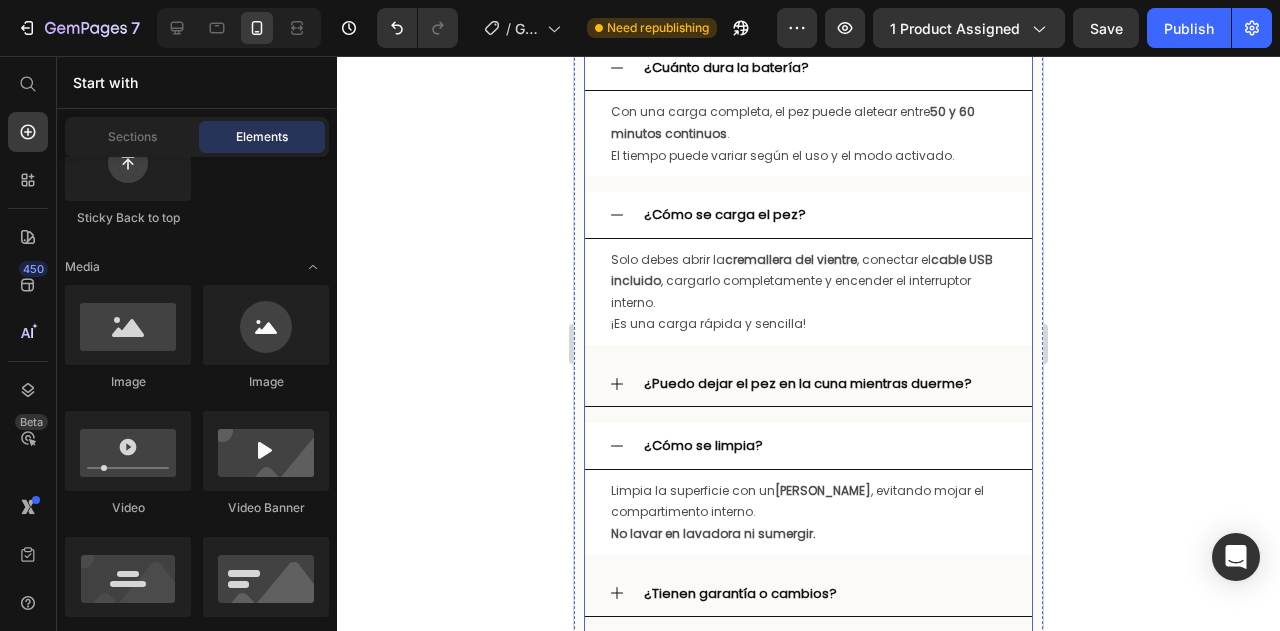 click on "¿Es seguro para recién nacidos?
¿Cuánto dura la batería? Con una carga completa, el pez puede aletear entre  50 y 60 minutos continuos . El tiempo puede variar según el uso y el modo activado. Text Block
¿Cómo se carga el pez? Solo debes abrir la  cremallera del vientre , conectar el  cable USB incluido , cargarlo completamente y encender el interruptor interno. ¡Es una carga rápida y sencilla! Text Block
¿Puedo dejar el pez en la cuna mientras duerme?
¿Cómo se limpia? Limpia la superficie con un  paño húmedo , evitando mojar el compartimento interno. No lavar en lavadora ni sumergir. Text Block
¿Tienen garantía o cambios?
¿Qué incluye la compra?" at bounding box center (808, 331) 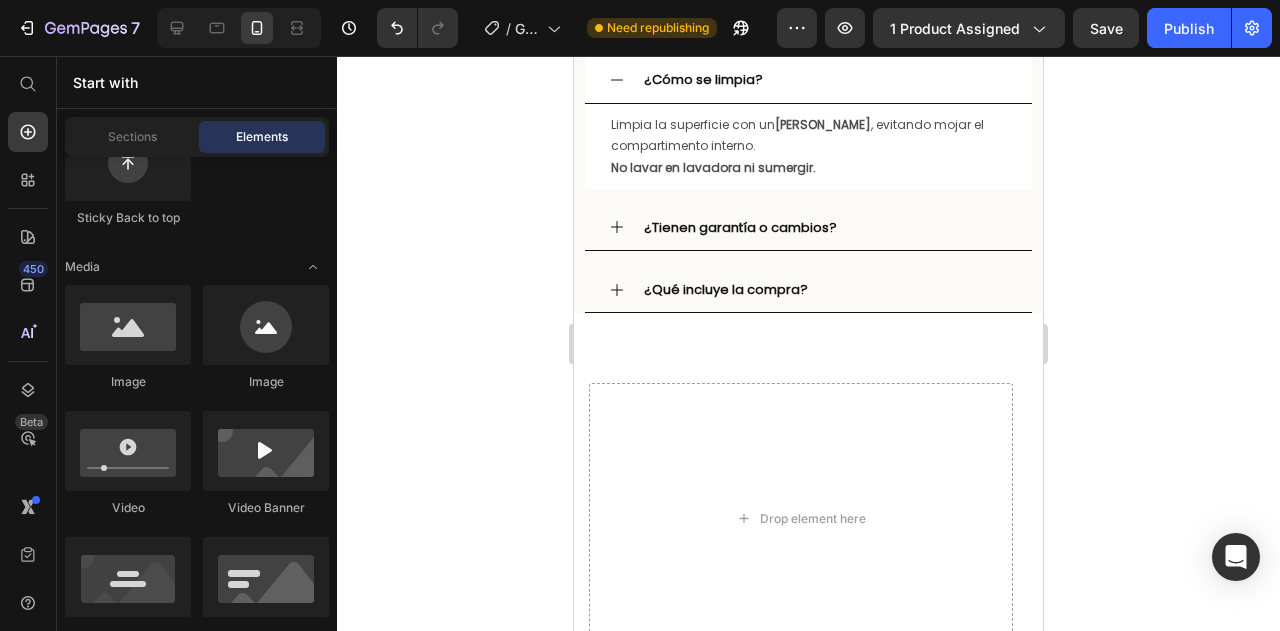 scroll, scrollTop: 5399, scrollLeft: 0, axis: vertical 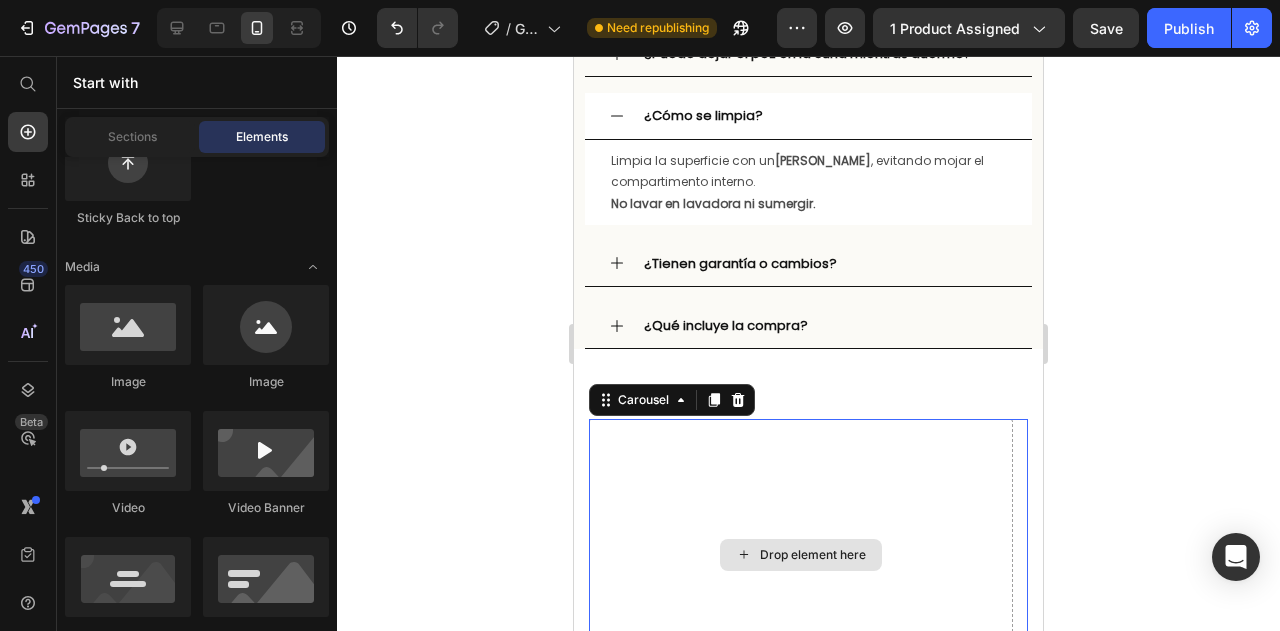click on "Drop element here" at bounding box center (801, 554) 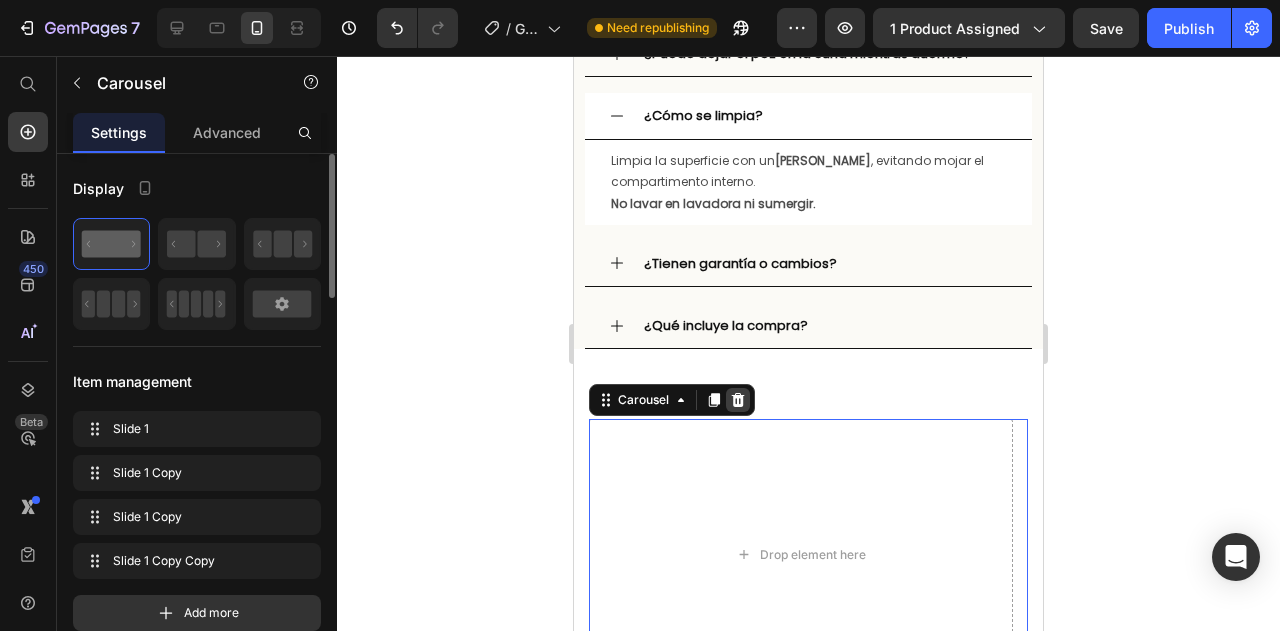 click 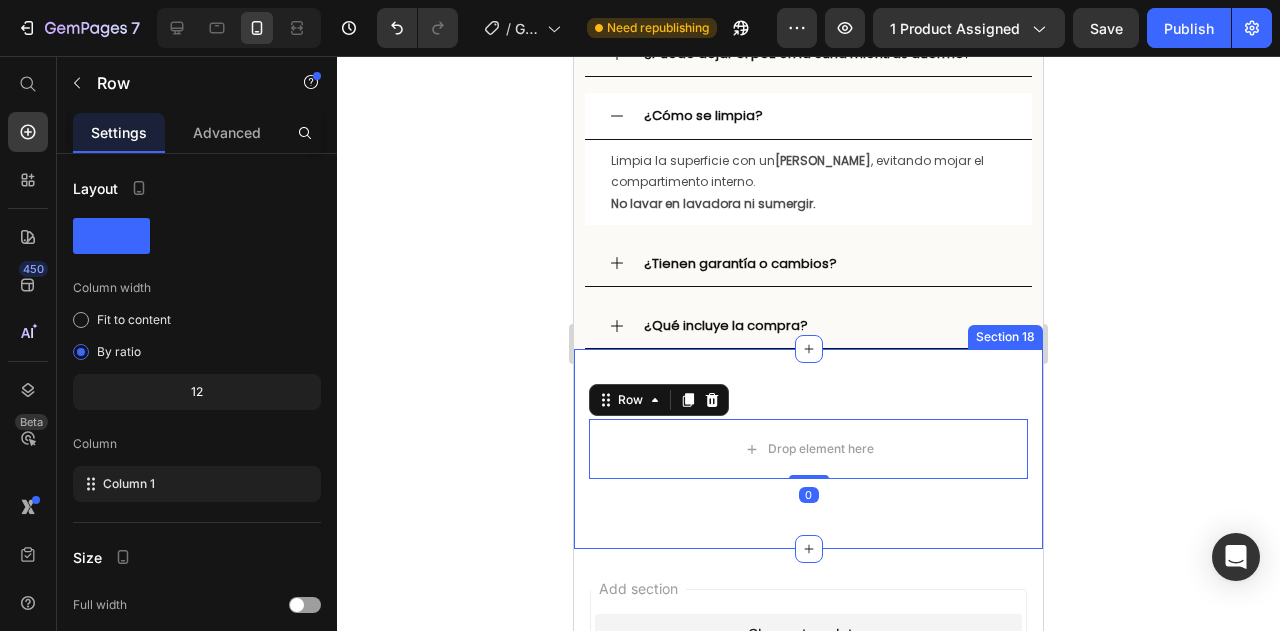click on "Drop element here Row   0 Section 18" at bounding box center [808, 449] 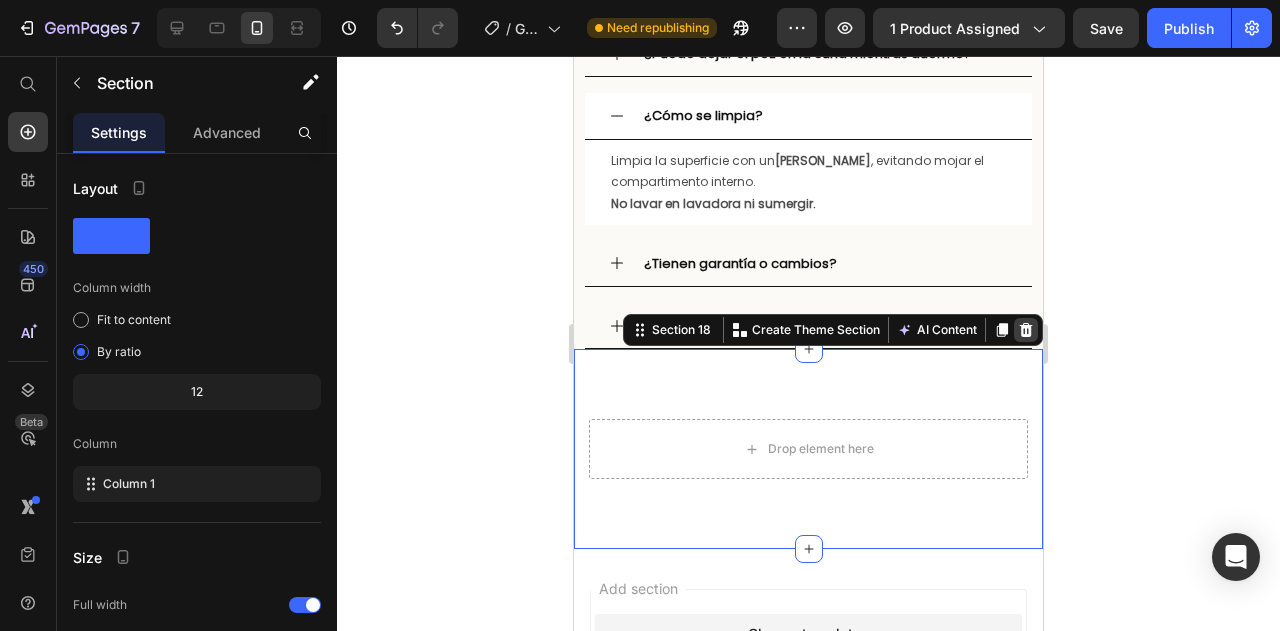 click 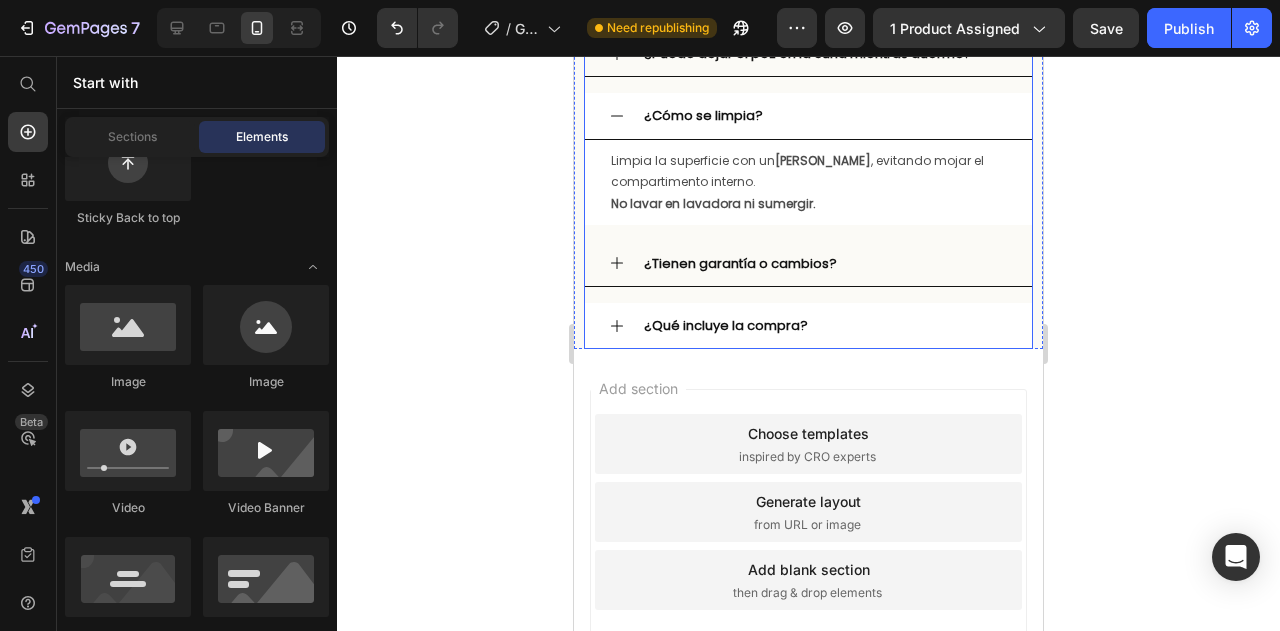 click on "¿Qué incluye la compra?" at bounding box center (808, 326) 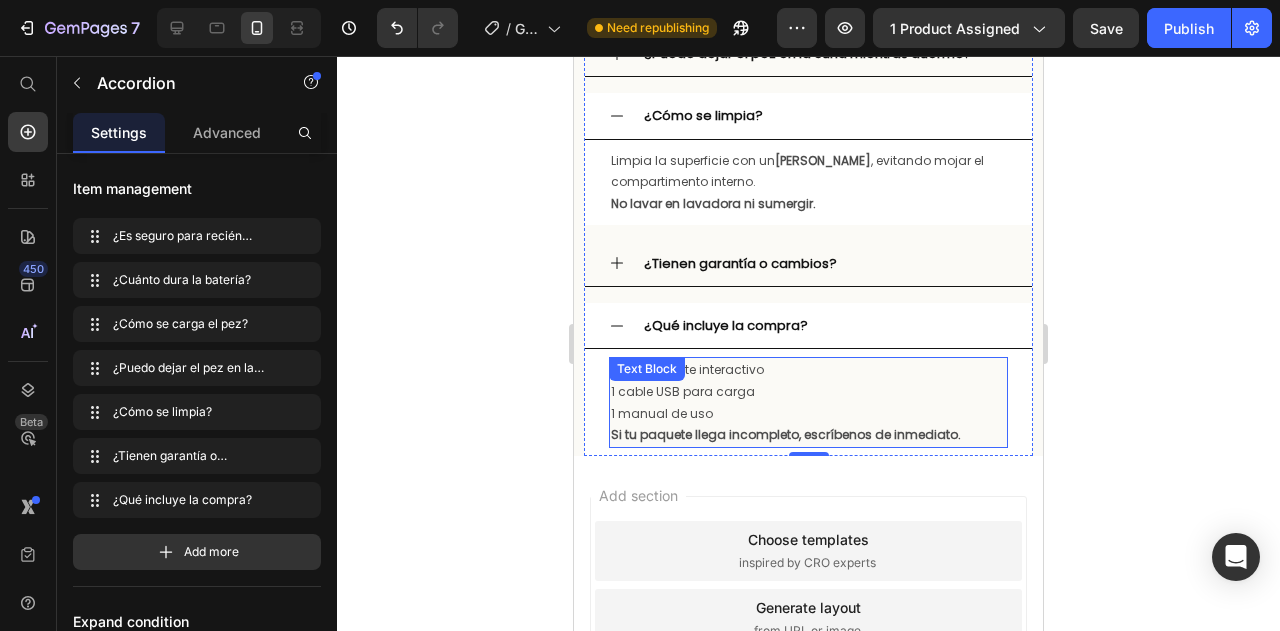 click on "Si tu paquete llega incompleto, escríbenos de inmediato." at bounding box center [786, 434] 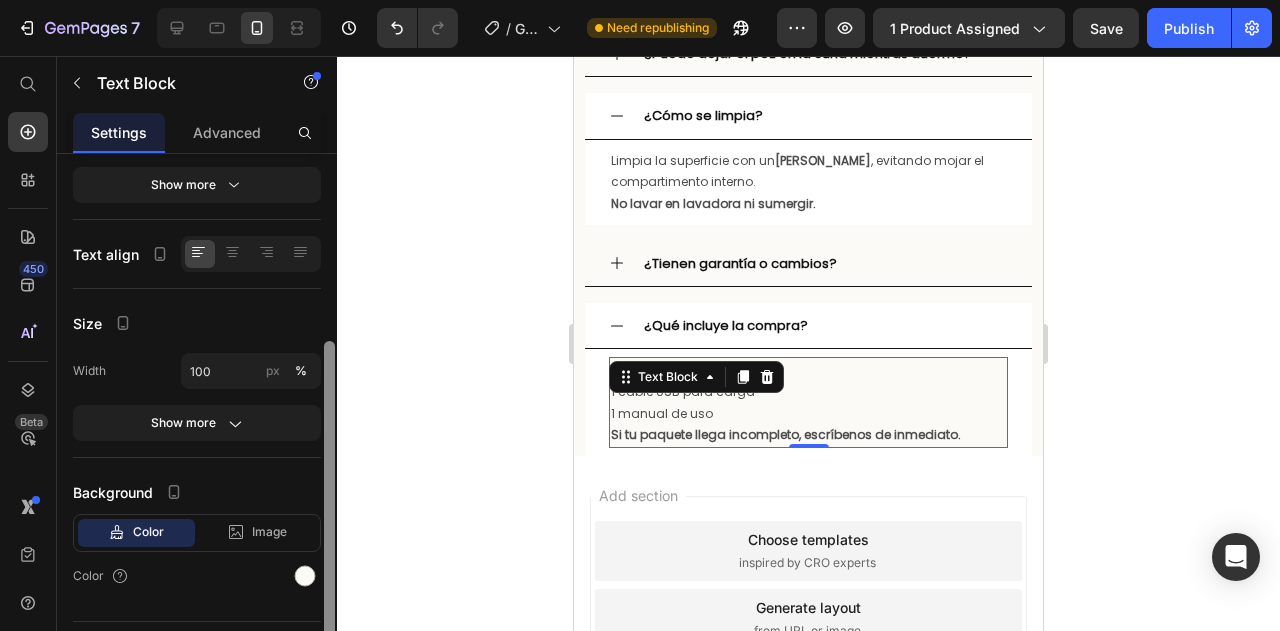 scroll, scrollTop: 319, scrollLeft: 0, axis: vertical 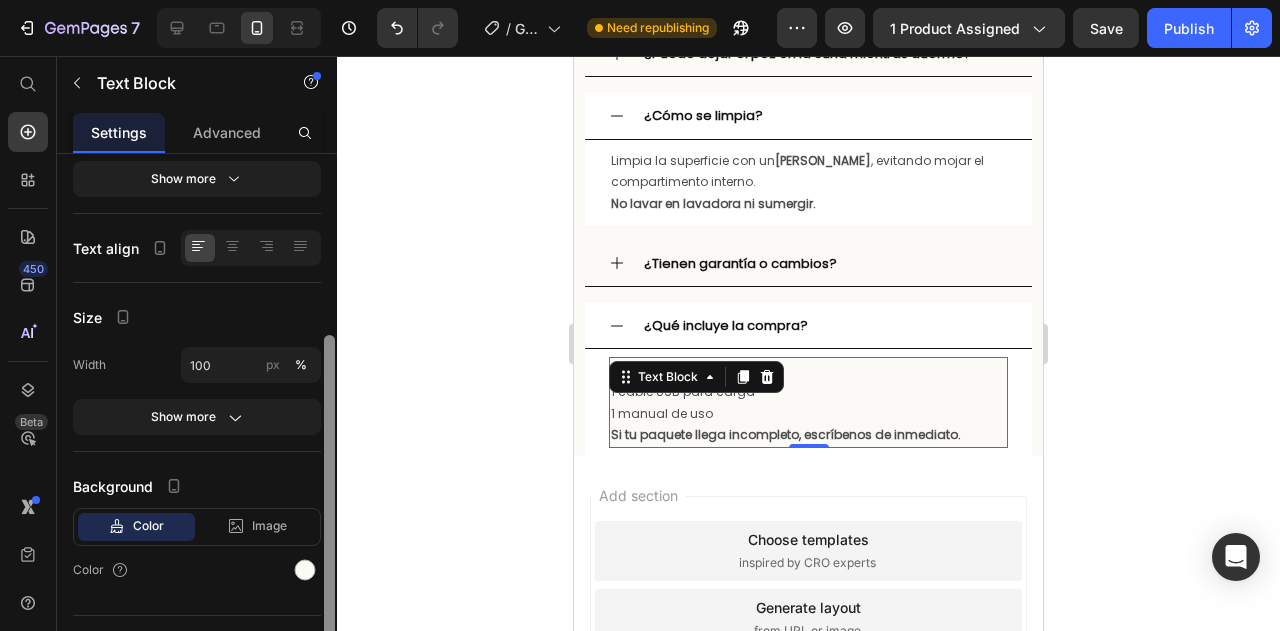 drag, startPoint x: 332, startPoint y: 433, endPoint x: 328, endPoint y: 624, distance: 191.04189 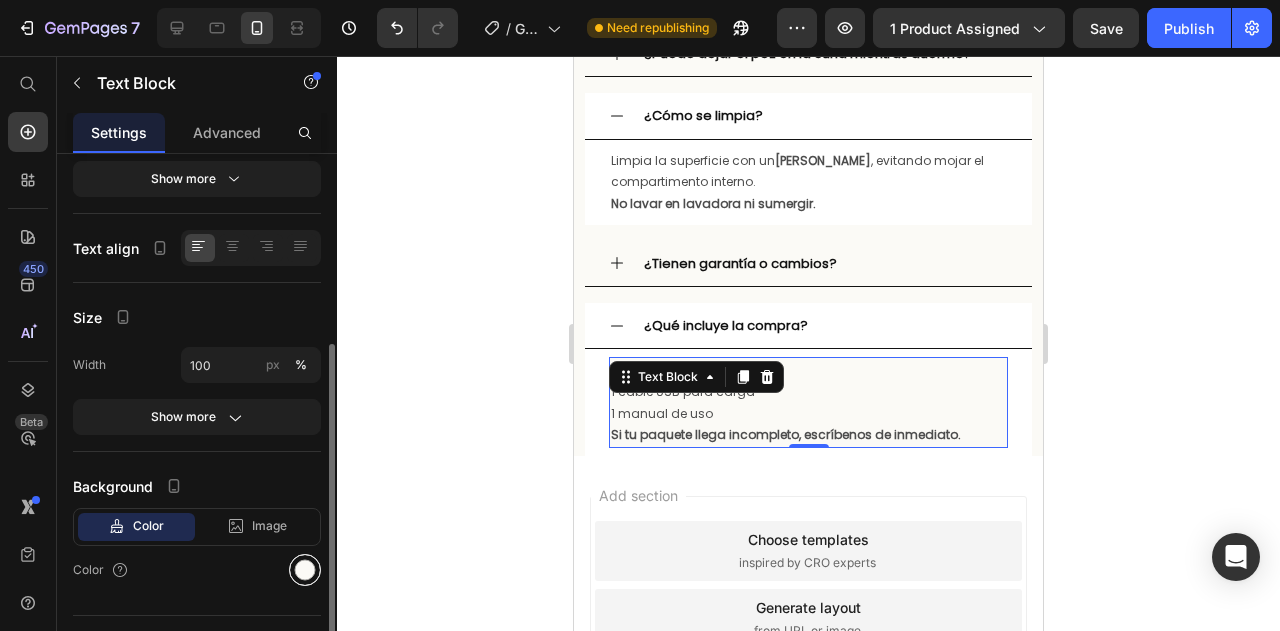 click at bounding box center (305, 570) 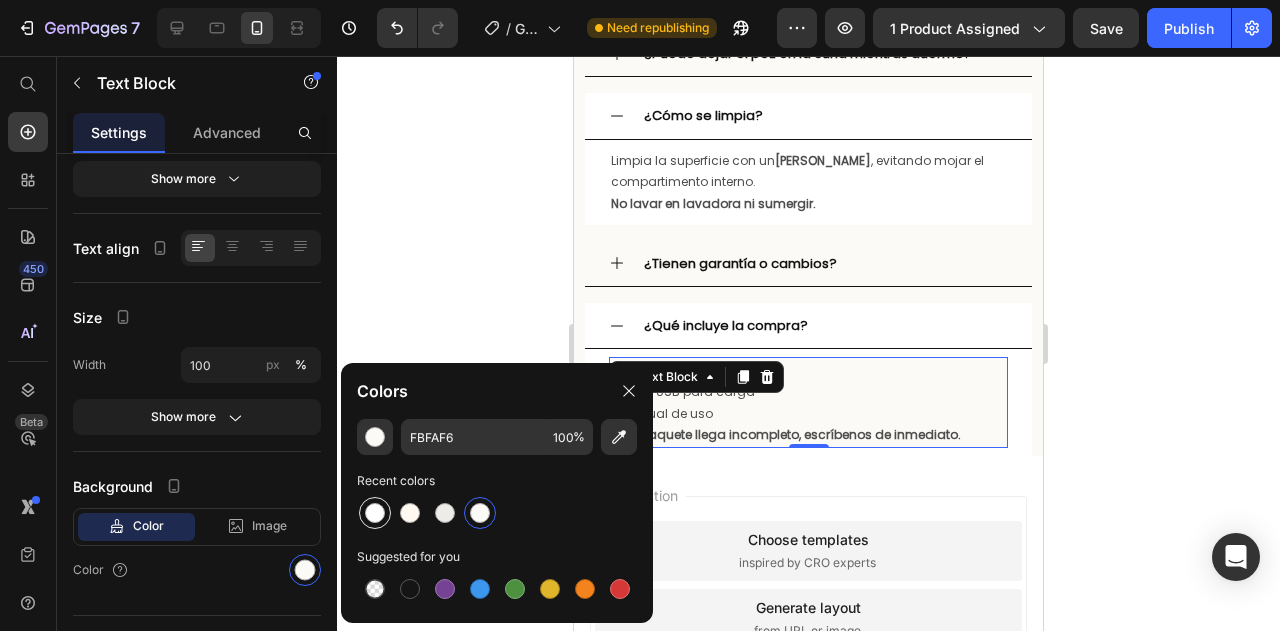 click at bounding box center (375, 513) 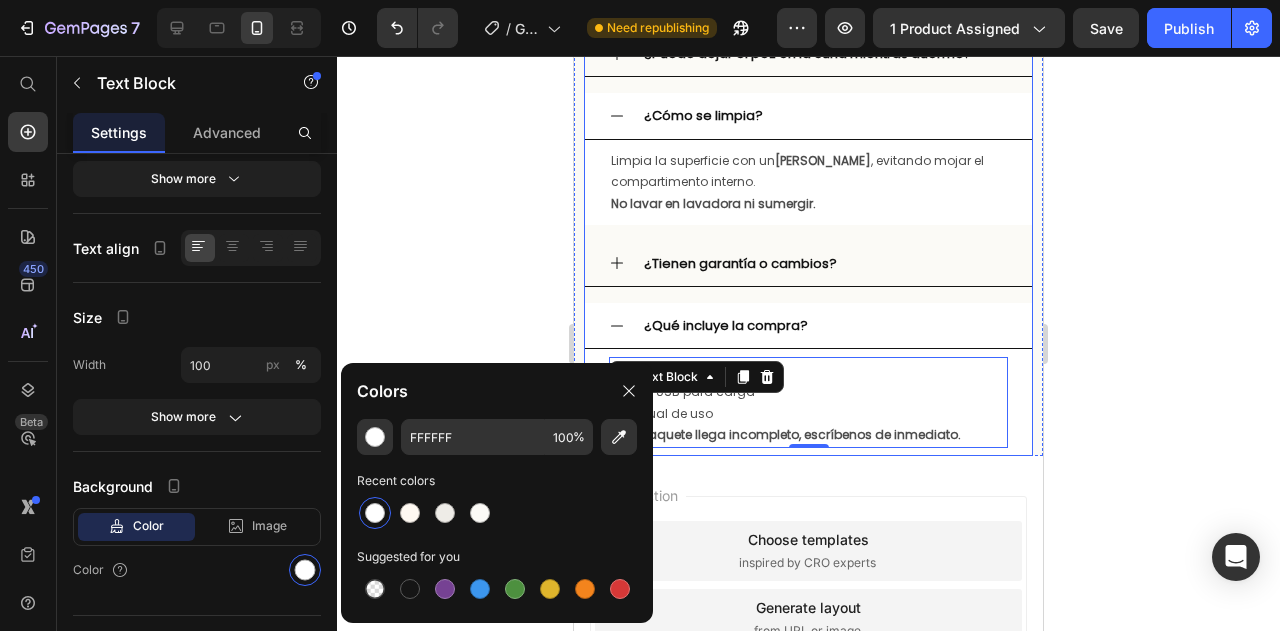 click on "¿Qué incluye la compra?" at bounding box center [824, 325] 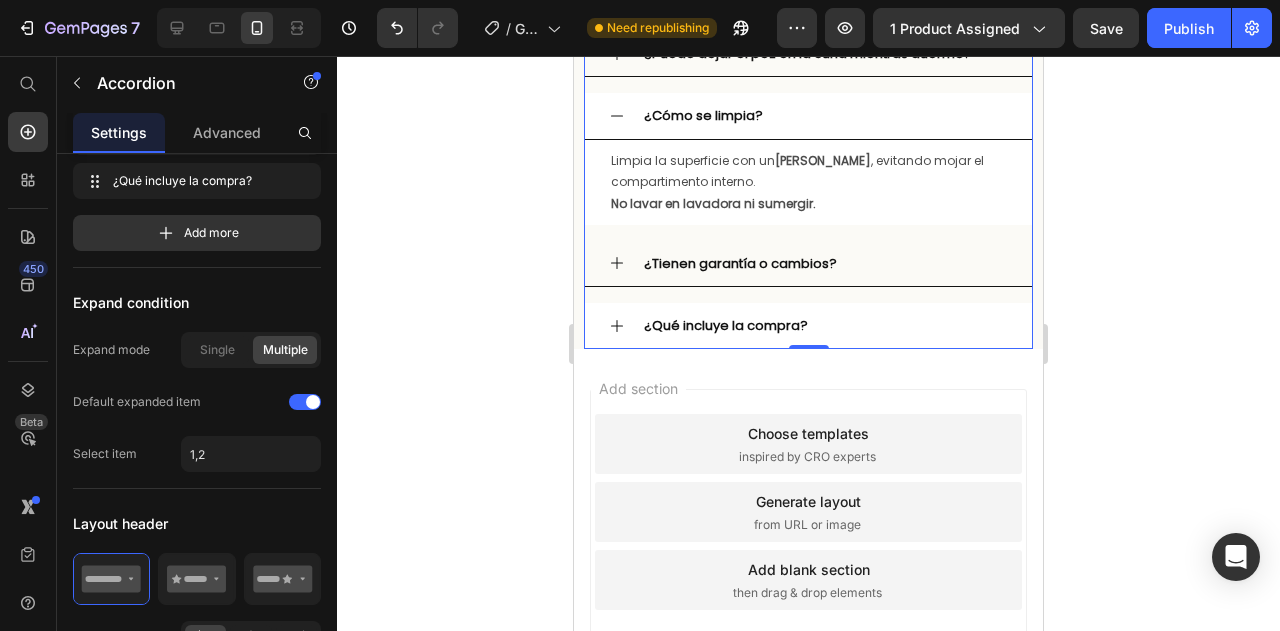 scroll, scrollTop: 0, scrollLeft: 0, axis: both 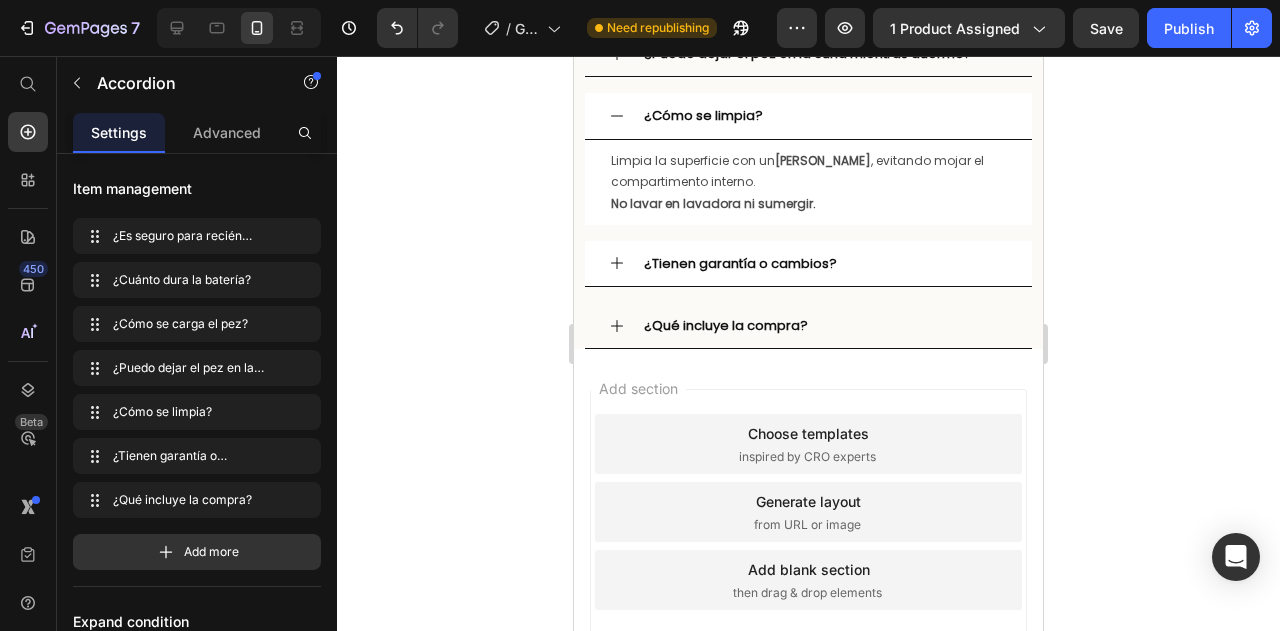 click on "¿Tienen garantía o cambios?" at bounding box center [808, 264] 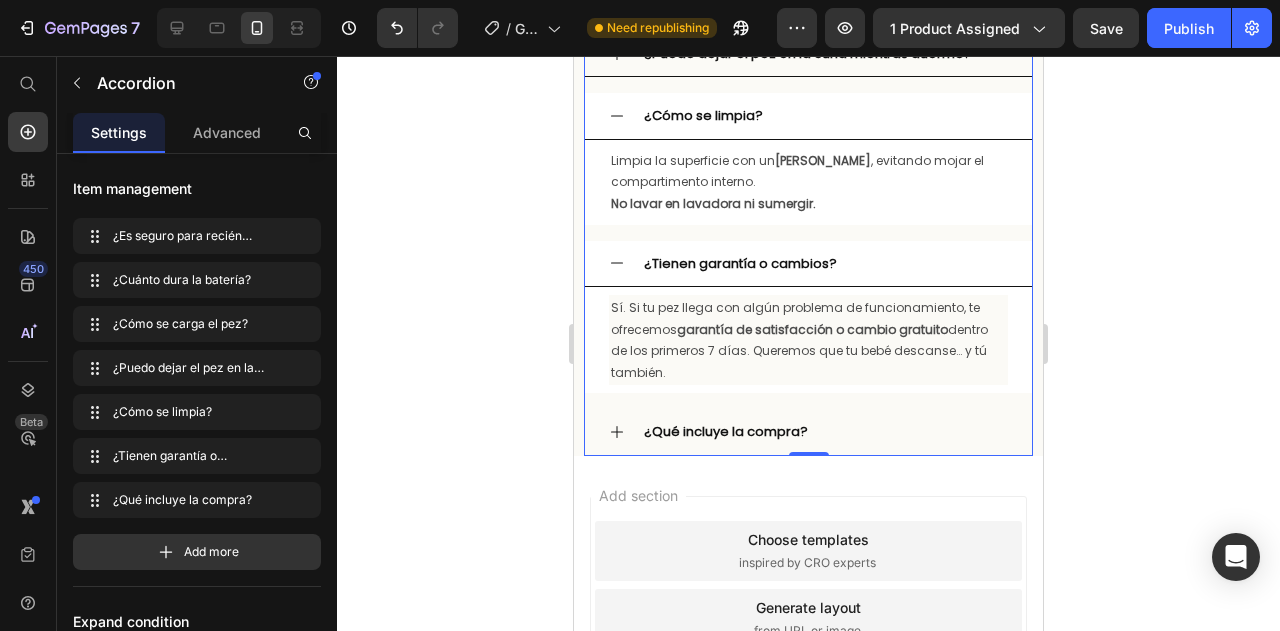 click on "¿Es seguro para recién nacidos?
¿Cuánto dura la batería? Con una carga completa, el pez puede aletear entre  50 y 60 minutos continuos . El tiempo puede variar según el uso y el modo activado. Text Block
¿Cómo se carga el pez? Solo debes abrir la  cremallera del vientre , conectar el  cable USB incluido , cargarlo completamente y encender el interruptor interno. ¡Es una carga rápida y sencilla! Text Block
¿Puedo dejar el pez en la cuna mientras duerme?
¿Cómo se limpia? Limpia la superficie con un  paño húmedo , evitando mojar el compartimento interno. No lavar en lavadora ni sumergir. Text Block
¿Tienen garantía o cambios? Sí. Si tu pez llega con algún problema de funcionamiento, te ofrecemos  Text Block" at bounding box center [808, 54] 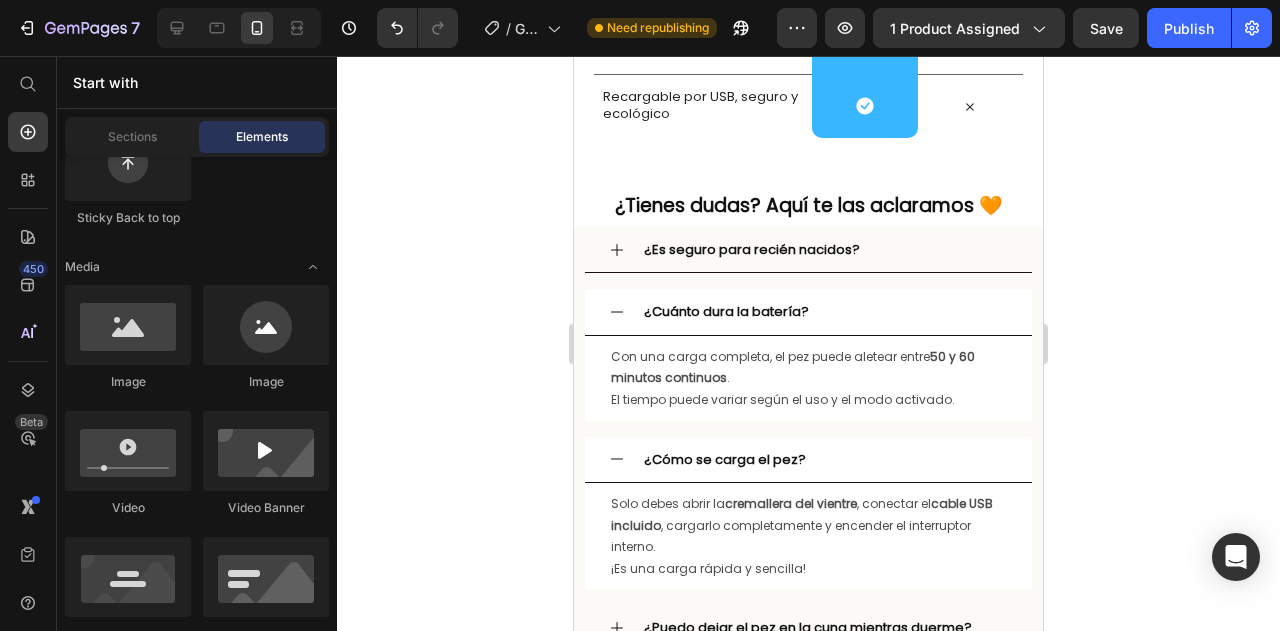 scroll, scrollTop: 4808, scrollLeft: 0, axis: vertical 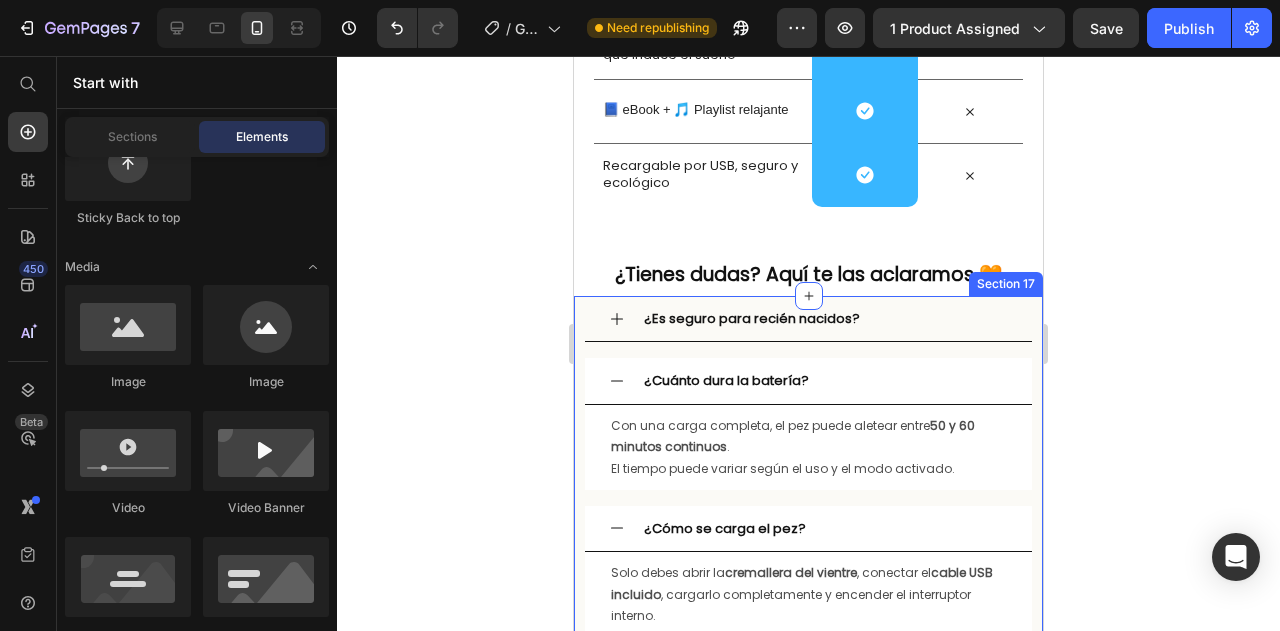click on "¿Es seguro para recién nacidos?
¿Cuánto dura la batería? Con una carga completa, el pez puede aletear entre  50 y 60 minutos continuos . El tiempo puede variar según el uso y el modo activado. Text Block
¿Cómo se carga el pez? Solo debes abrir la  cremallera del vientre , conectar el  cable USB incluido , cargarlo completamente y encender el interruptor interno. ¡Es una carga rápida y sencilla! Text Block
¿Puedo dejar el pez en la cuna mientras duerme?
¿Cómo se limpia? Limpia la superficie con un  paño húmedo , evitando mojar el compartimento interno. No lavar en lavadora ni sumergir. Text Block
¿Tienen garantía o cambios? Sí. Si tu pez llega con algún problema de funcionamiento, te ofrecemos  Text Block" at bounding box center [808, 697] 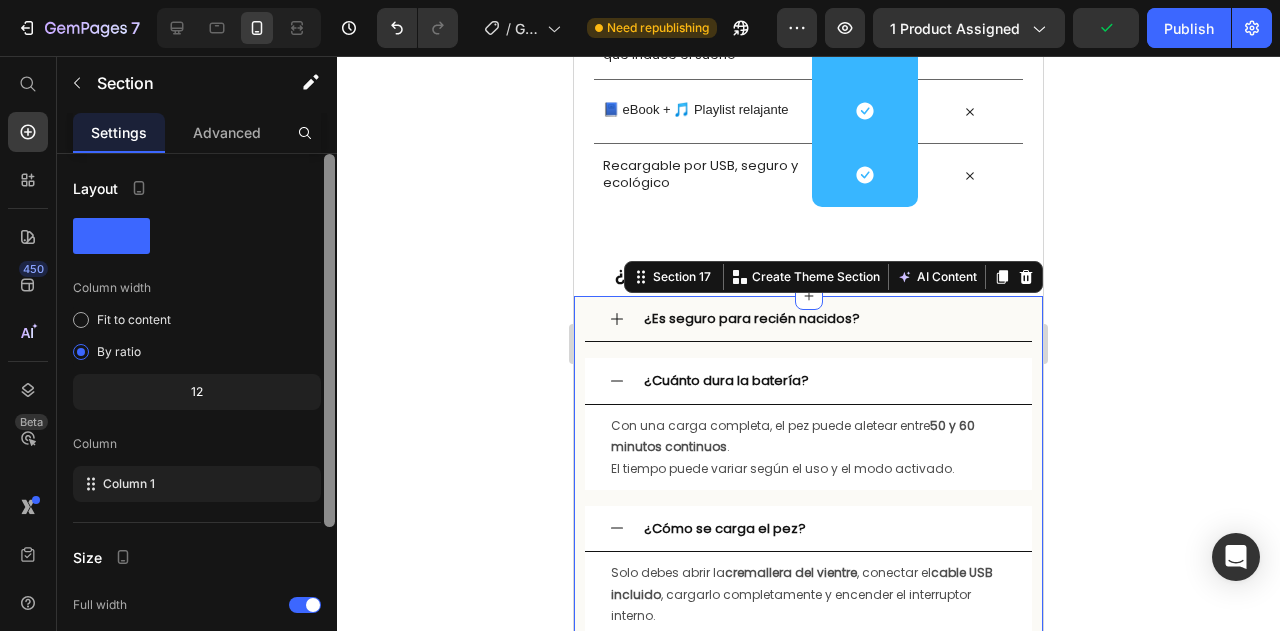 scroll, scrollTop: 230, scrollLeft: 0, axis: vertical 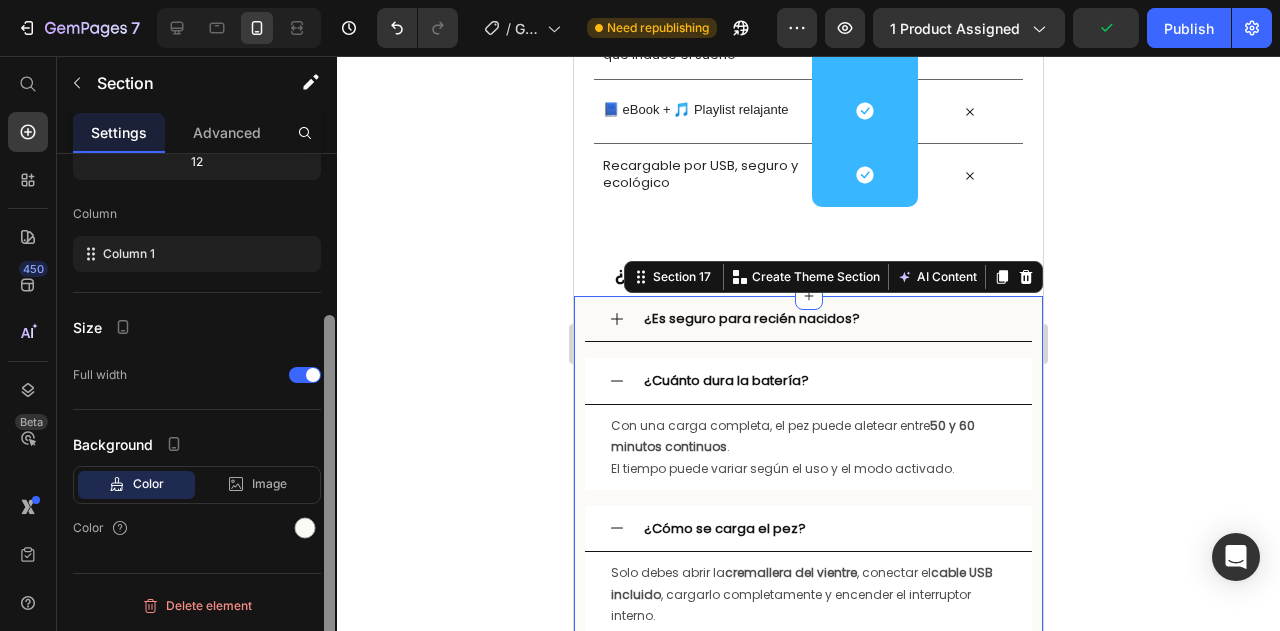 drag, startPoint x: 328, startPoint y: 300, endPoint x: 370, endPoint y: 597, distance: 299.955 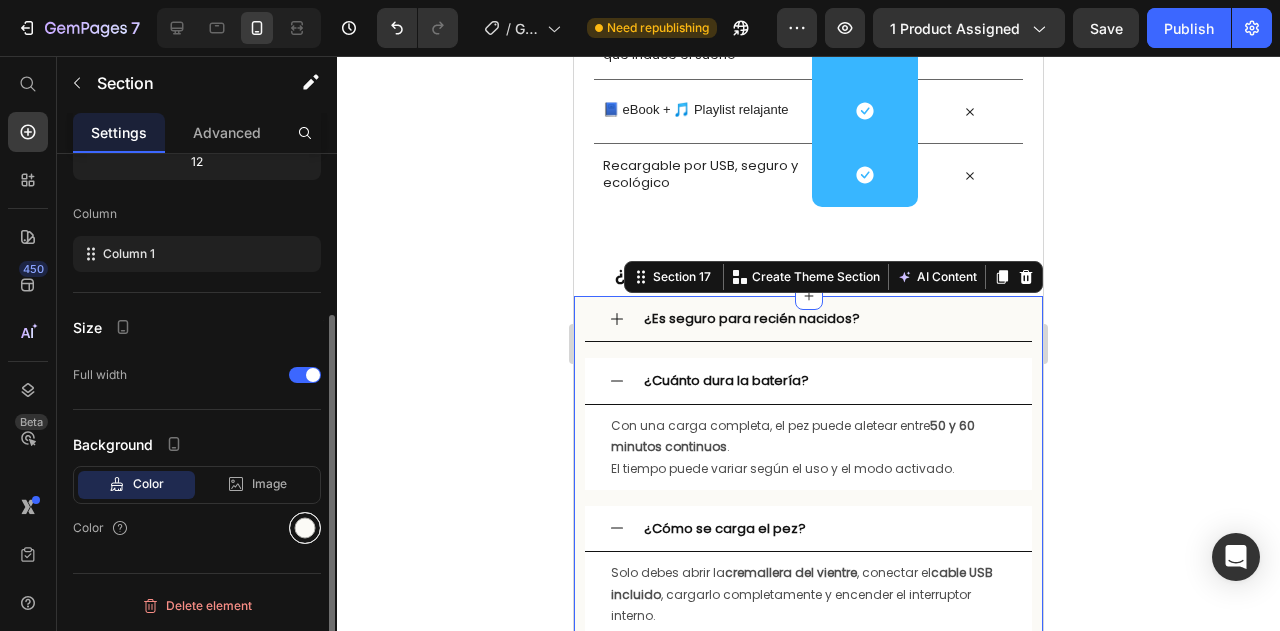 click at bounding box center [305, 528] 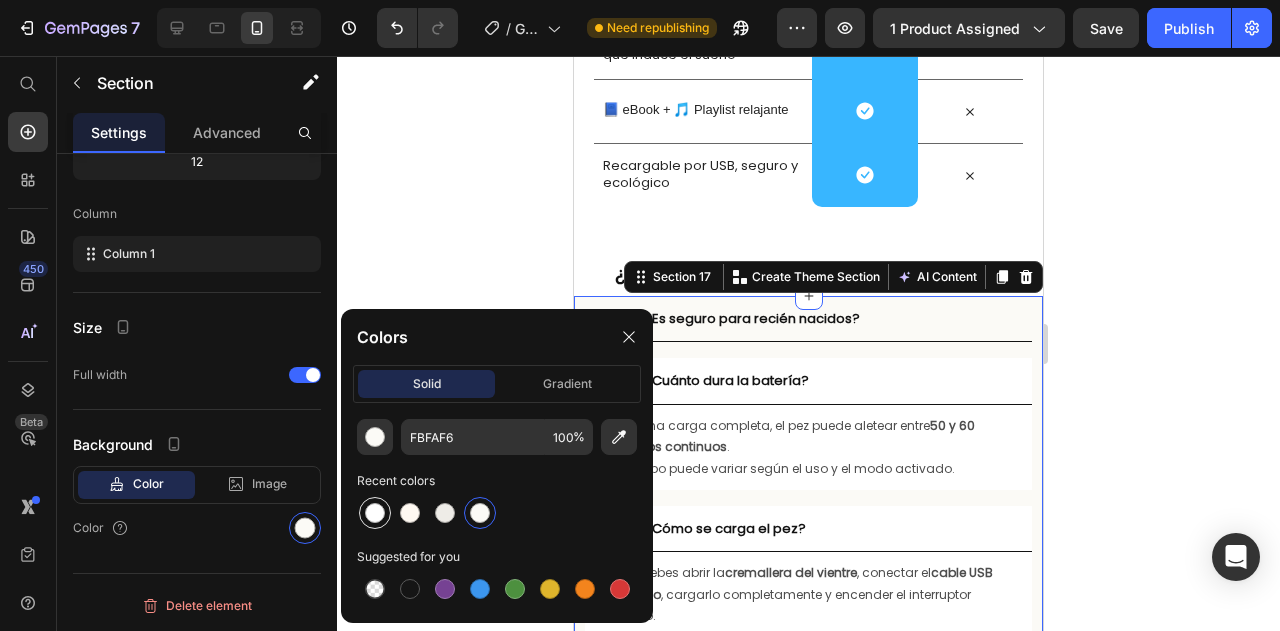 click at bounding box center (375, 513) 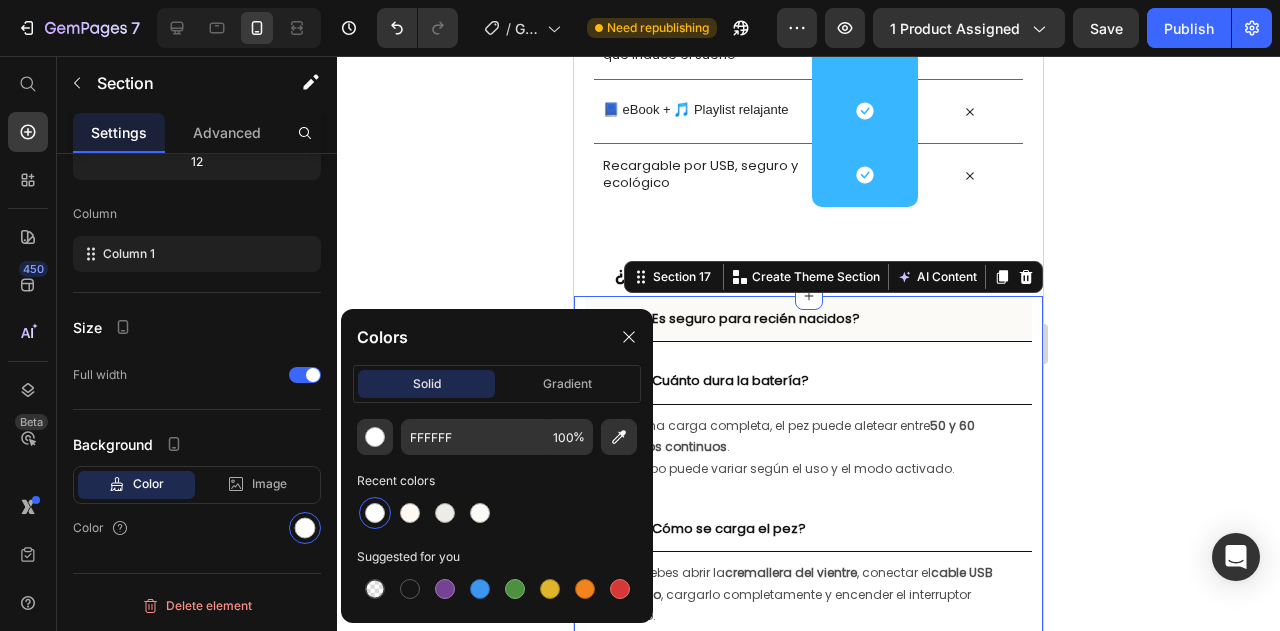 click at bounding box center [375, 513] 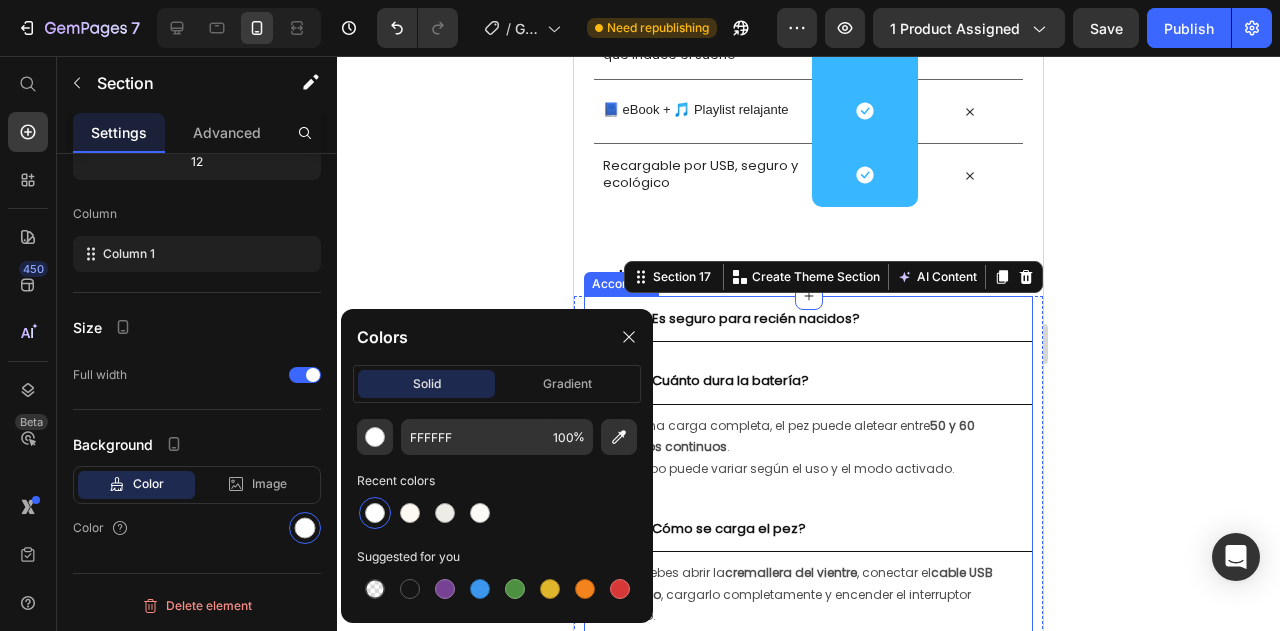 click on "¿Es seguro para recién nacidos?" at bounding box center (824, 318) 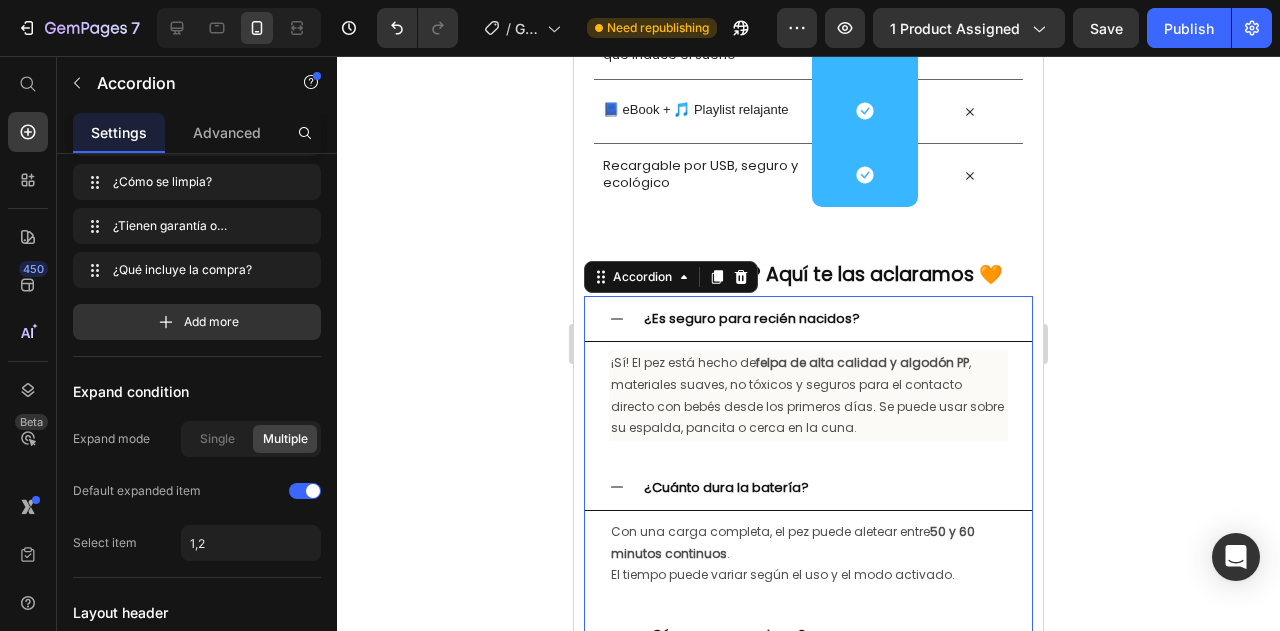scroll, scrollTop: 0, scrollLeft: 0, axis: both 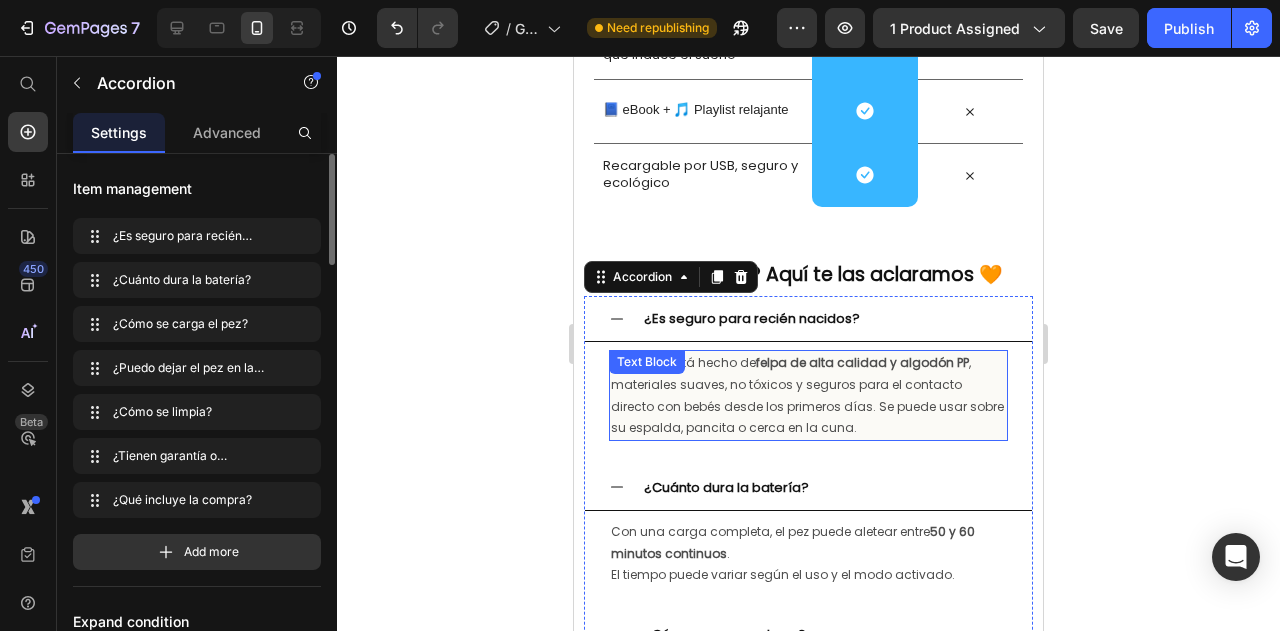 click on "¡Sí! El pez está hecho de  felpa de alta calidad y algodón PP , materiales suaves, no tóxicos y seguros para el contacto directo con bebés desde los primeros días. Se puede usar sobre su espalda, pancita o cerca en la cuna." at bounding box center [808, 395] 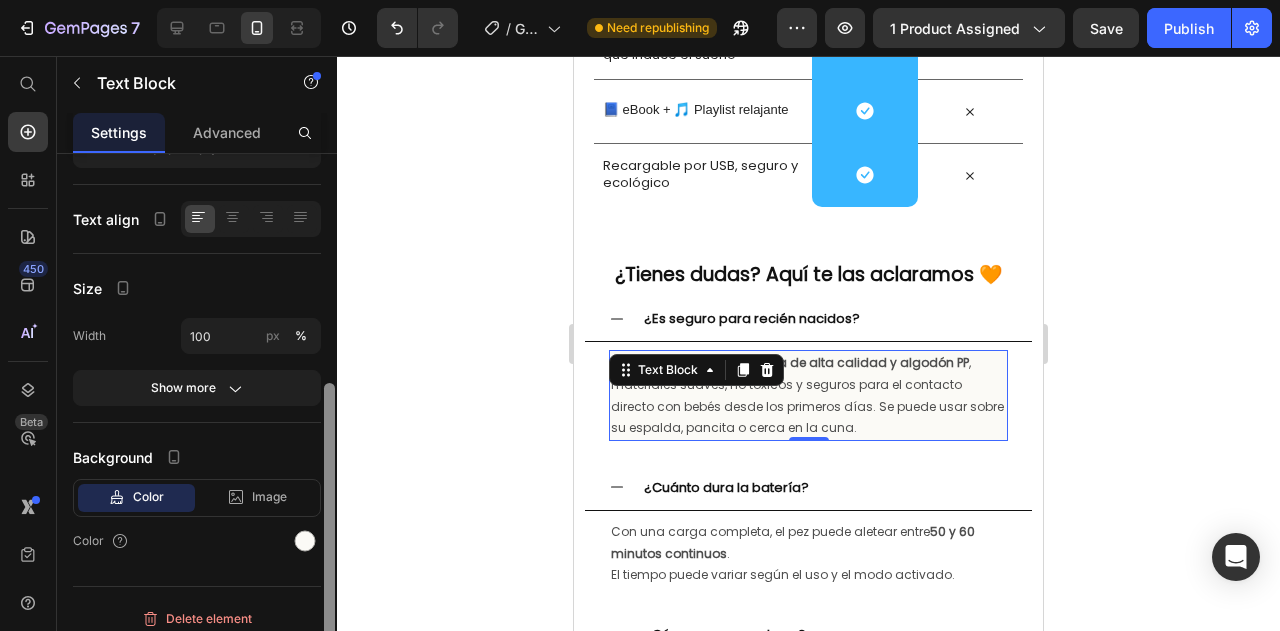 scroll, scrollTop: 361, scrollLeft: 0, axis: vertical 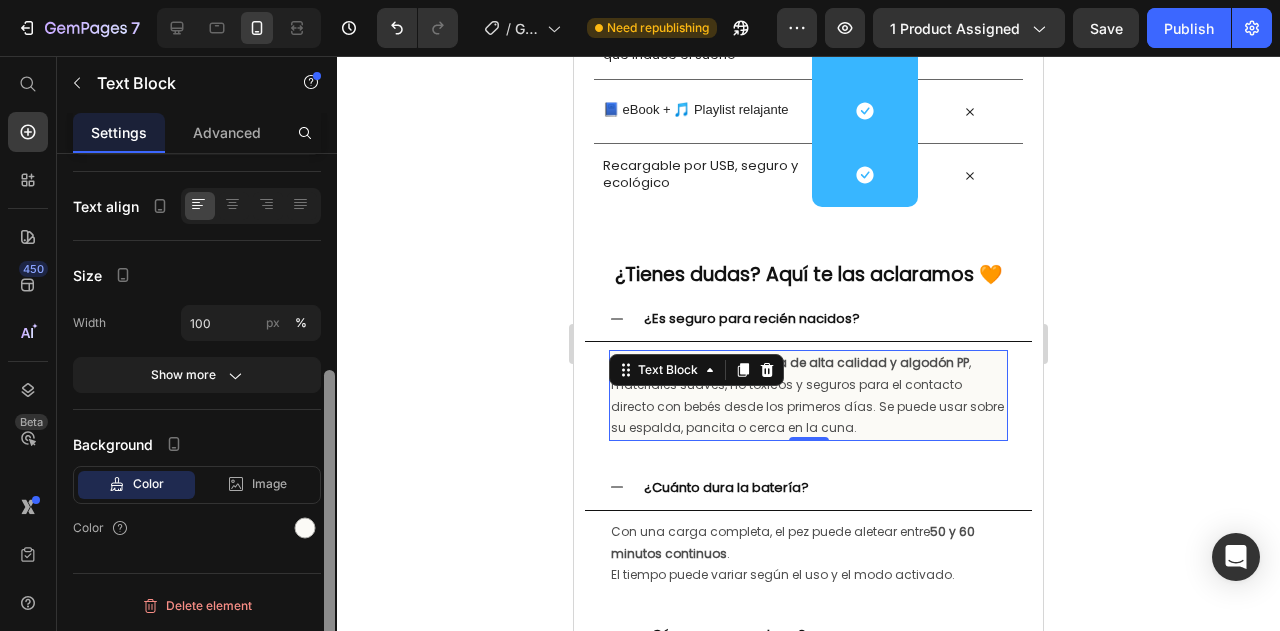 drag, startPoint x: 331, startPoint y: 442, endPoint x: 360, endPoint y: 662, distance: 221.90314 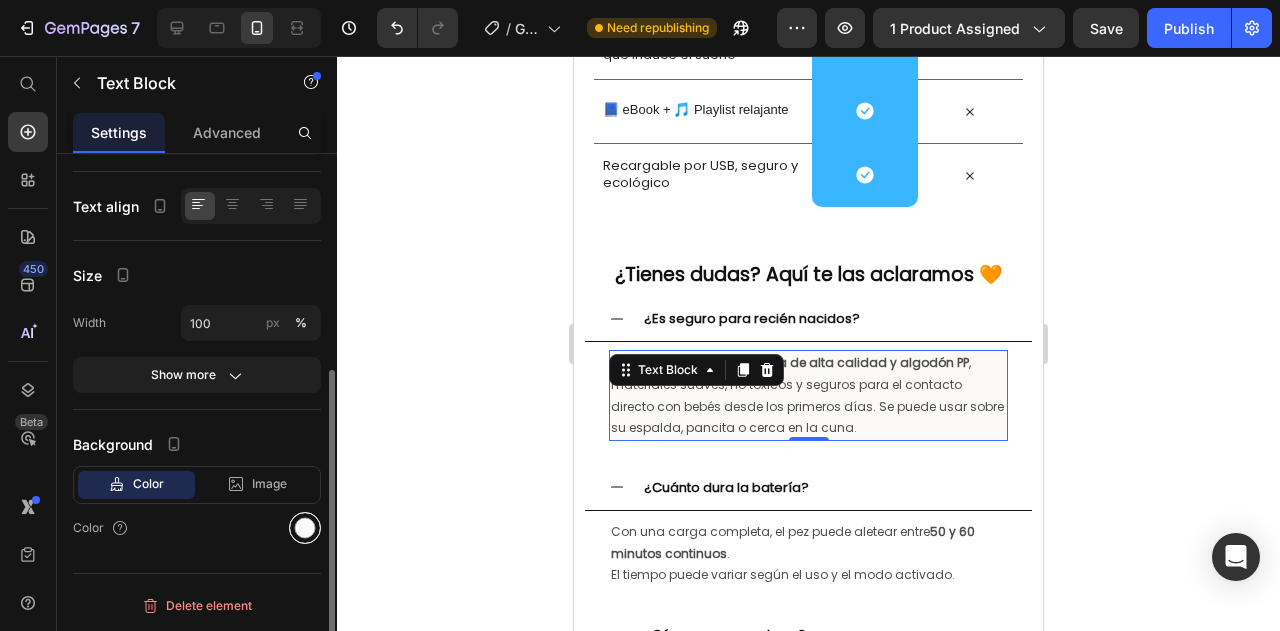 click at bounding box center (305, 528) 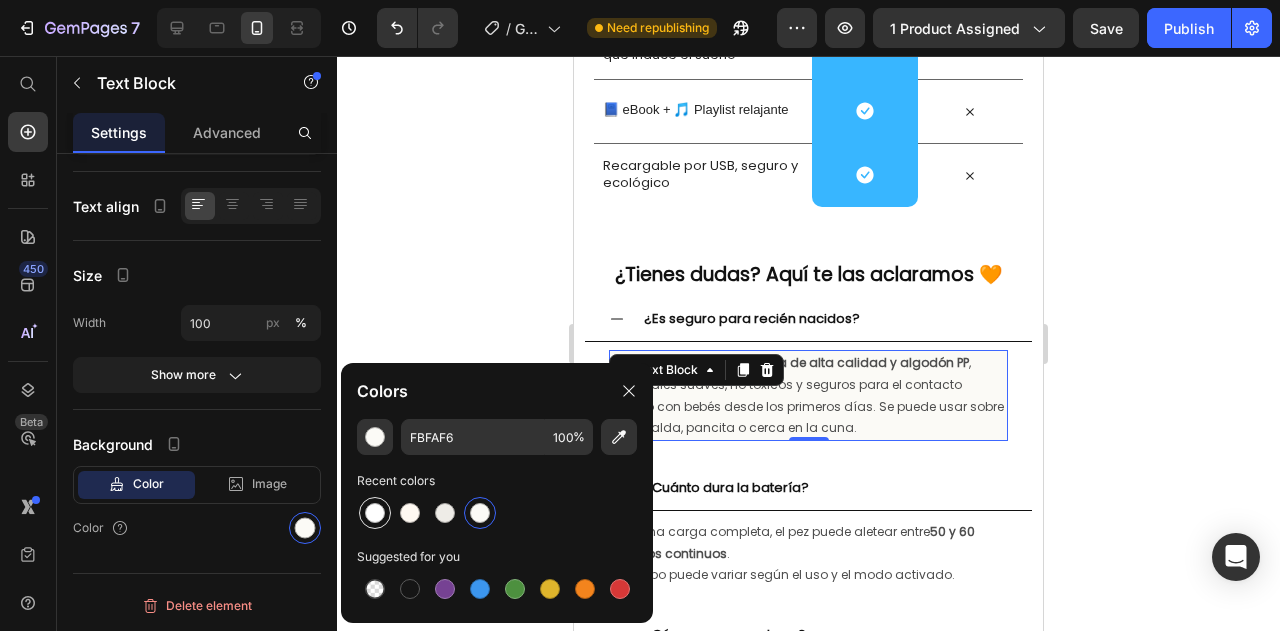 click at bounding box center (375, 513) 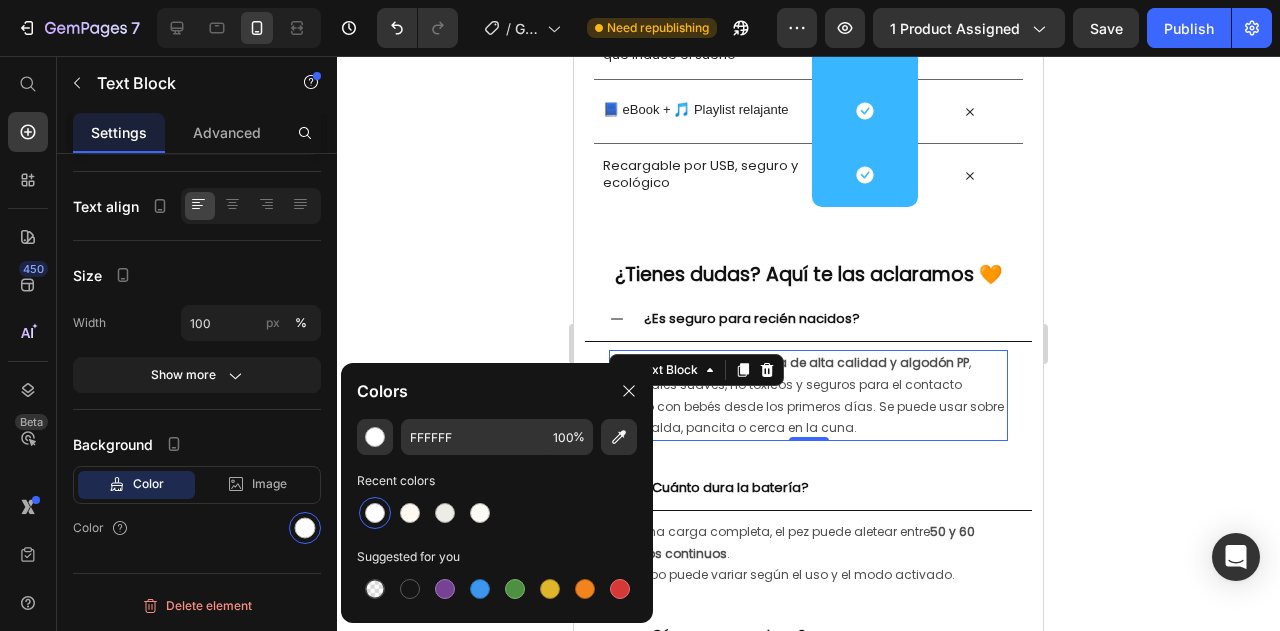 click on "¡Sí! El pez está hecho de  felpa de alta calidad y algodón PP , materiales suaves, no tóxicos y seguros para el contacto directo con bebés desde los primeros días. Se puede usar sobre su espalda, pancita o cerca en la cuna." at bounding box center [808, 395] 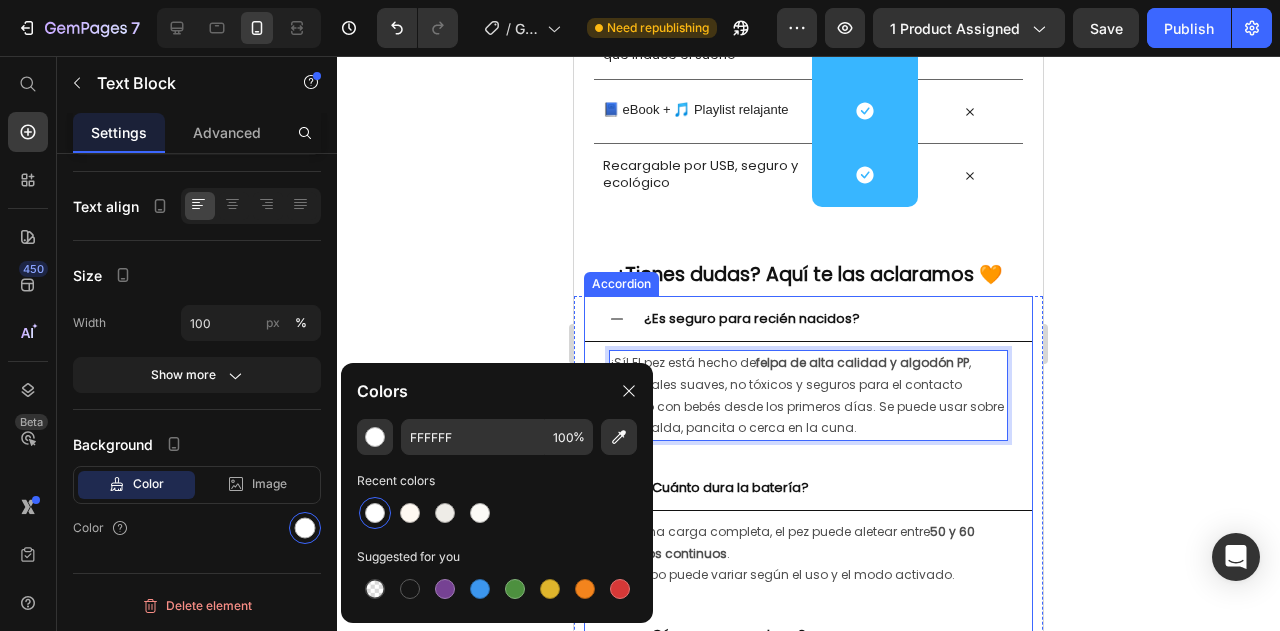 click on "¡Sí! El pez está hecho de  felpa de alta calidad y algodón PP , materiales suaves, no tóxicos y seguros para el contacto directo con bebés desde los primeros días. Se puede usar sobre su espalda, pancita o cerca en la cuna. Text Block   0" at bounding box center (808, 395) 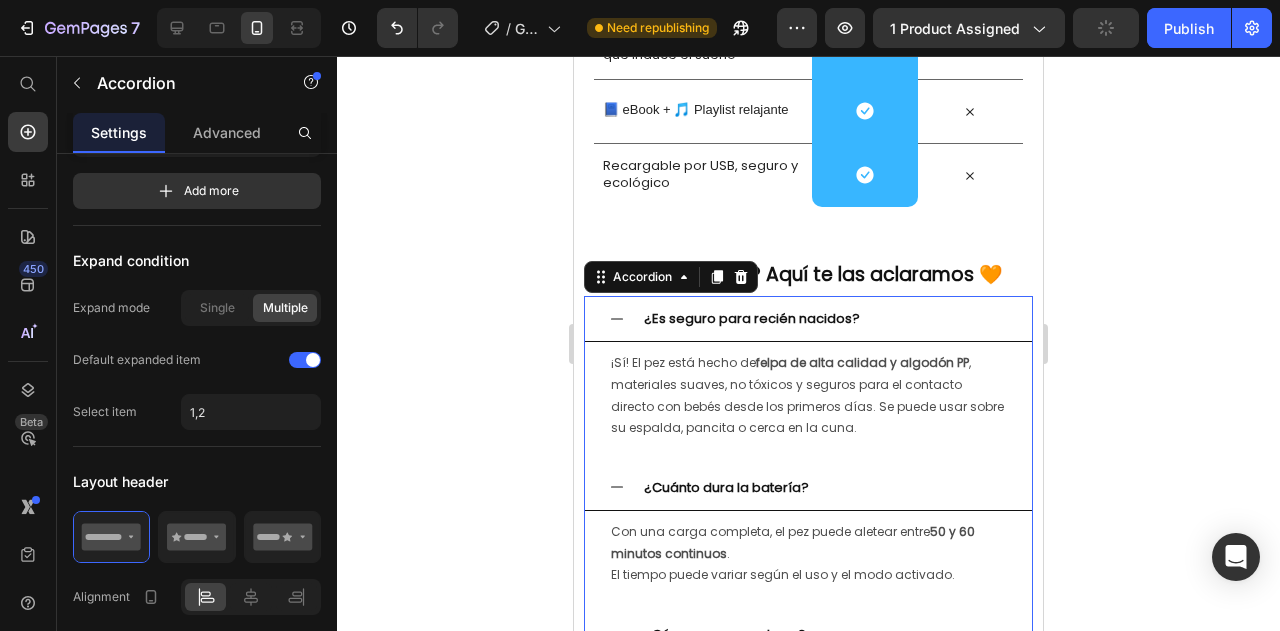 scroll, scrollTop: 0, scrollLeft: 0, axis: both 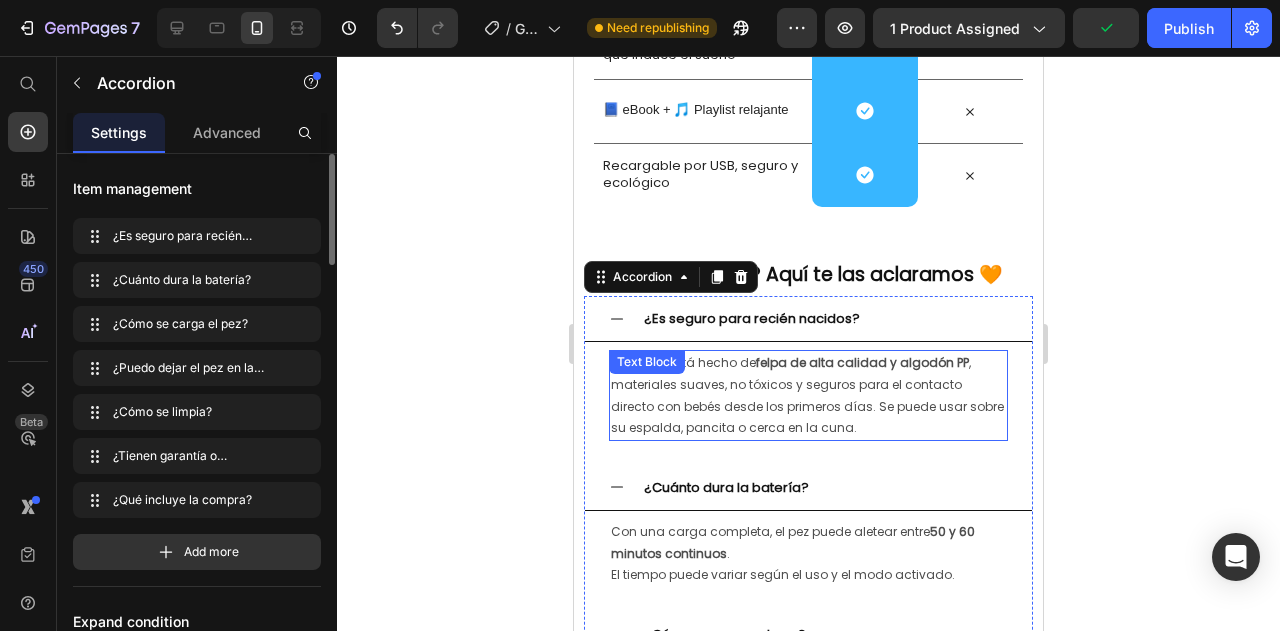 click on "¡Sí! El pez está hecho de  felpa de alta calidad y algodón PP , materiales suaves, no tóxicos y seguros para el contacto directo con bebés desde los primeros días. Se puede usar sobre su espalda, pancita o cerca en la cuna." at bounding box center (808, 395) 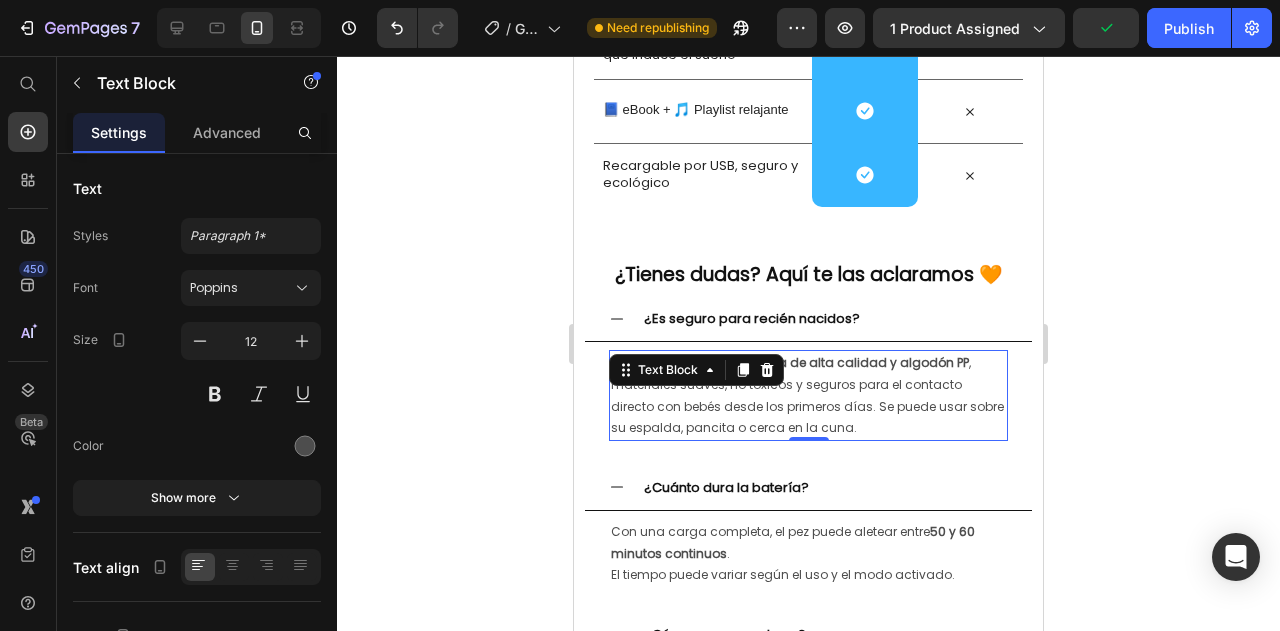 click 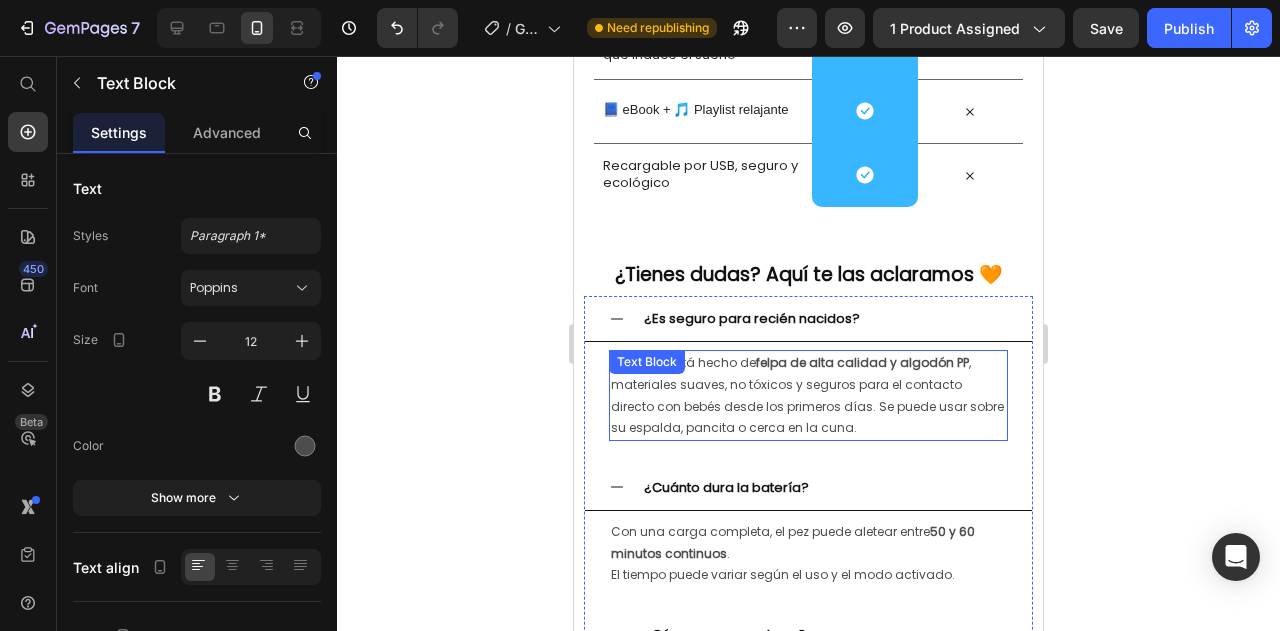 click on "¡Sí! El pez está hecho de  felpa de alta calidad y algodón PP , materiales suaves, no tóxicos y seguros para el contacto directo con bebés desde los primeros días. Se puede usar sobre su espalda, pancita o cerca en la cuna." at bounding box center (808, 395) 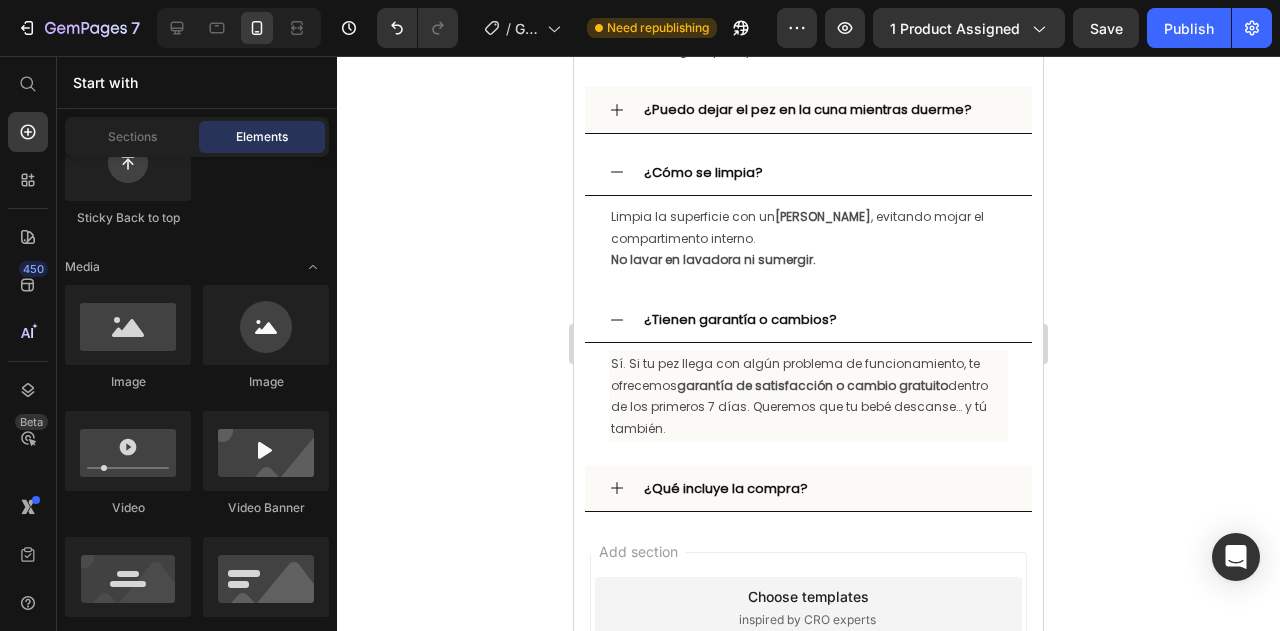 drag, startPoint x: 1035, startPoint y: 491, endPoint x: 1636, endPoint y: 585, distance: 608.30664 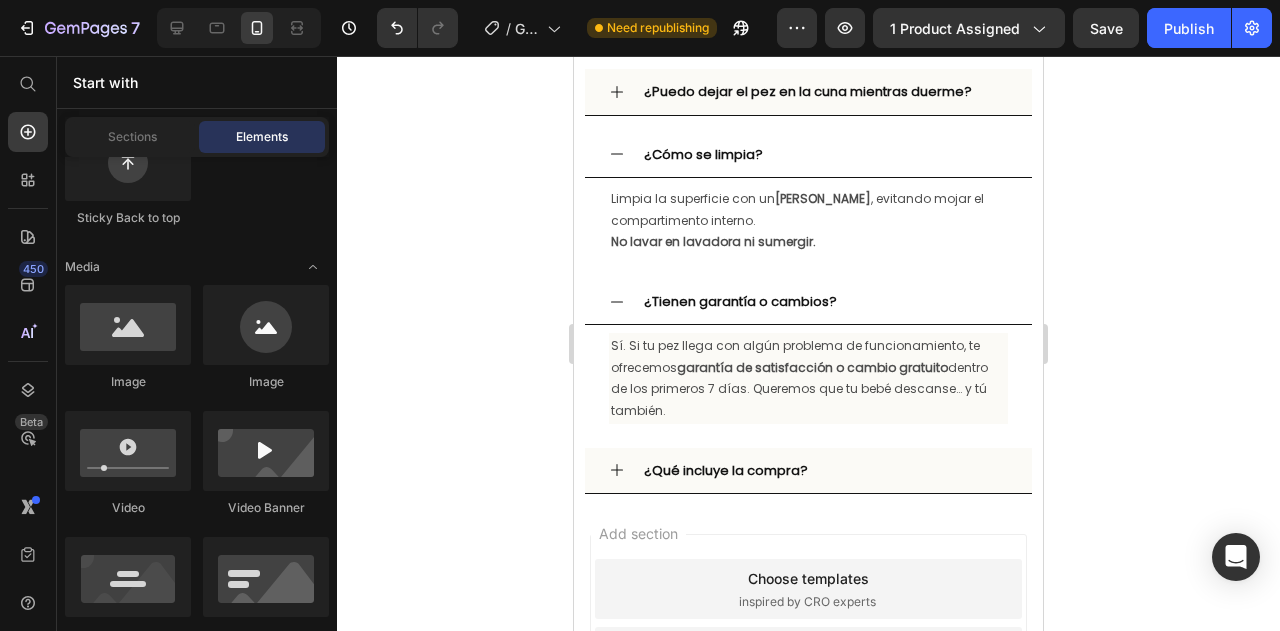 scroll, scrollTop: 5255, scrollLeft: 0, axis: vertical 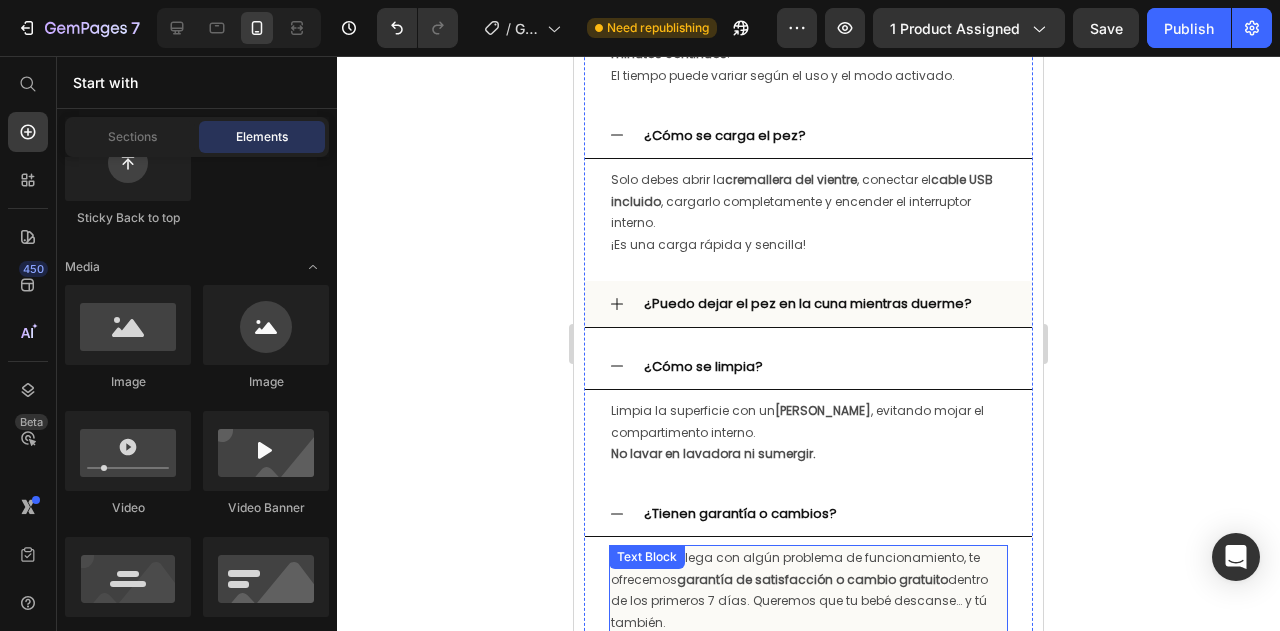 click on "Sí. Si tu pez llega con algún problema de funcionamiento, te ofrecemos  garantía de satisfacción o cambio gratuito  dentro de los primeros 7 días. Queremos que tu bebé descanse… y tú también." at bounding box center (808, 590) 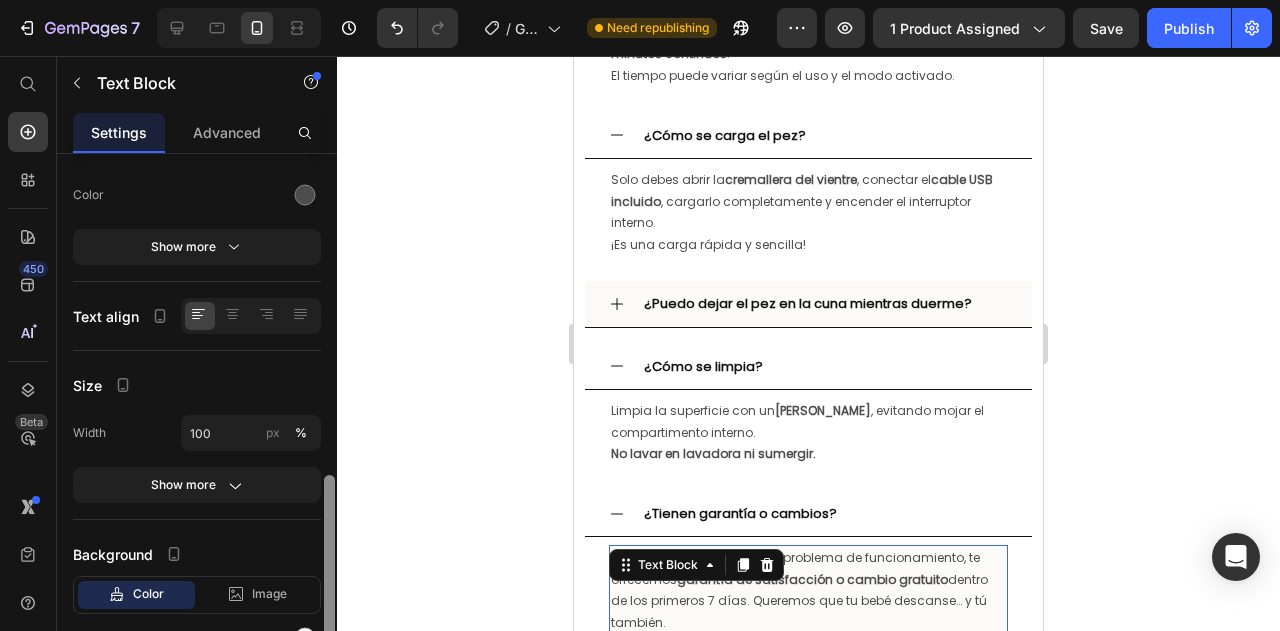 scroll, scrollTop: 361, scrollLeft: 0, axis: vertical 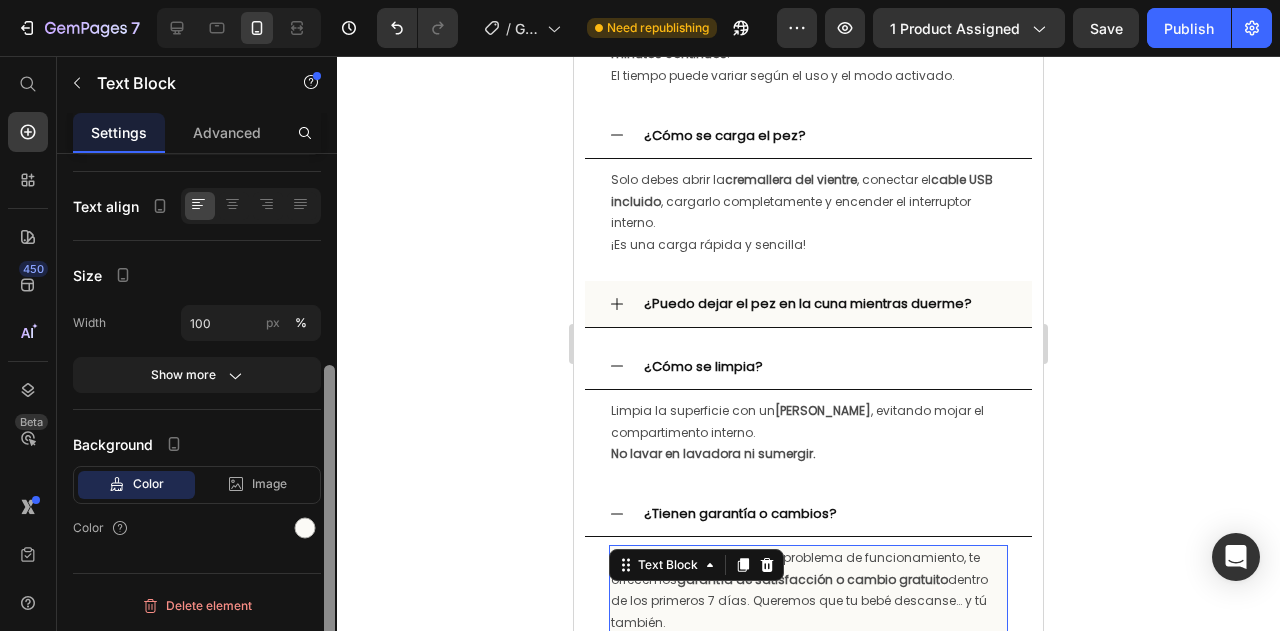 drag, startPoint x: 331, startPoint y: 390, endPoint x: 329, endPoint y: 621, distance: 231.00865 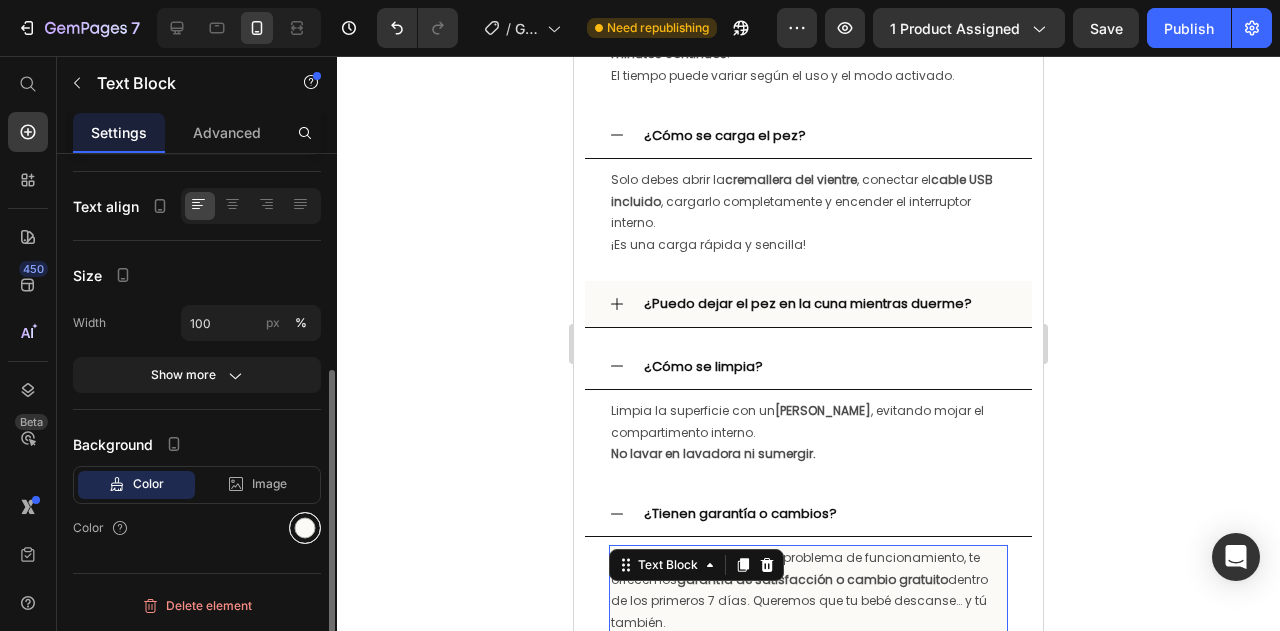 click at bounding box center (305, 528) 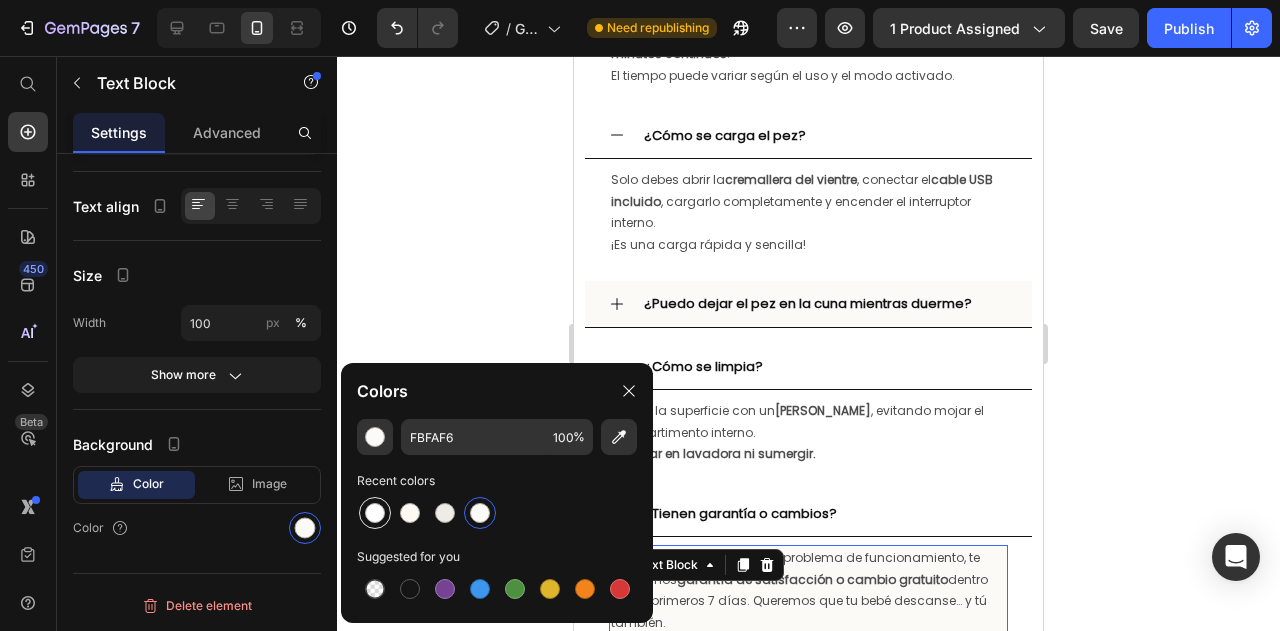 click at bounding box center [375, 513] 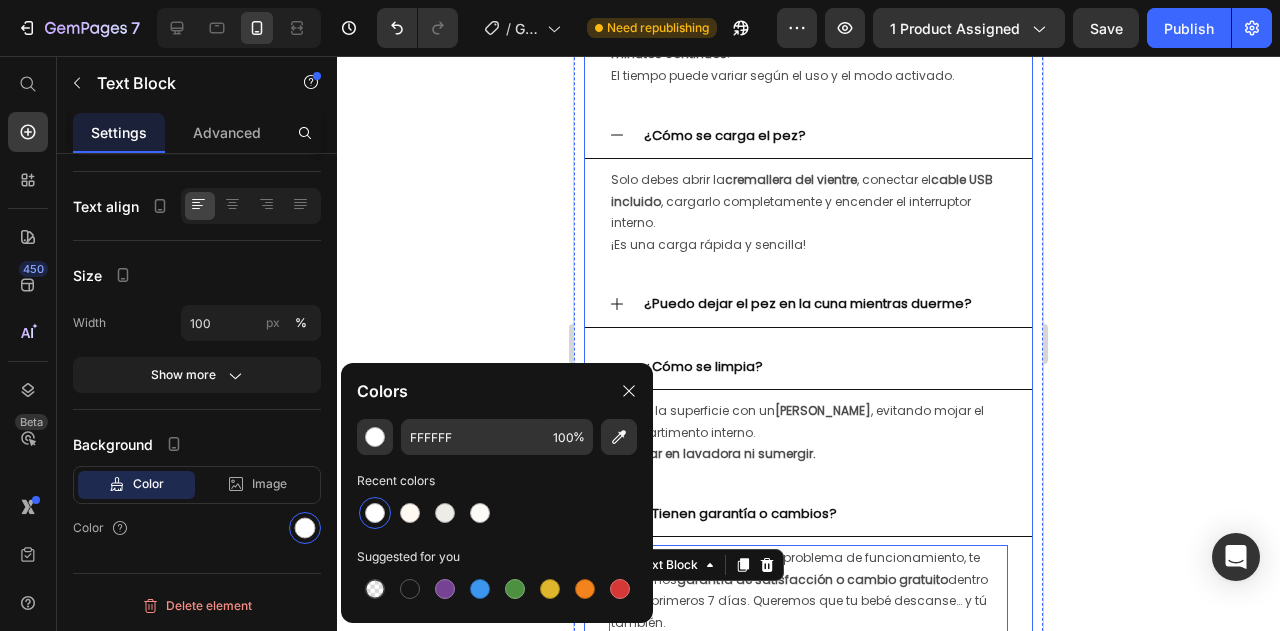 click on "¿Puedo dejar el pez en la cuna mientras duerme?" at bounding box center [808, 303] 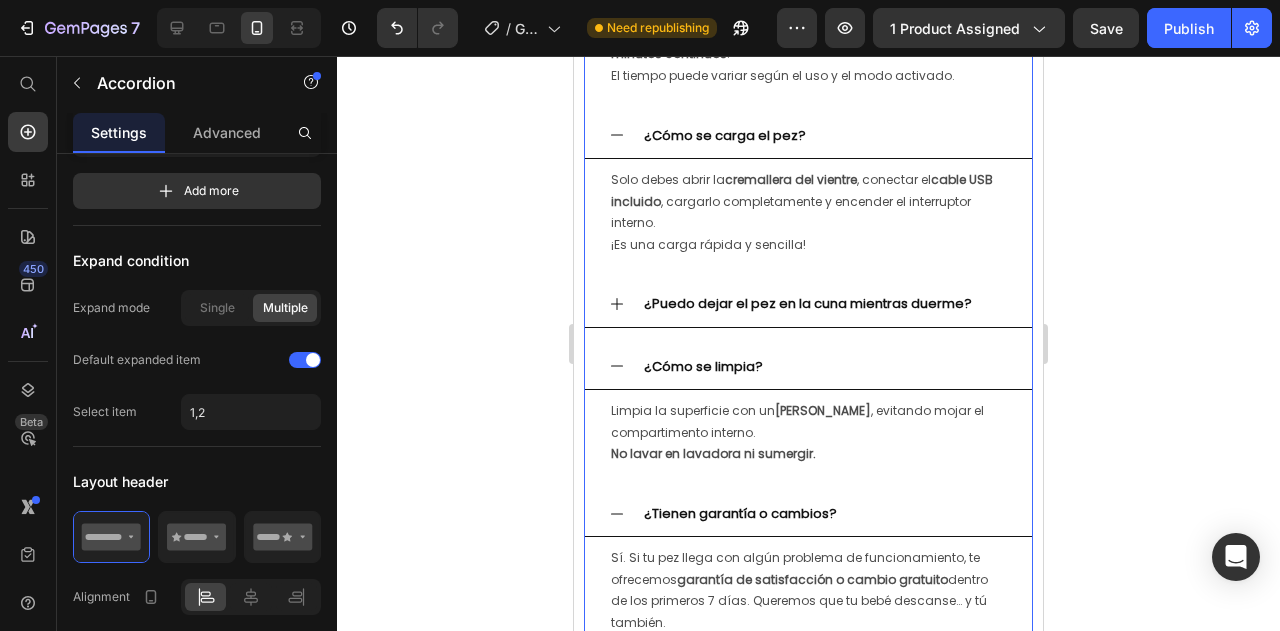 scroll, scrollTop: 0, scrollLeft: 0, axis: both 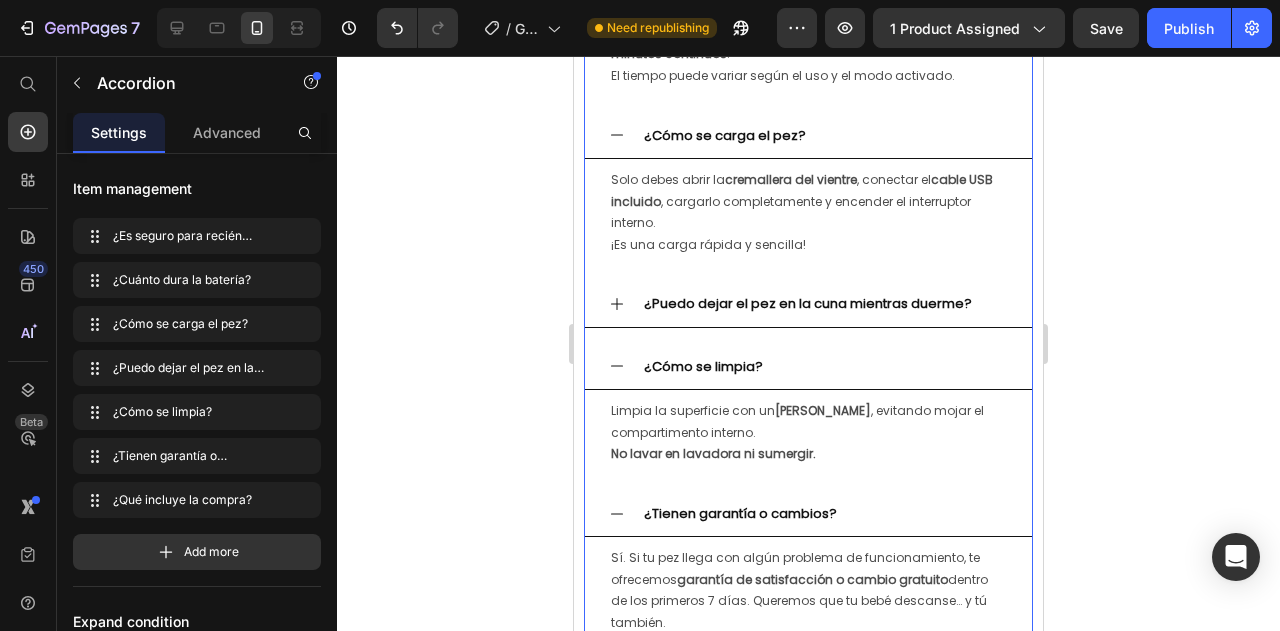 click 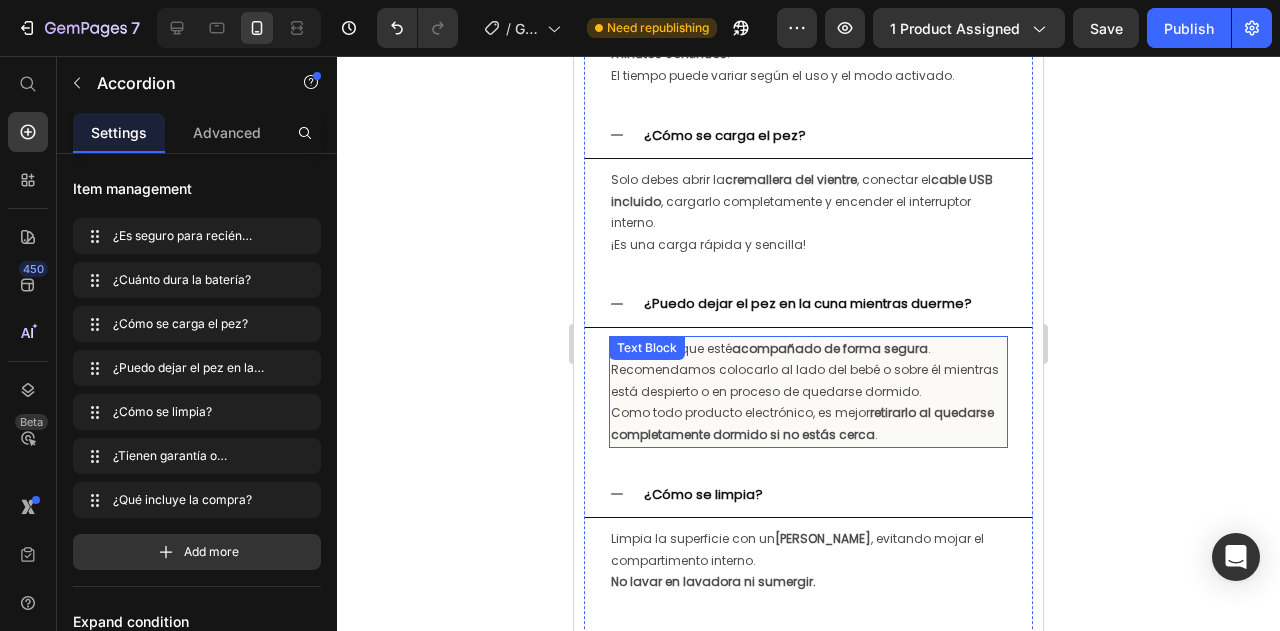 click on "Text Block" at bounding box center [647, 348] 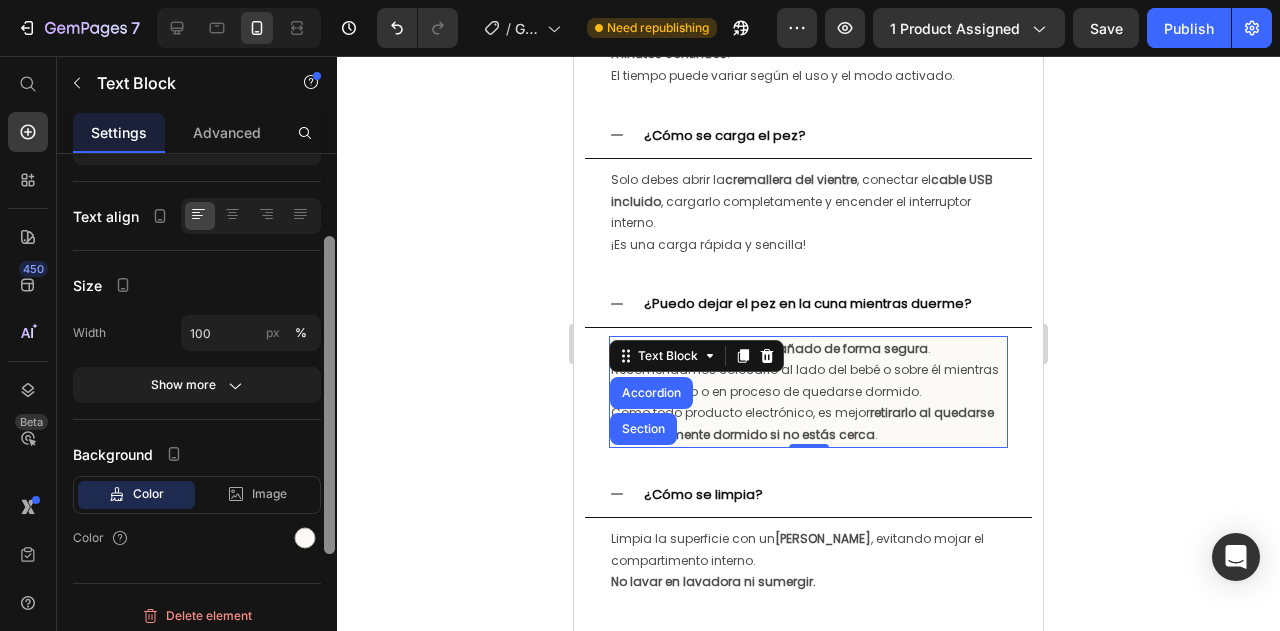 scroll, scrollTop: 361, scrollLeft: 0, axis: vertical 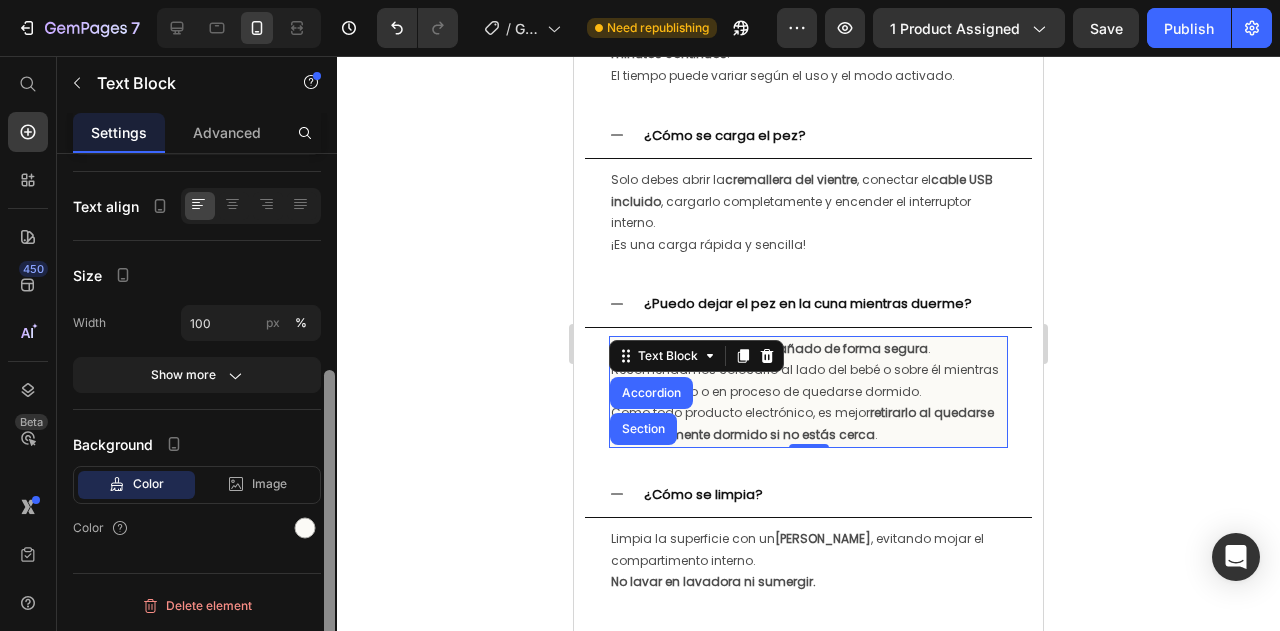 drag, startPoint x: 324, startPoint y: 413, endPoint x: 314, endPoint y: 629, distance: 216.23135 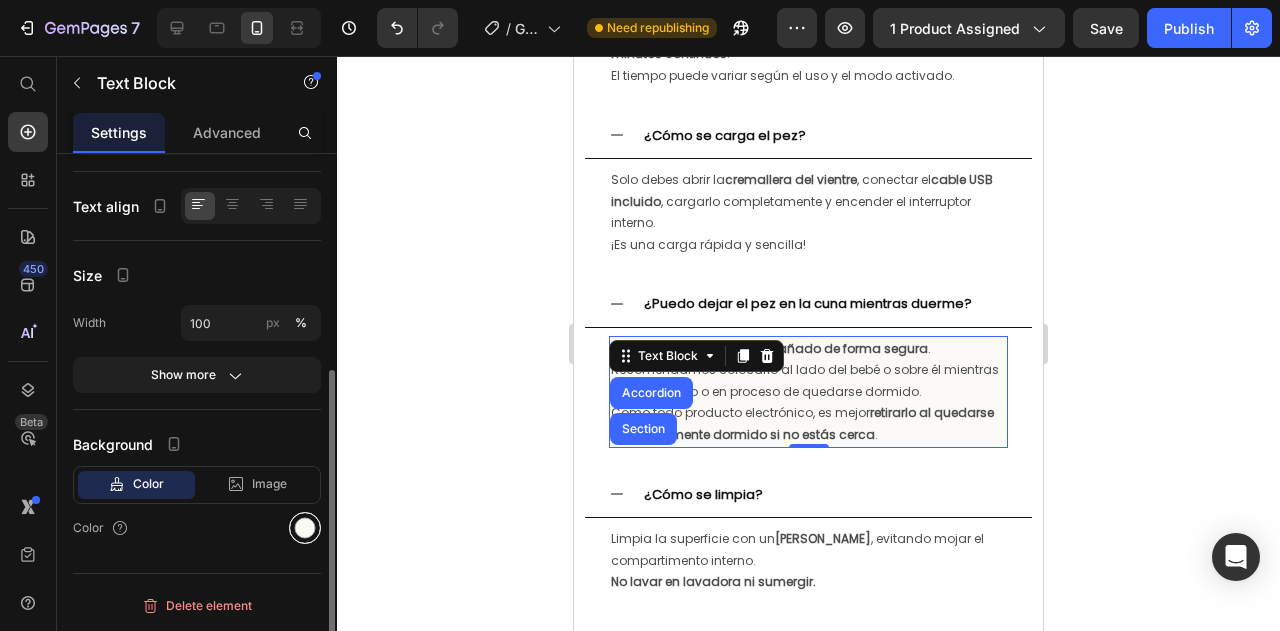 click at bounding box center [305, 528] 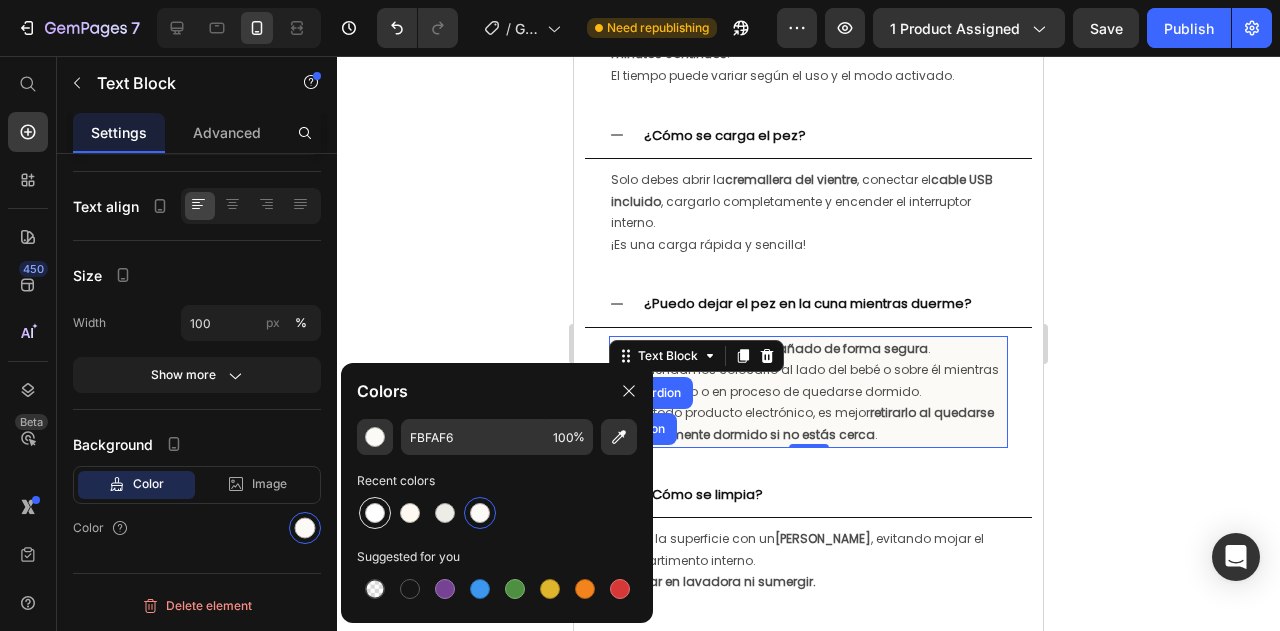 click at bounding box center [375, 513] 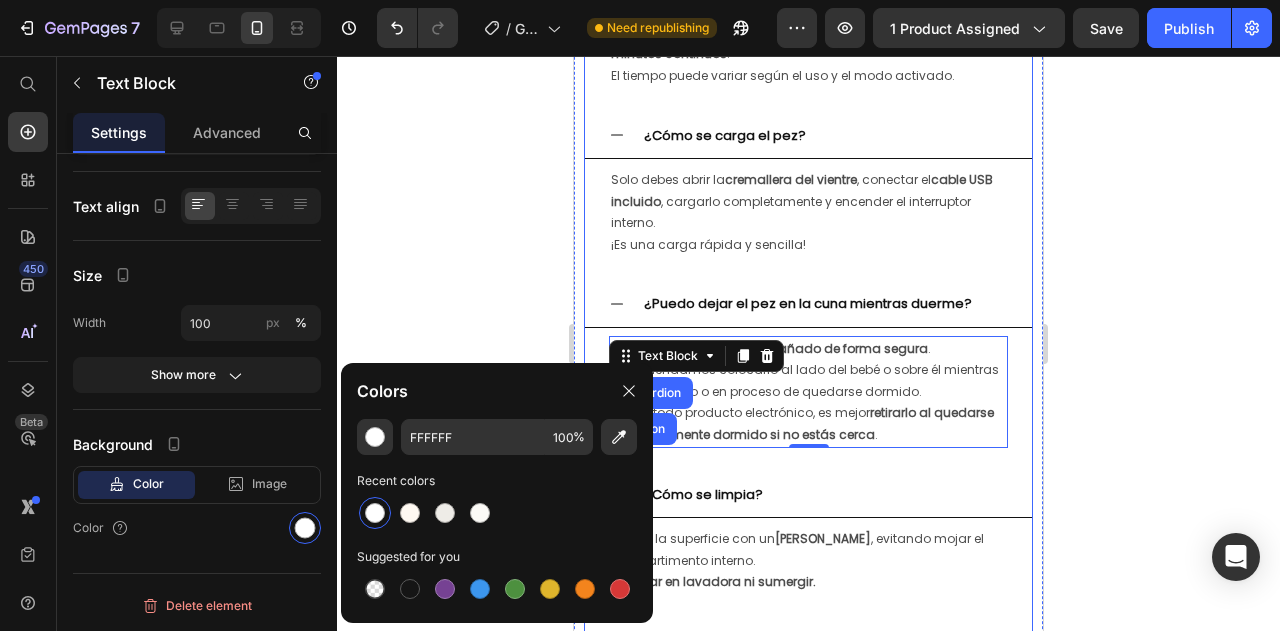 click on "¿Puedo dejar el pez en la cuna mientras duerme?" at bounding box center (808, 303) 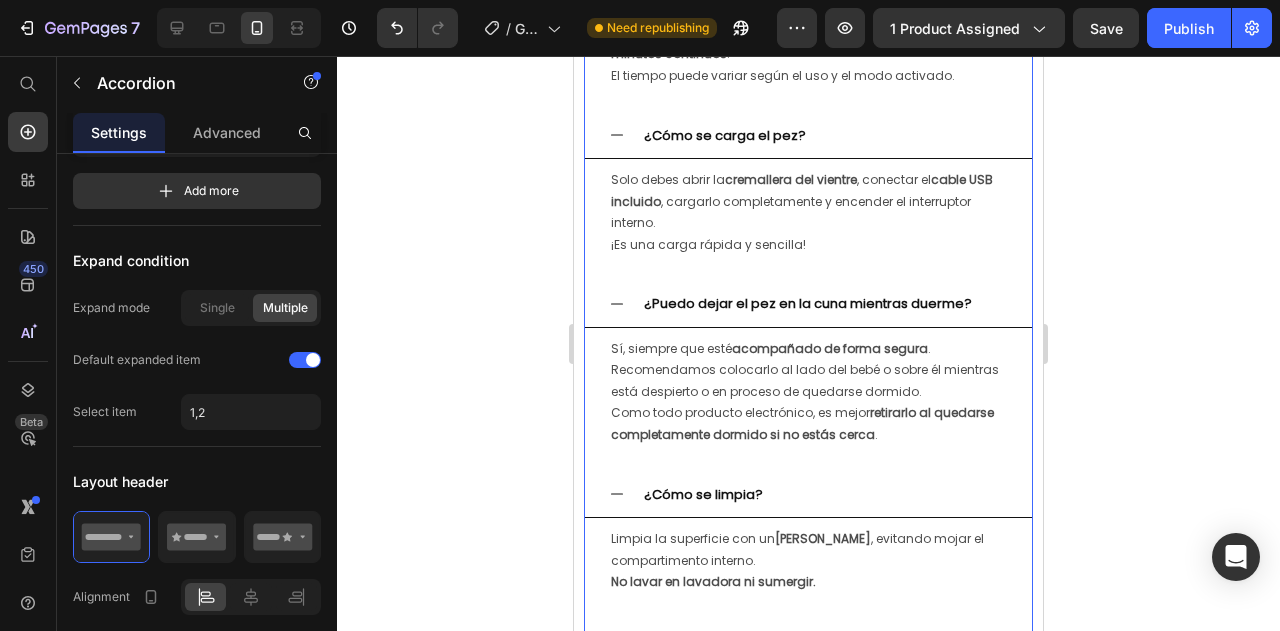 scroll, scrollTop: 0, scrollLeft: 0, axis: both 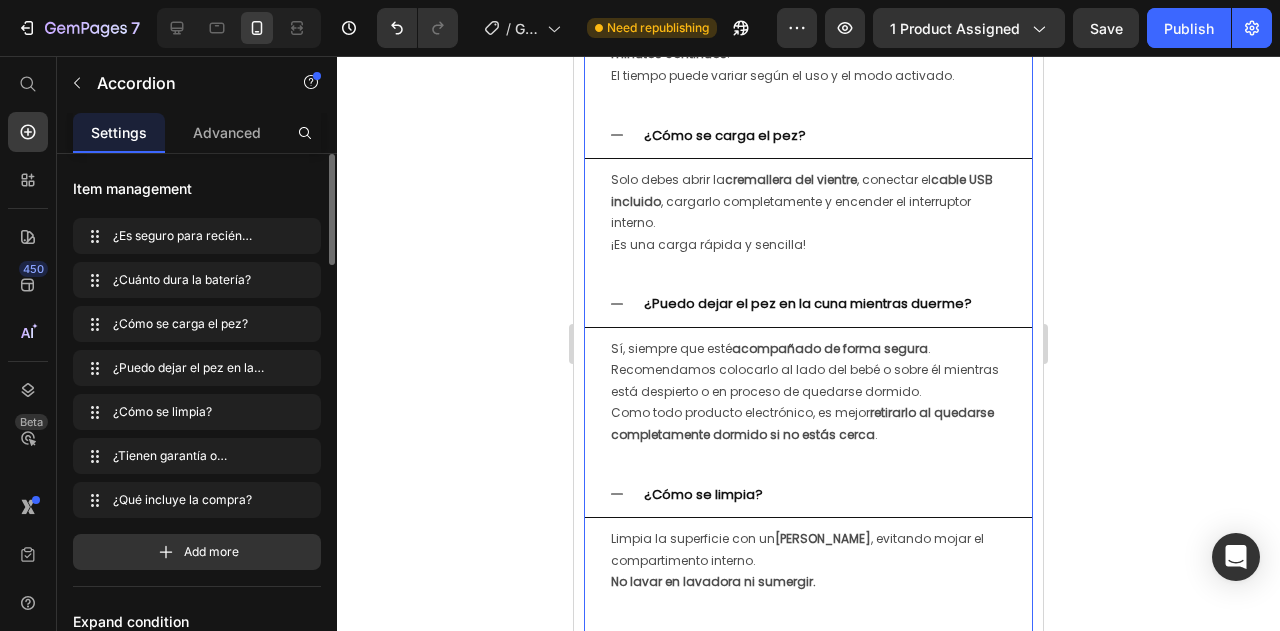 click on "¿Puedo dejar el pez en la cuna mientras duerme?" at bounding box center [808, 304] 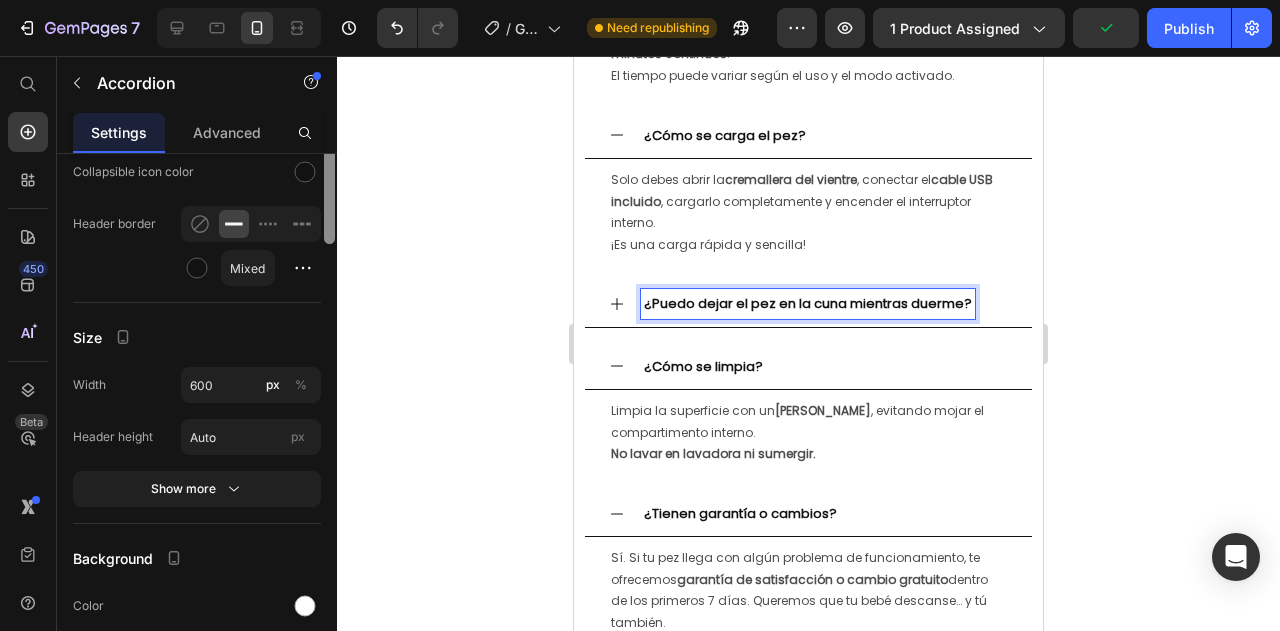 scroll, scrollTop: 1711, scrollLeft: 0, axis: vertical 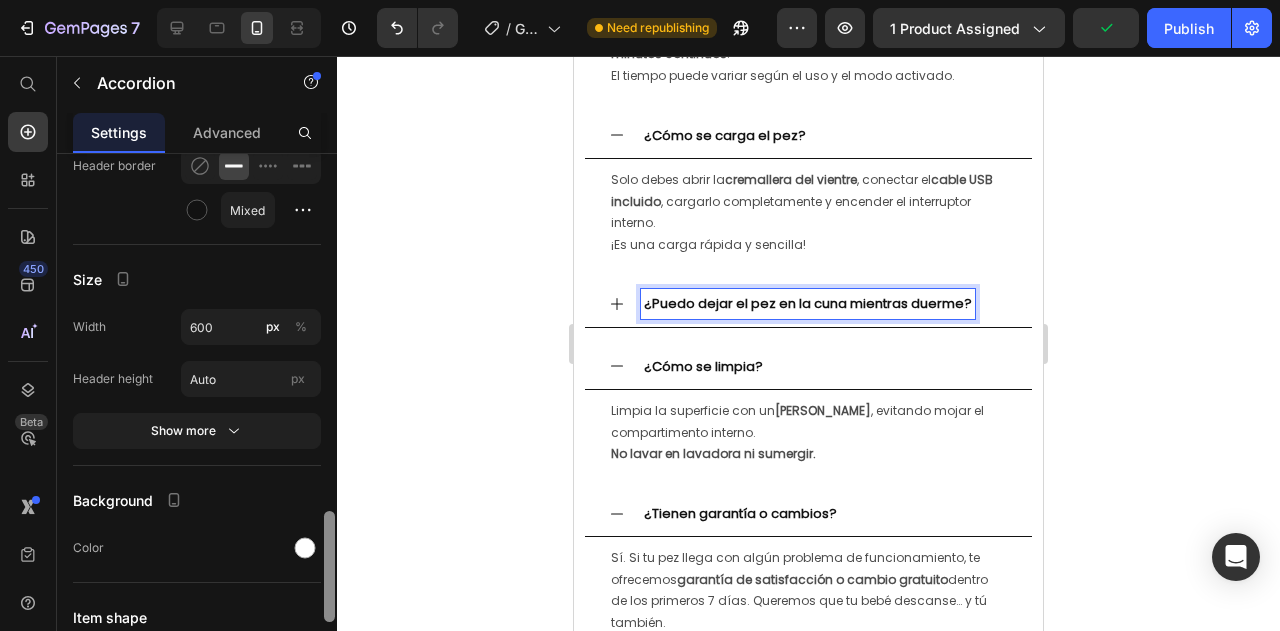 drag, startPoint x: 329, startPoint y: 243, endPoint x: 329, endPoint y: 600, distance: 357 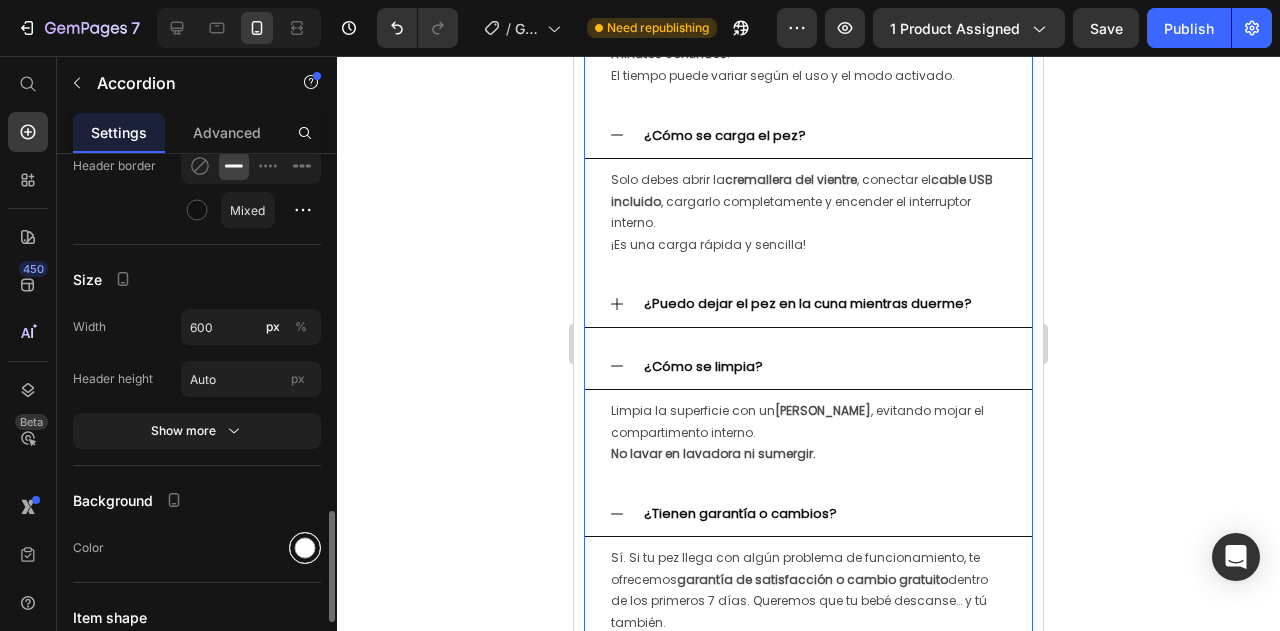 click at bounding box center (305, 548) 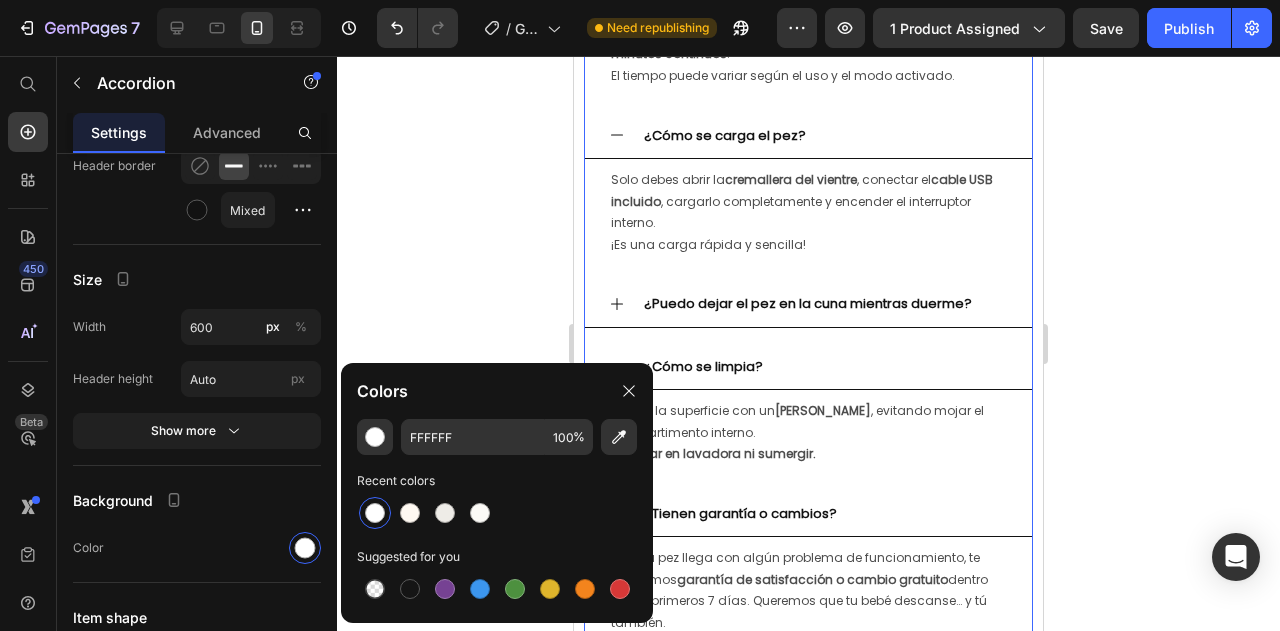 click at bounding box center (375, 513) 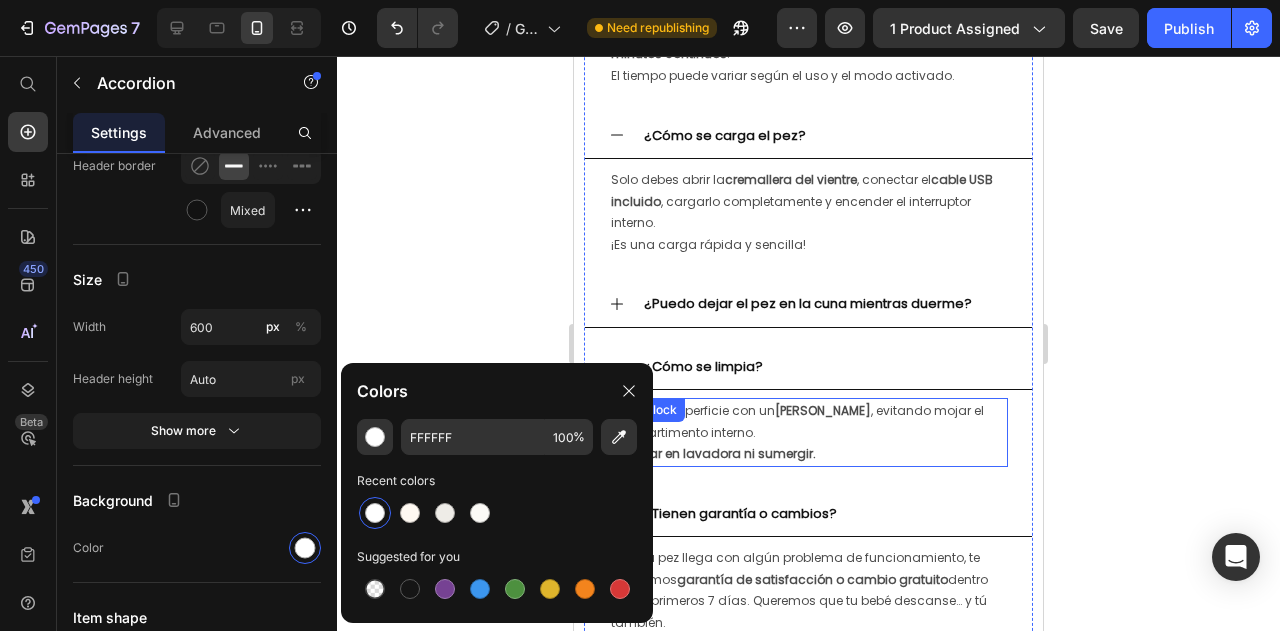 click on "Limpia la superficie con un  paño húmedo , evitando mojar el compartimento interno. No lavar en lavadora ni sumergir." at bounding box center [808, 432] 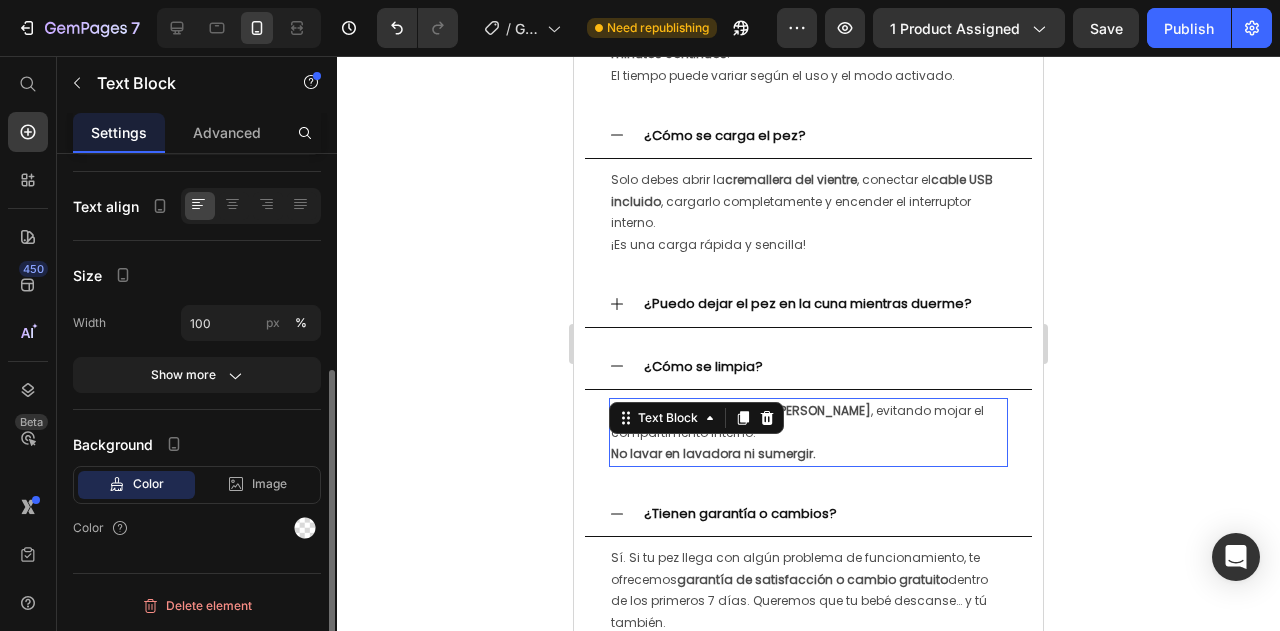 scroll, scrollTop: 0, scrollLeft: 0, axis: both 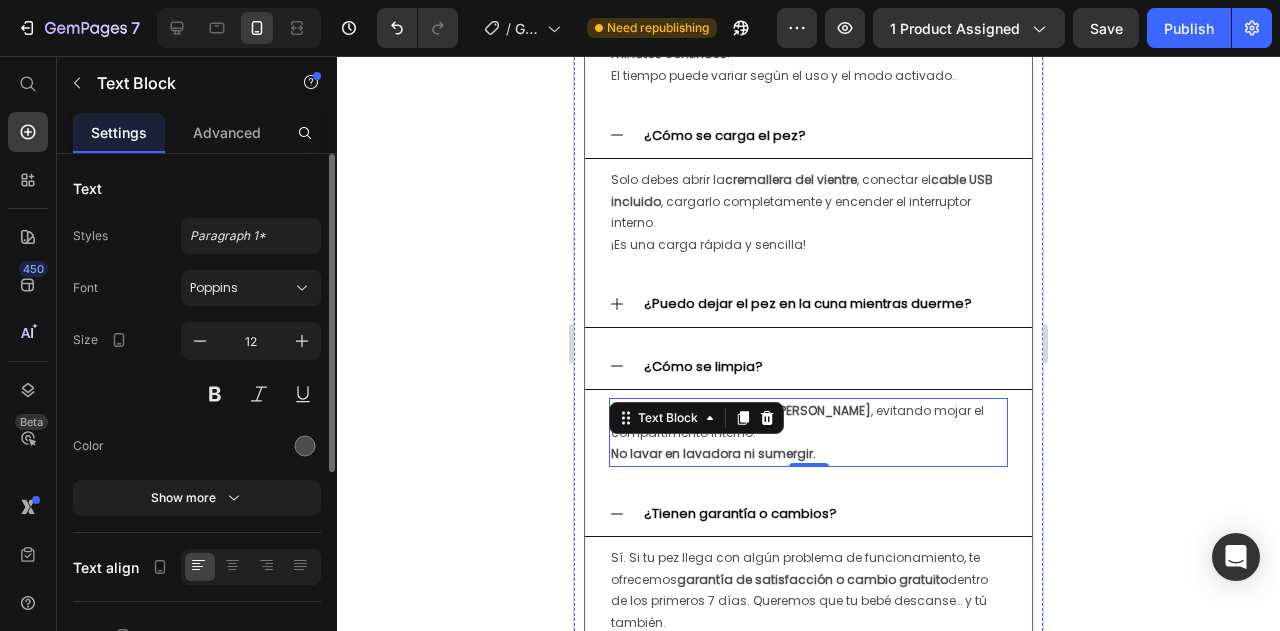 click on "¿Puedo dejar el pez en la cuna mientras duerme?" at bounding box center [808, 303] 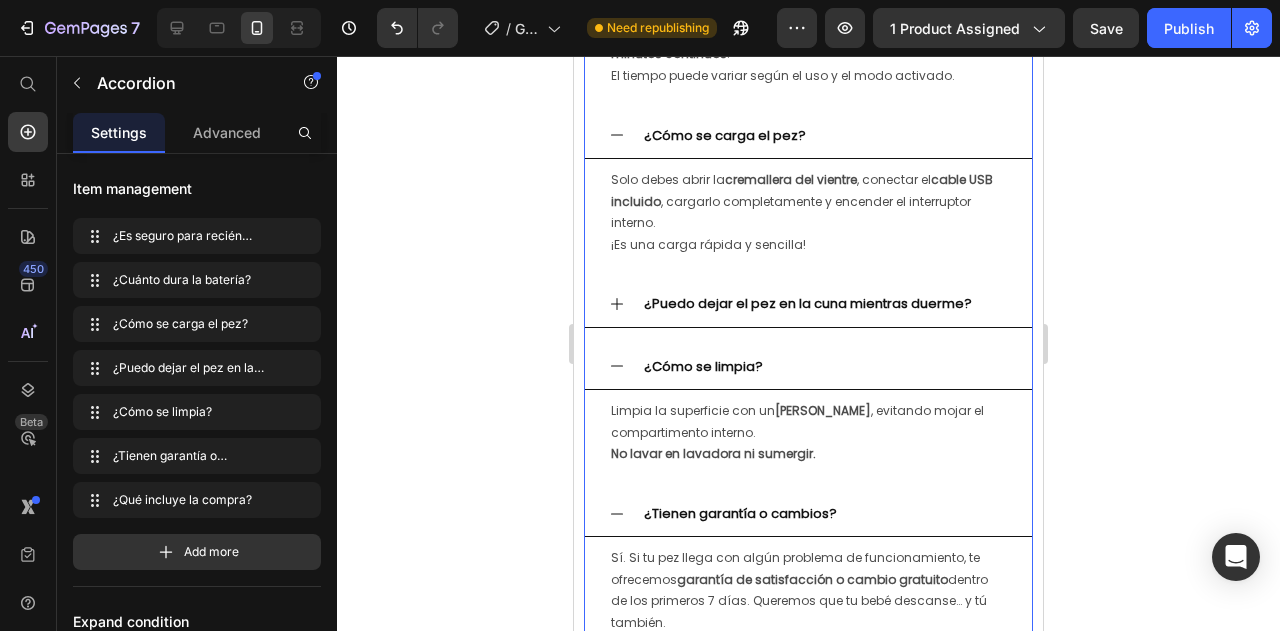 click on "¿Puedo dejar el pez en la cuna mientras duerme?" at bounding box center [808, 304] 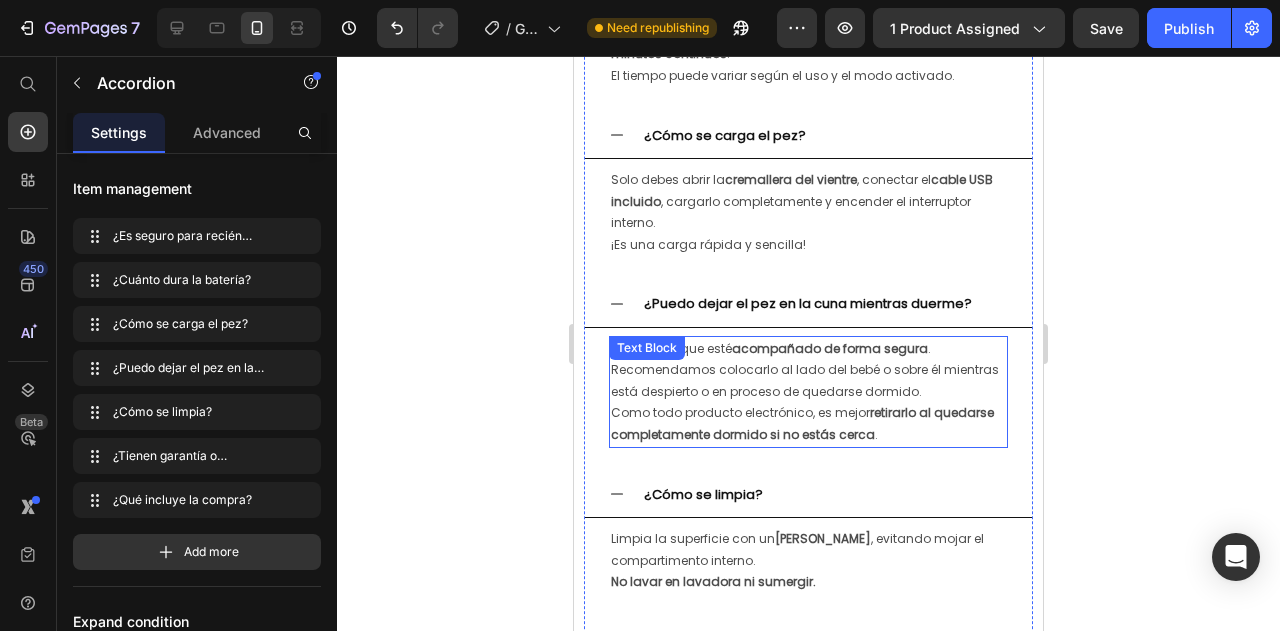 click on "Sí, siempre que esté  acompañado de forma segura . Recomendamos colocarlo al lado del bebé o sobre él mientras está despierto o en proceso de quedarse dormido. Como todo producto electrónico, es mejor  retirarlo al quedarse completamente dormido si no estás cerca ." at bounding box center (808, 392) 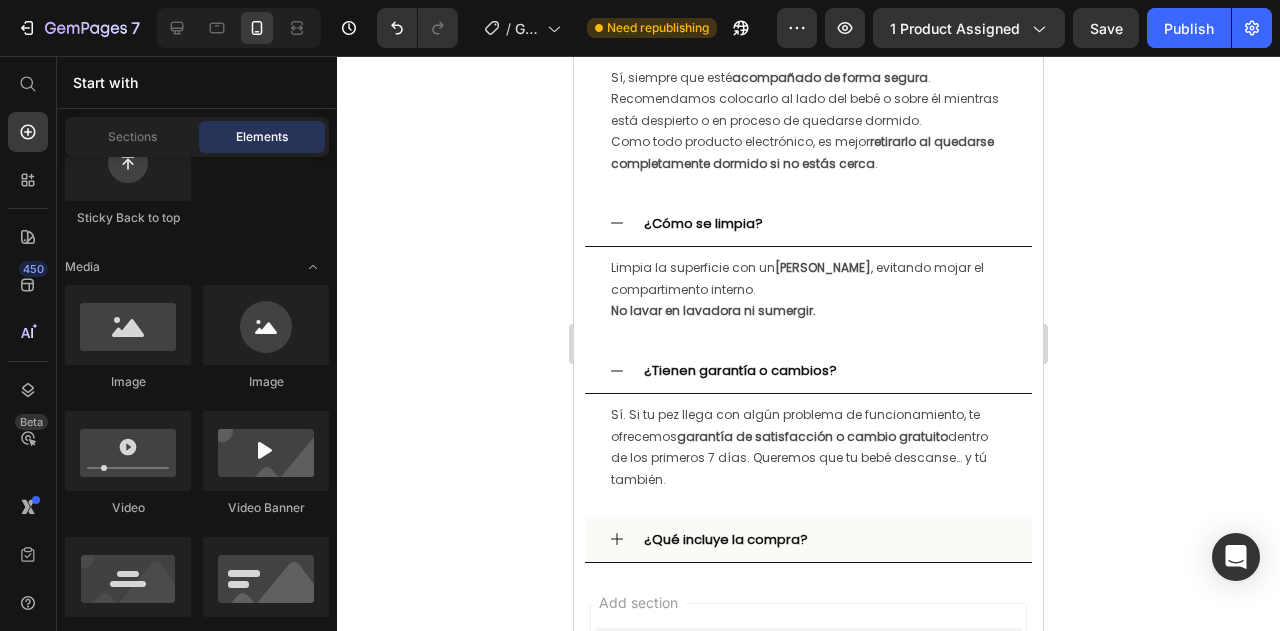 scroll, scrollTop: 5568, scrollLeft: 0, axis: vertical 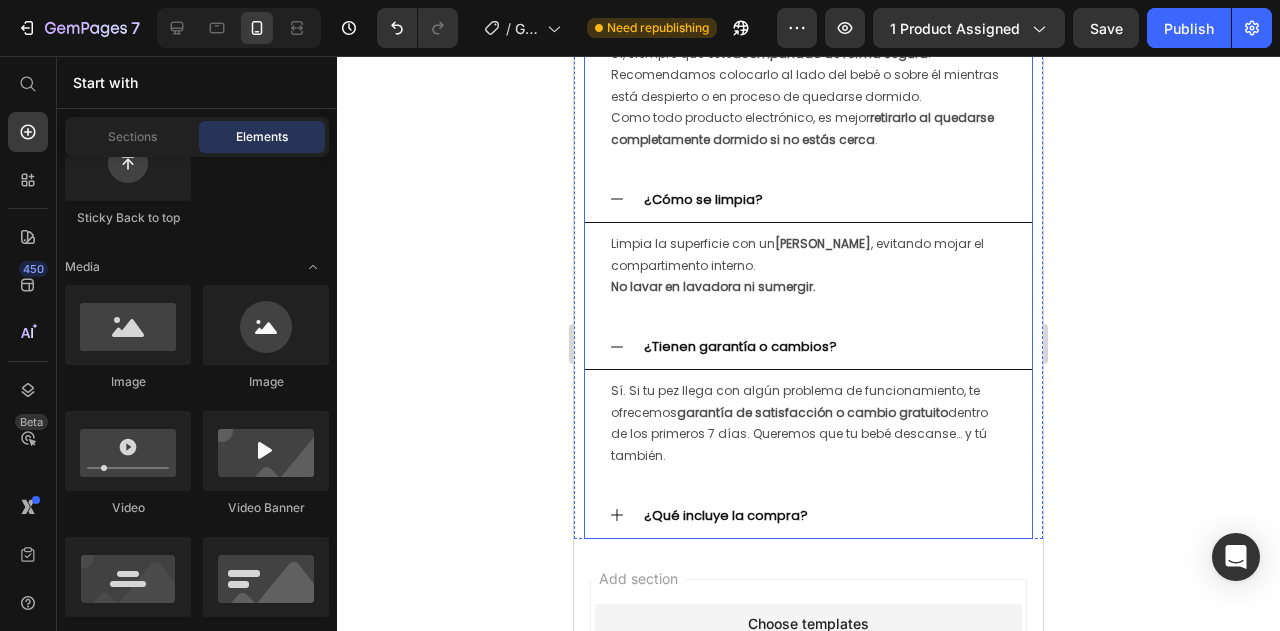 click on "¿Qué incluye la compra?" at bounding box center (824, 515) 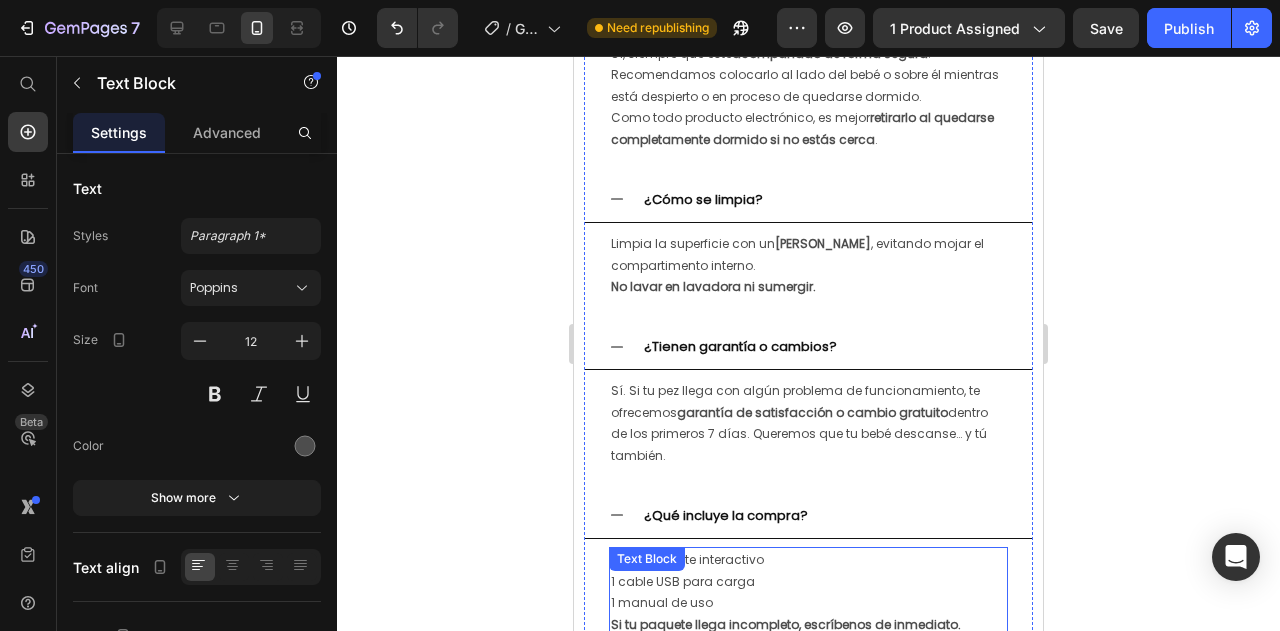 click on "Text Block" at bounding box center [647, 559] 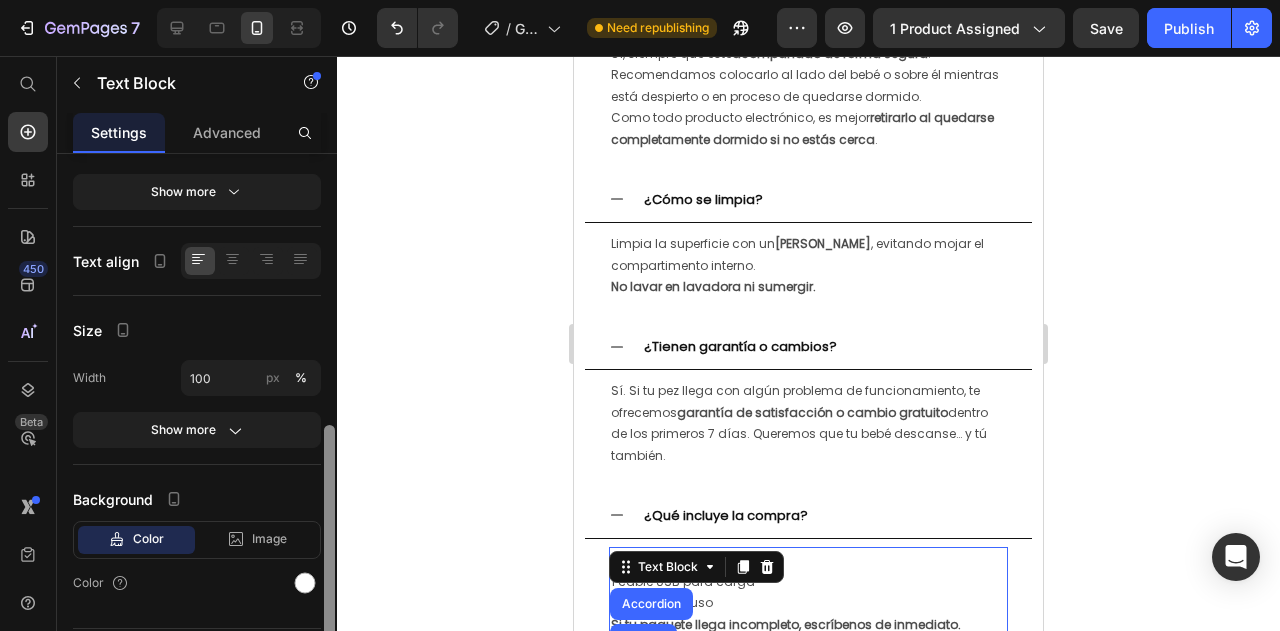 scroll, scrollTop: 361, scrollLeft: 0, axis: vertical 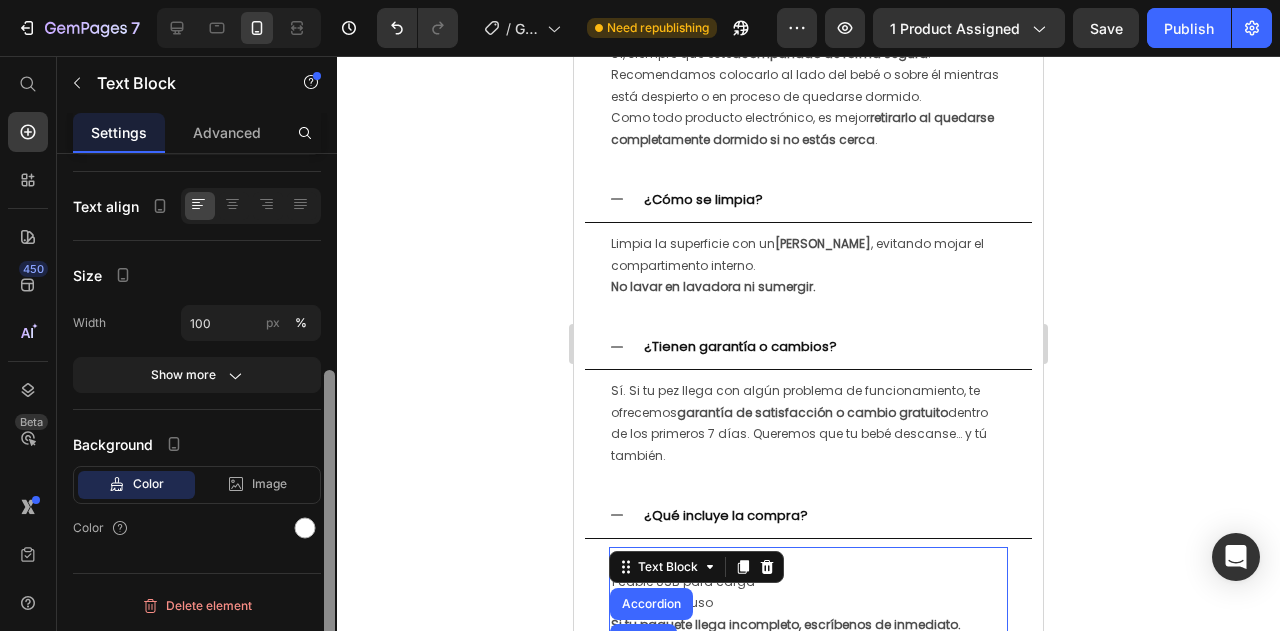 drag, startPoint x: 328, startPoint y: 292, endPoint x: 329, endPoint y: 574, distance: 282.00177 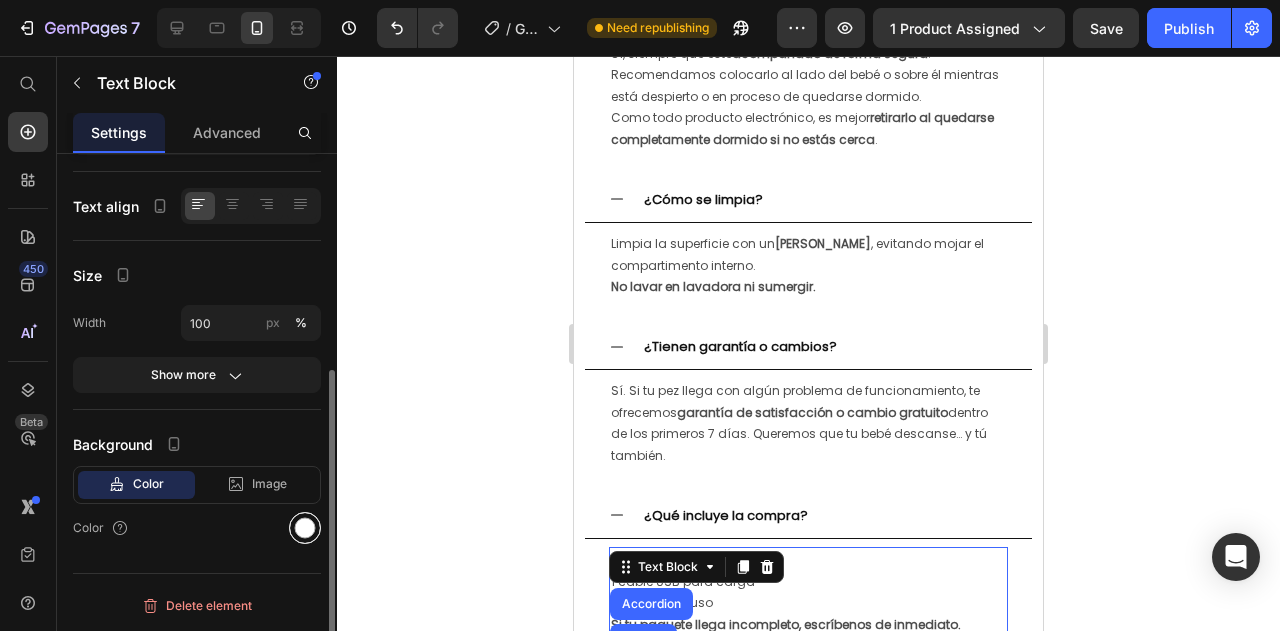 click at bounding box center [305, 528] 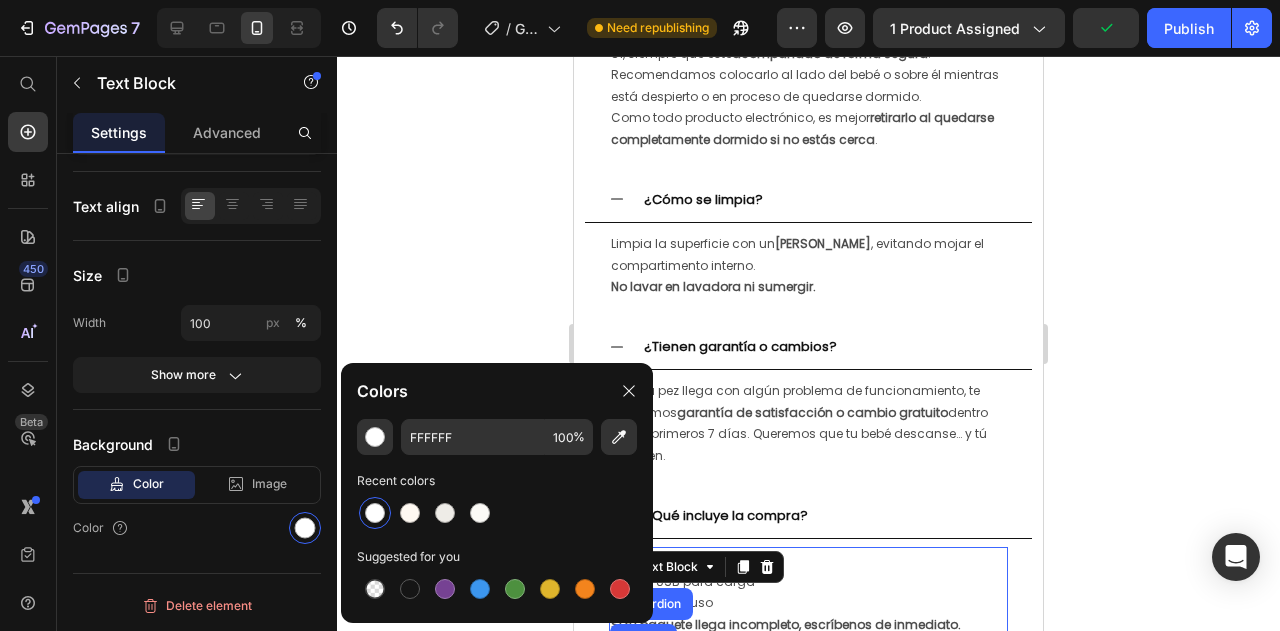 click 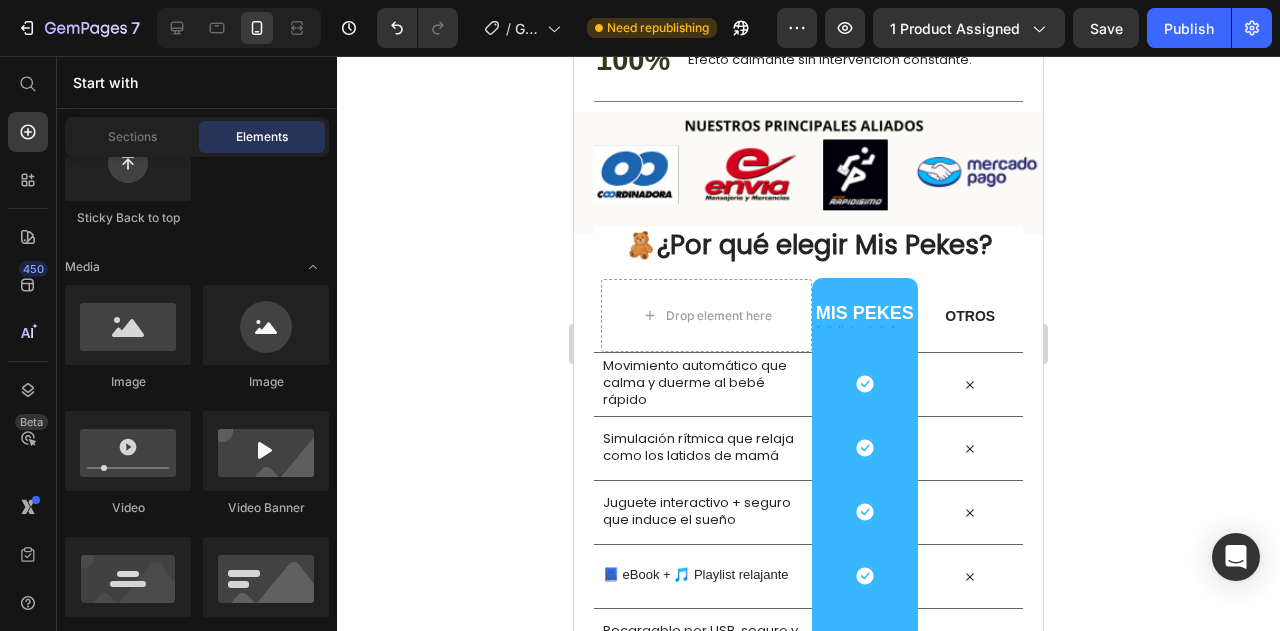 scroll, scrollTop: 4411, scrollLeft: 0, axis: vertical 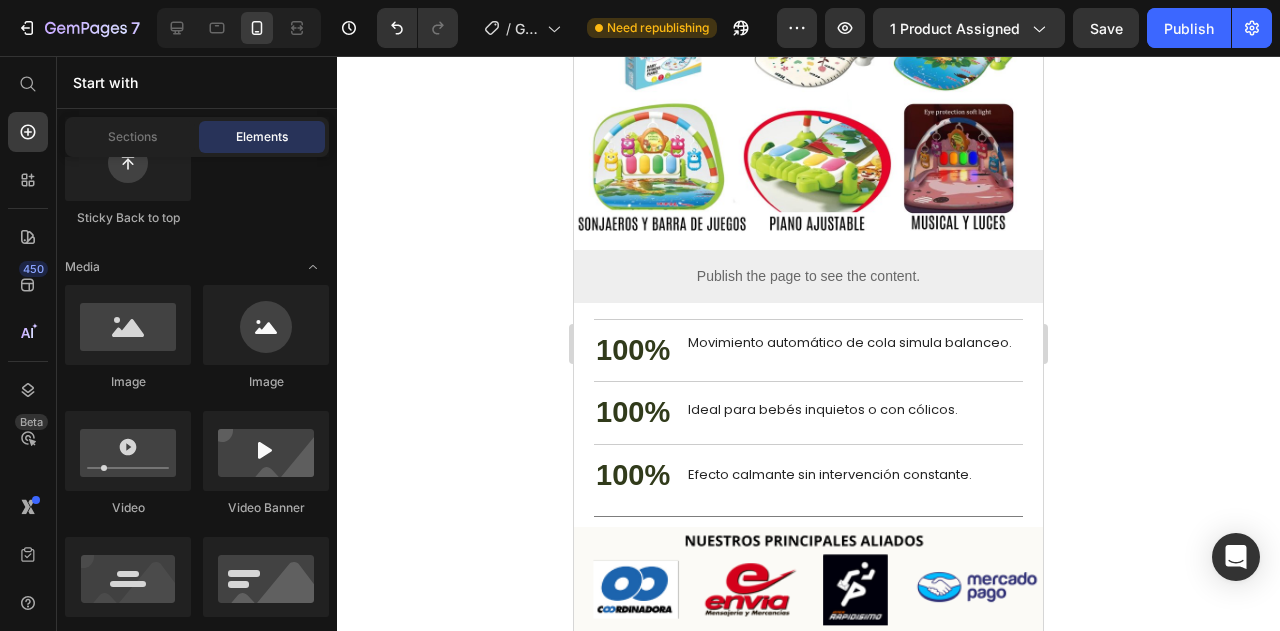 drag, startPoint x: 1034, startPoint y: 483, endPoint x: 1676, endPoint y: 498, distance: 642.17523 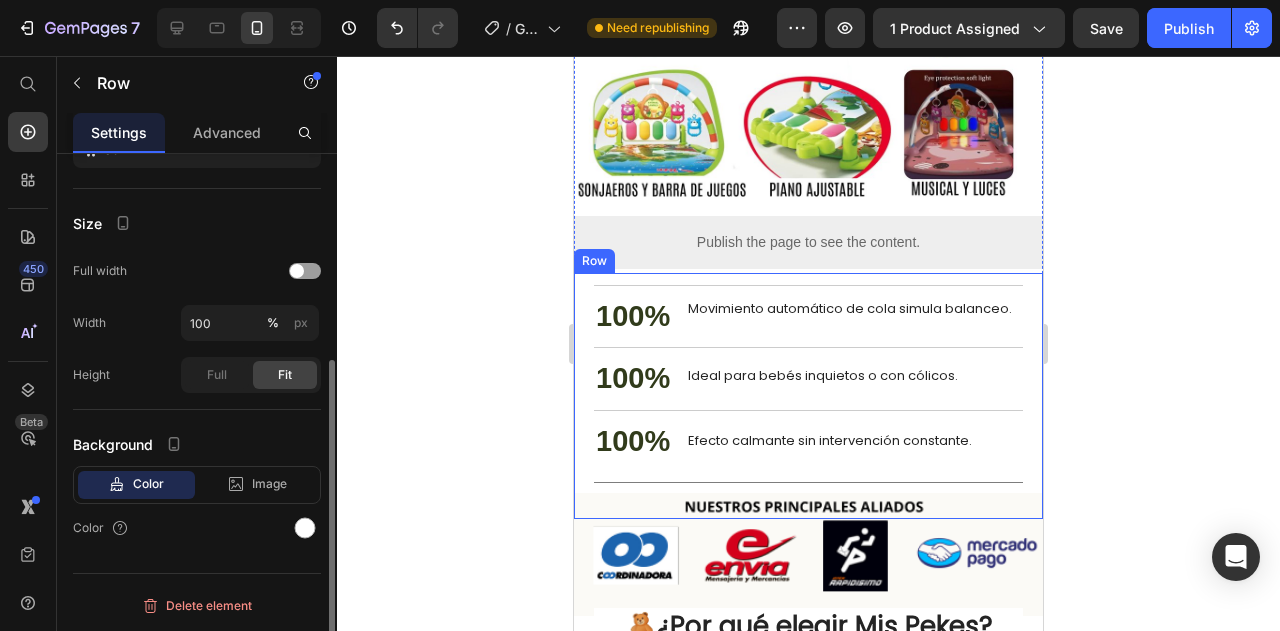 scroll, scrollTop: 0, scrollLeft: 0, axis: both 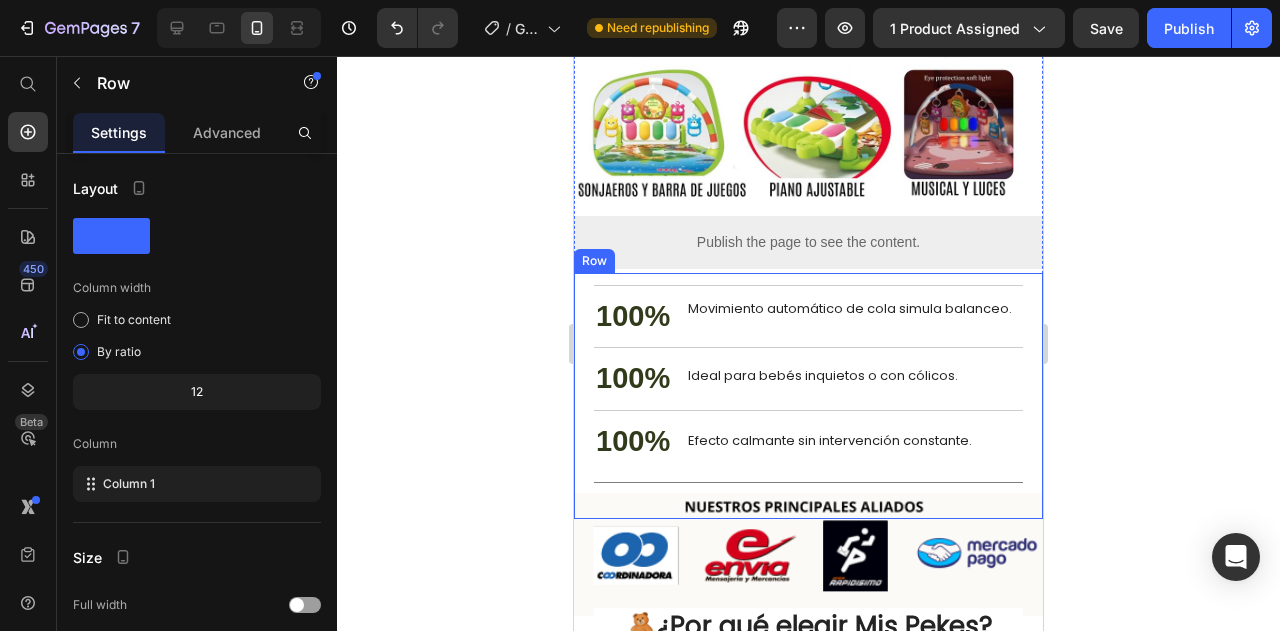 click on "Nourish, hydrate, and soften with our skin cream. Heading 100% Text Block Movimiento automático de cola simula balanceo. Text Block Row 100% Text Block Ideal para bebés inquietos o con cólicos. Text Block Row 100% Text Block Efecto calmante sin intervención constante. Text Block Row                Title Line Row" at bounding box center [808, 396] 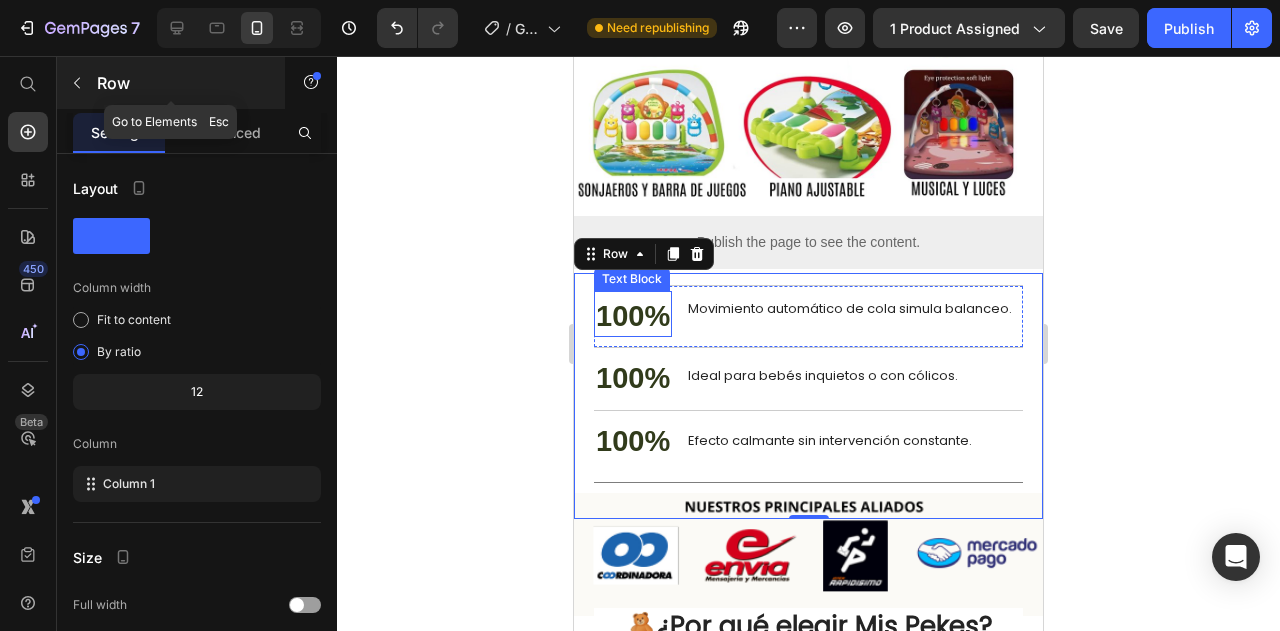 click on "Row" at bounding box center (182, 83) 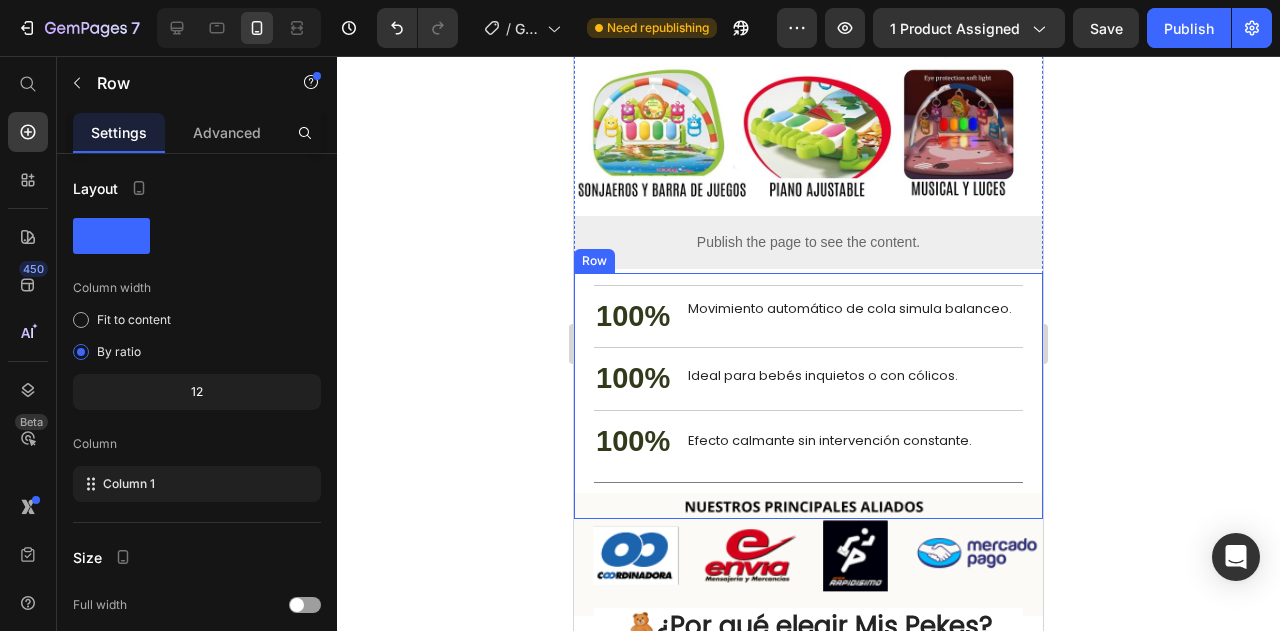 click on "Nourish, hydrate, and soften with our skin cream. Heading 100% Text Block Movimiento automático de cola simula balanceo. Text Block Row 100% Text Block Ideal para bebés inquietos o con cólicos. Text Block Row 100% Text Block Efecto calmante sin intervención constante. Text Block Row                Title Line" at bounding box center [808, 396] 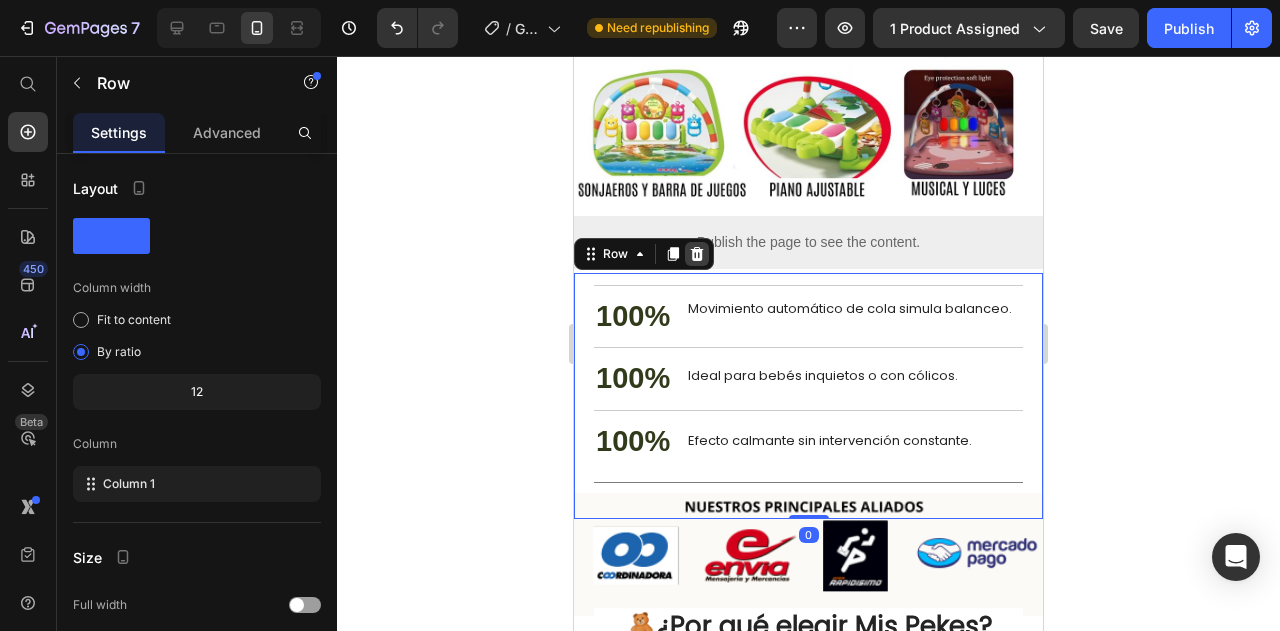 click at bounding box center [697, 254] 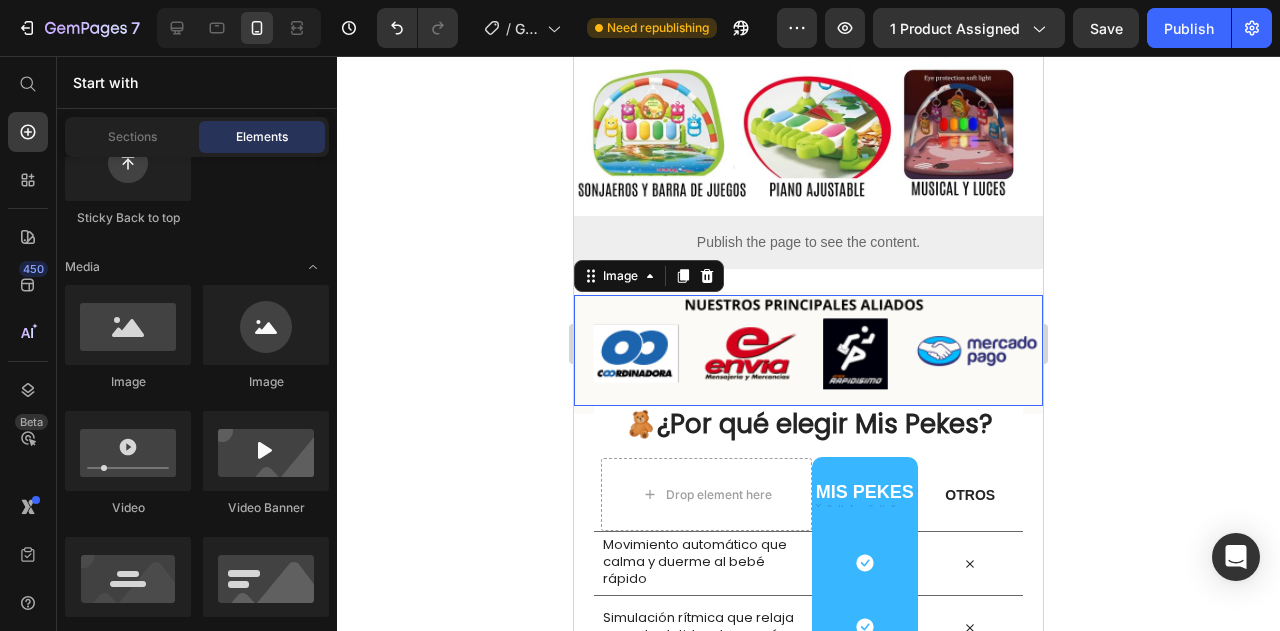 click at bounding box center (808, 351) 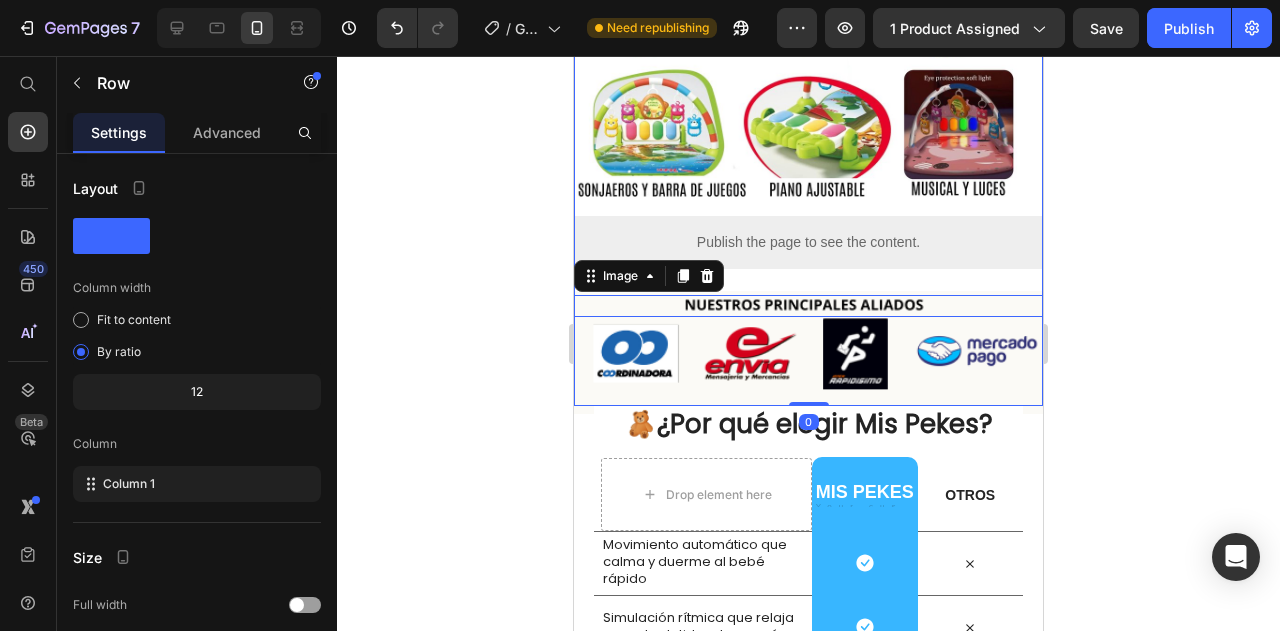 click on "Image
Publish the page to see the content.
Custom Code 🧠Estimula el desarrollo de tu bebé mientras juega Heading ¡Cada movimiento cuenta en su crecimiento! El  Gimnasio para Pekes Exploradores®  no es solo diversión: está diseñado para acompañar cada etapa del desarrollo de tu bebé, desde los primeros estiramientos hasta los primeros pasos. Text Block Image   Piano musical : estimula el oído y el ritmo. Juguetes colgantes : fortalecen la vista y la coordinación ojo-mano. Texturas y colores vibrantes : activan la curiosidad y el desarrollo sensorial. Tiempo boca abajo (tummy time) : refuerza músculos del cuello, brazos y espalda. Envio gratis Ebook de desarrllo infantil + Playlist relajante Item List
Publish the page to see the content.
Custom Code ✨ Elige tu diseño favorito Heading Image Row
Publish the page to see the content.
Custom Code" at bounding box center [808, -766] 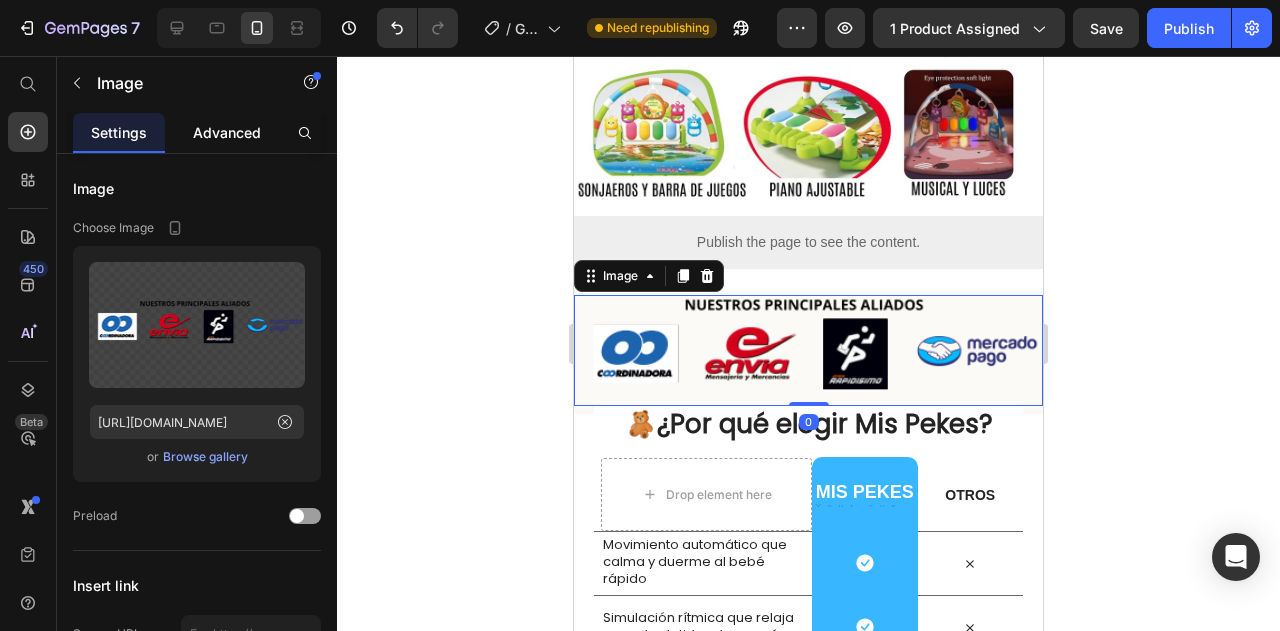 click on "Advanced" at bounding box center (227, 132) 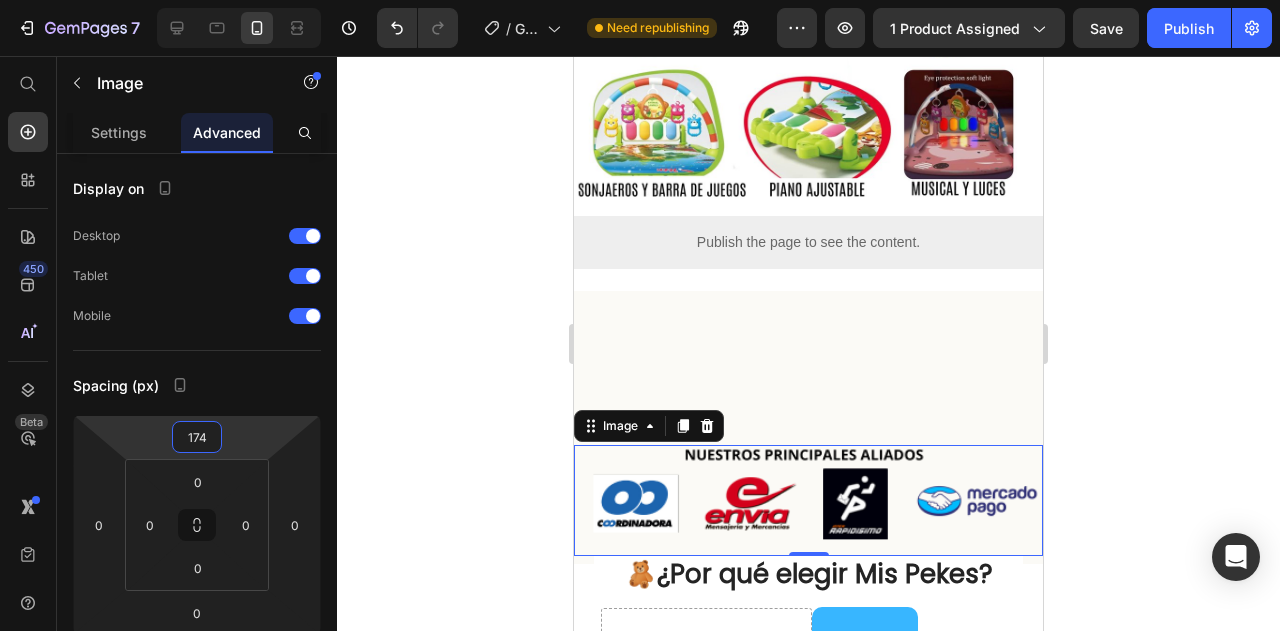 type on "176" 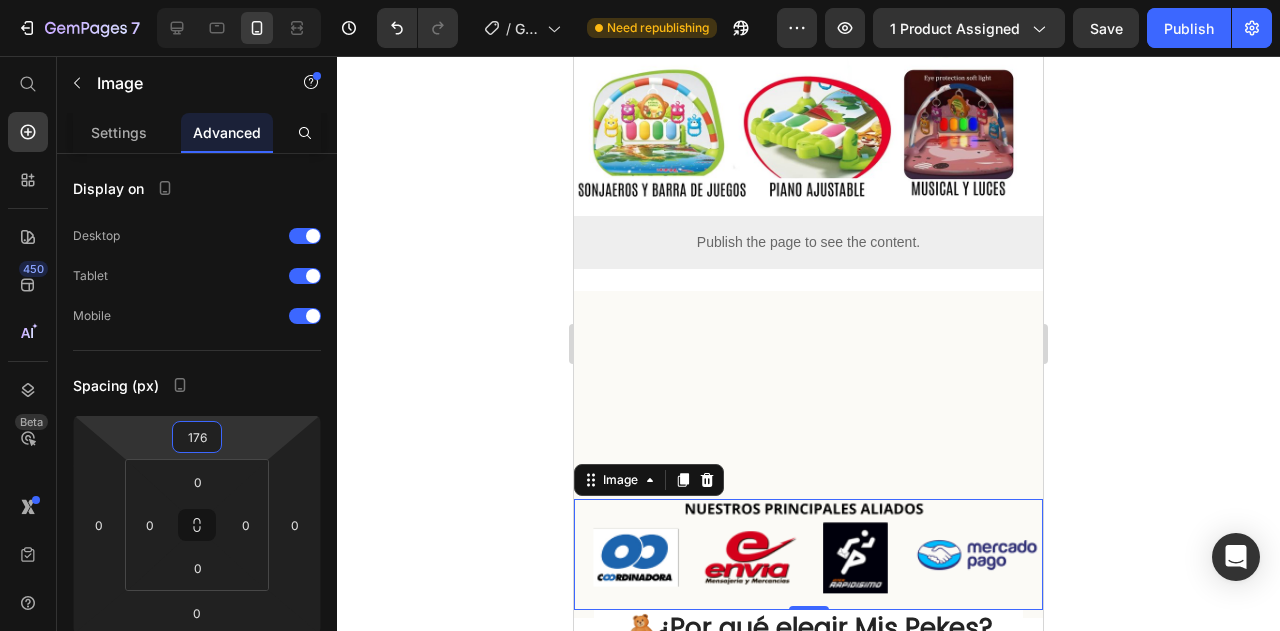 drag, startPoint x: 226, startPoint y: 441, endPoint x: 231, endPoint y: 339, distance: 102.122475 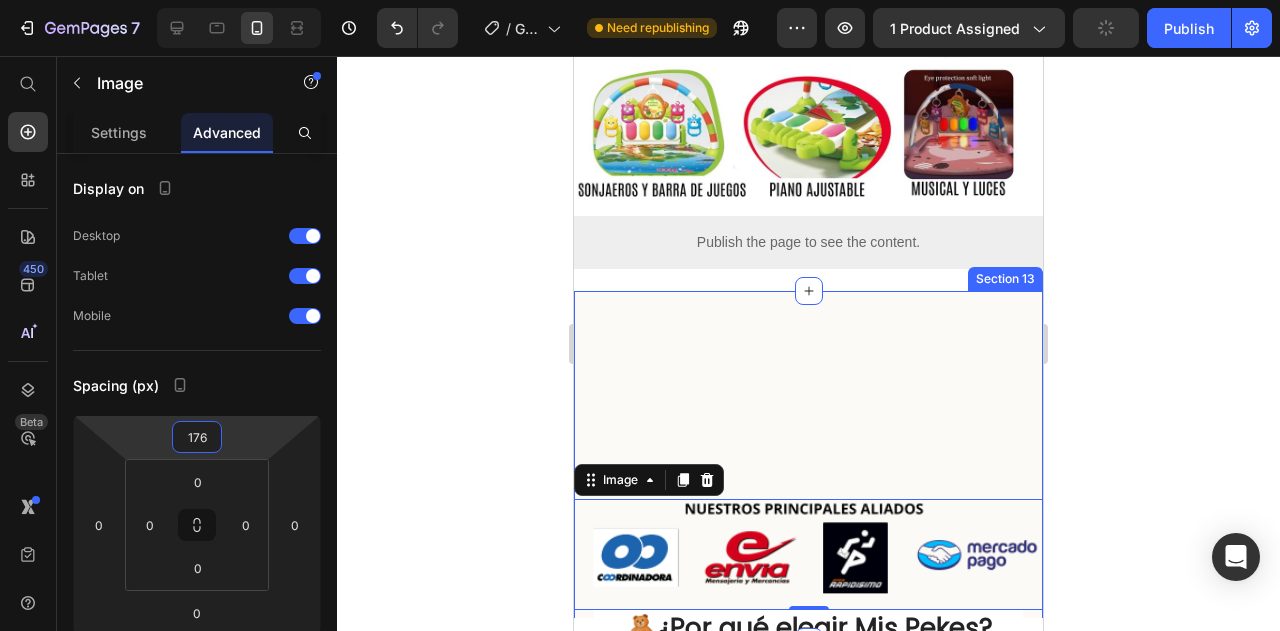 click on "Image   0" at bounding box center [808, 467] 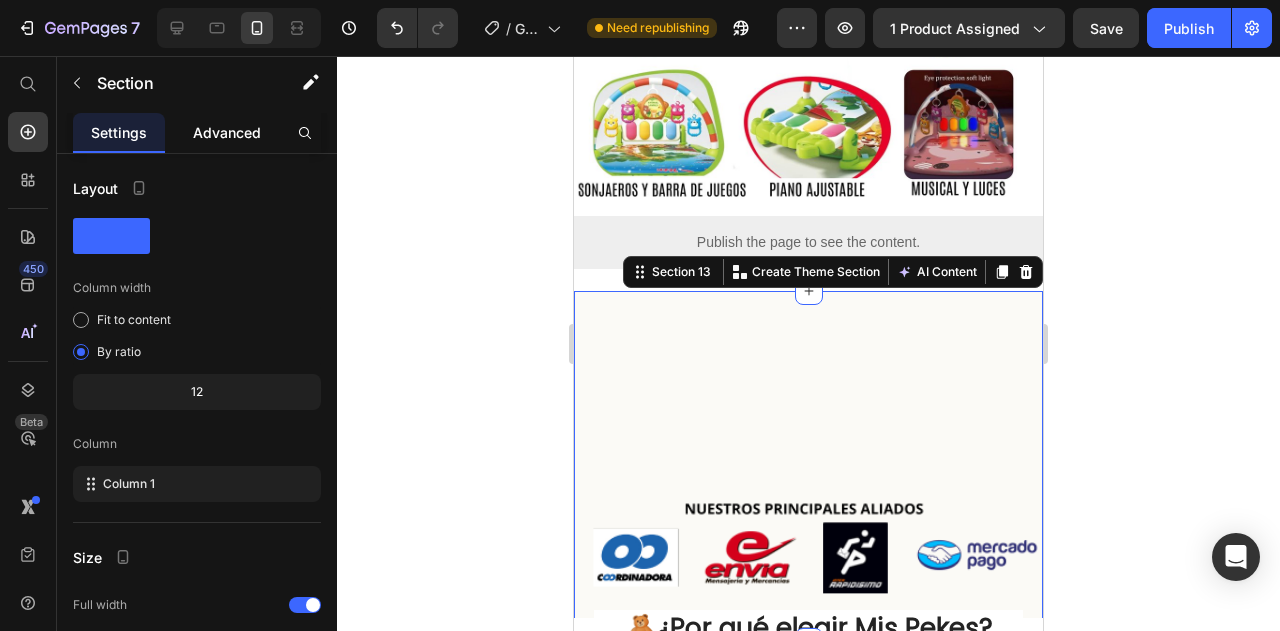 click on "Advanced" at bounding box center [227, 132] 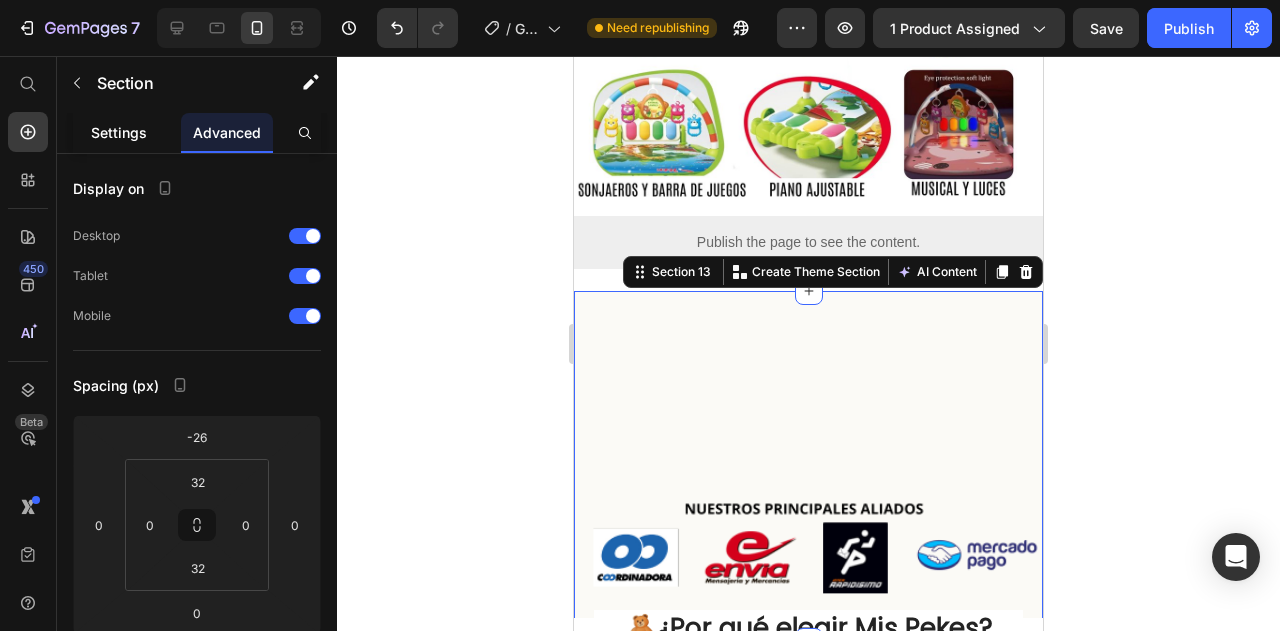 click on "Settings" at bounding box center [119, 132] 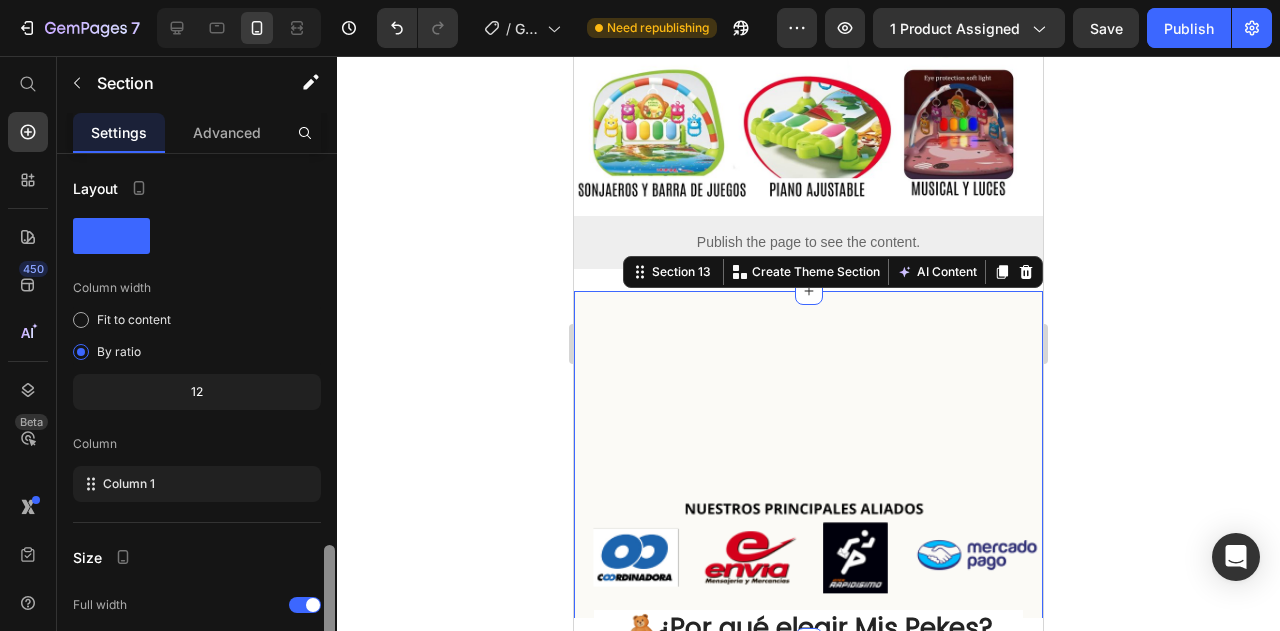 scroll, scrollTop: 230, scrollLeft: 0, axis: vertical 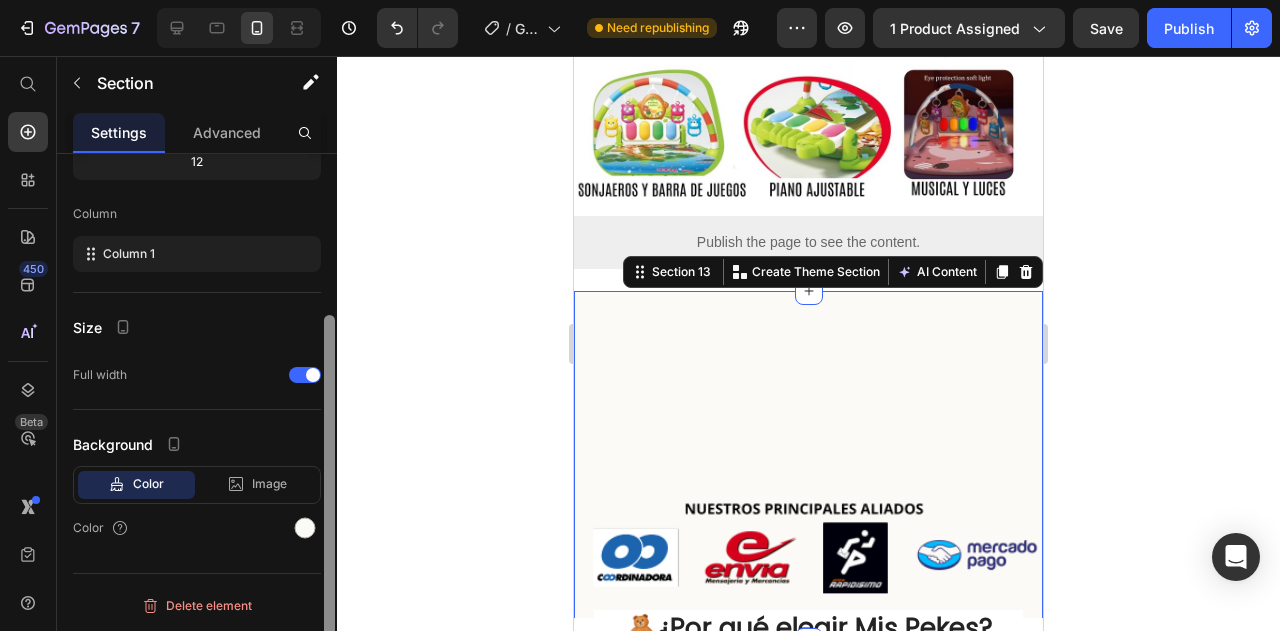 drag, startPoint x: 330, startPoint y: 221, endPoint x: 309, endPoint y: 571, distance: 350.62943 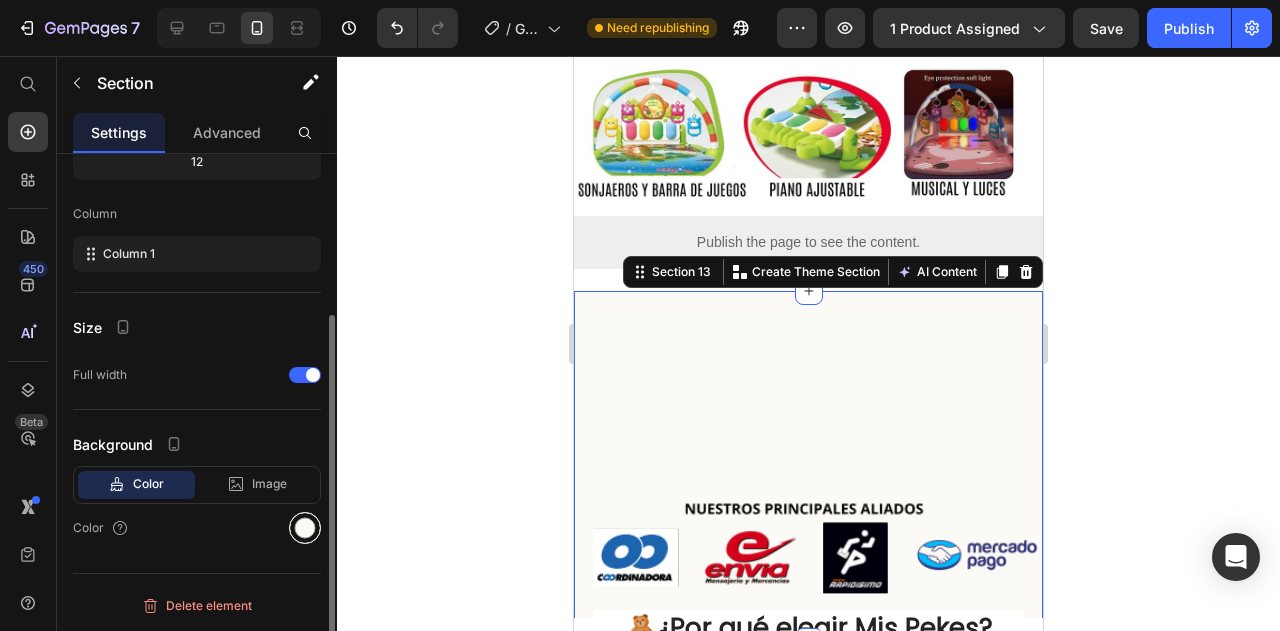 click at bounding box center [305, 528] 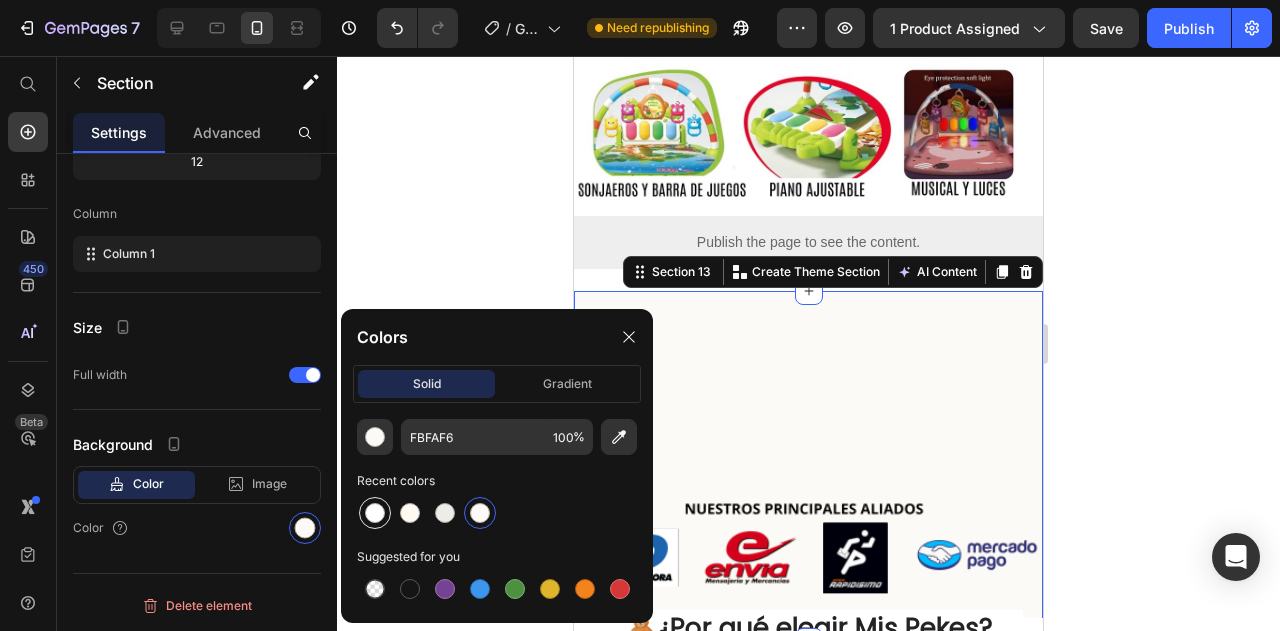 click at bounding box center (375, 513) 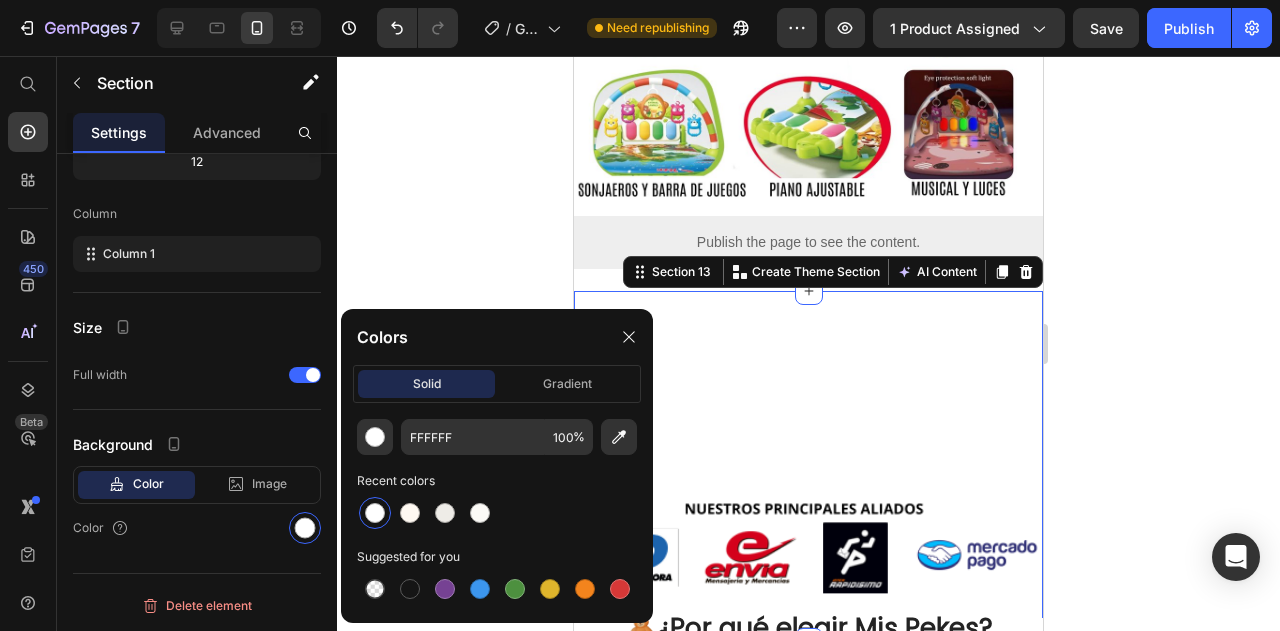 click on "Image" at bounding box center (808, 467) 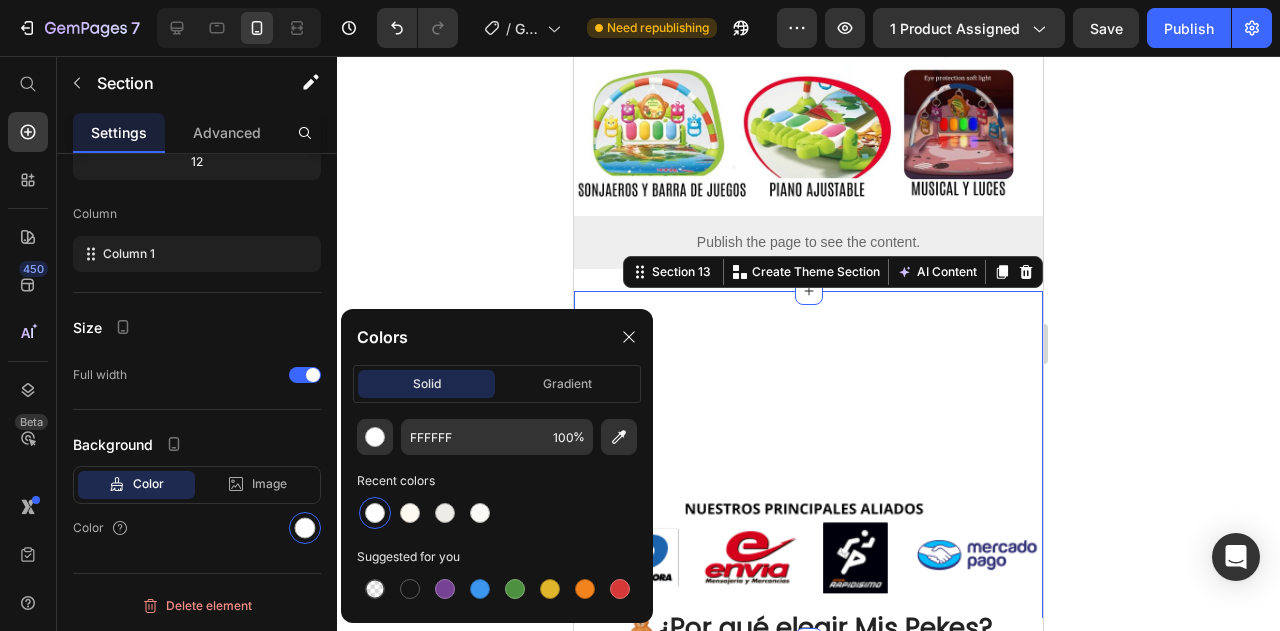 click on "Image" at bounding box center (808, 467) 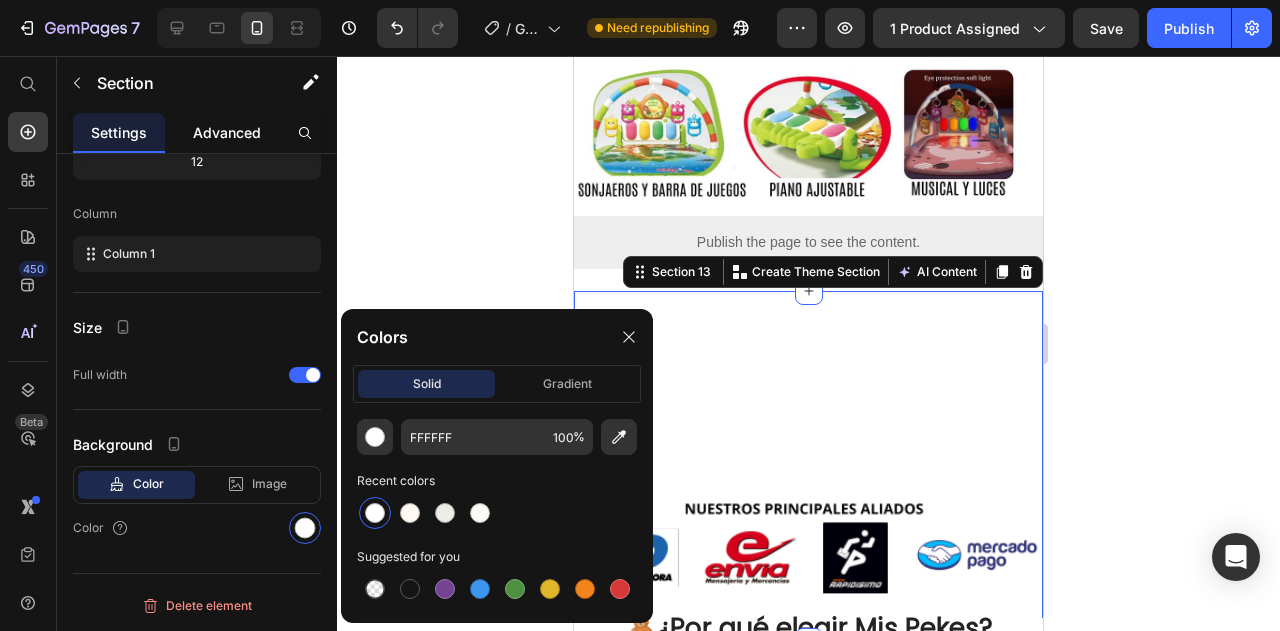 click on "Advanced" 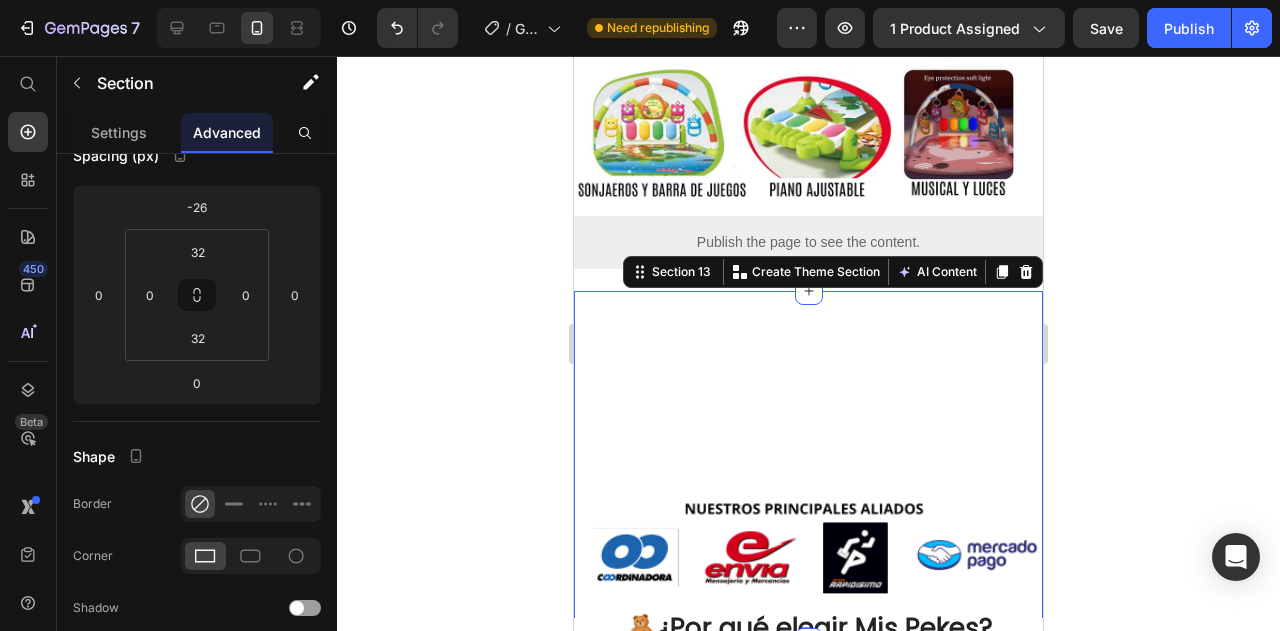 scroll, scrollTop: 0, scrollLeft: 0, axis: both 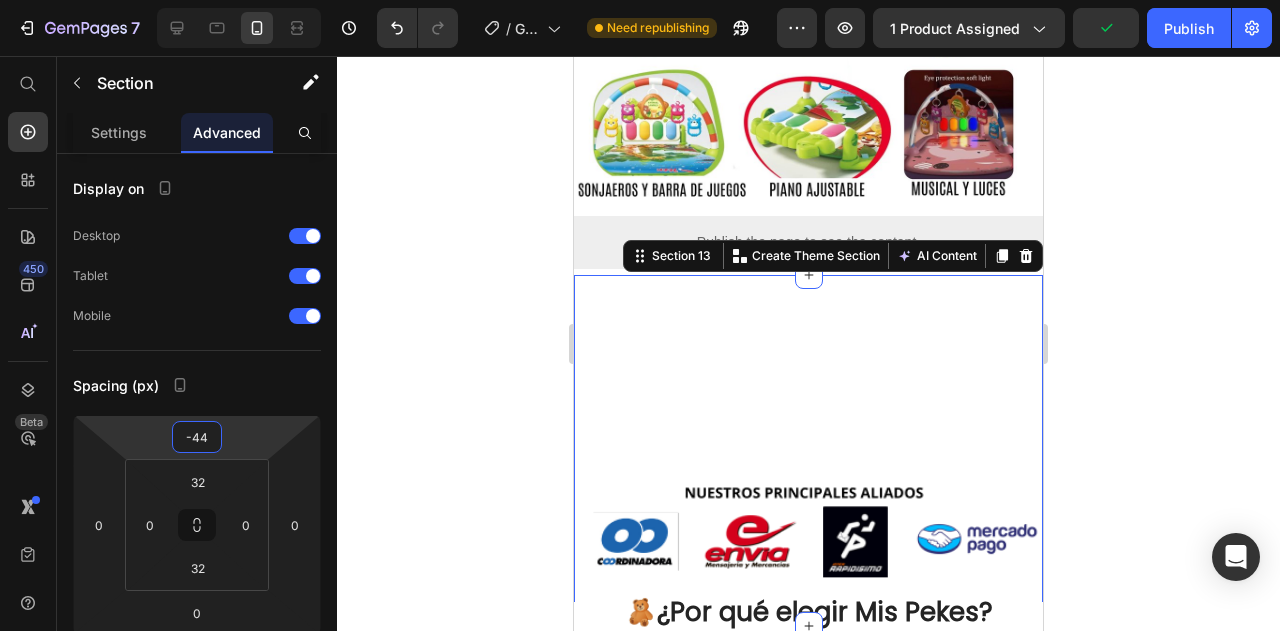 type on "-46" 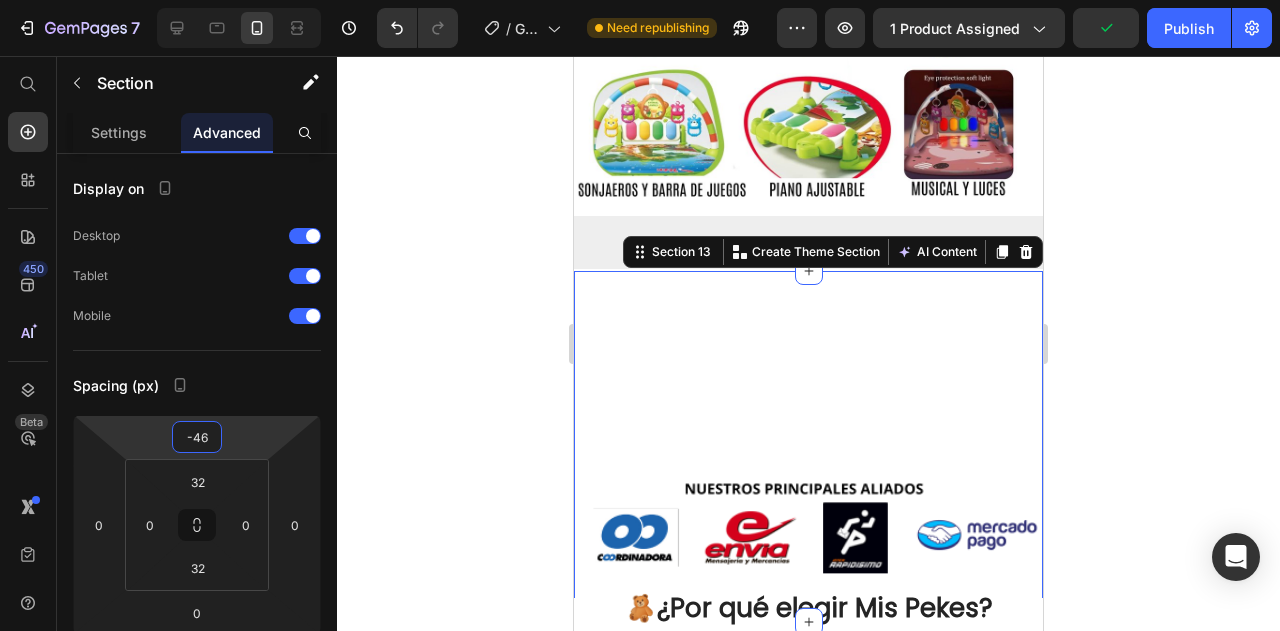 drag, startPoint x: 230, startPoint y: 452, endPoint x: 233, endPoint y: 462, distance: 10.440307 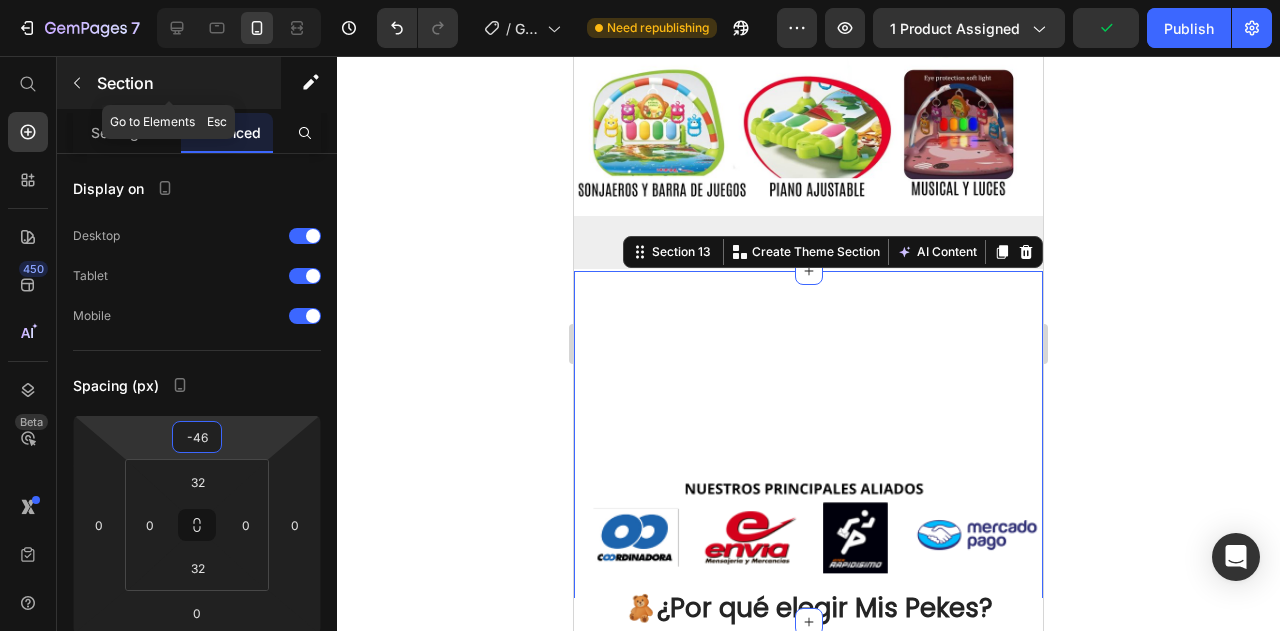 click 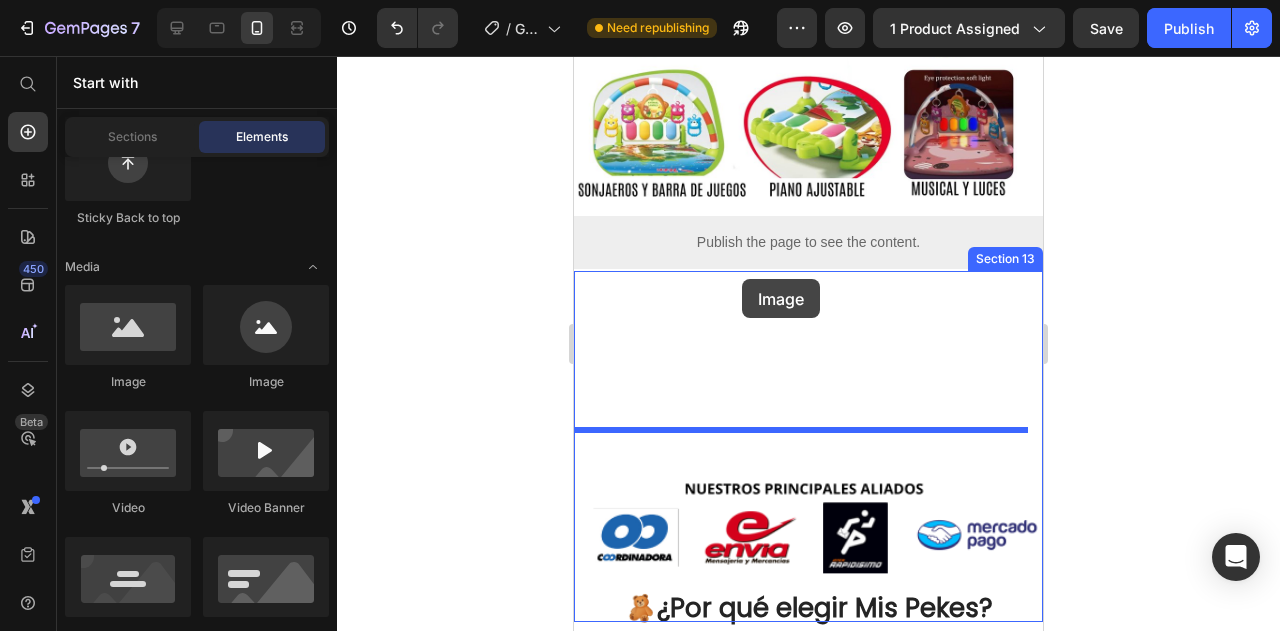 drag, startPoint x: 707, startPoint y: 369, endPoint x: 742, endPoint y: 280, distance: 95.63472 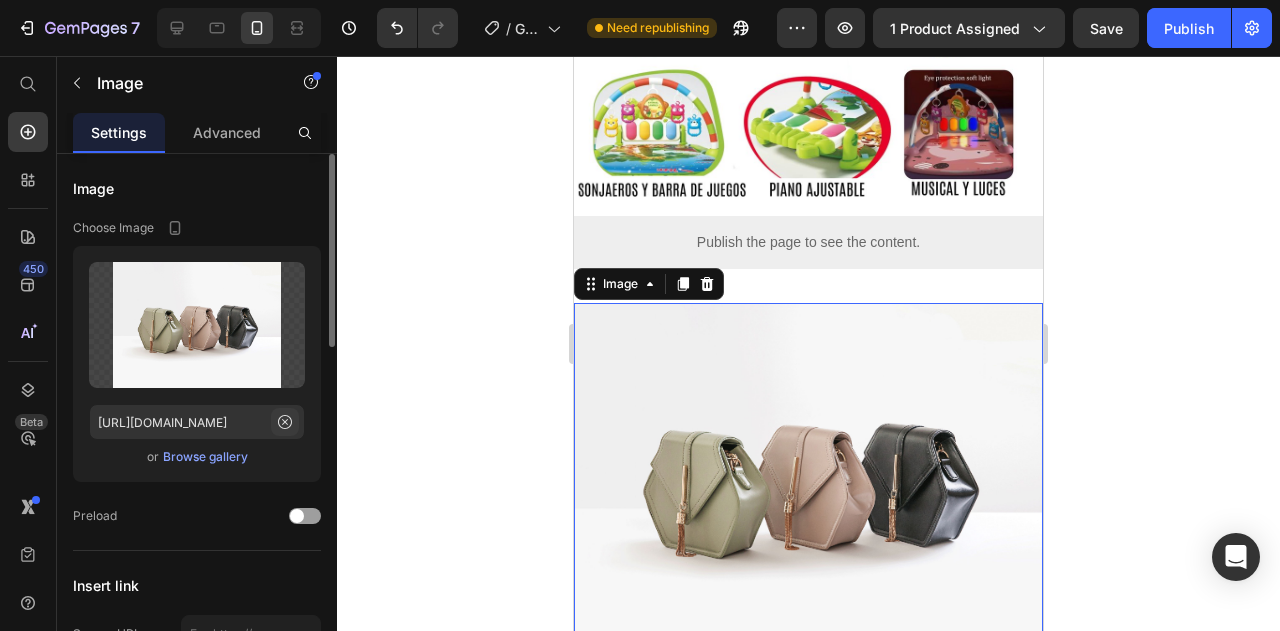 click 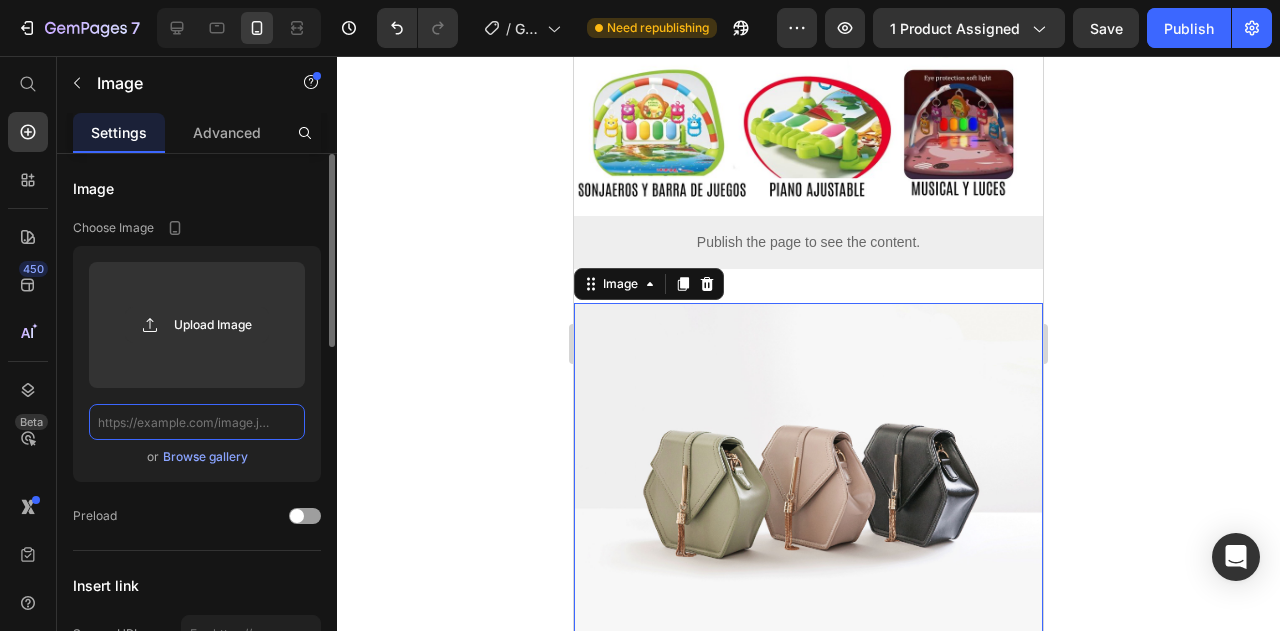 scroll, scrollTop: 0, scrollLeft: 0, axis: both 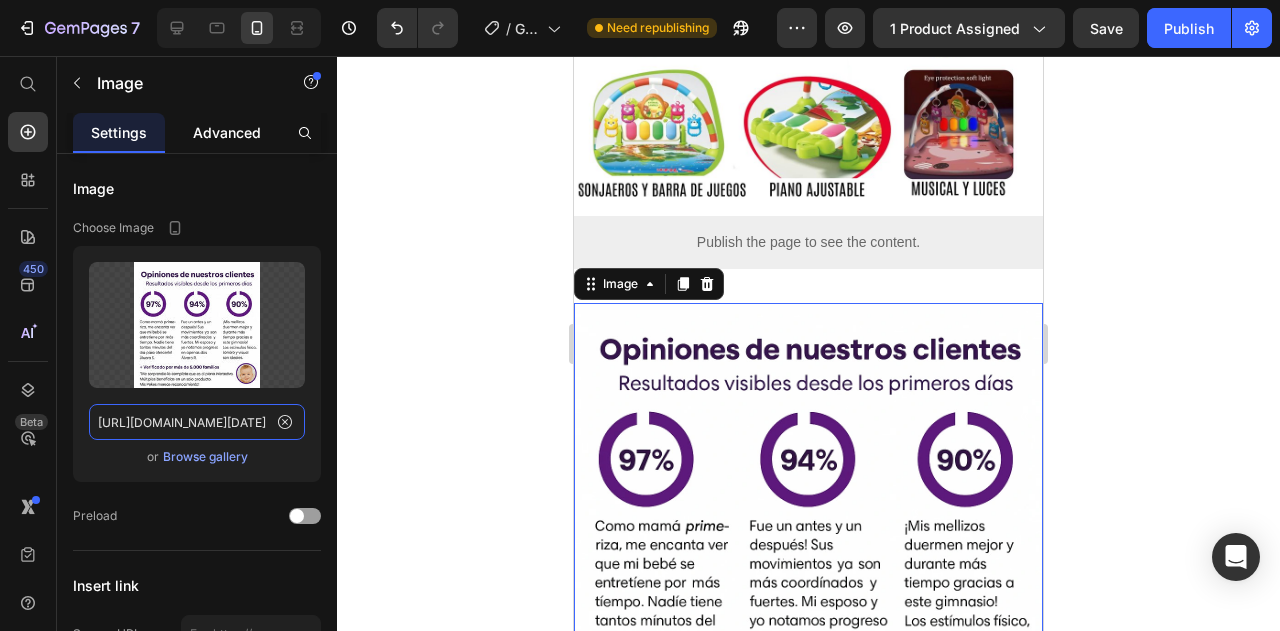 type on "[URL][DOMAIN_NAME][DATE]" 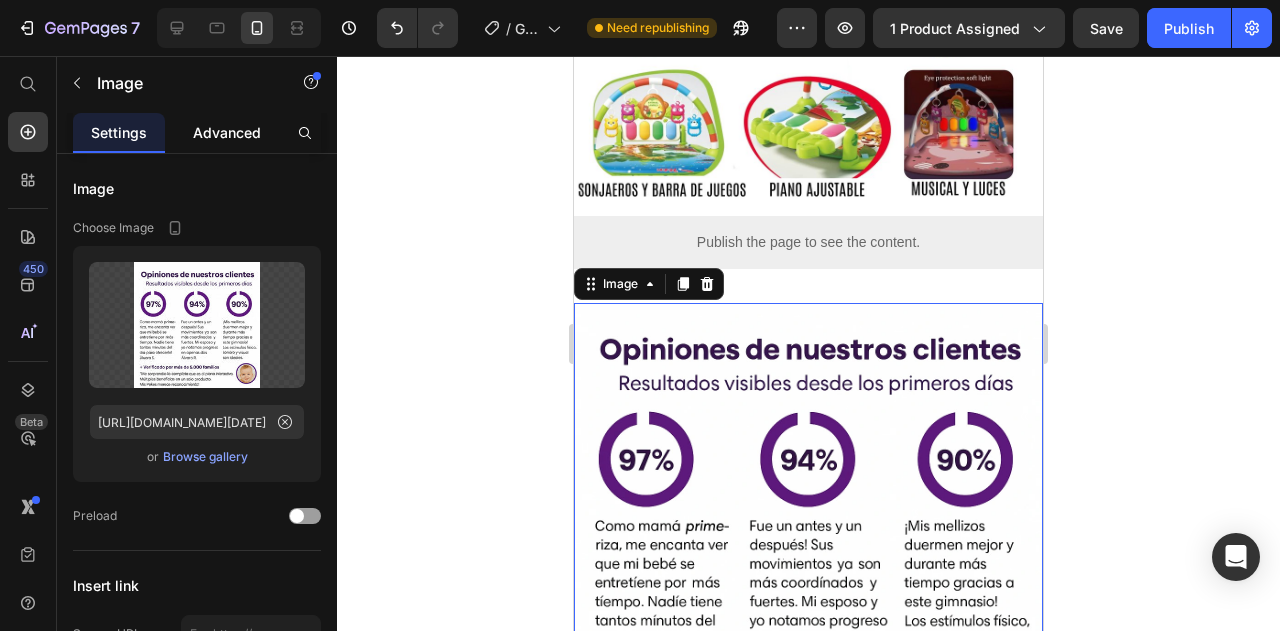 click on "Advanced" 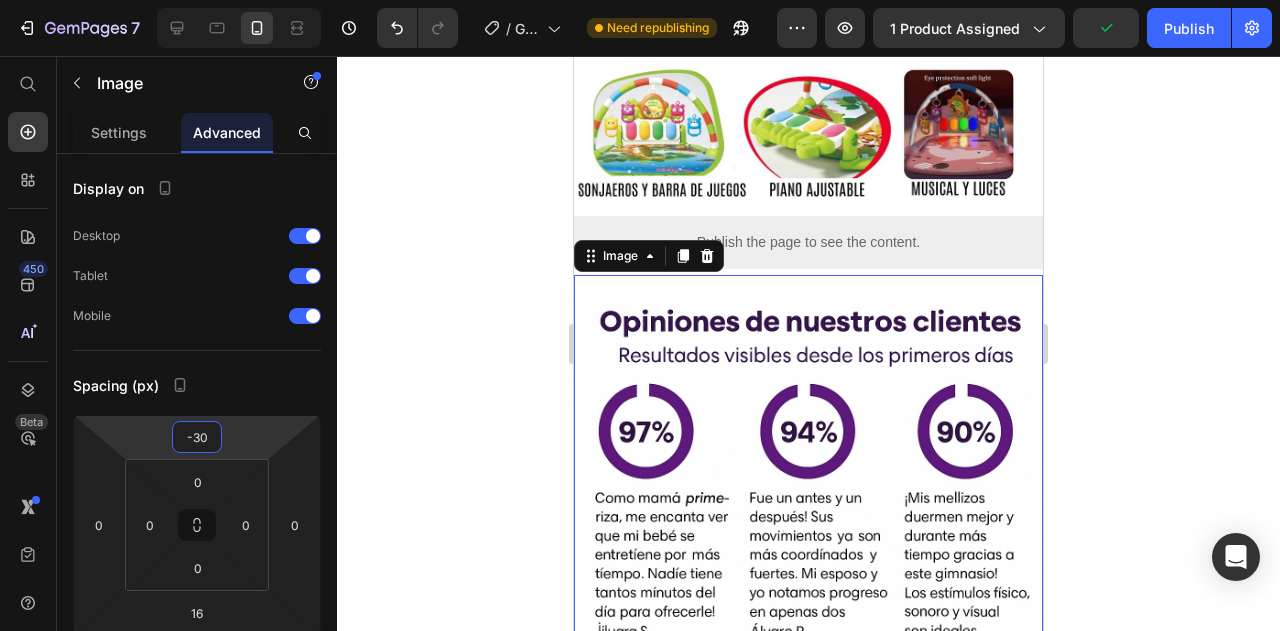 type on "-32" 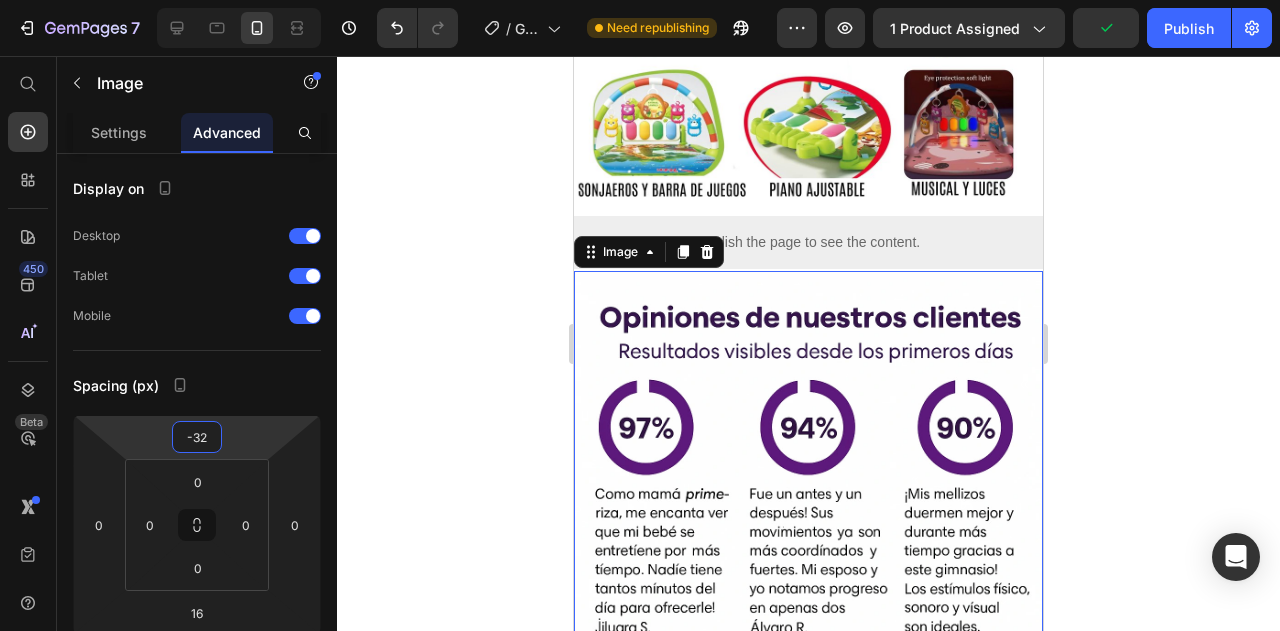 drag, startPoint x: 263, startPoint y: 439, endPoint x: 267, endPoint y: 455, distance: 16.492422 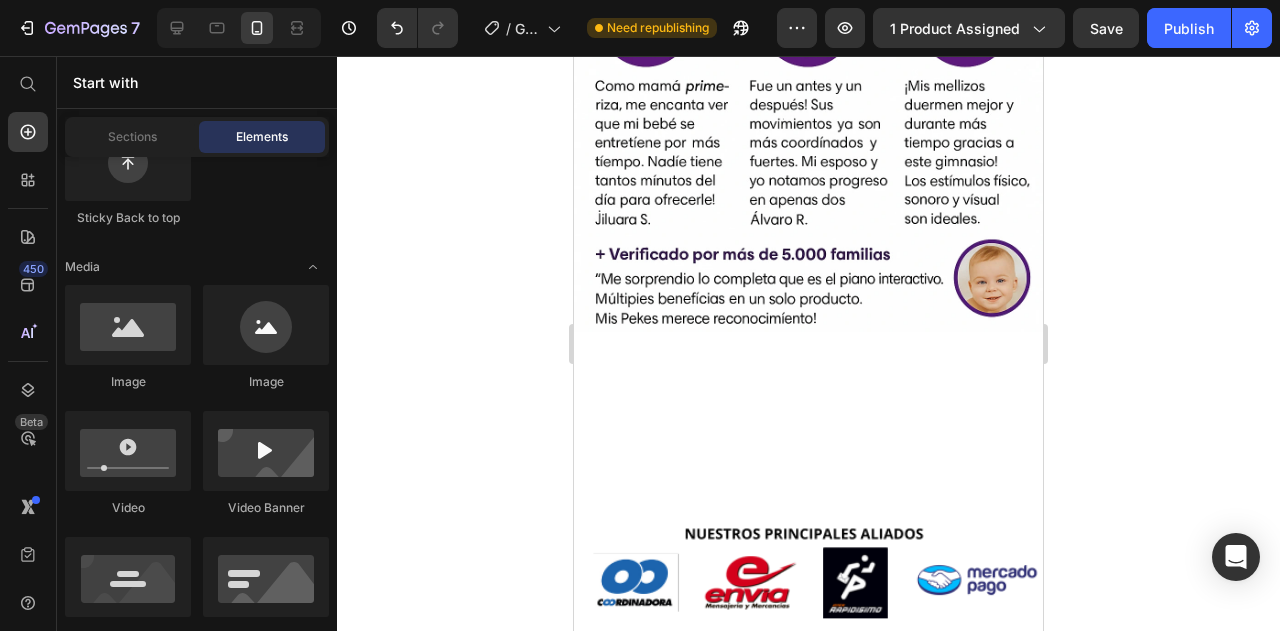 scroll, scrollTop: 4382, scrollLeft: 0, axis: vertical 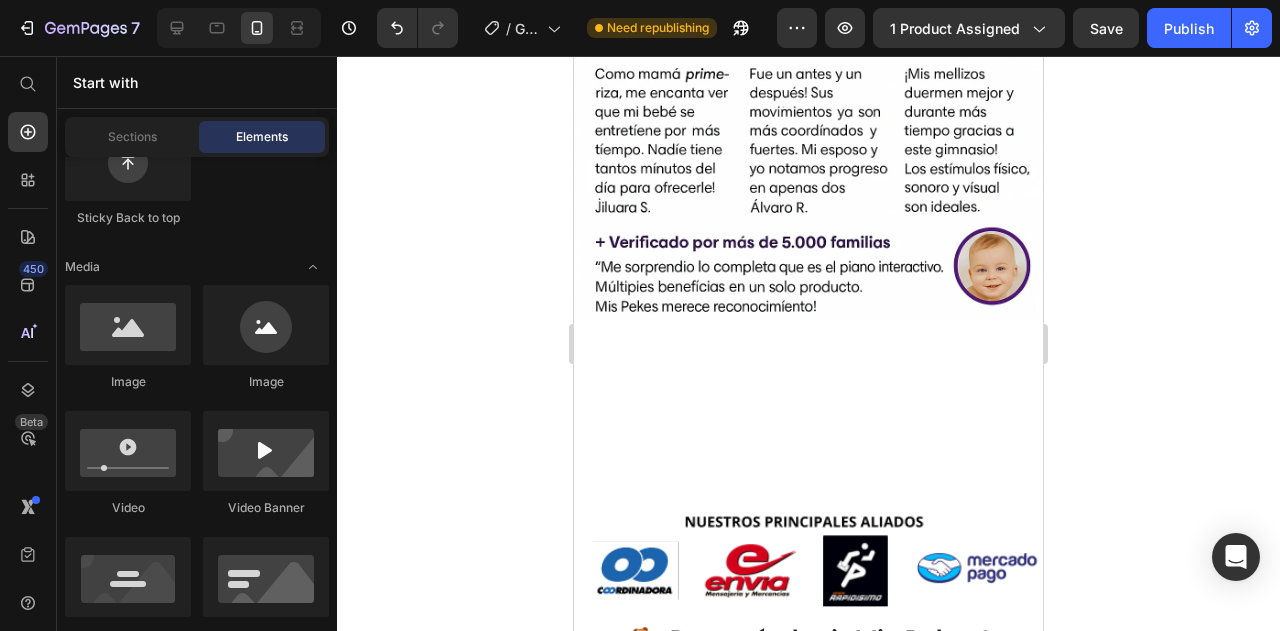 drag, startPoint x: 1034, startPoint y: 430, endPoint x: 1620, endPoint y: 521, distance: 593.0236 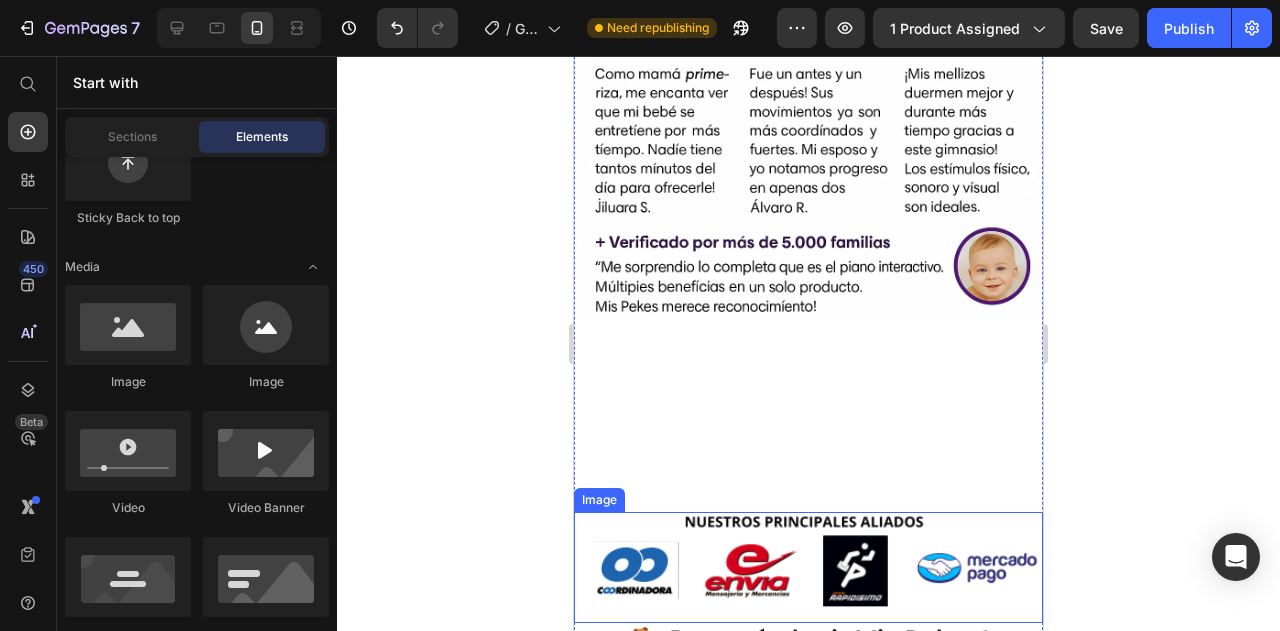 click at bounding box center [808, 568] 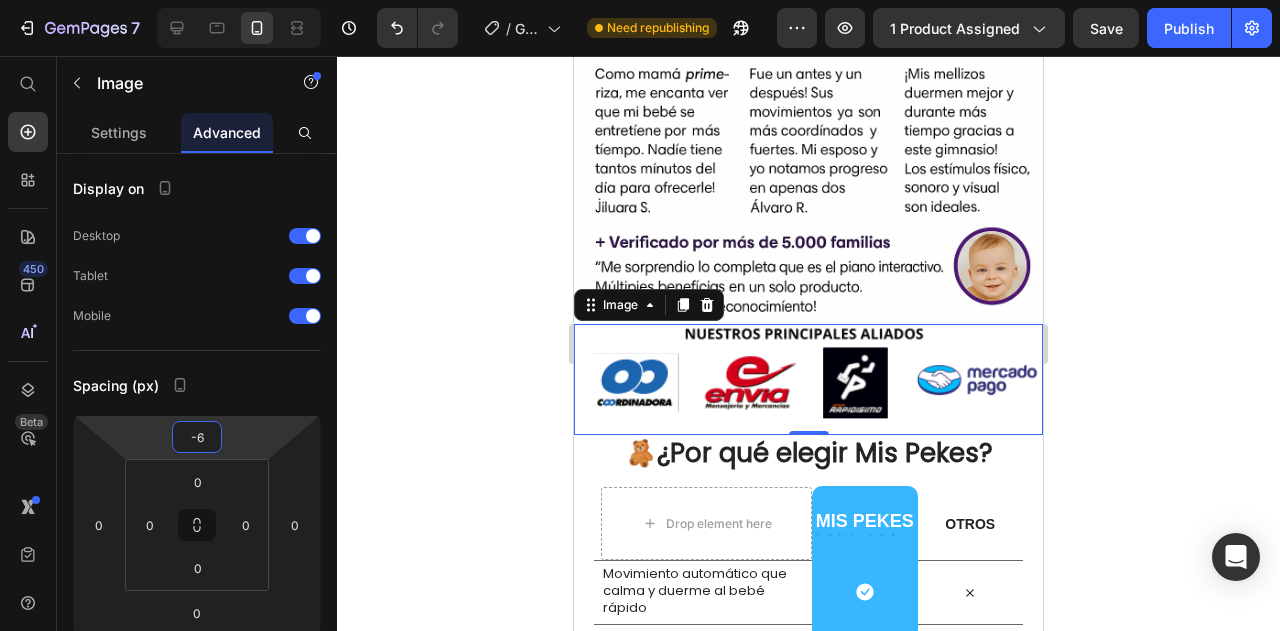 type on "-4" 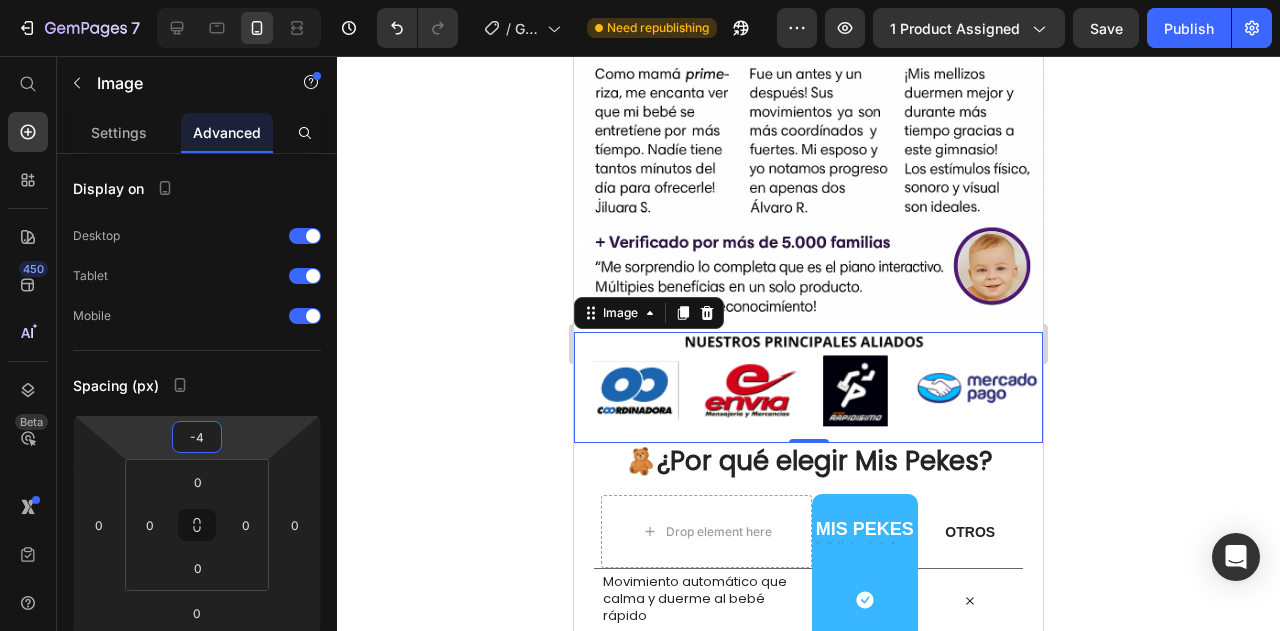 drag, startPoint x: 237, startPoint y: 421, endPoint x: 266, endPoint y: 511, distance: 94.55686 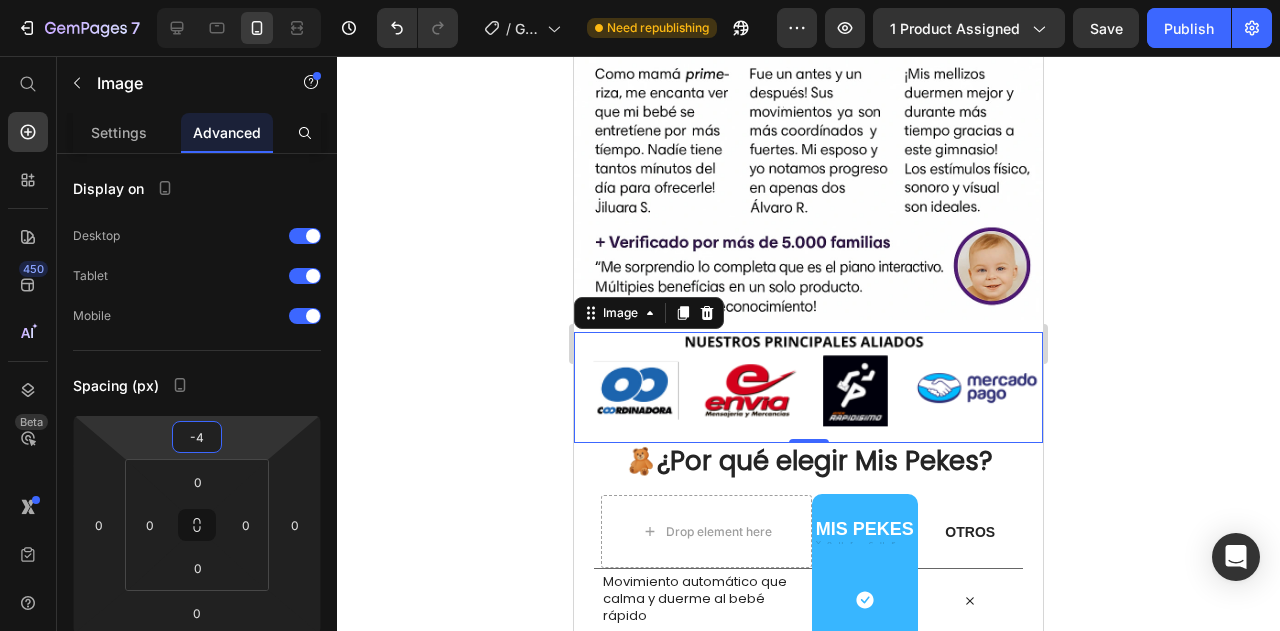click 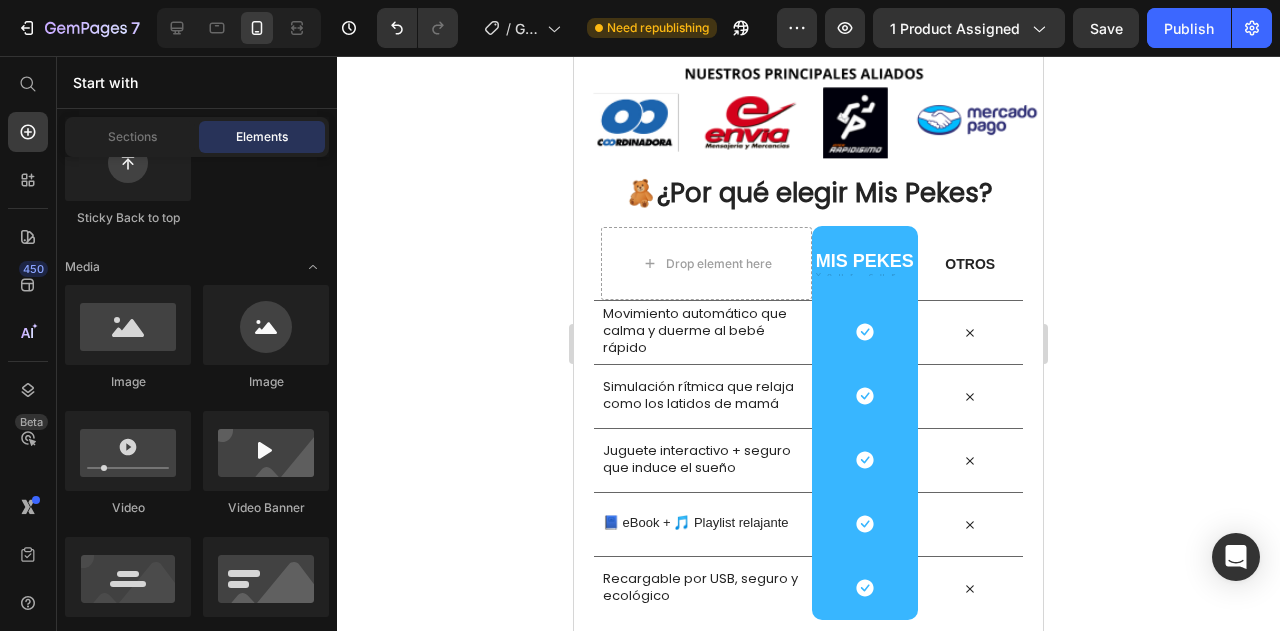 scroll, scrollTop: 4639, scrollLeft: 0, axis: vertical 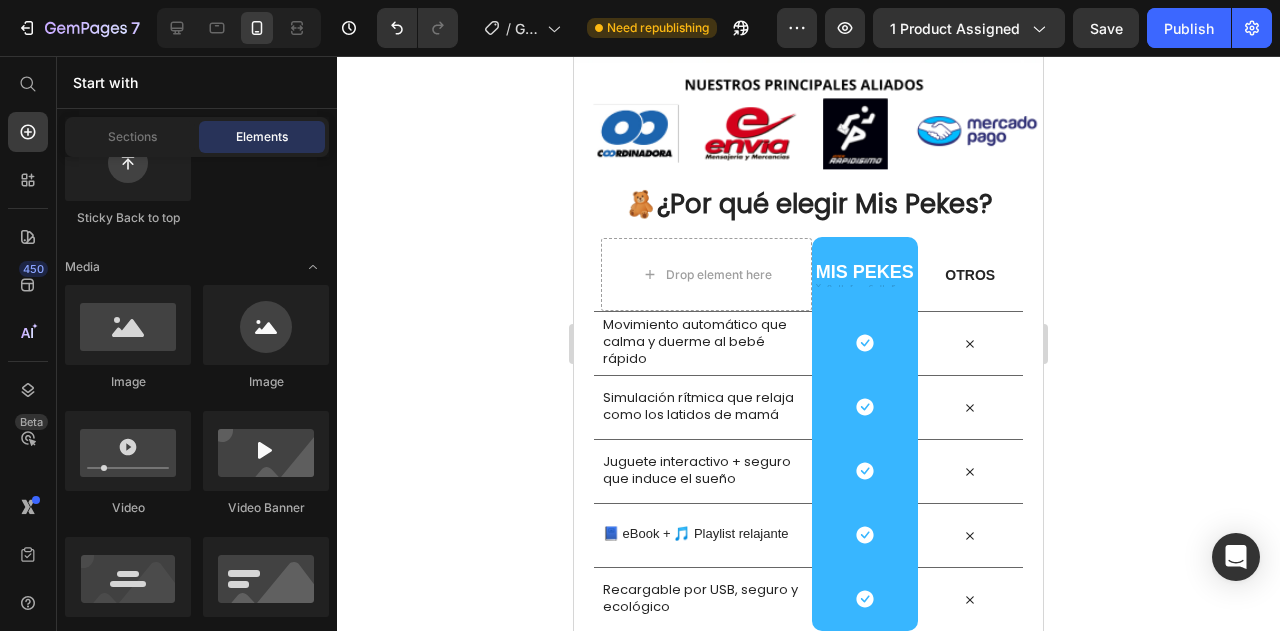 drag, startPoint x: 1032, startPoint y: 454, endPoint x: 1619, endPoint y: 532, distance: 592.1596 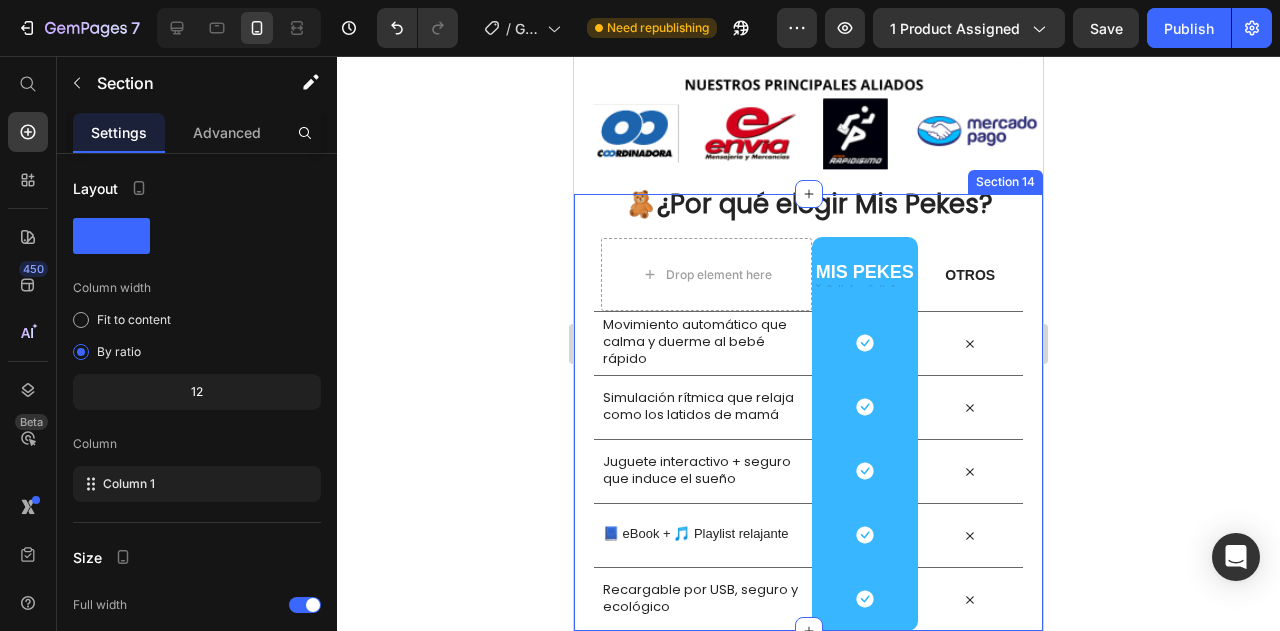 click on "🧸  ¿Por qué elegir Mis Pekes?  Heading Row
Drop element here MIS PEKES Heading Text Block Row OTROS Text Block Row Movimiento automático que calma y duerme al bebé rápido Text Block
Icon Row
Icon Row Simulación rítmica que relaja como los latidos de mamá Text Block
Icon Row
Icon Row Juguete interactivo + seguro que induce el sueño Text Block
Icon Row
Icon Row 📘 eBook + 🎵 Playlist relajante Text Block
Icon Row
Icon Row Recargable por USB, seguro y ecológico Text Block
Icon Row
Icon Row Section 14" at bounding box center [808, 412] 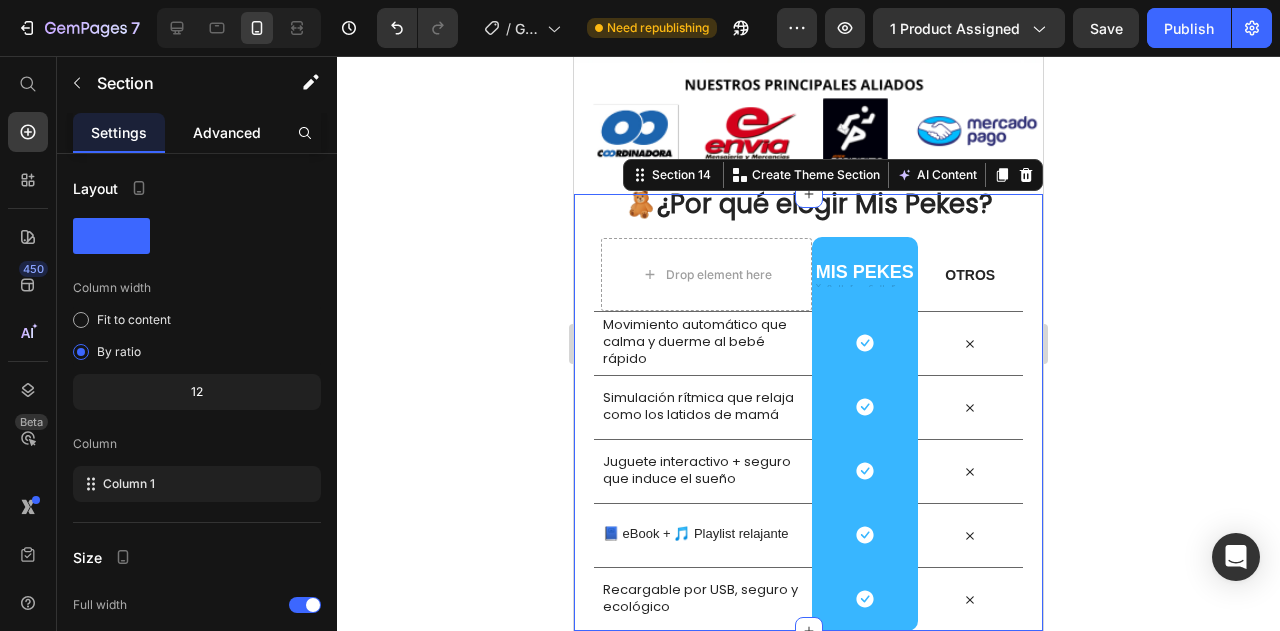 click on "Advanced" 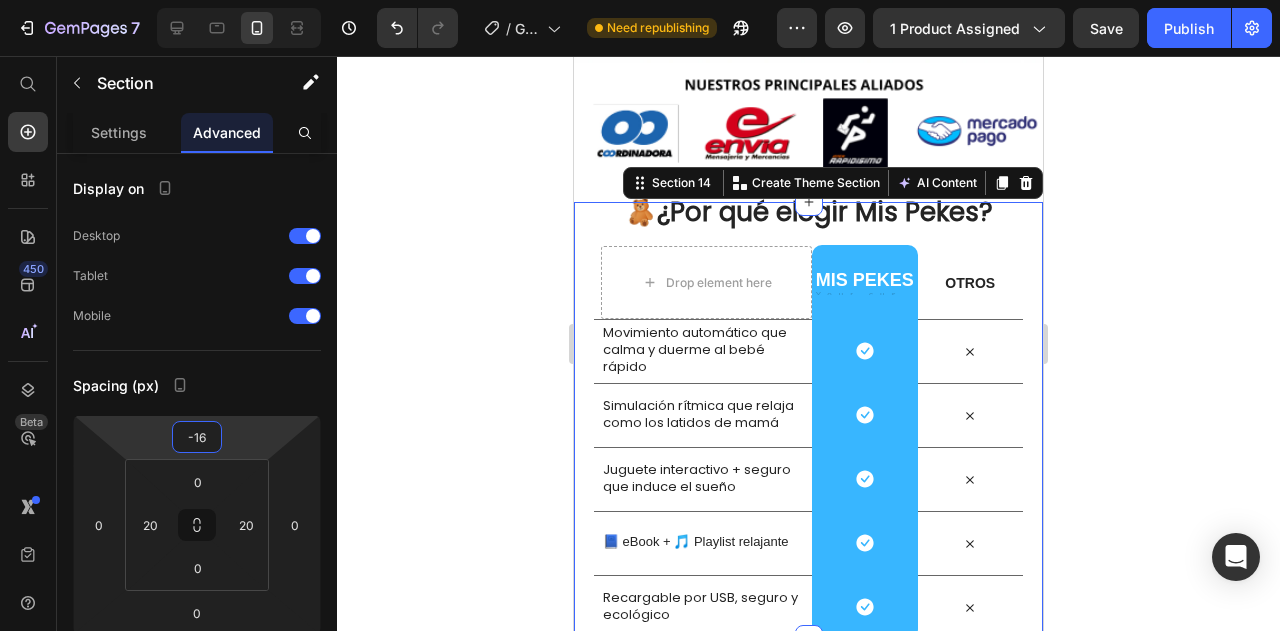 type on "-18" 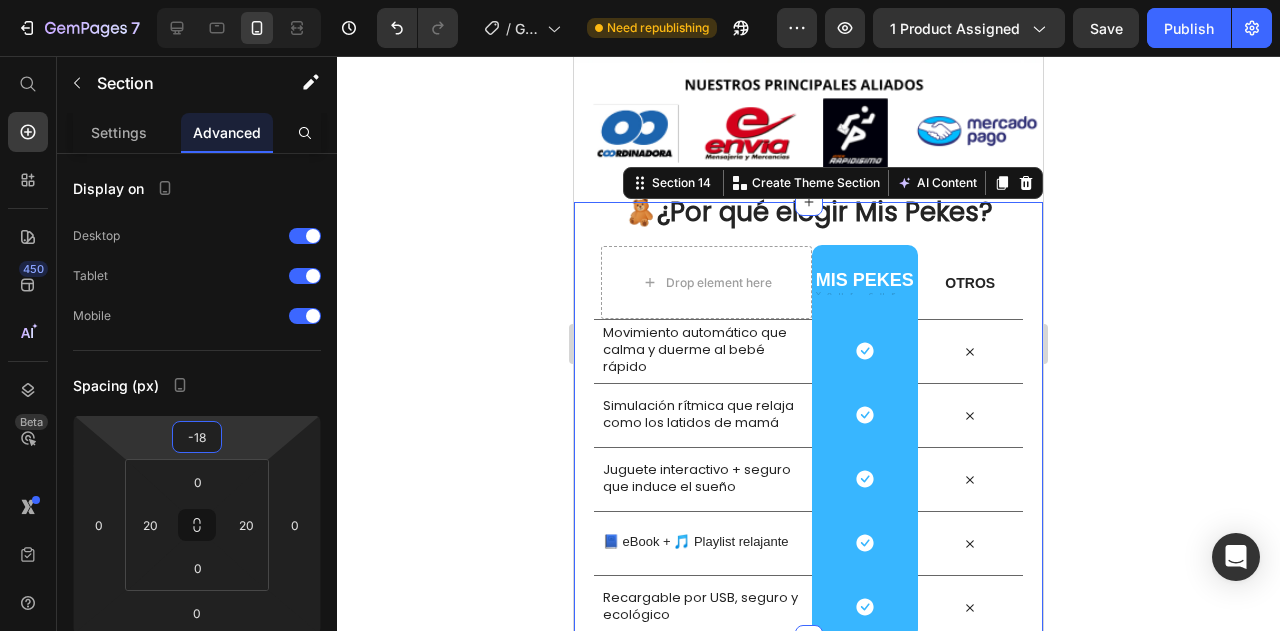 click on "7  Version history  /  GIMNASIO INTERACTIVO DE BEBE Need republishing Preview 1 product assigned  Save   Publish  450 Beta Start with Sections Elements Hero Section Product Detail Brands Trusted Badges Guarantee Product Breakdown How to use Testimonials Compare Bundle FAQs Social Proof Brand Story Product List Collection Blog List Contact Sticky Add to Cart Custom Footer Browse Library 450 Layout
Row
Row
Row
Row Text
Heading
Text Block Button
Button
Button
Sticky Back to top Media
Image" at bounding box center [640, 0] 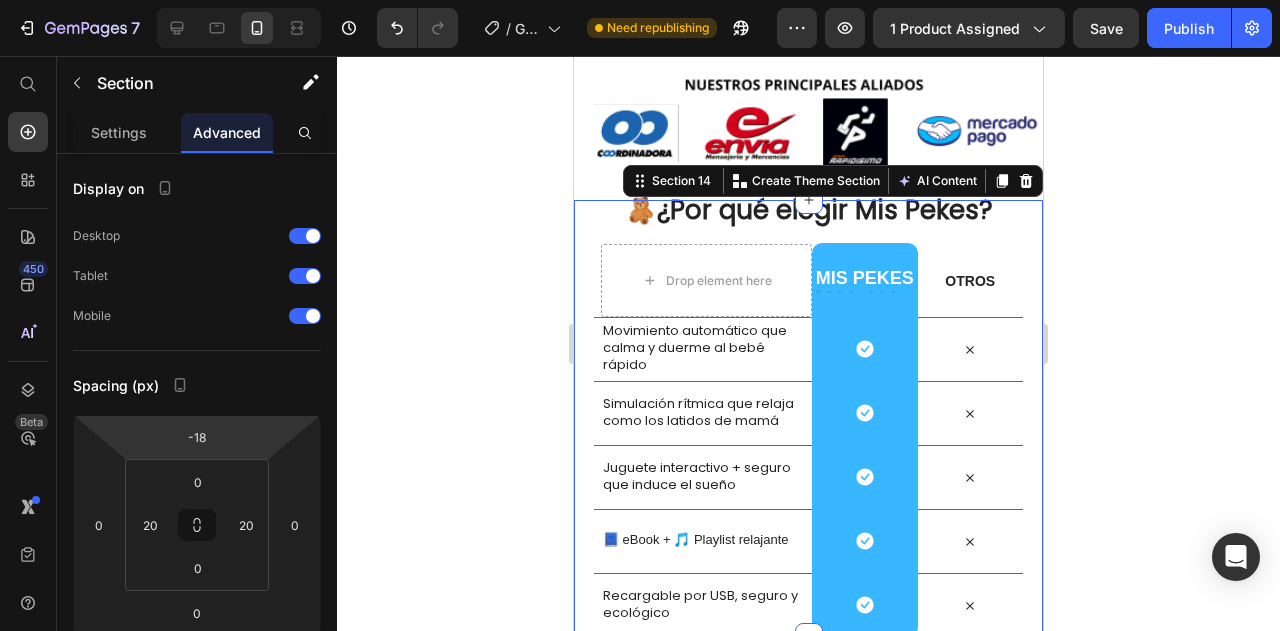 click 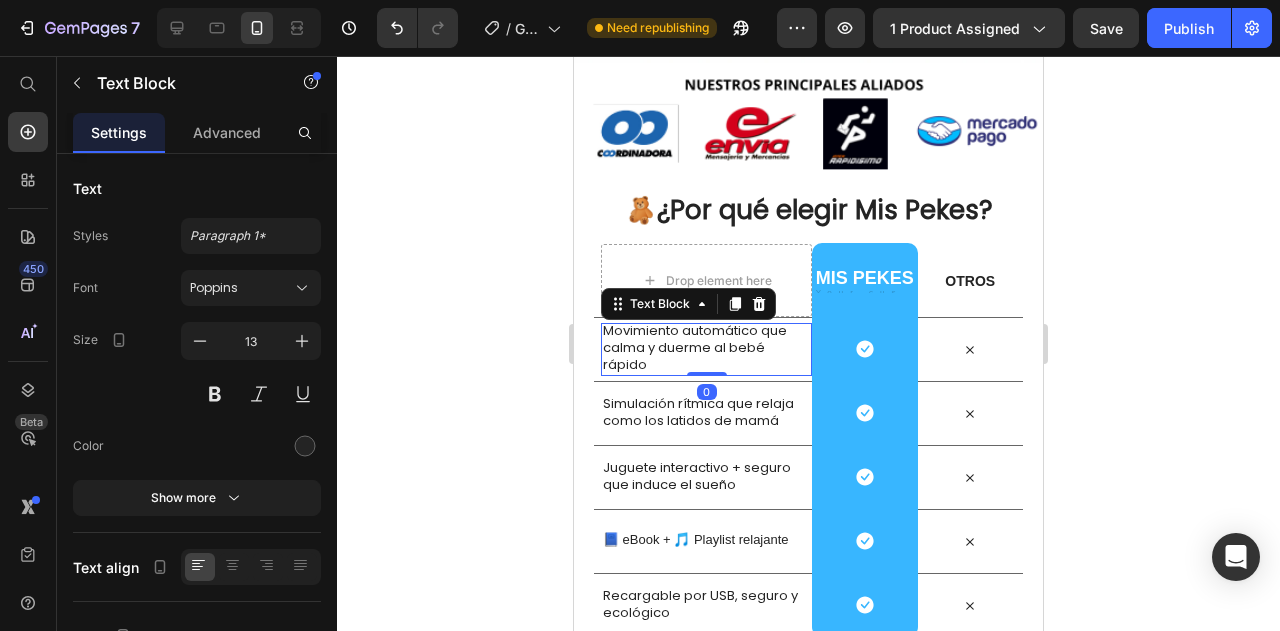 click on "Movimiento automático que calma y duerme al bebé rápido" at bounding box center [703, 348] 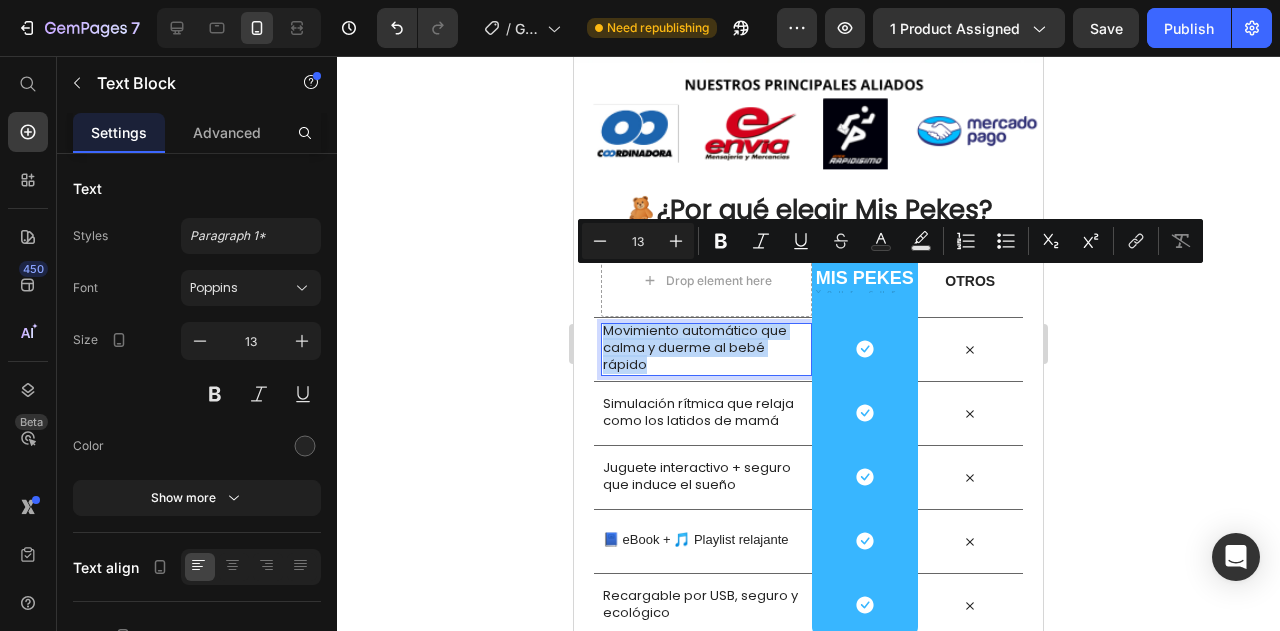 drag, startPoint x: 650, startPoint y: 317, endPoint x: 607, endPoint y: 284, distance: 54.20332 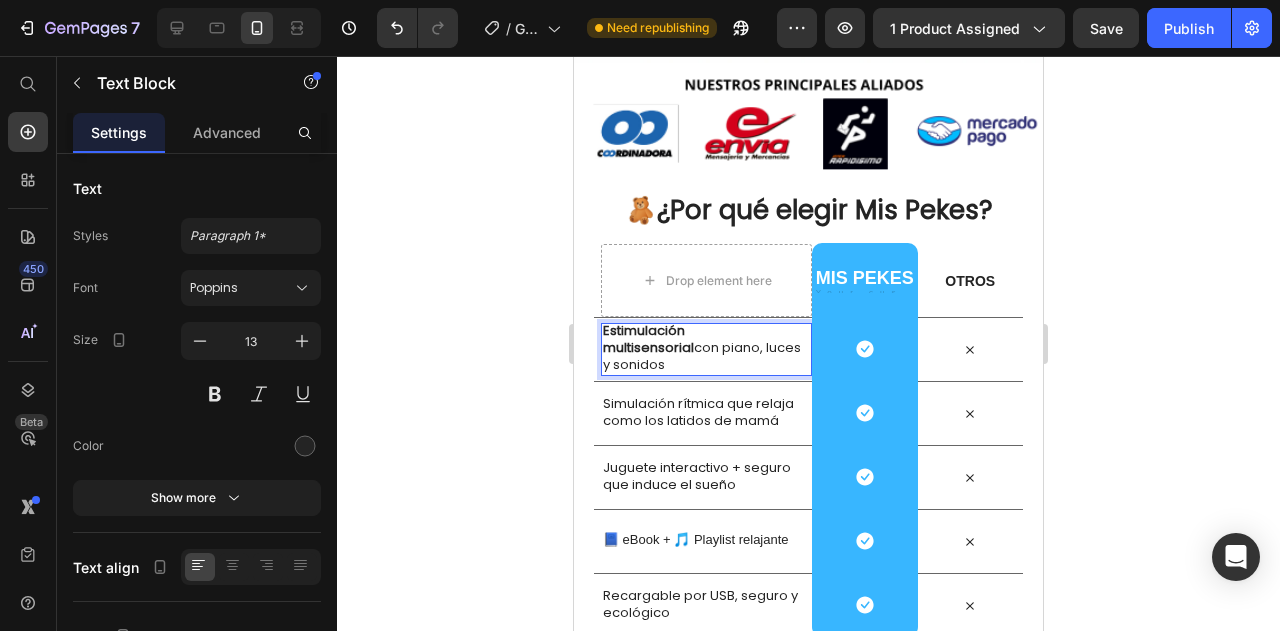 scroll, scrollTop: 4647, scrollLeft: 0, axis: vertical 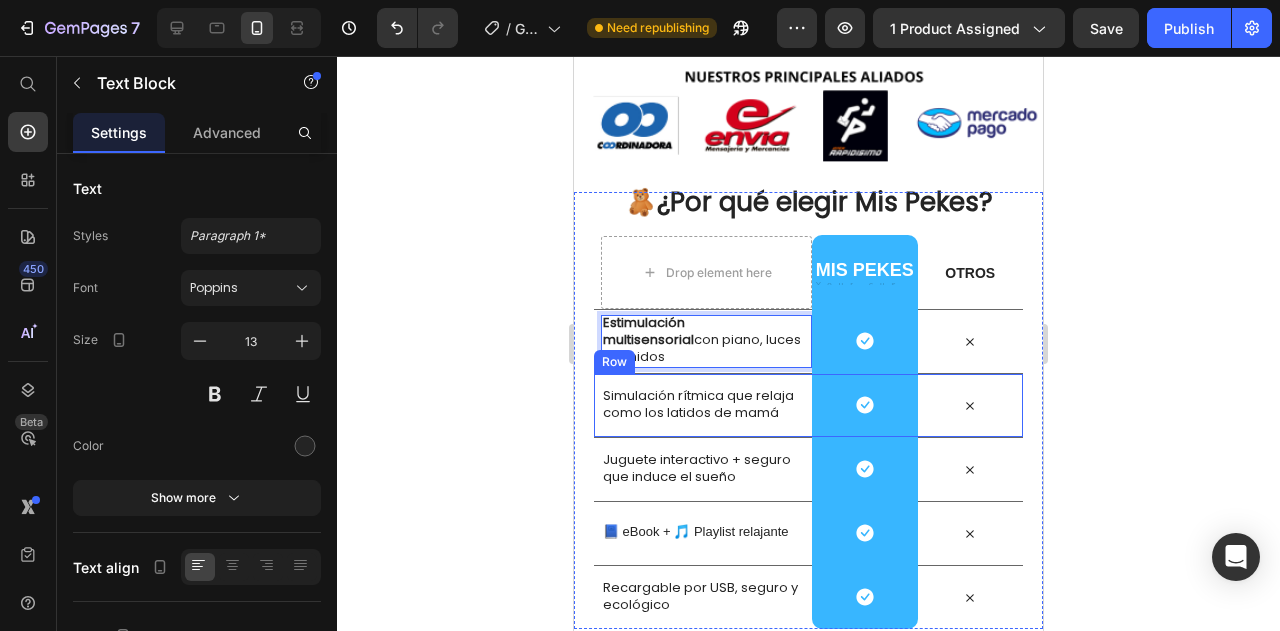 click on "Simulación rítmica que relaja como los latidos de mamá" at bounding box center [703, 405] 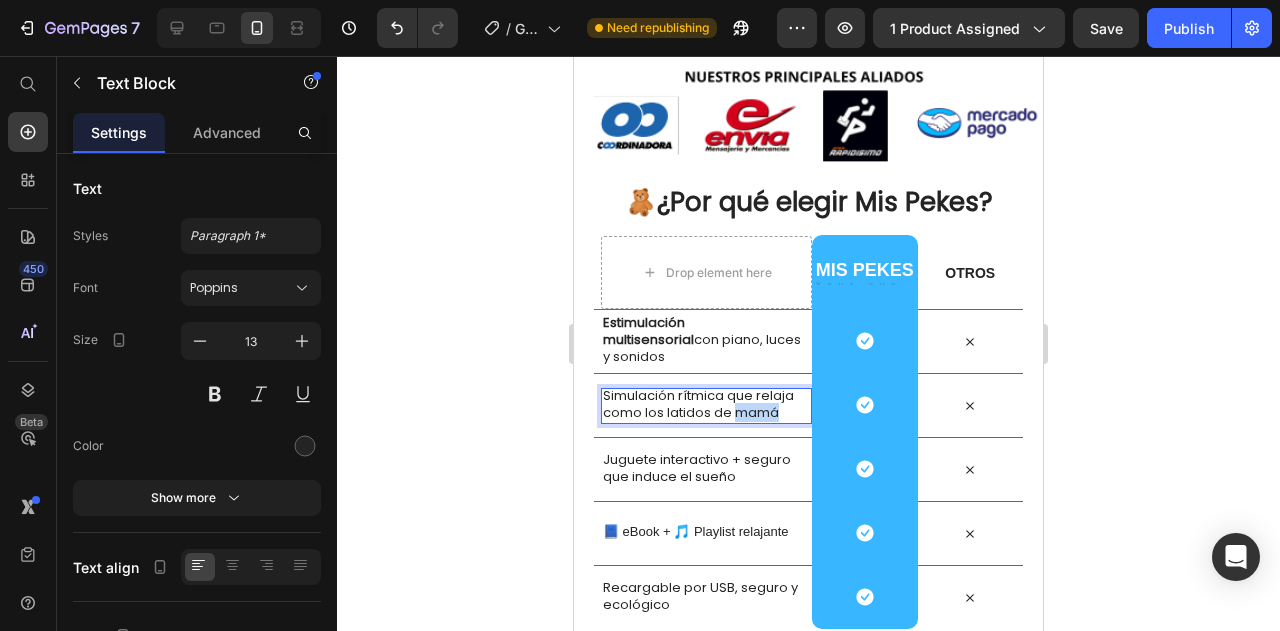 click on "Simulación rítmica que relaja como los latidos de mamá" at bounding box center [703, 405] 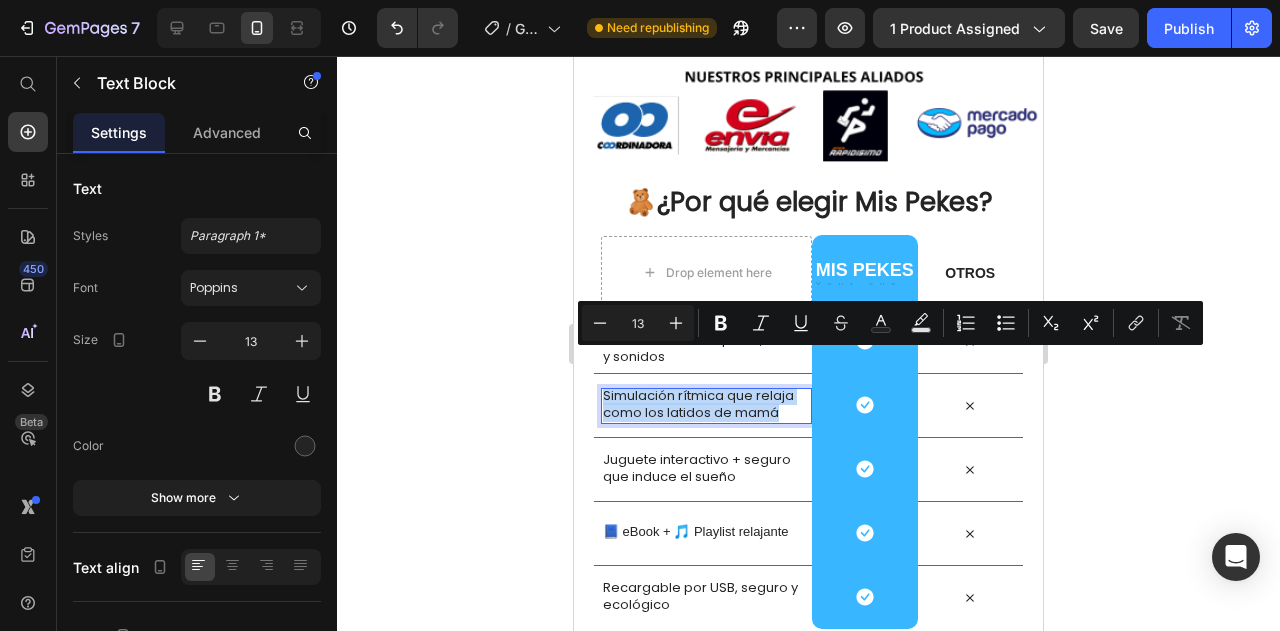 click on "Simulación rítmica que relaja como los latidos de mamá" at bounding box center (703, 405) 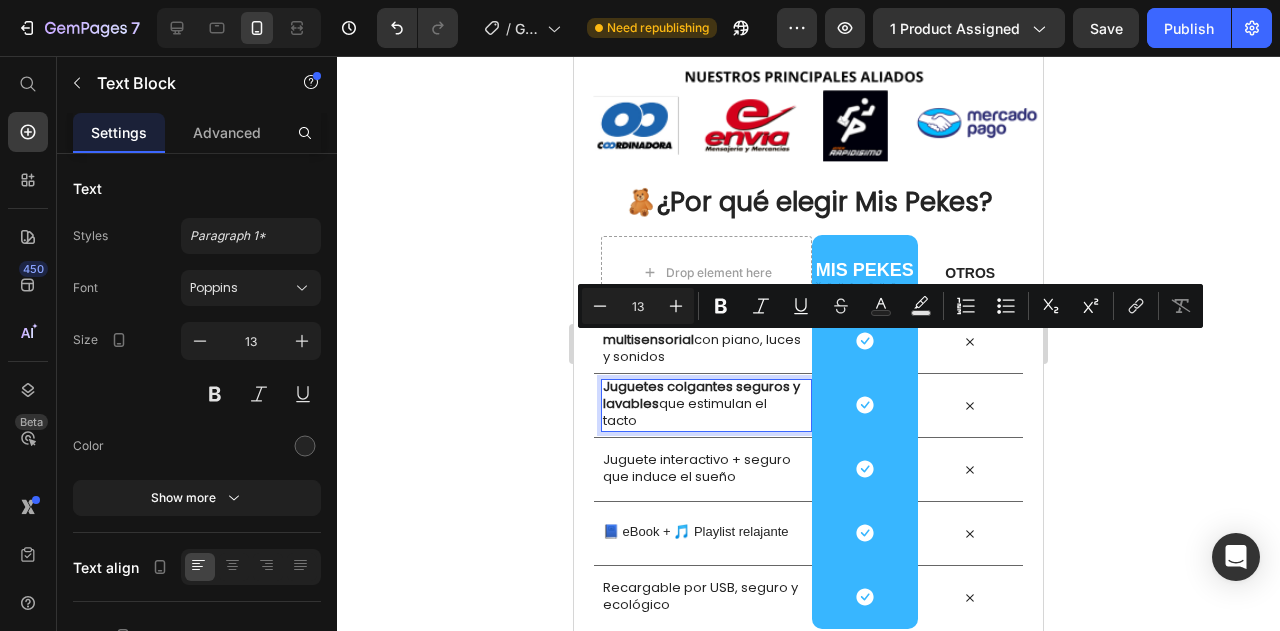 scroll, scrollTop: 4639, scrollLeft: 0, axis: vertical 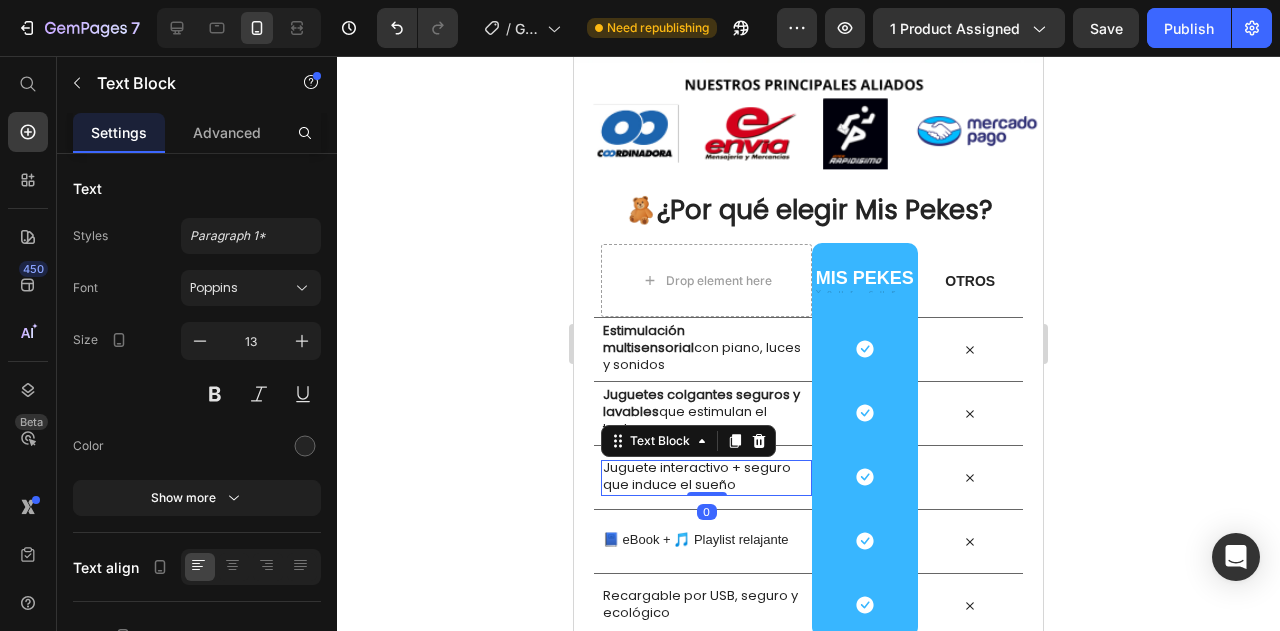 click on "Juguete interactivo + seguro que induce el sueño" at bounding box center (703, 477) 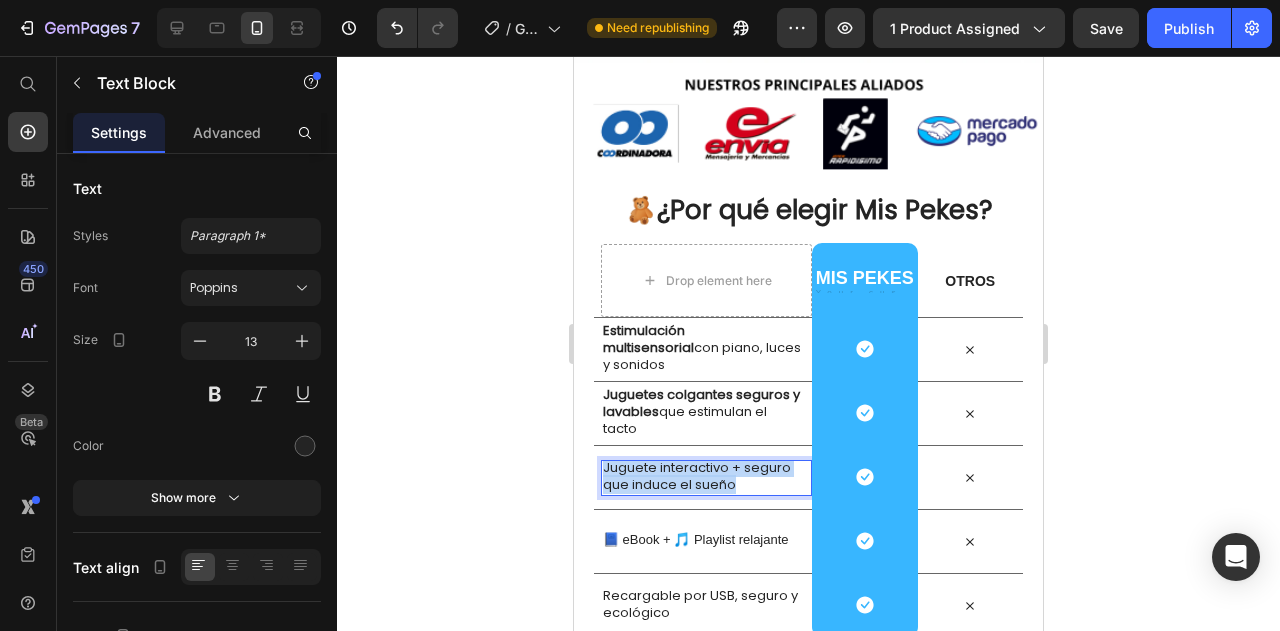 click on "Juguete interactivo + seguro que induce el sueño" at bounding box center (703, 477) 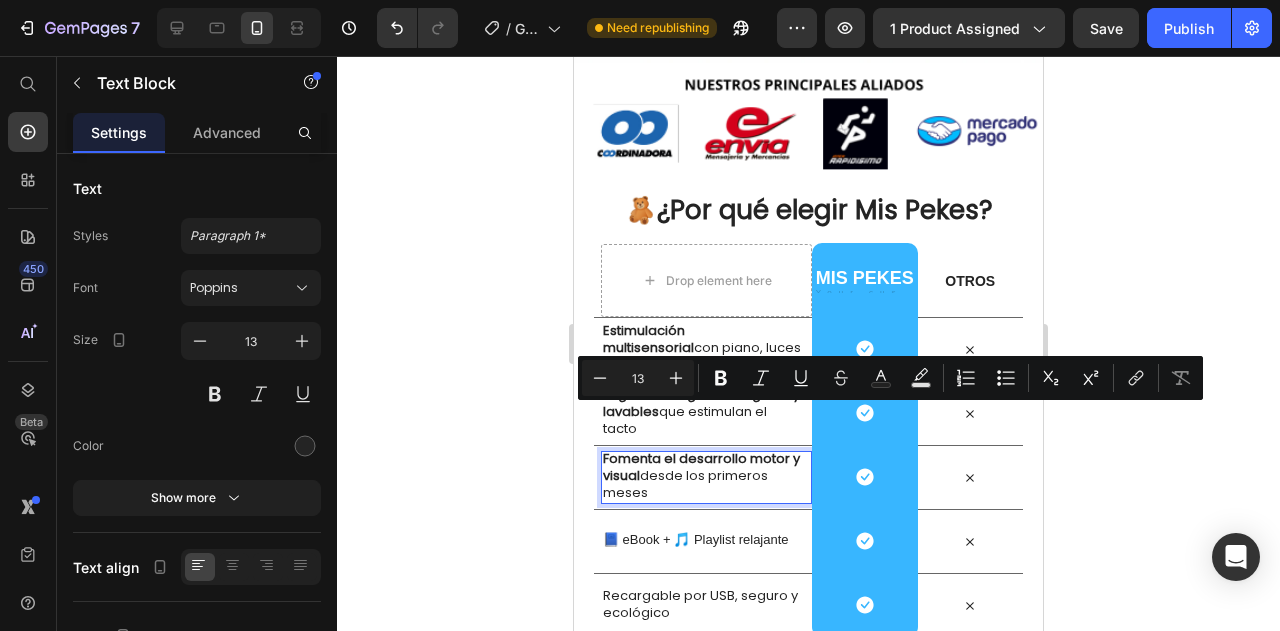 scroll, scrollTop: 4631, scrollLeft: 0, axis: vertical 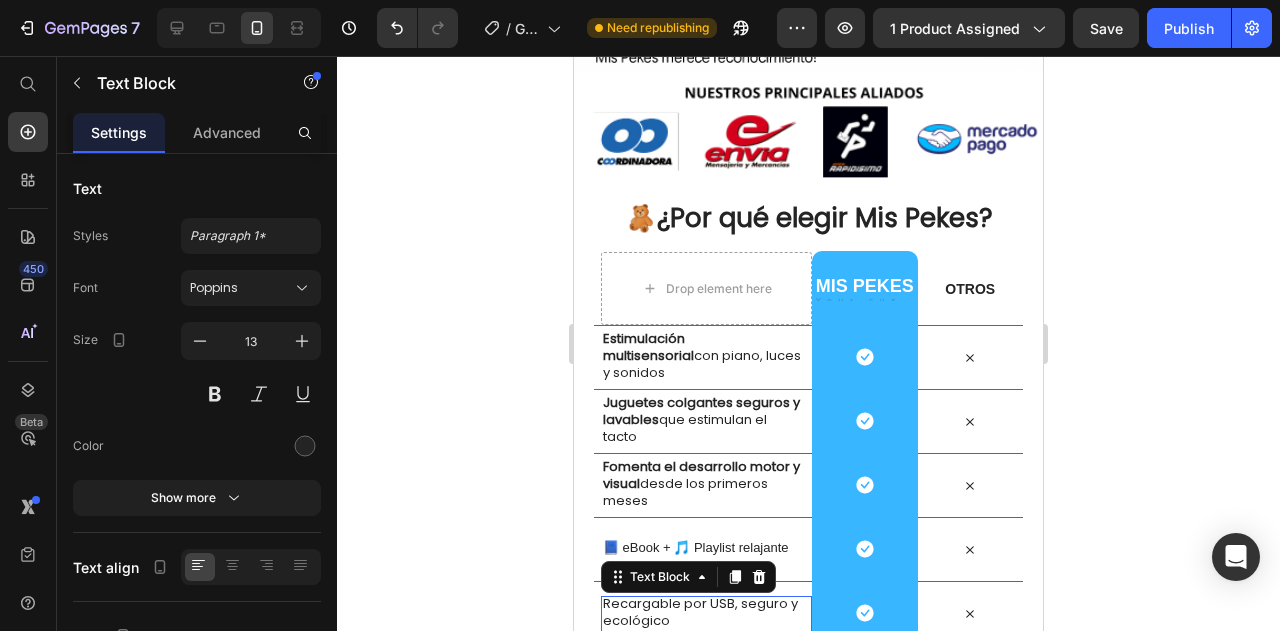 click on "Recargable por USB, seguro y ecológico" at bounding box center [703, 613] 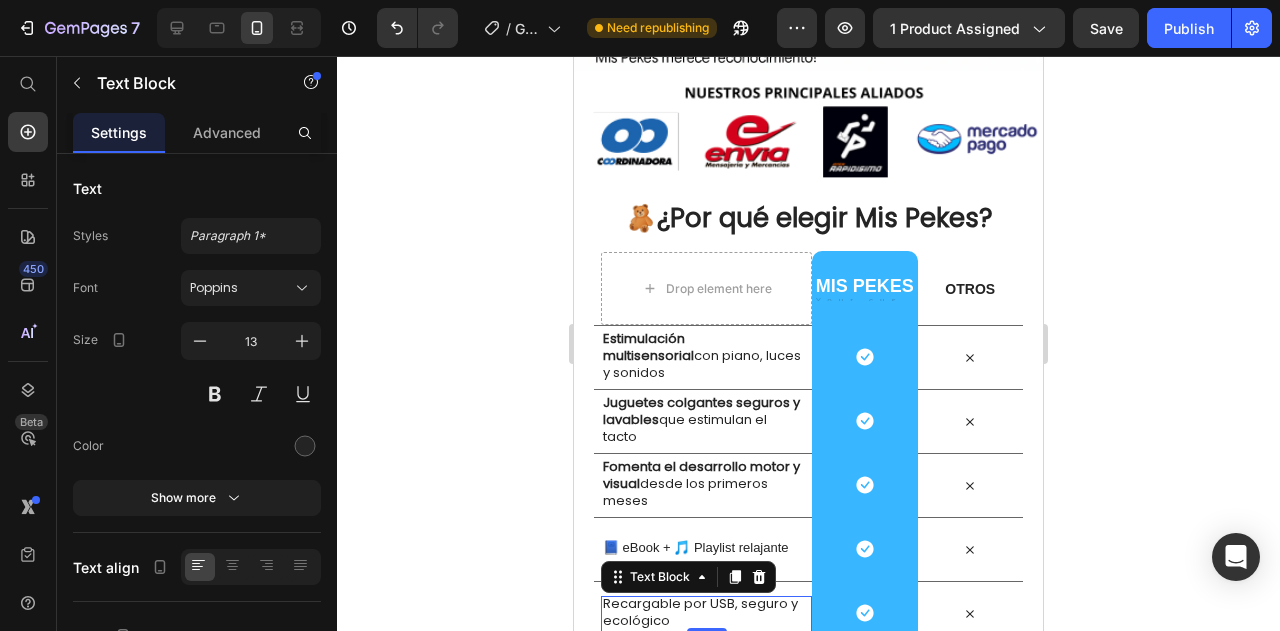 click on "Recargable por USB, seguro y ecológico" at bounding box center (703, 613) 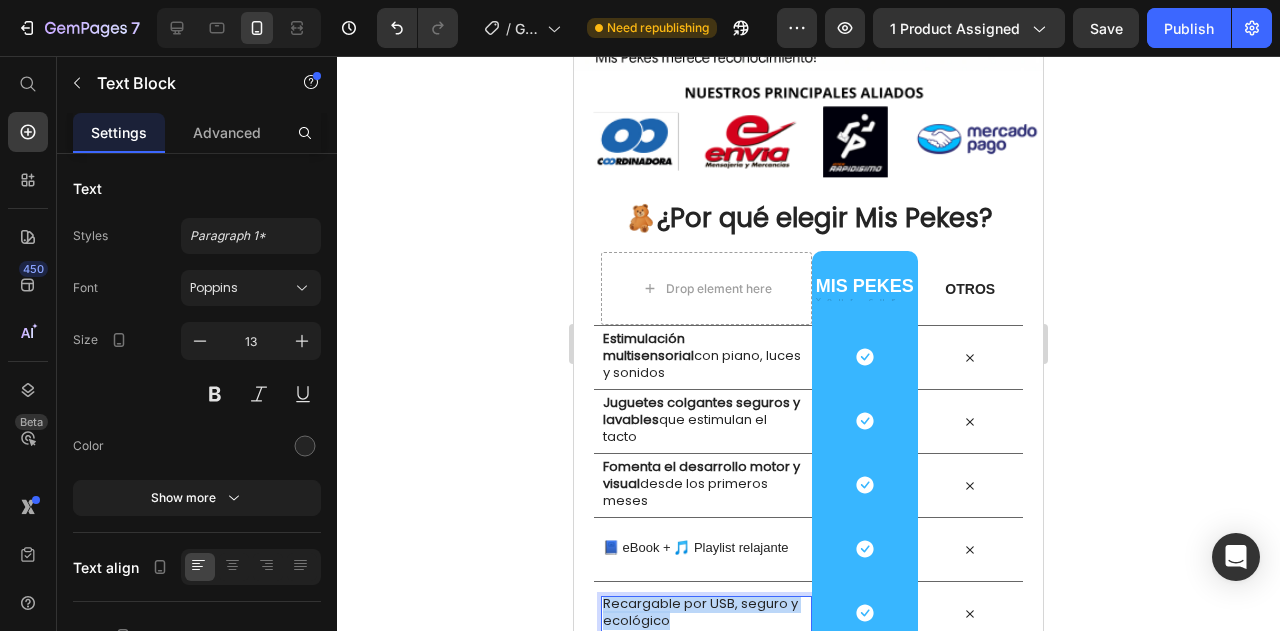 click on "Recargable por USB, seguro y ecológico" at bounding box center (703, 613) 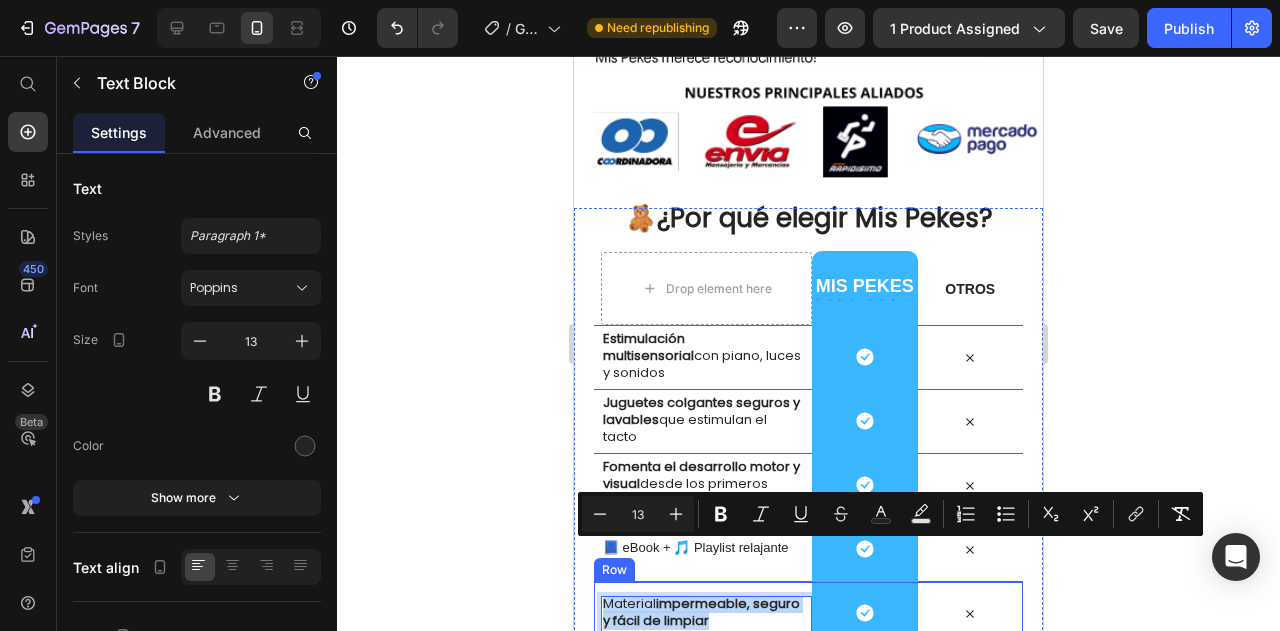 drag, startPoint x: 765, startPoint y: 579, endPoint x: 583, endPoint y: 541, distance: 185.92471 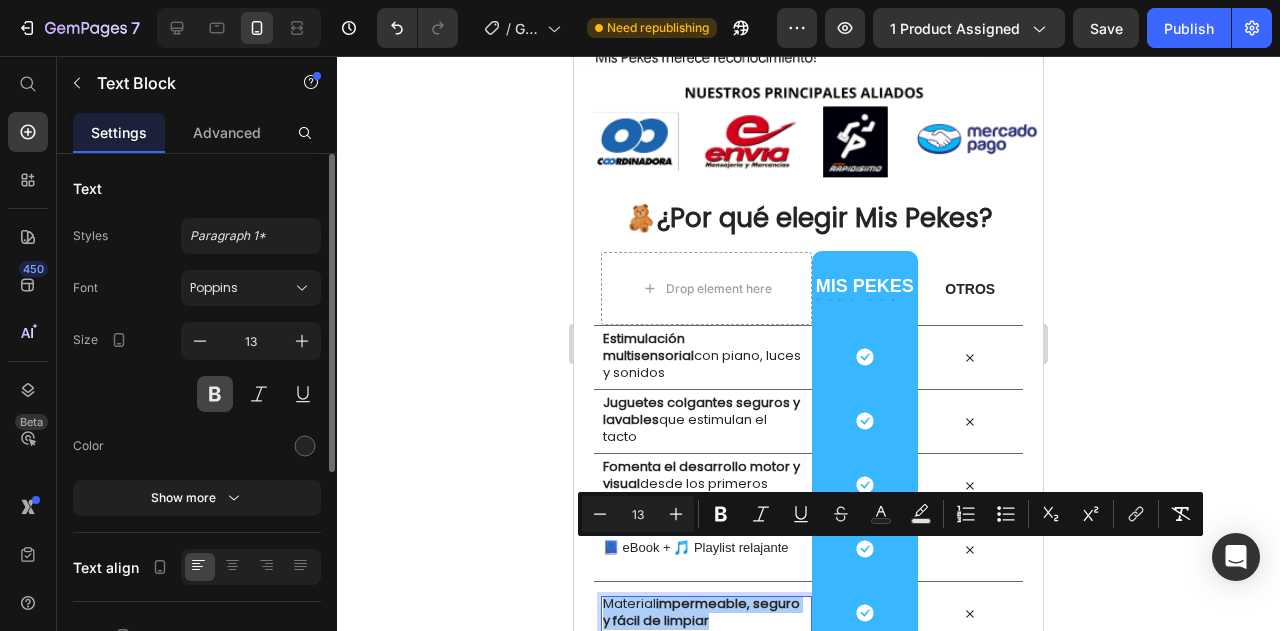 click at bounding box center (215, 394) 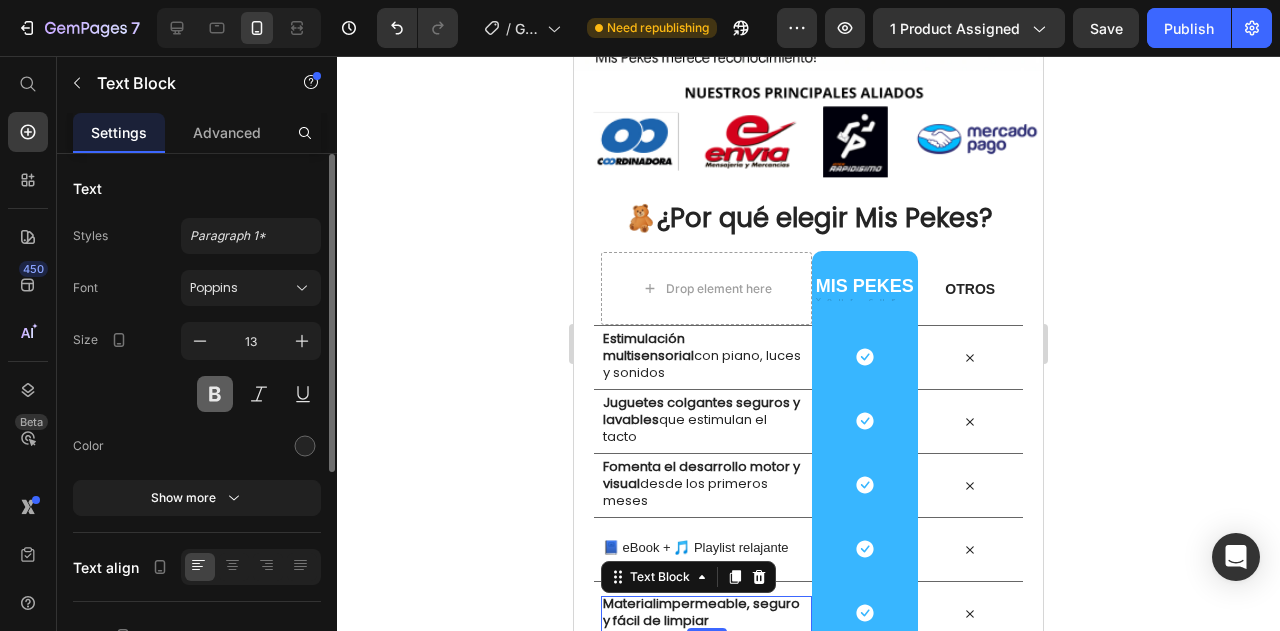 click at bounding box center (215, 394) 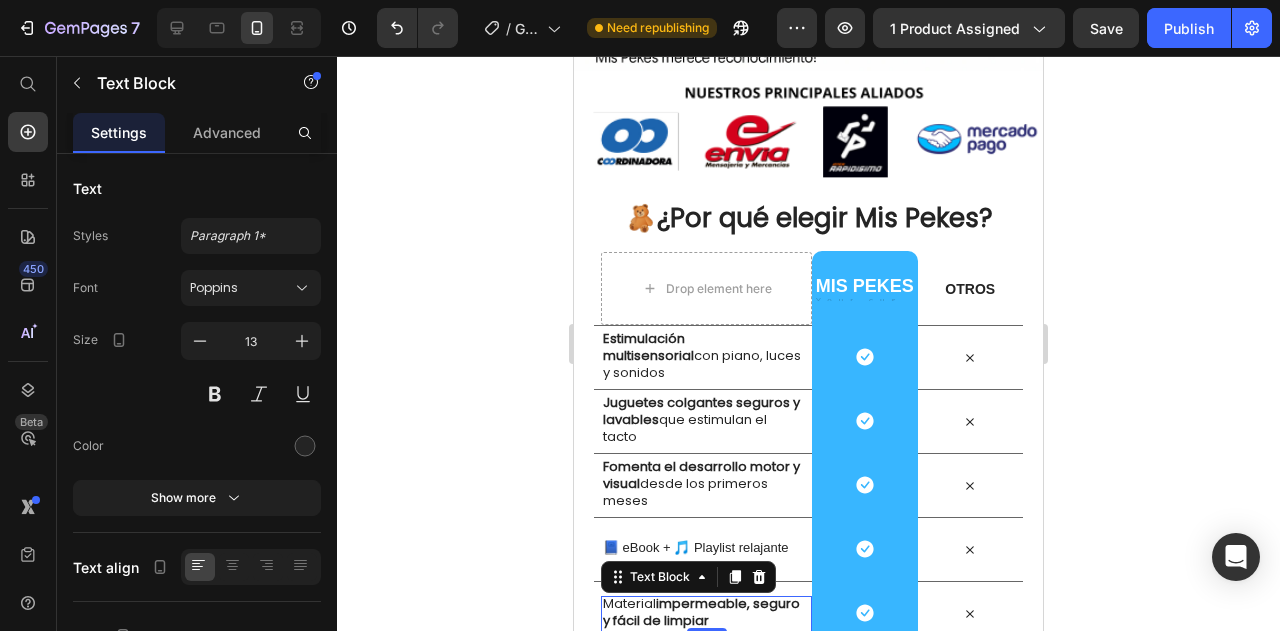 click on "Material  impermeable, seguro y fácil de limpiar" at bounding box center (703, 613) 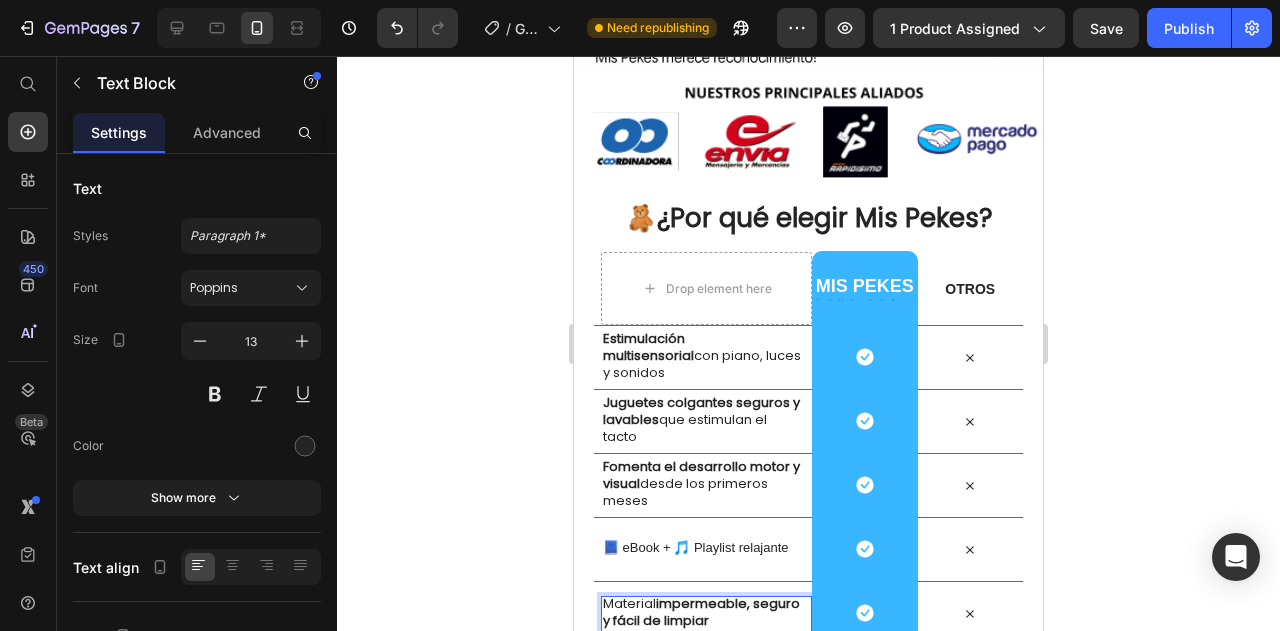 click 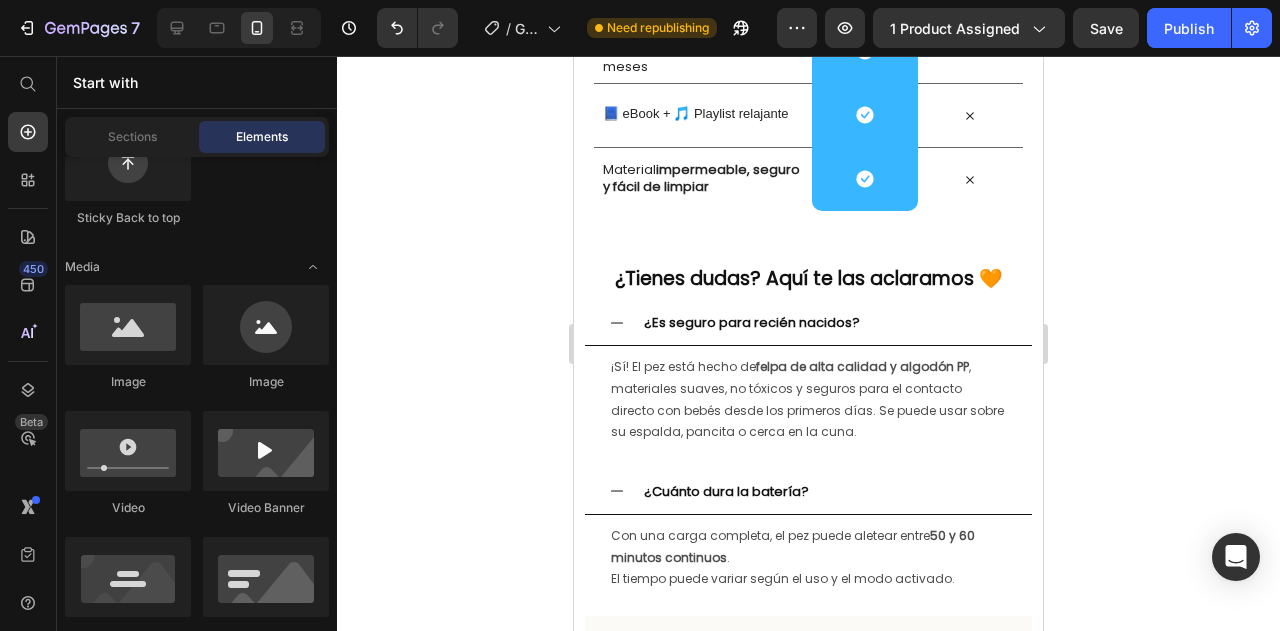 scroll, scrollTop: 5004, scrollLeft: 0, axis: vertical 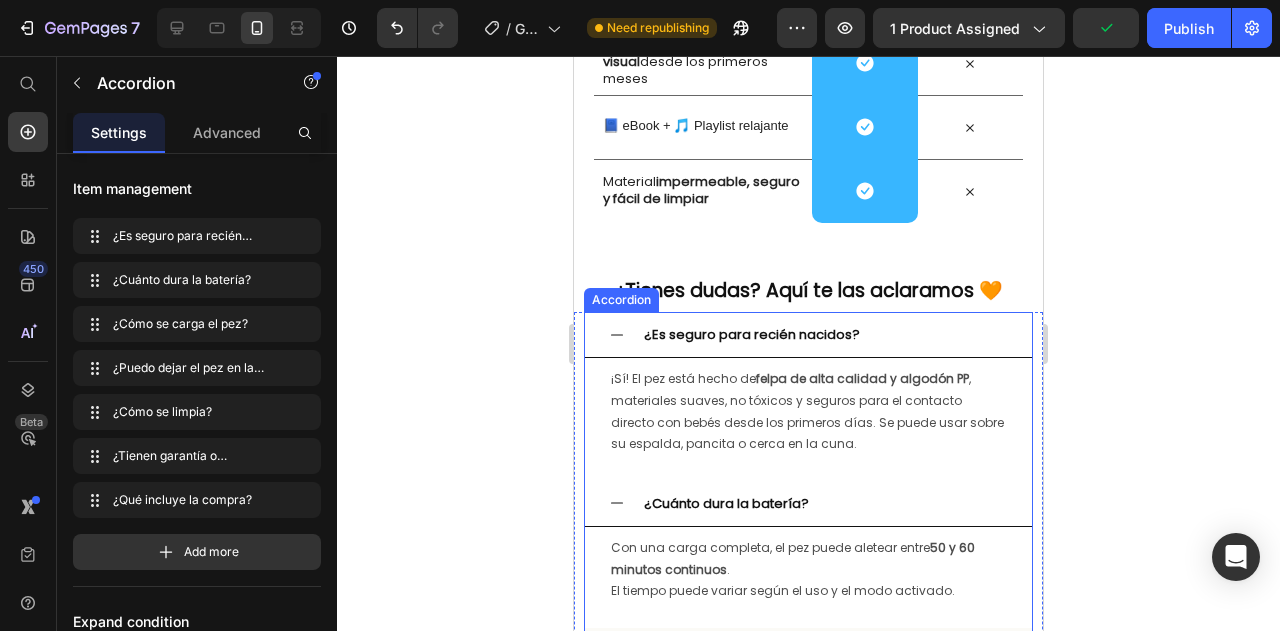 click on "¿Es seguro para recién nacidos?" at bounding box center [752, 334] 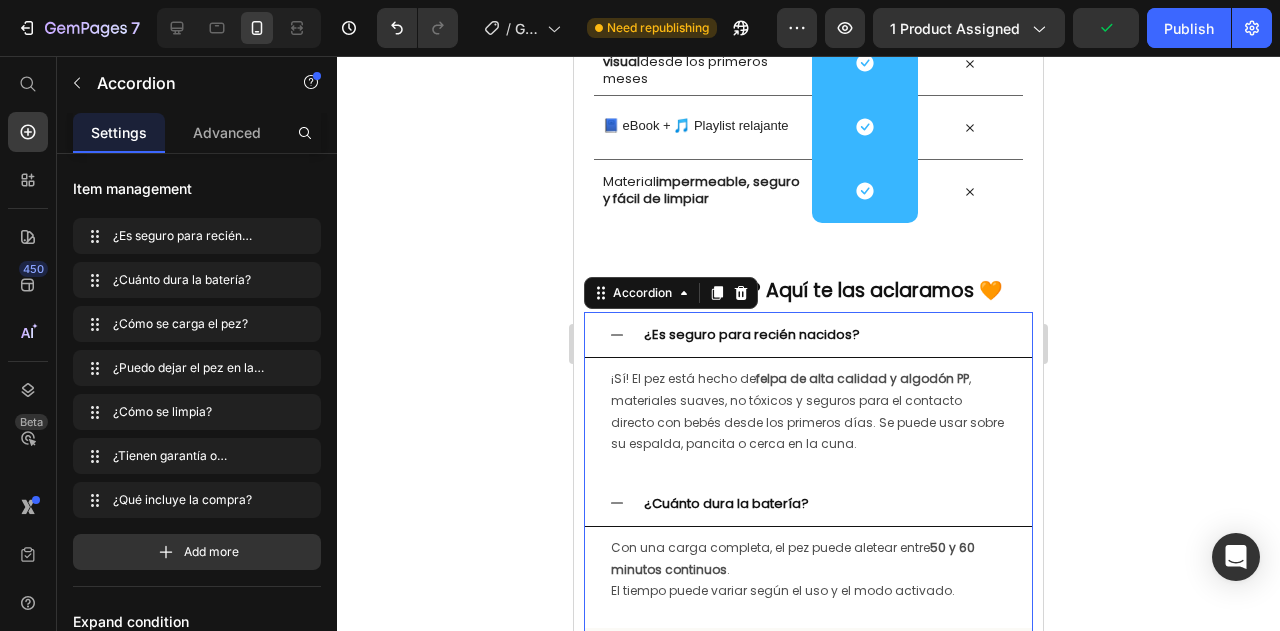 click on "¿Es seguro para recién nacidos?" at bounding box center (752, 334) 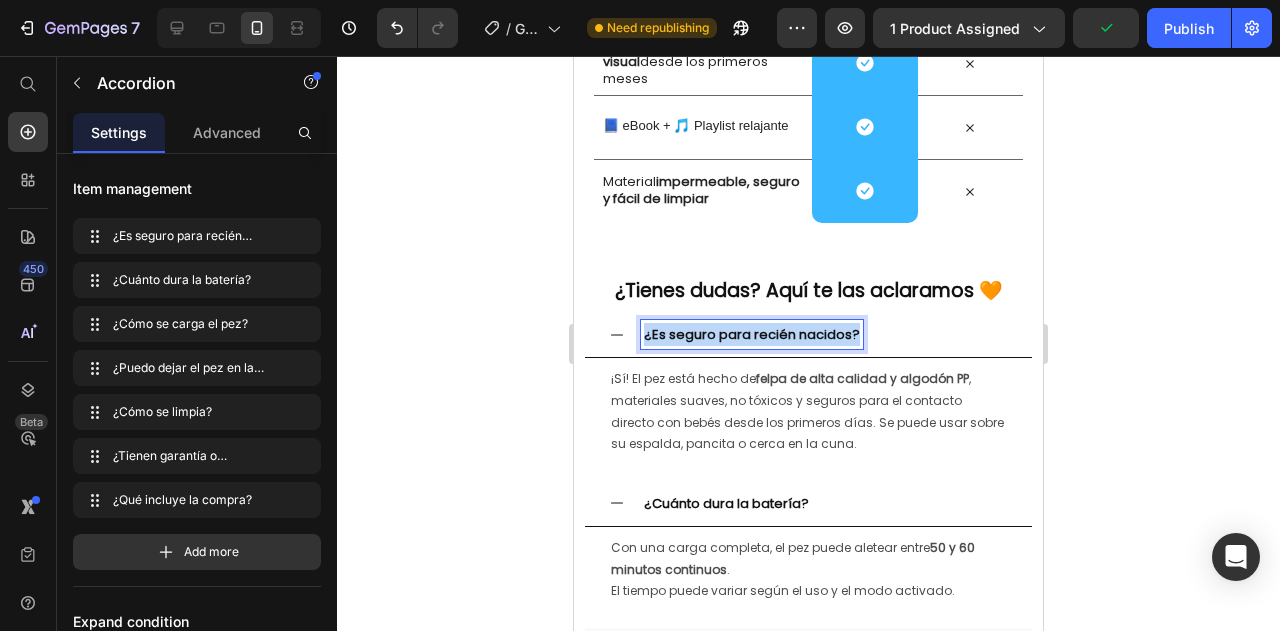 click on "¿Es seguro para recién nacidos?" at bounding box center (752, 334) 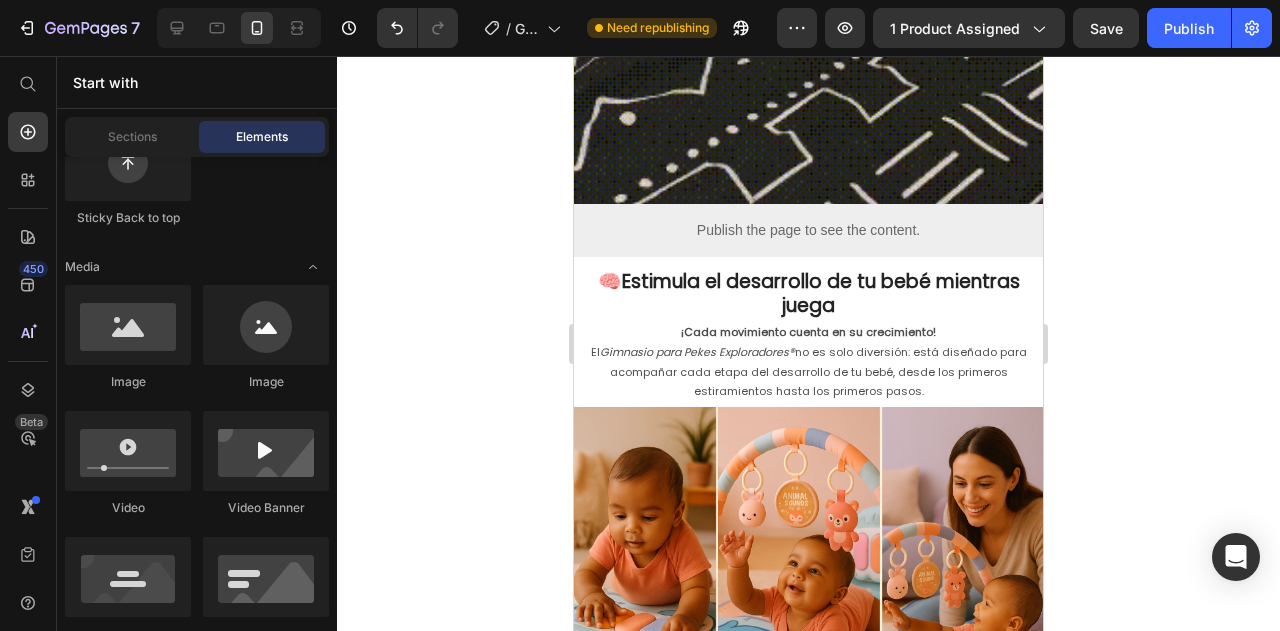 scroll, scrollTop: 1852, scrollLeft: 0, axis: vertical 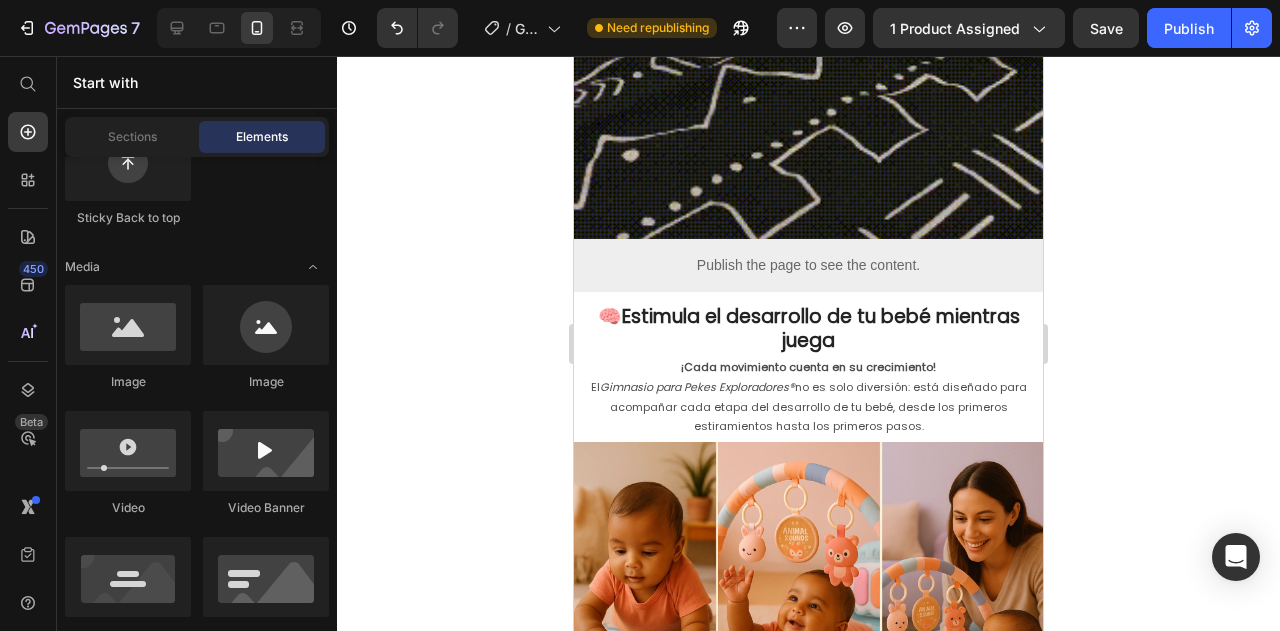 drag, startPoint x: 1030, startPoint y: 503, endPoint x: 1697, endPoint y: 289, distance: 700.48914 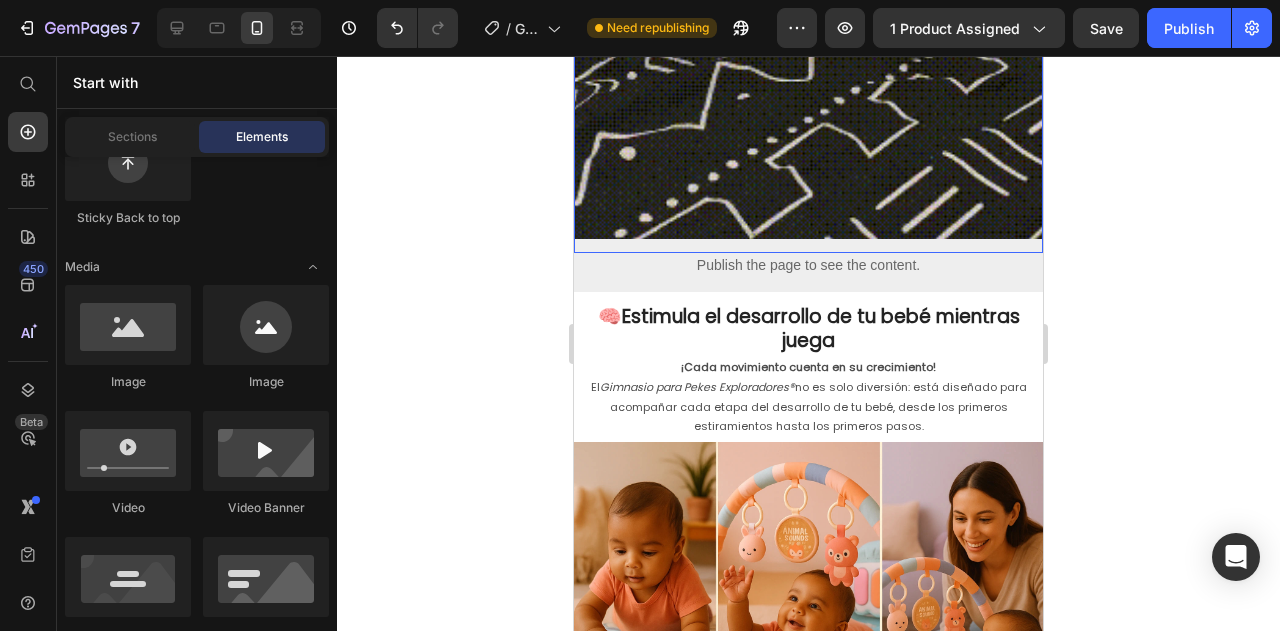 click at bounding box center (808, -168) 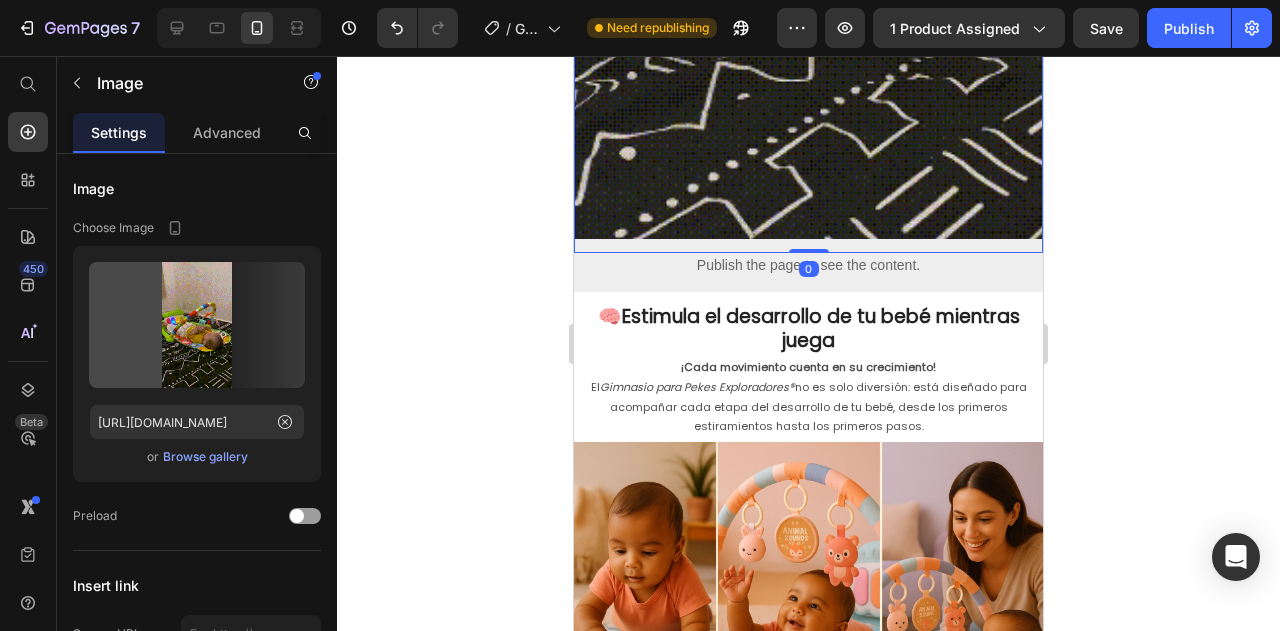 click 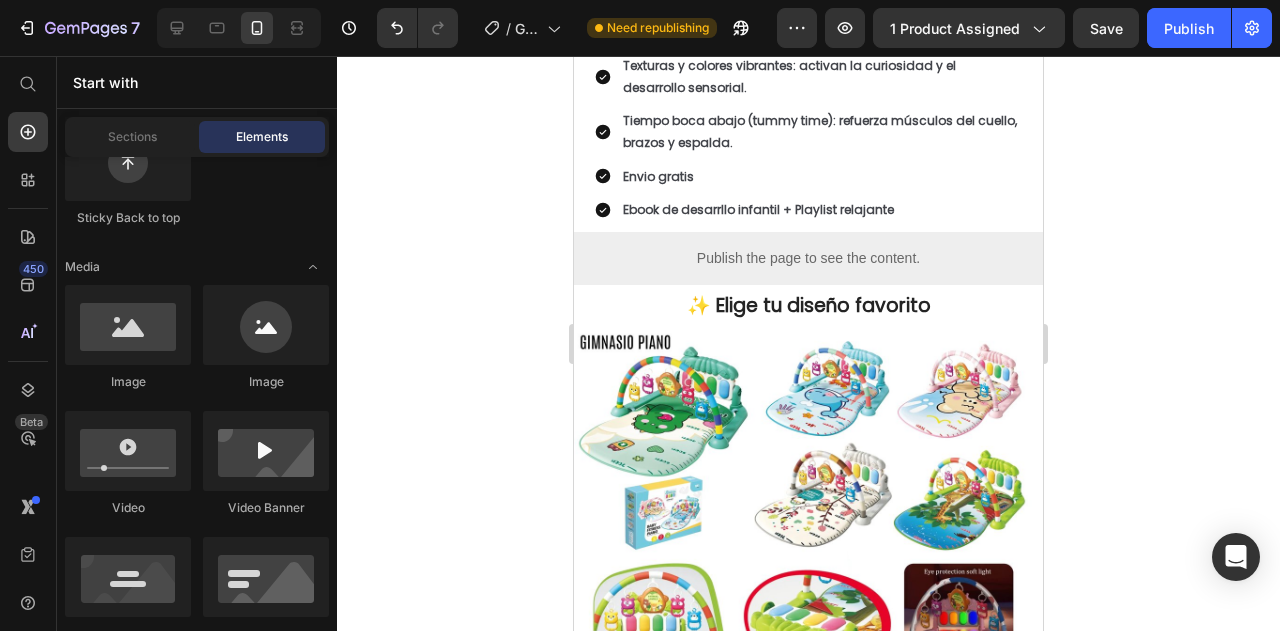 click on "estimulan la audición y la curiosidad de tu bebé." at bounding box center [810, -650] 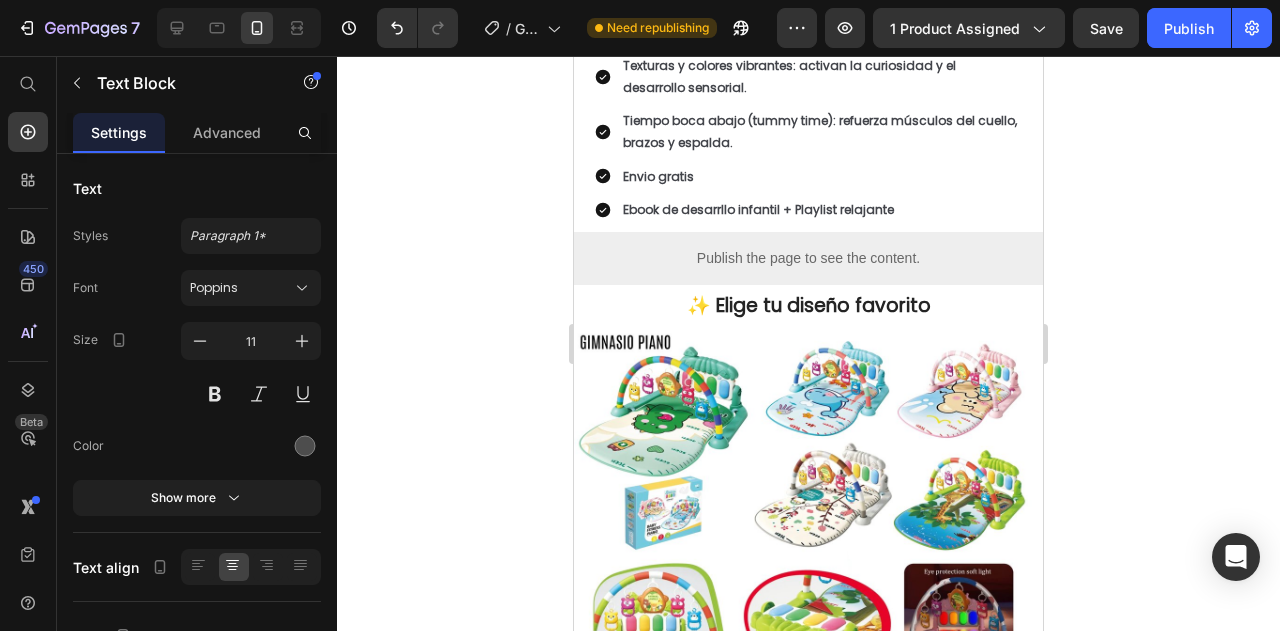 click 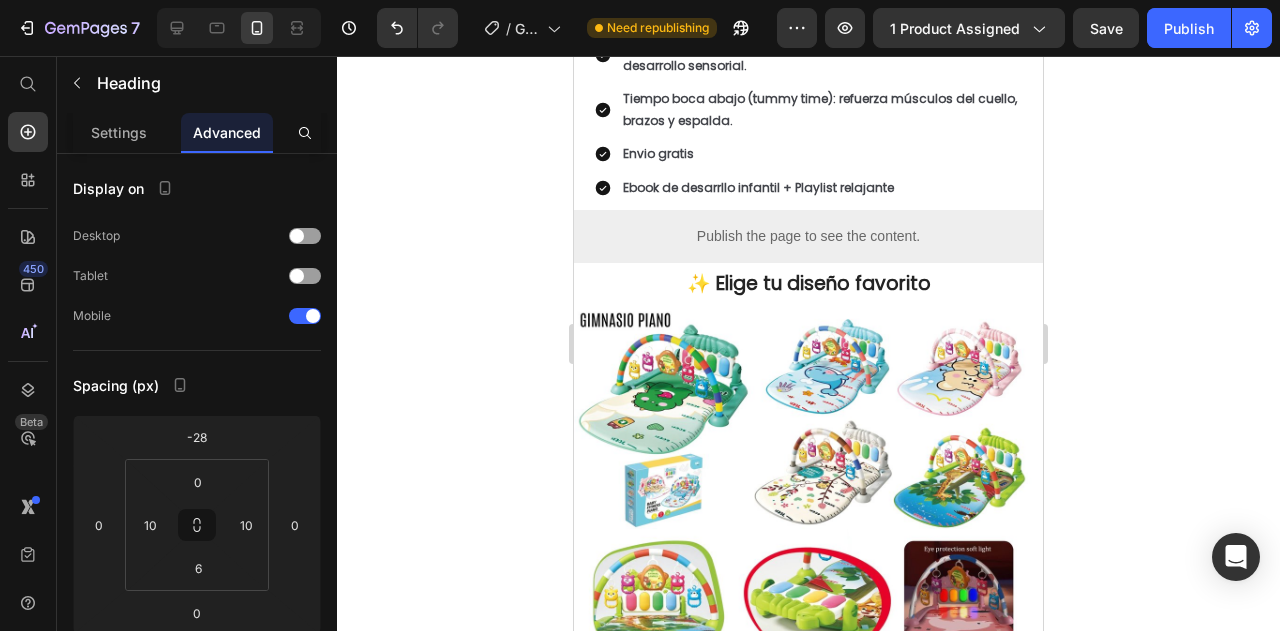 click on "Estimula Cada Sentido con Música y Juegos" at bounding box center (809, -687) 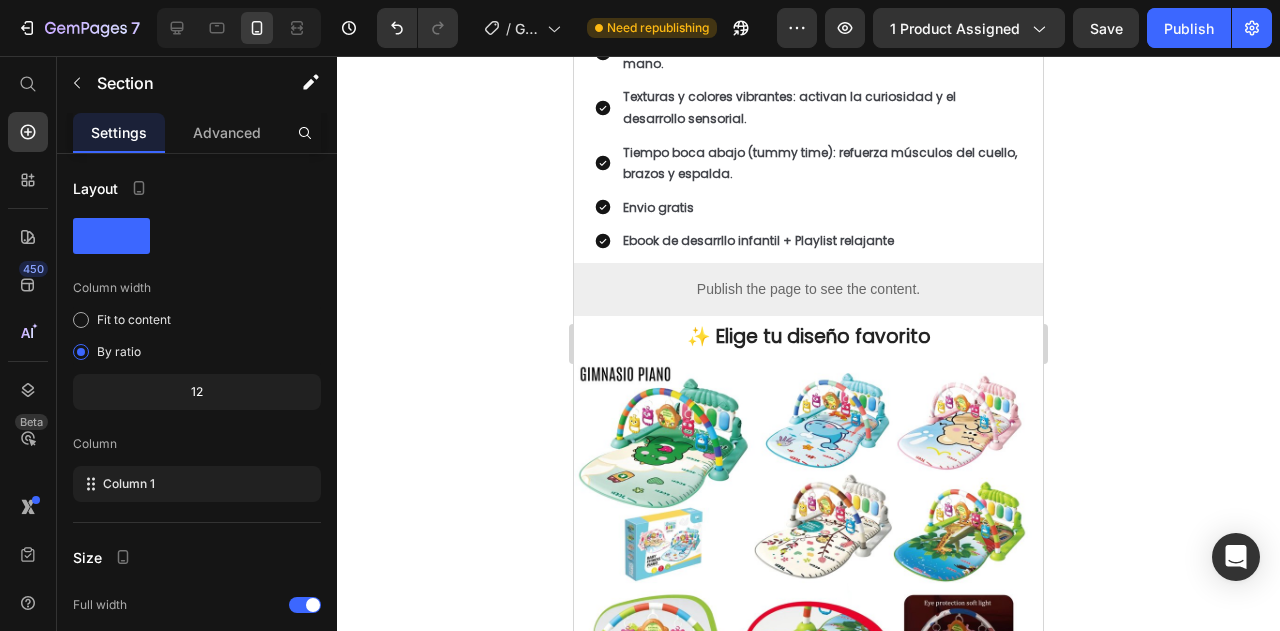 click on "Drop element here" at bounding box center (808, -642) 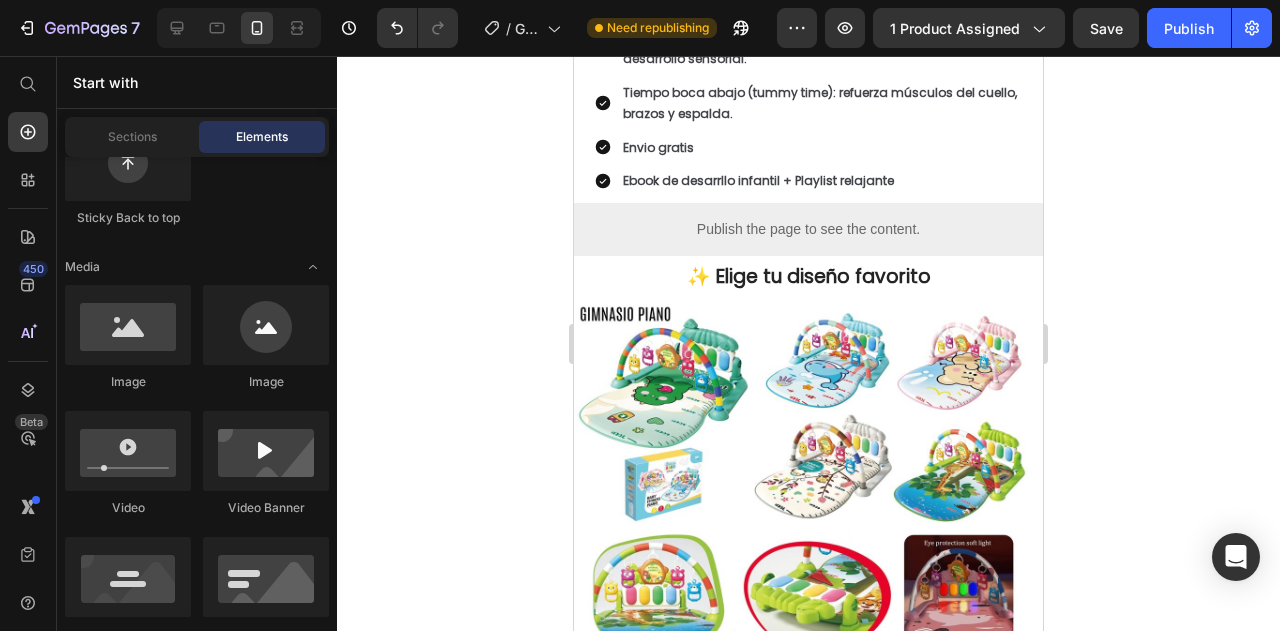 click on "Drop element here" at bounding box center [808, -642] 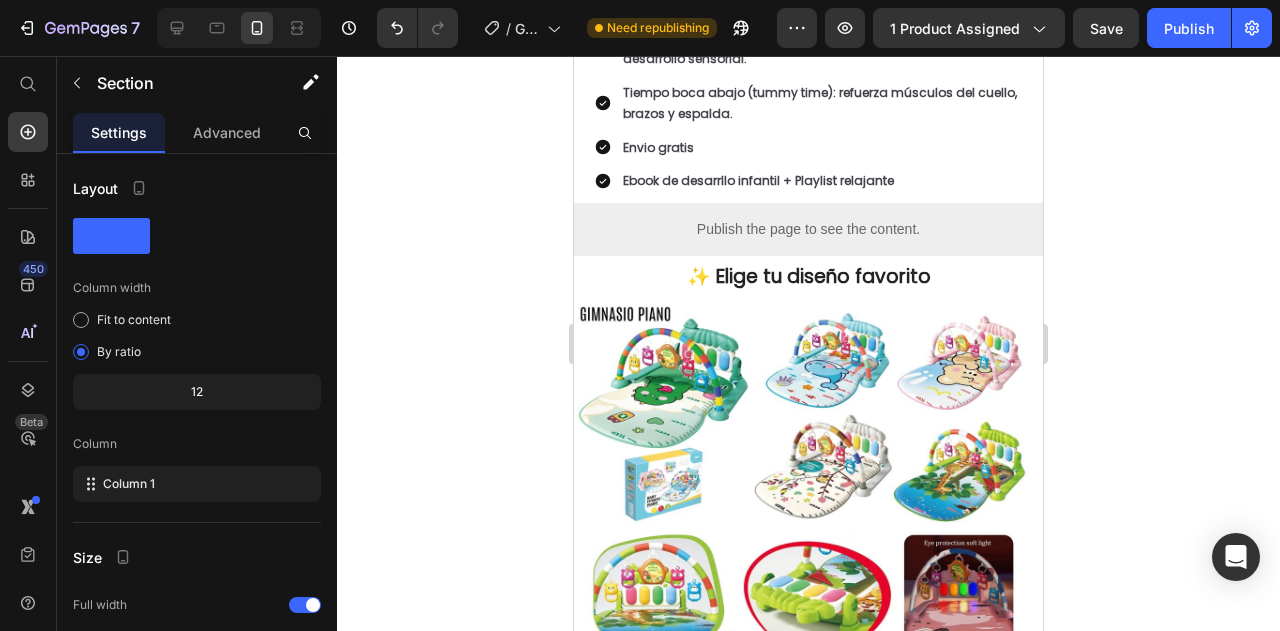 click 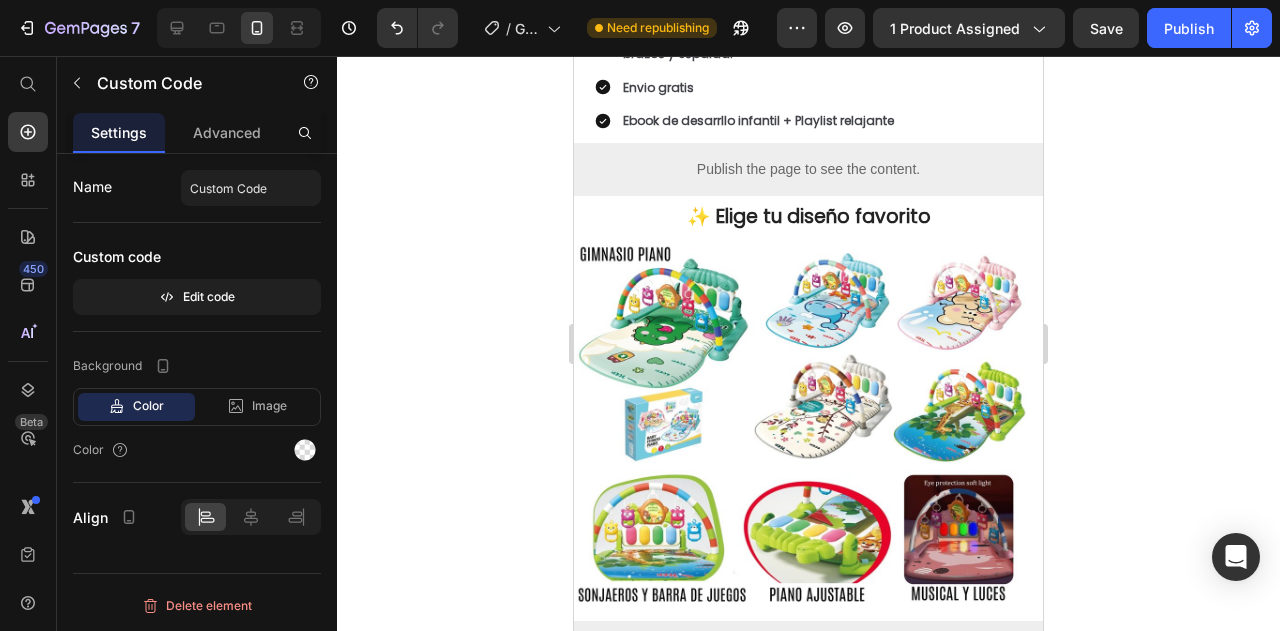 click on "Publish the page to see the content." at bounding box center [808, -628] 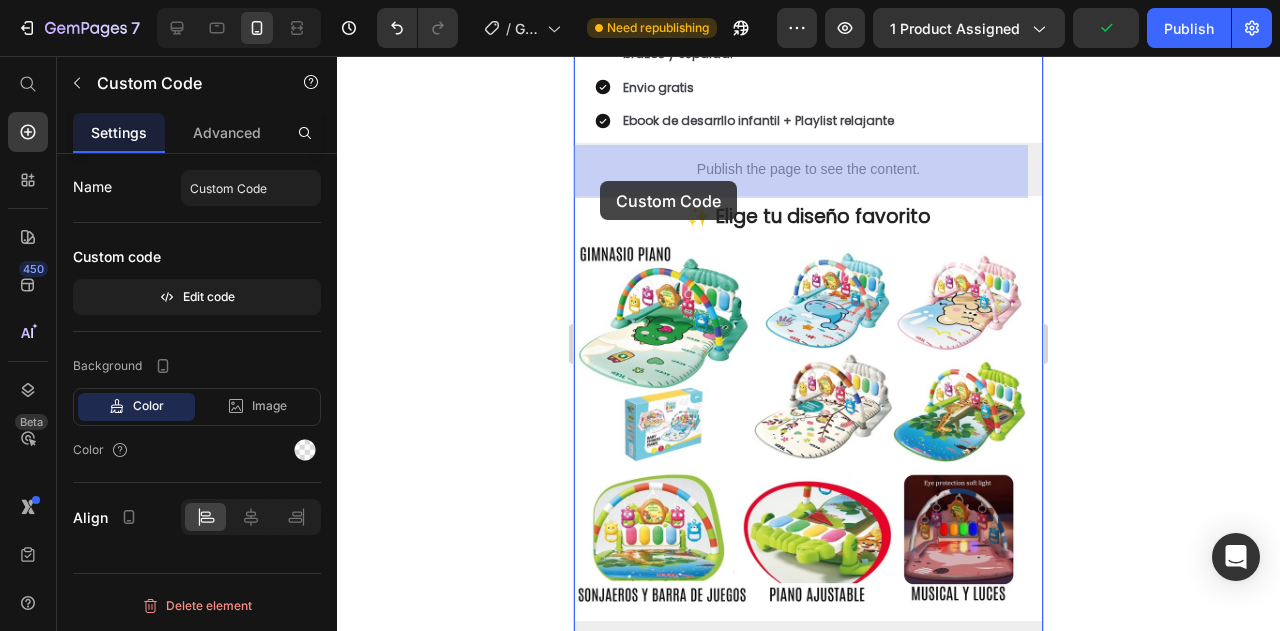 drag, startPoint x: 592, startPoint y: 143, endPoint x: 600, endPoint y: 182, distance: 39.812057 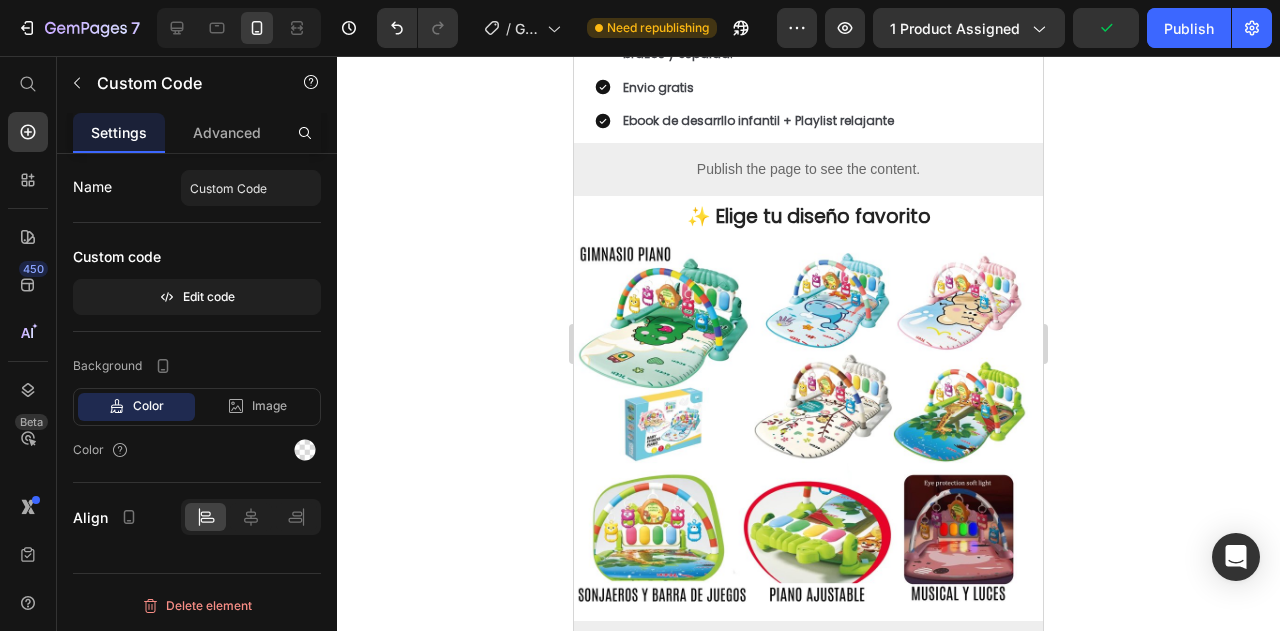 click at bounding box center [749, -673] 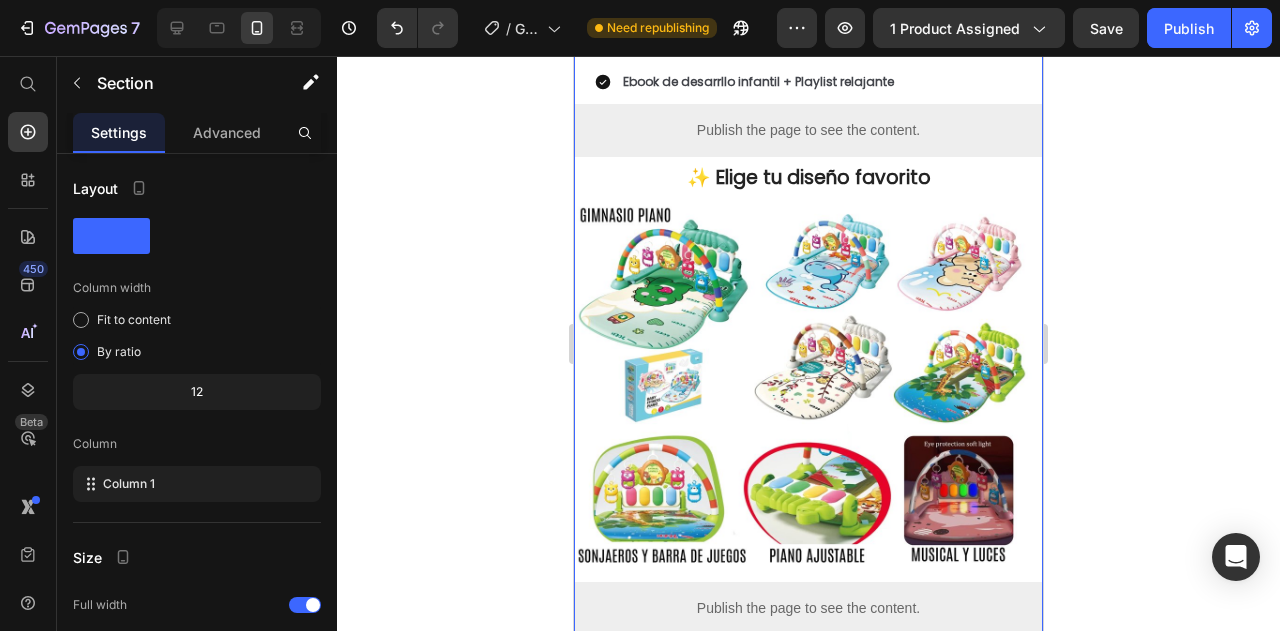click on "🧠Estimula el desarrollo de tu bebé mientras juega Heading ¡Cada movimiento cuenta en su crecimiento! El  Gimnasio para Pekes Exploradores®  no es solo diversión: está diseñado para acompañar cada etapa del desarrollo de tu bebé, desde los primeros estiramientos hasta los primeros pasos. Text Block Image   Piano musical : estimula el oído y el ritmo. Juguetes colgantes : fortalecen la vista y la coordinación ojo-mano. Texturas y colores vibrantes : activan la curiosidad y el desarrollo sensorial. Tiempo boca abajo (tummy time) : refuerza músculos del cuello, brazos y espalda. Envio gratis Ebook de desarrllo infantil + Playlist relajante Item List
Publish the page to see the content.
Custom Code ✨ Elige tu diseño favorito Heading Image Row
Publish the page to see the content.
Custom Code Row Section 10" at bounding box center (808, 5) 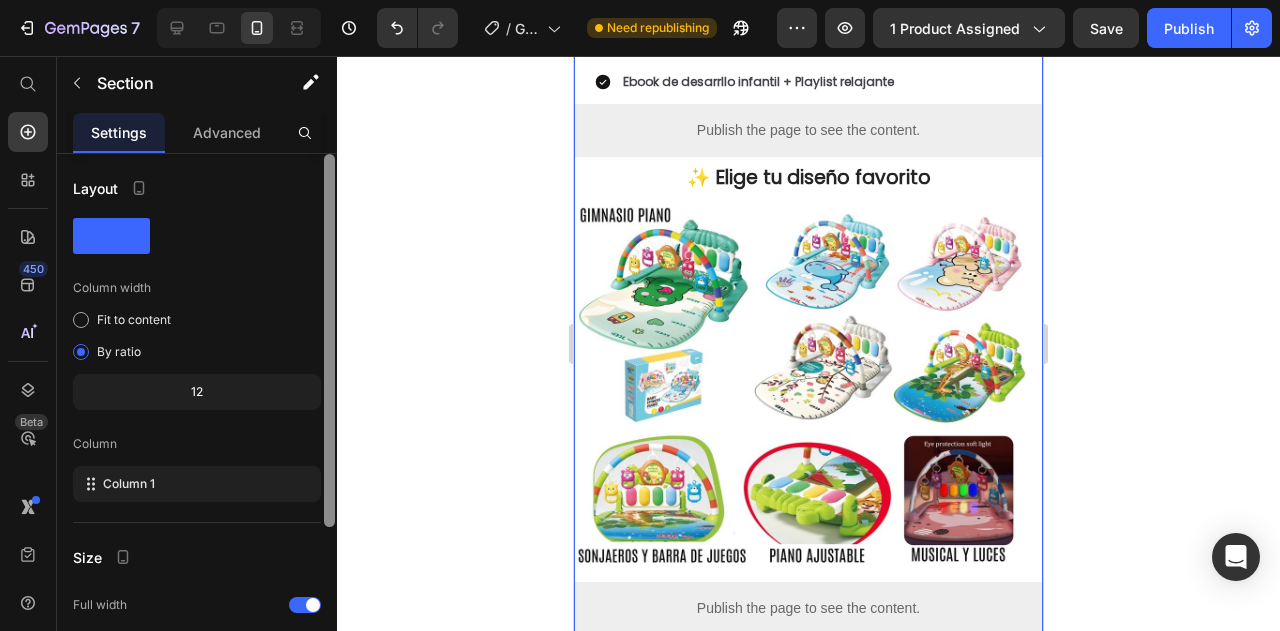 scroll, scrollTop: 230, scrollLeft: 0, axis: vertical 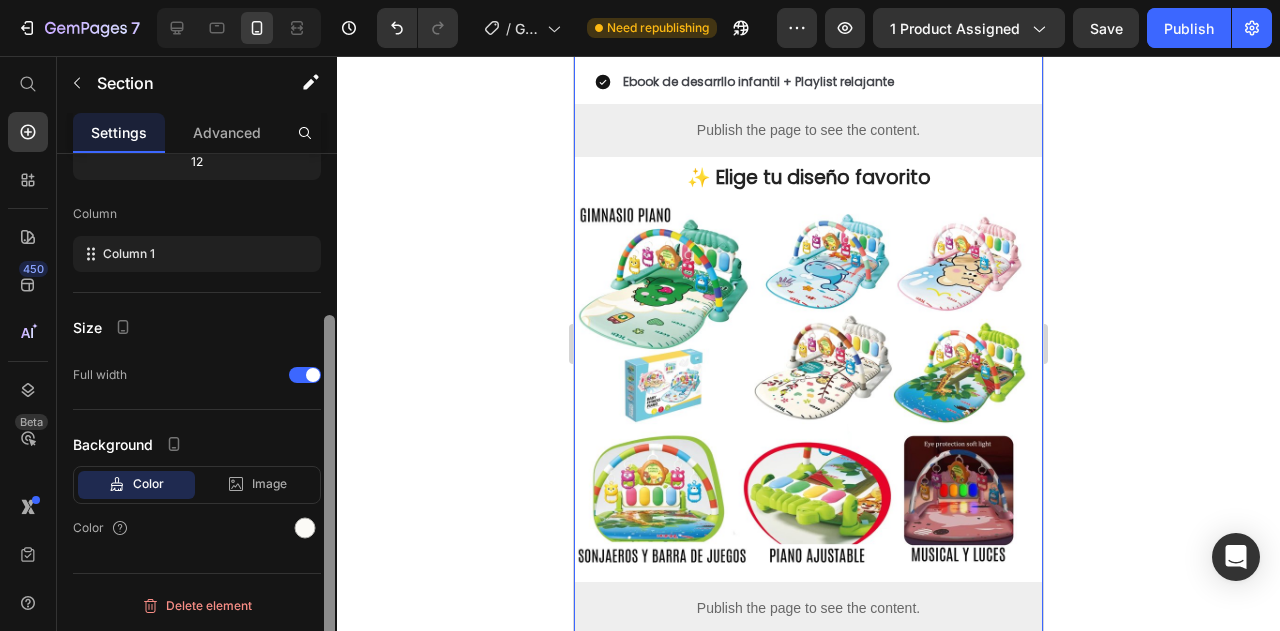 drag, startPoint x: 324, startPoint y: 217, endPoint x: 324, endPoint y: 508, distance: 291 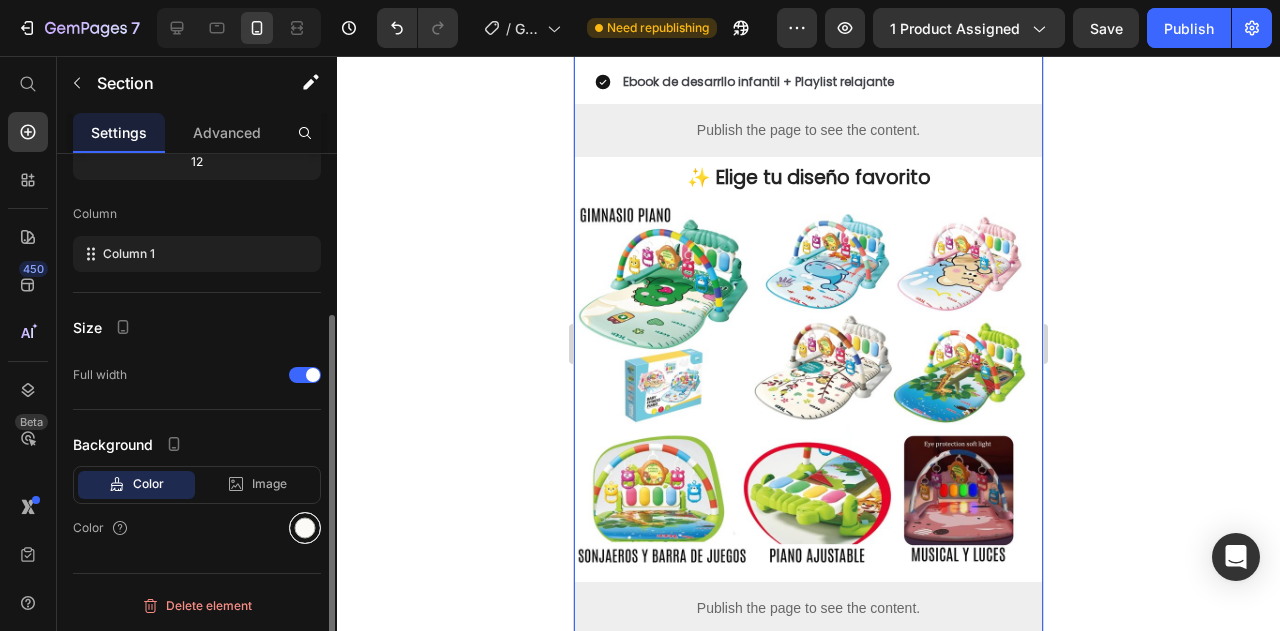 click at bounding box center (305, 528) 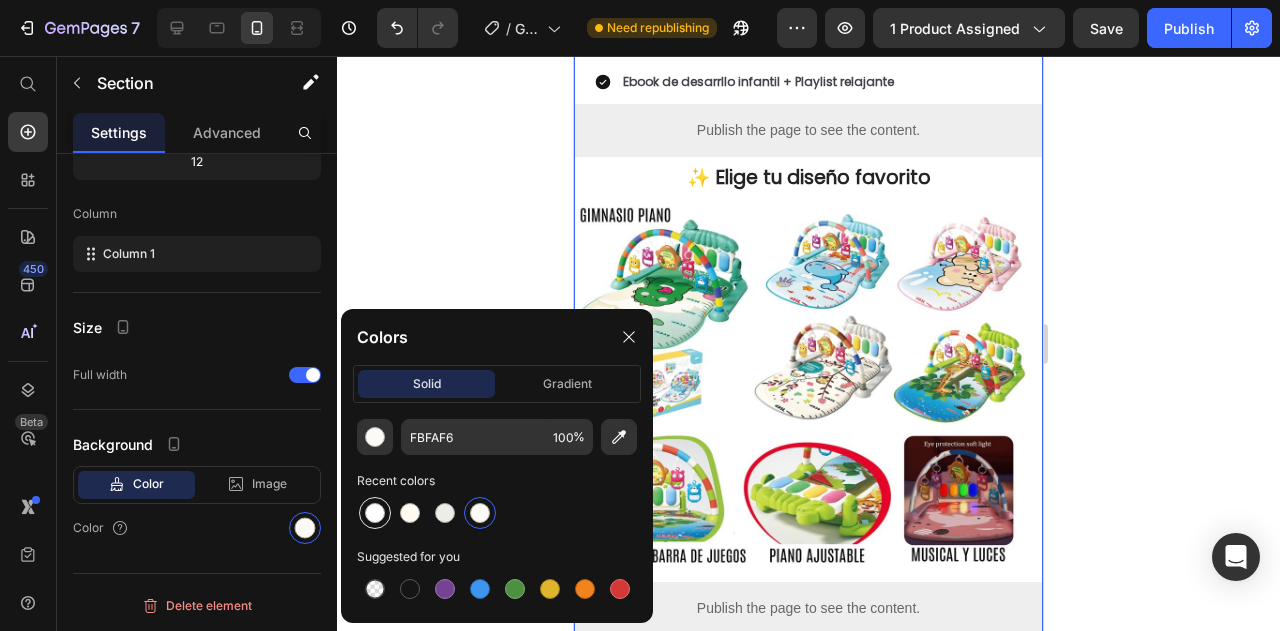 click at bounding box center [375, 513] 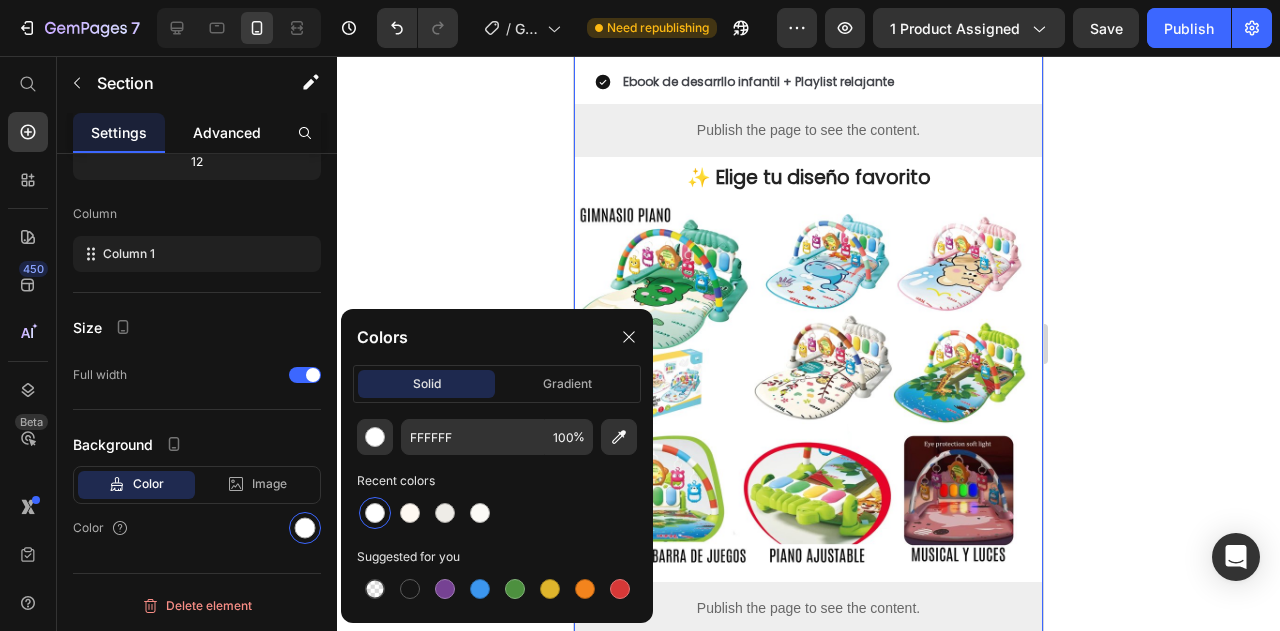 click on "Advanced" at bounding box center (227, 132) 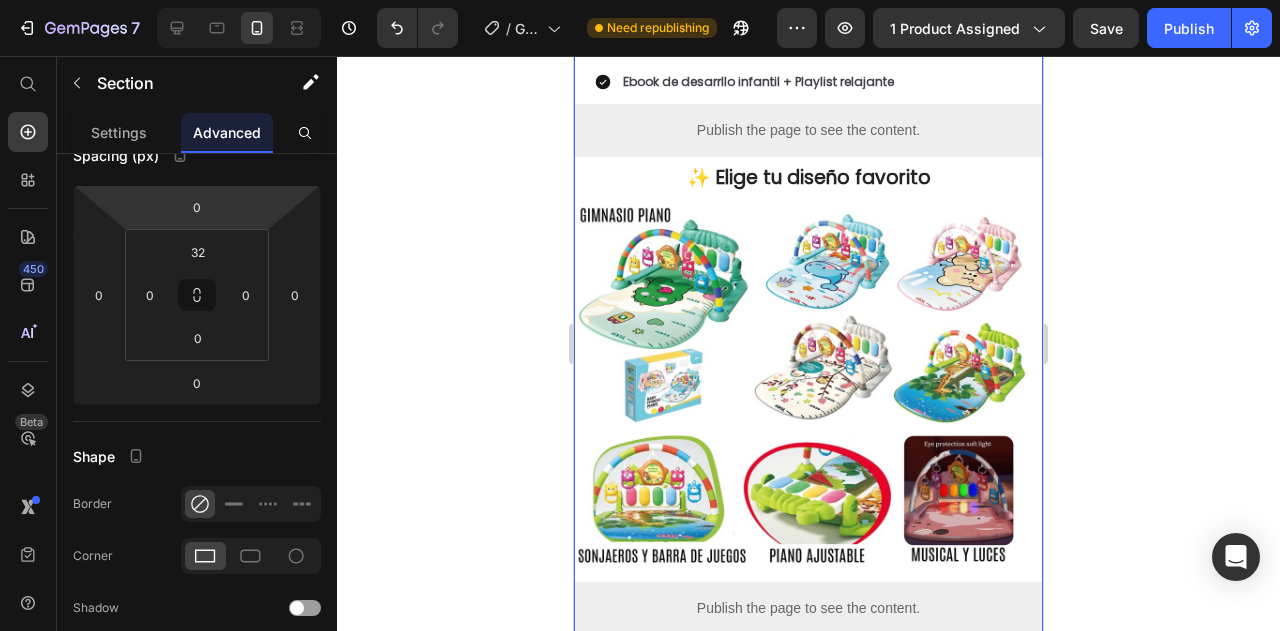 scroll, scrollTop: 0, scrollLeft: 0, axis: both 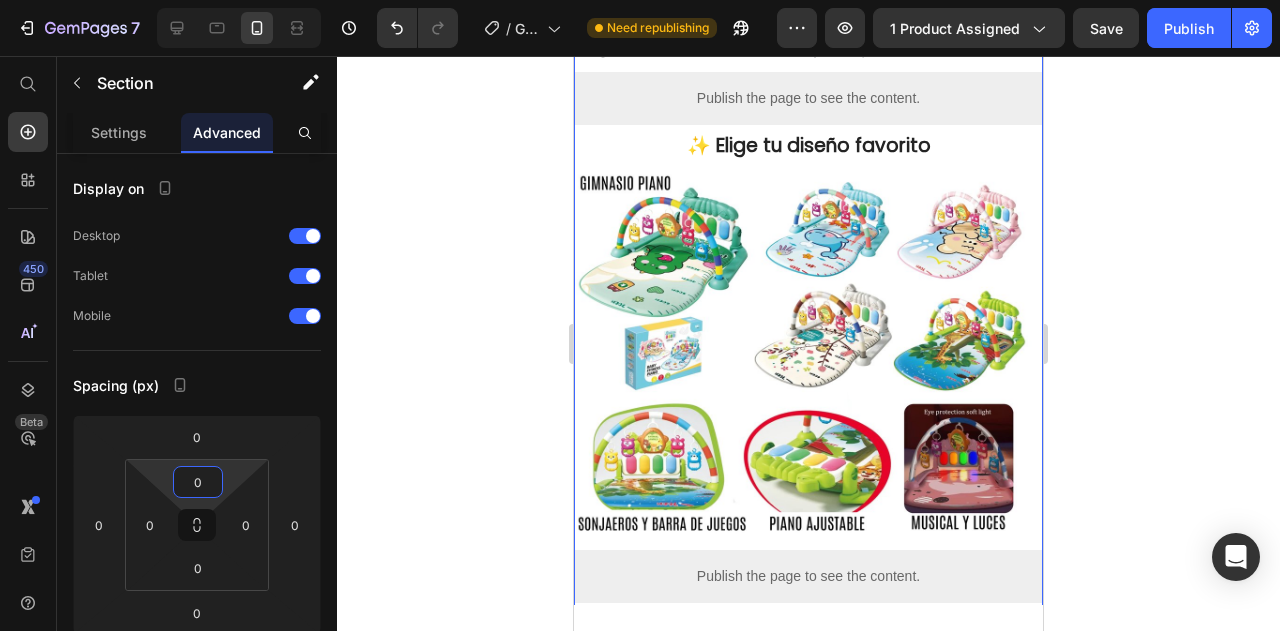 click on "7  Version history  /  GIMNASIO INTERACTIVO DE BEBE Need republishing Preview 1 product assigned  Save   Publish  450 Beta Start with Sections Elements Hero Section Product Detail Brands Trusted Badges Guarantee Product Breakdown How to use Testimonials Compare Bundle FAQs Social Proof Brand Story Product List Collection Blog List Contact Sticky Add to Cart Custom Footer Browse Library 450 Layout
Row
Row
Row
Row Text
Heading
Text Block Button
Button
Button
Sticky Back to top Media
Image" at bounding box center (640, 0) 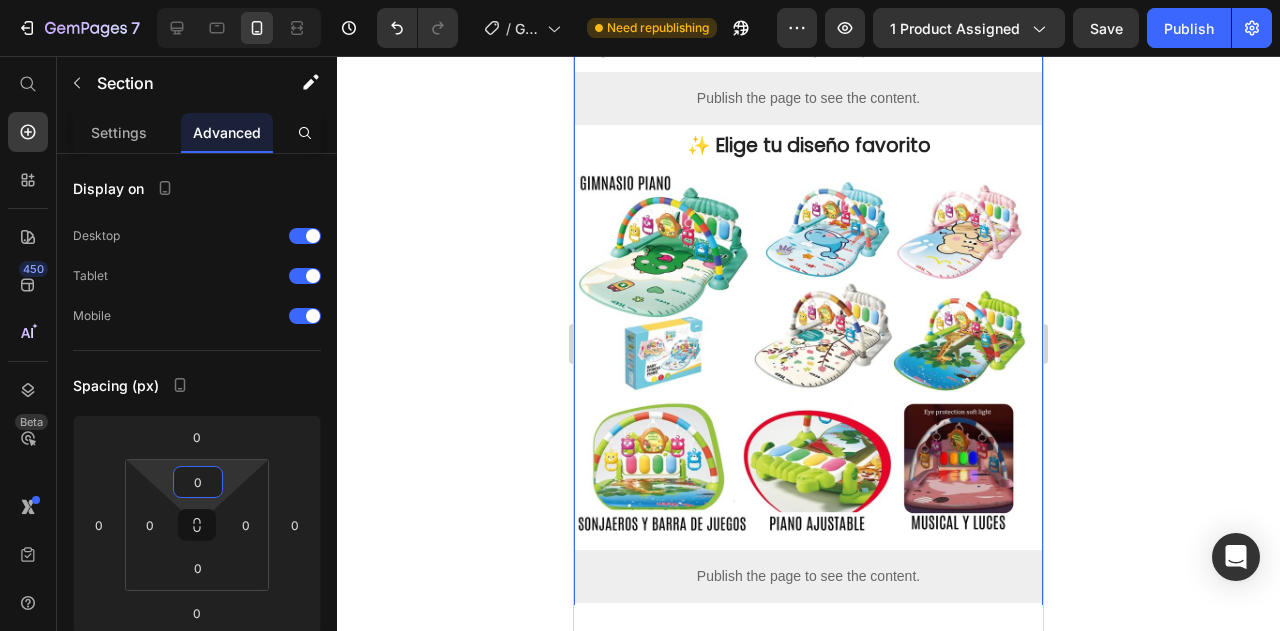 type on "2" 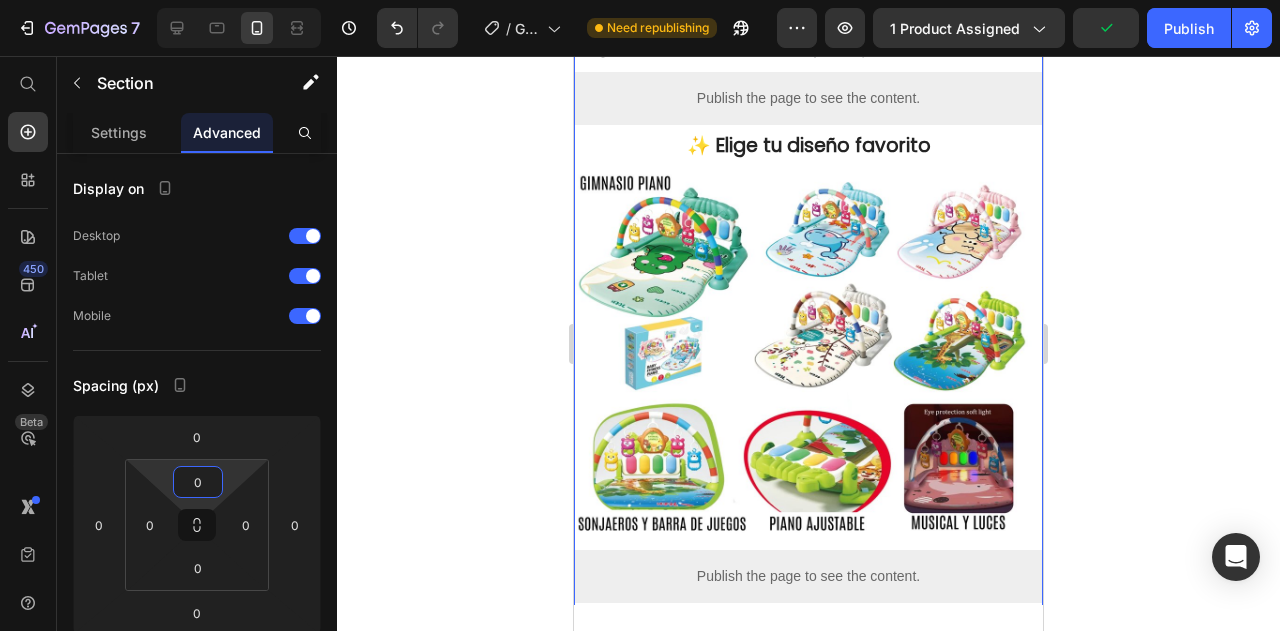 type on "0" 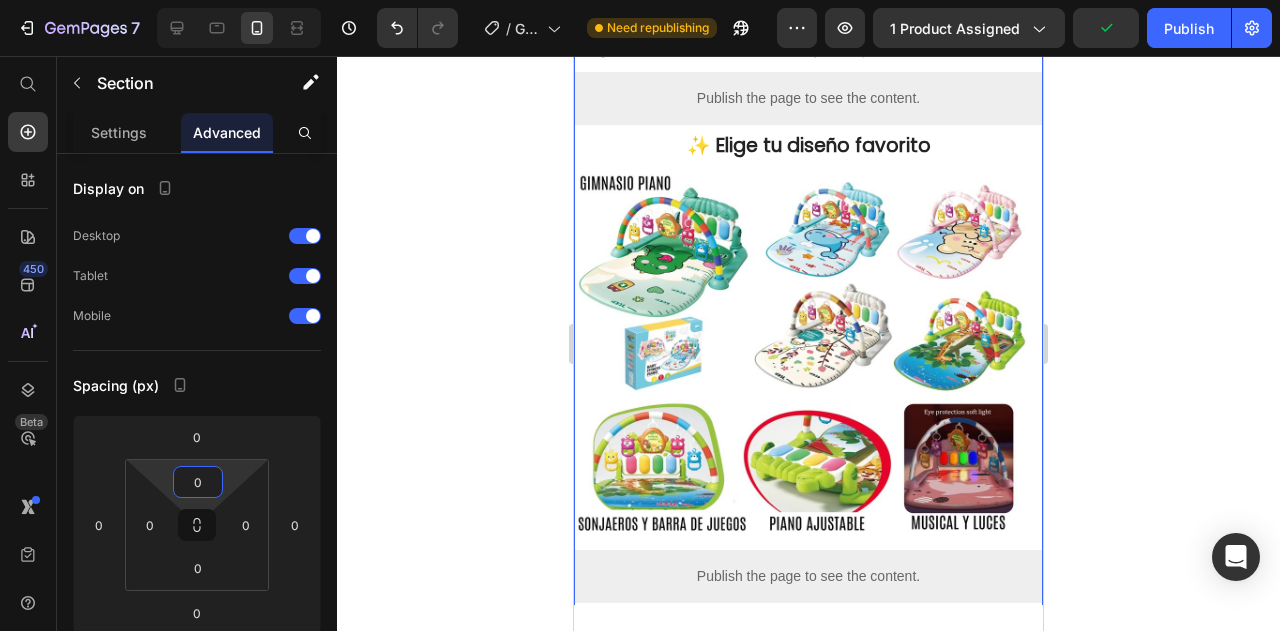 click 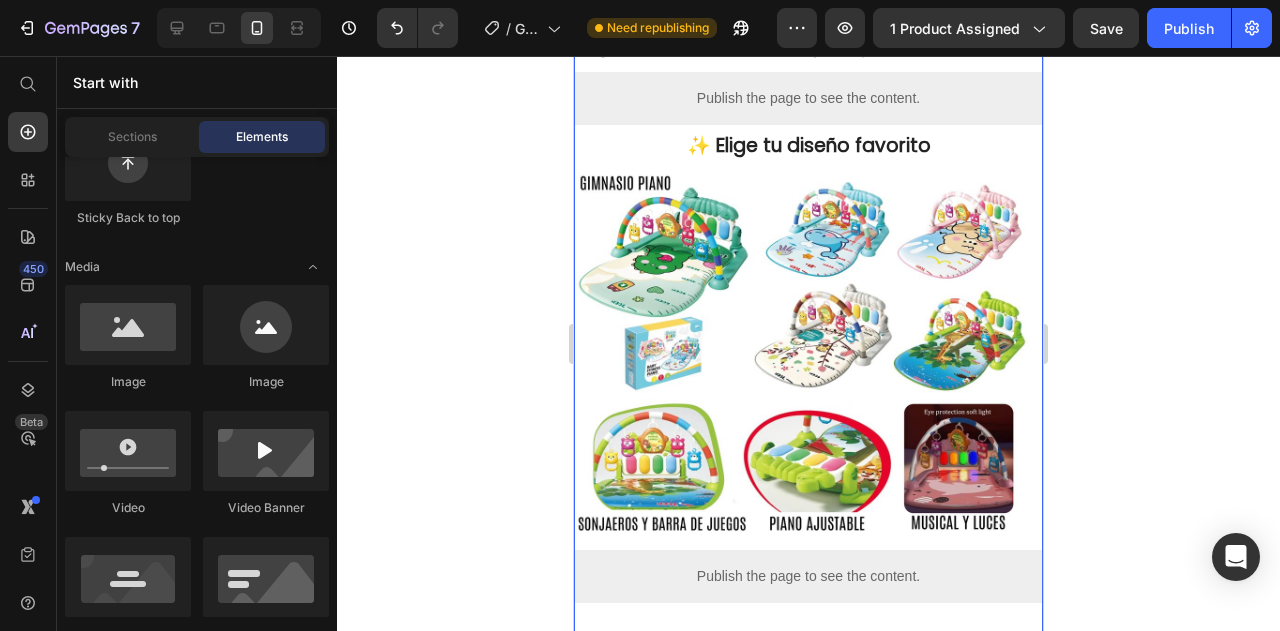 click on "🧠Estimula el desarrollo de tu bebé mientras juega Heading ¡Cada movimiento cuenta en su crecimiento! El  Gimnasio para Pekes Exploradores®  no es solo diversión: está diseñado para acompañar cada etapa del desarrollo de tu bebé, desde los primeros estiramientos hasta los primeros pasos. Text Block Image   Piano musical : estimula el oído y el ritmo. Juguetes colgantes : fortalecen la vista y la coordinación ojo-mano. Texturas y colores vibrantes : activan la curiosidad y el desarrollo sensorial. Tiempo boca abajo (tummy time) : refuerza músculos del cuello, brazos y espalda. Envio gratis Ebook de desarrllo infantil + Playlist relajante Item List
Publish the page to see the content.
Custom Code ✨ Elige tu diseño favorito Heading Image Row
Publish the page to see the content.
Custom Code" at bounding box center [808, -11] 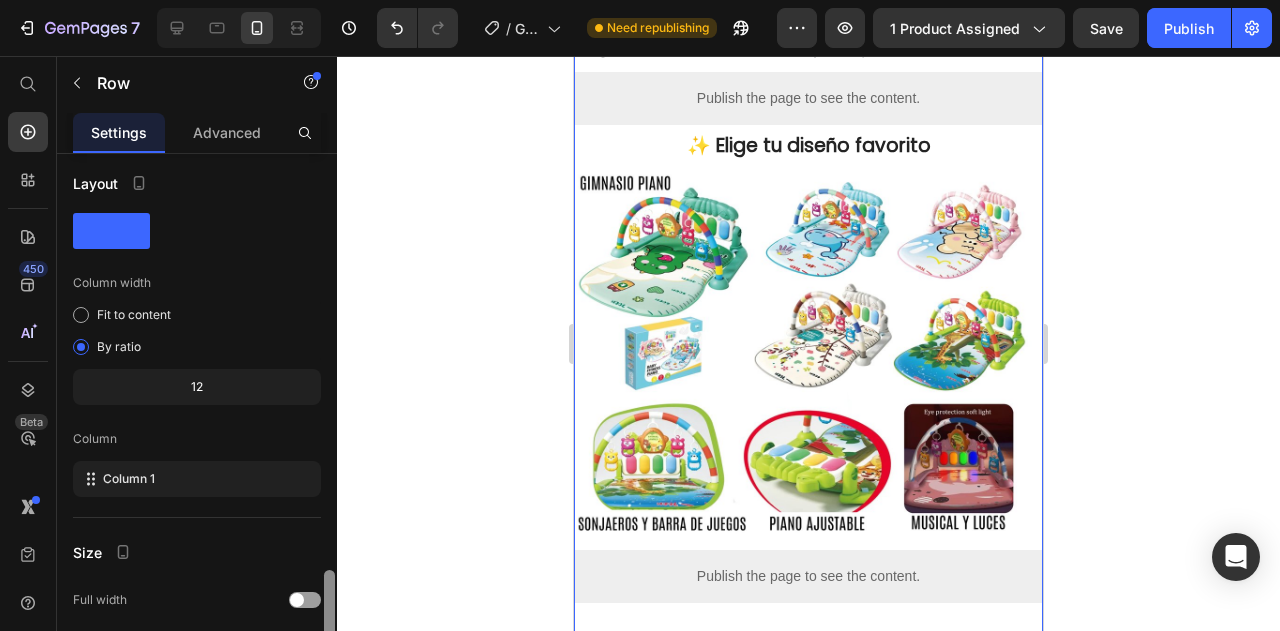scroll, scrollTop: 0, scrollLeft: 0, axis: both 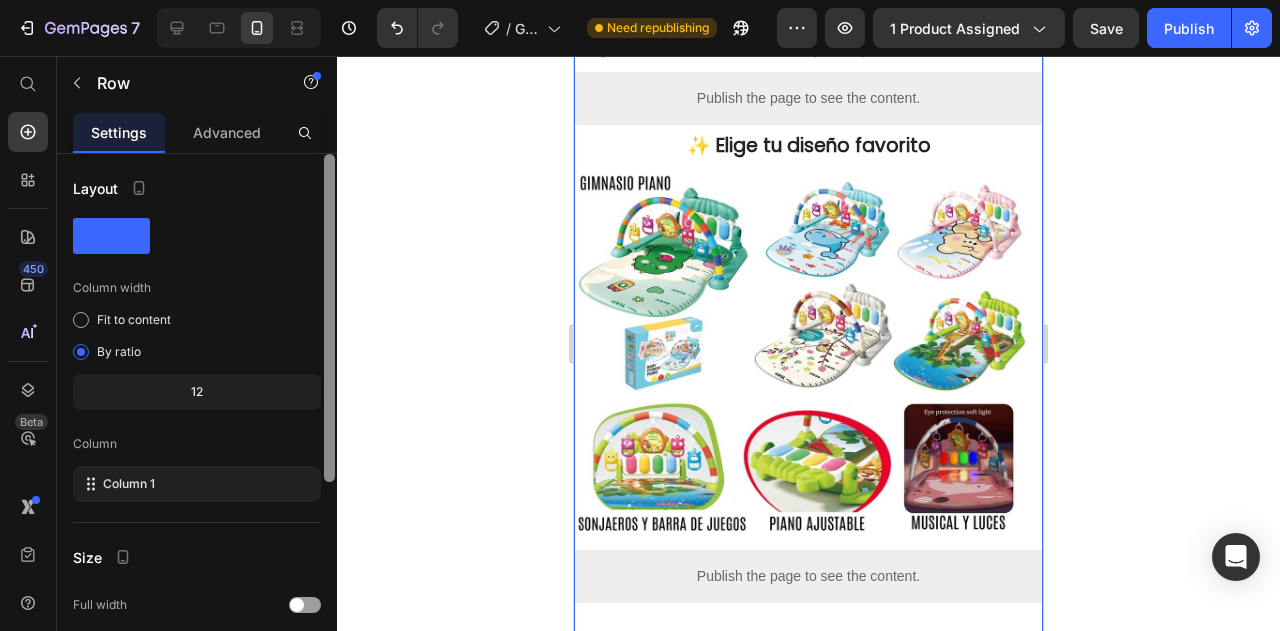 drag, startPoint x: 330, startPoint y: 422, endPoint x: 337, endPoint y: 366, distance: 56.435802 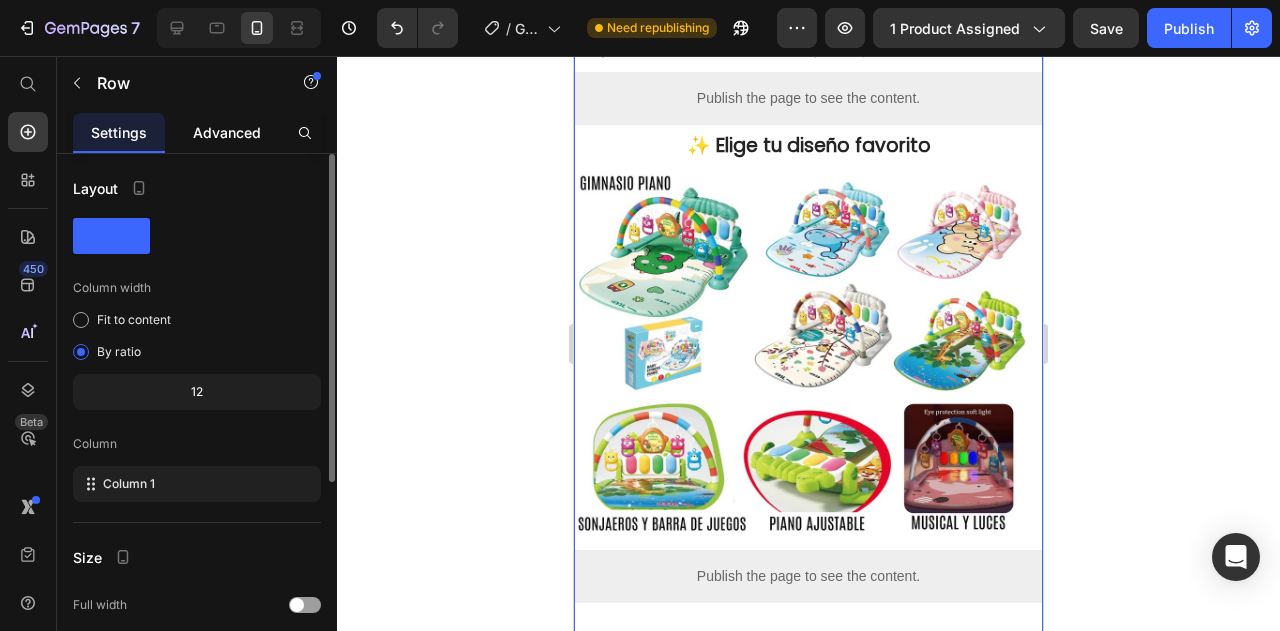 click on "Advanced" at bounding box center (227, 132) 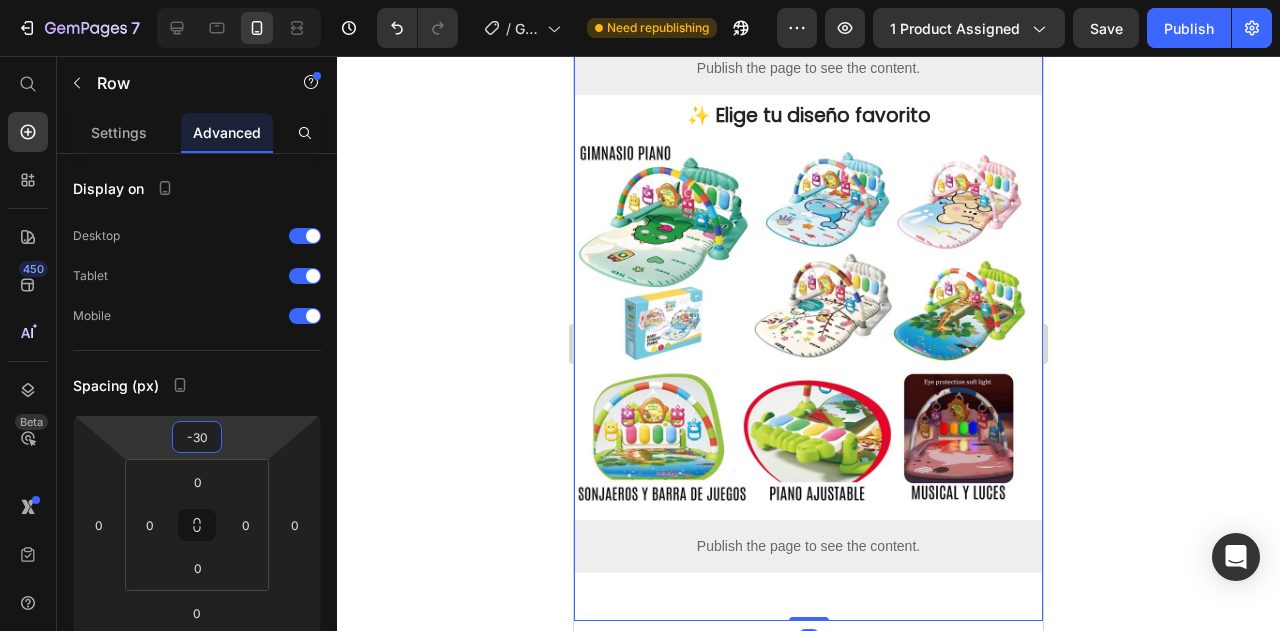type on "-28" 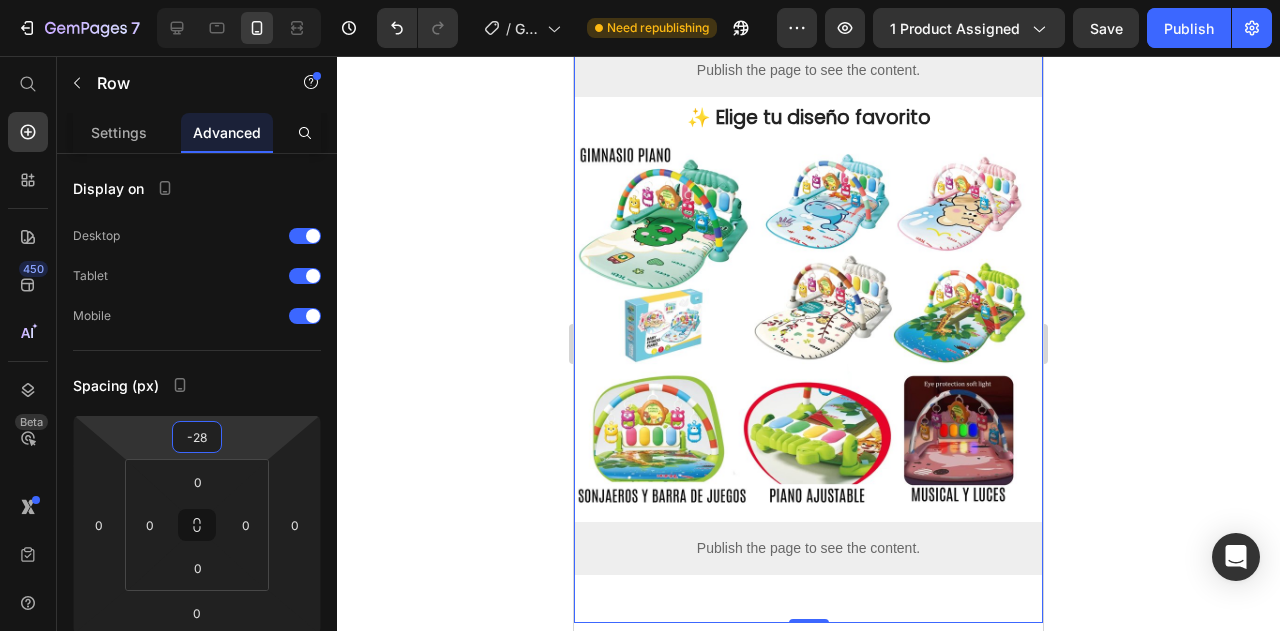 drag, startPoint x: 235, startPoint y: 429, endPoint x: 236, endPoint y: 443, distance: 14.035668 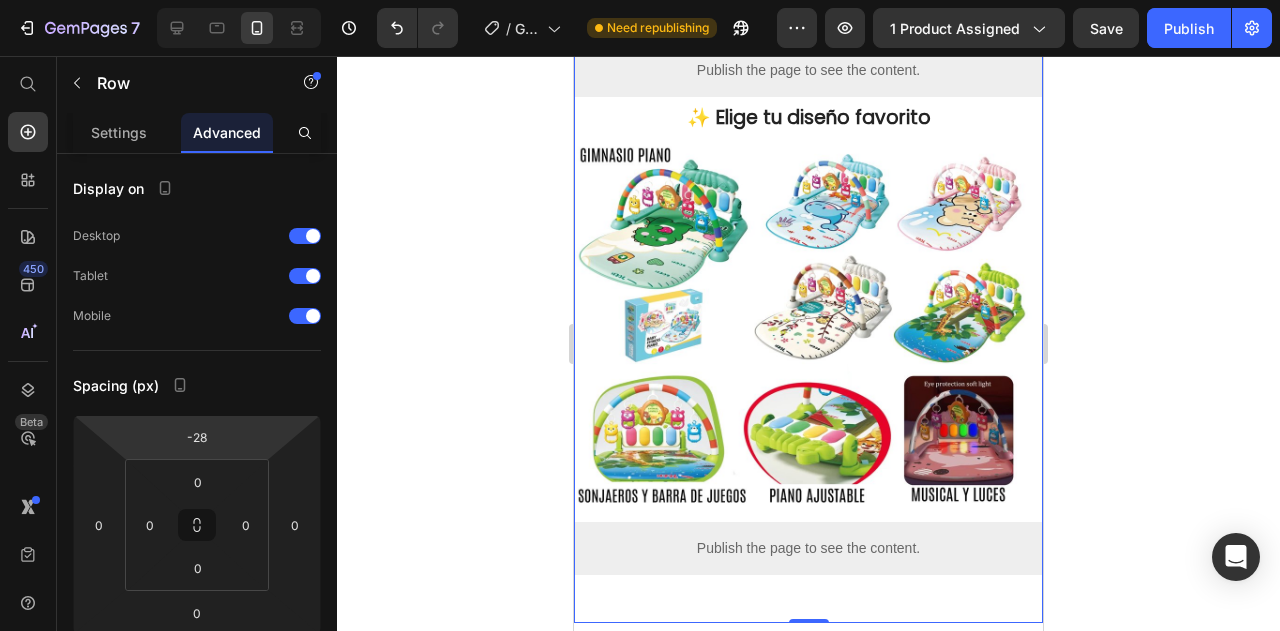 click 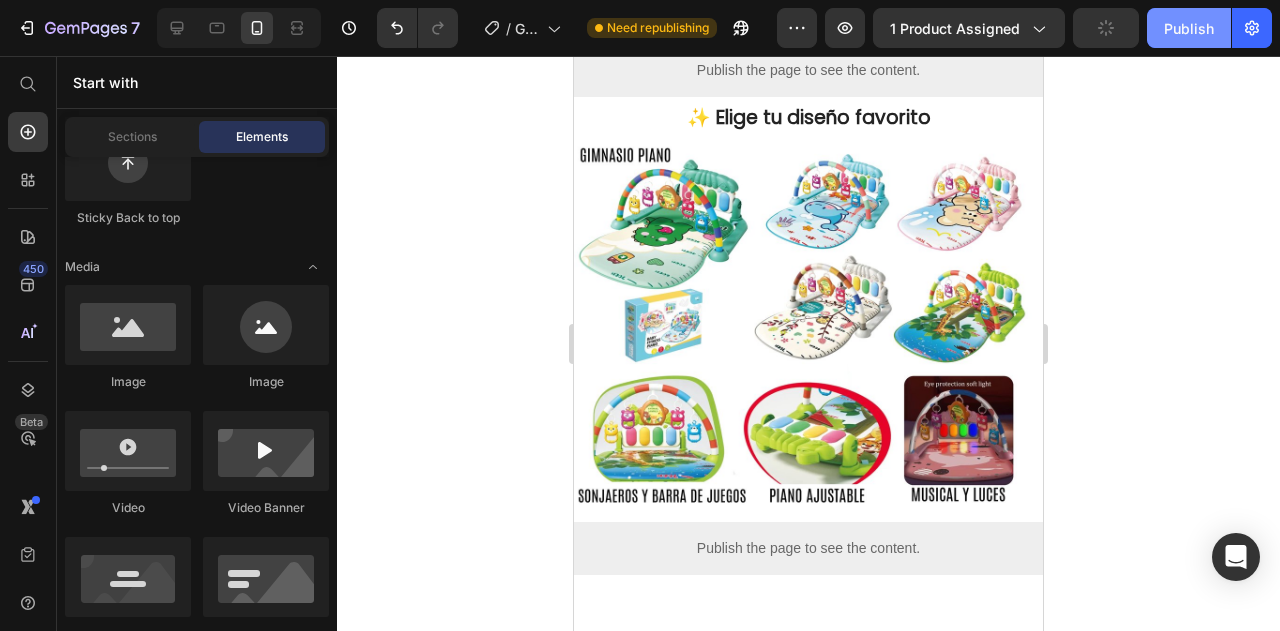 click on "Publish" at bounding box center (1189, 28) 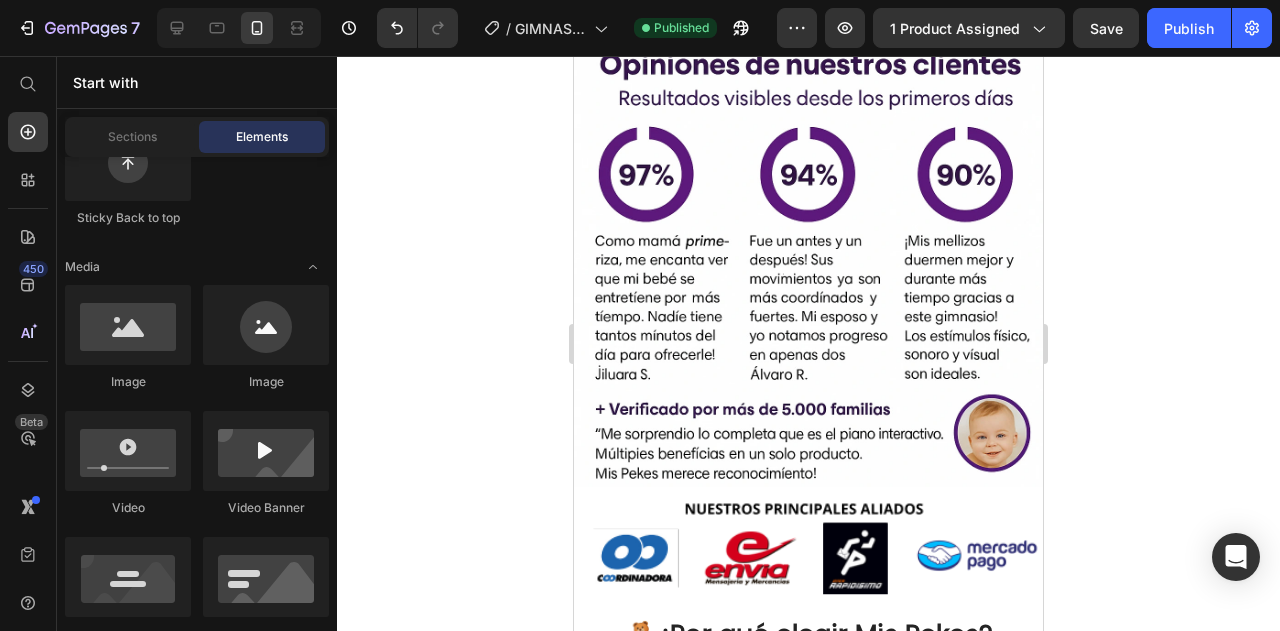 scroll, scrollTop: 3371, scrollLeft: 0, axis: vertical 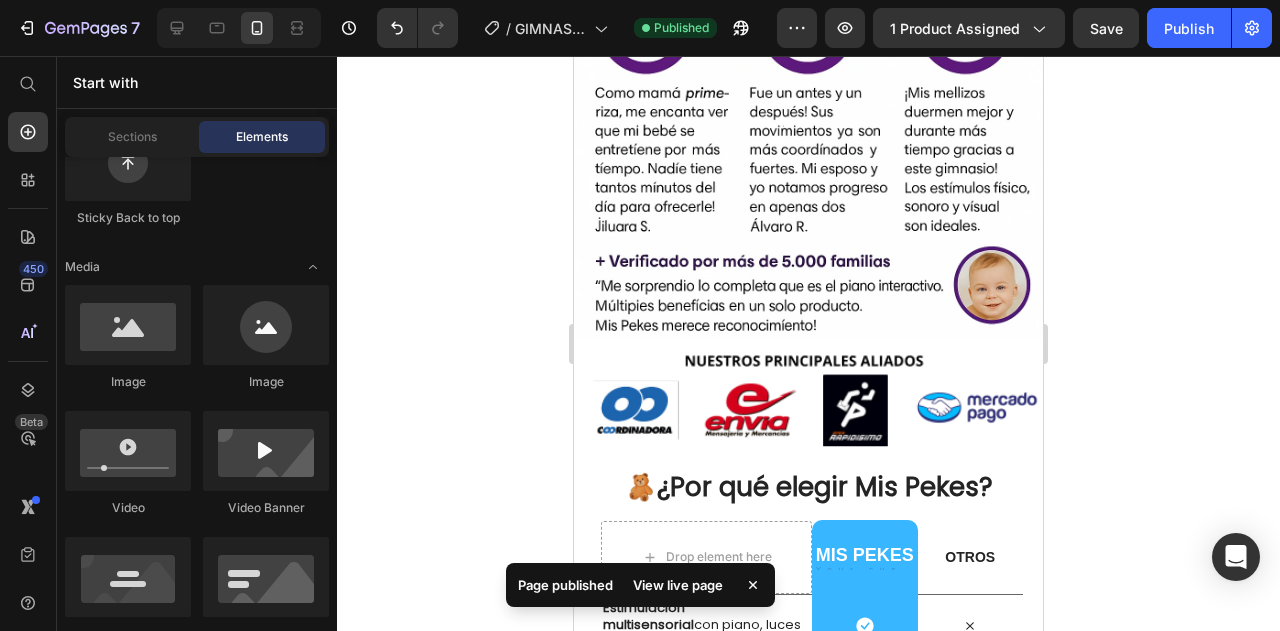 drag, startPoint x: 1031, startPoint y: 286, endPoint x: 1629, endPoint y: 502, distance: 635.81445 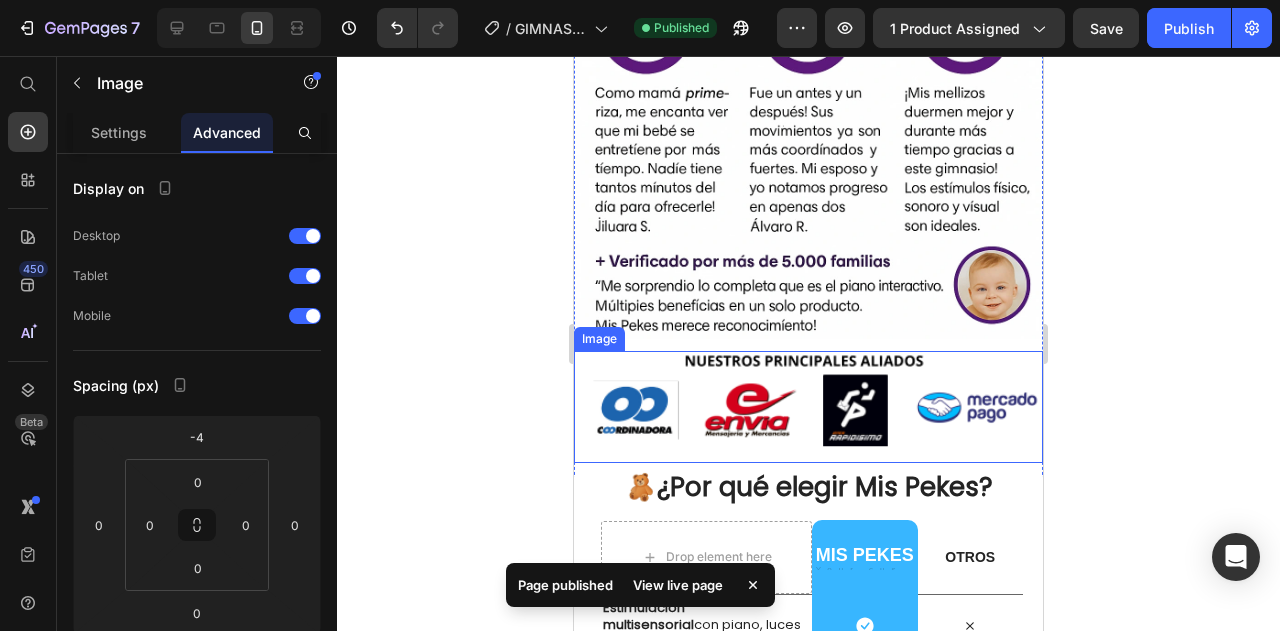 click at bounding box center (808, 407) 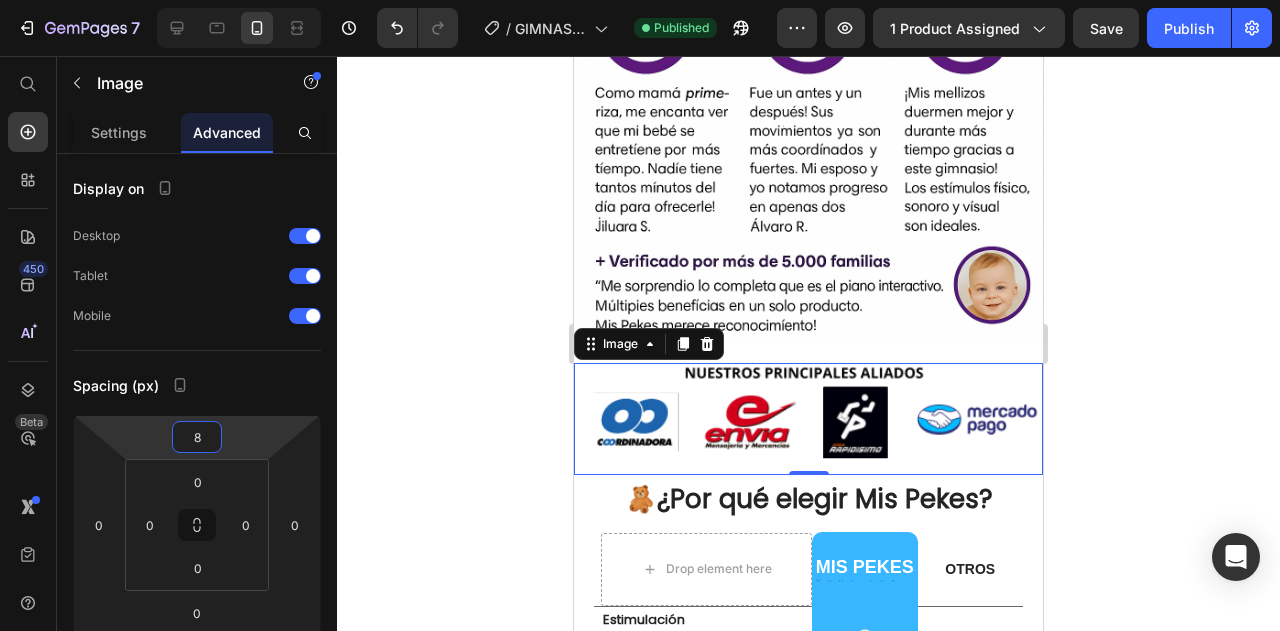 type on "10" 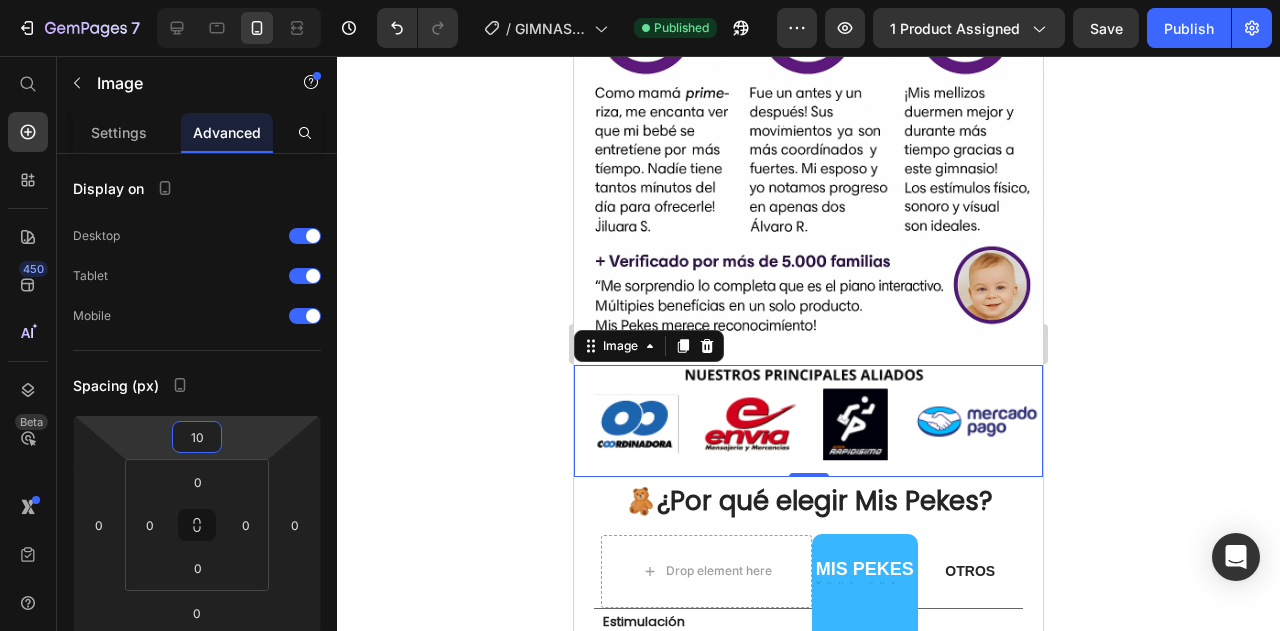 click on "7  Version history  /  GIMNASIO INTERACTIVO DE BEBE Published Preview 1 product assigned  Save   Publish  450 Beta Start with Sections Elements Hero Section Product Detail Brands Trusted Badges Guarantee Product Breakdown How to use Testimonials Compare Bundle FAQs Social Proof Brand Story Product List Collection Blog List Contact Sticky Add to Cart Custom Footer Browse Library 450 Layout
Row
Row
Row
Row Text
Heading
Text Block Button
Button
Button
Sticky Back to top Media" at bounding box center (640, 0) 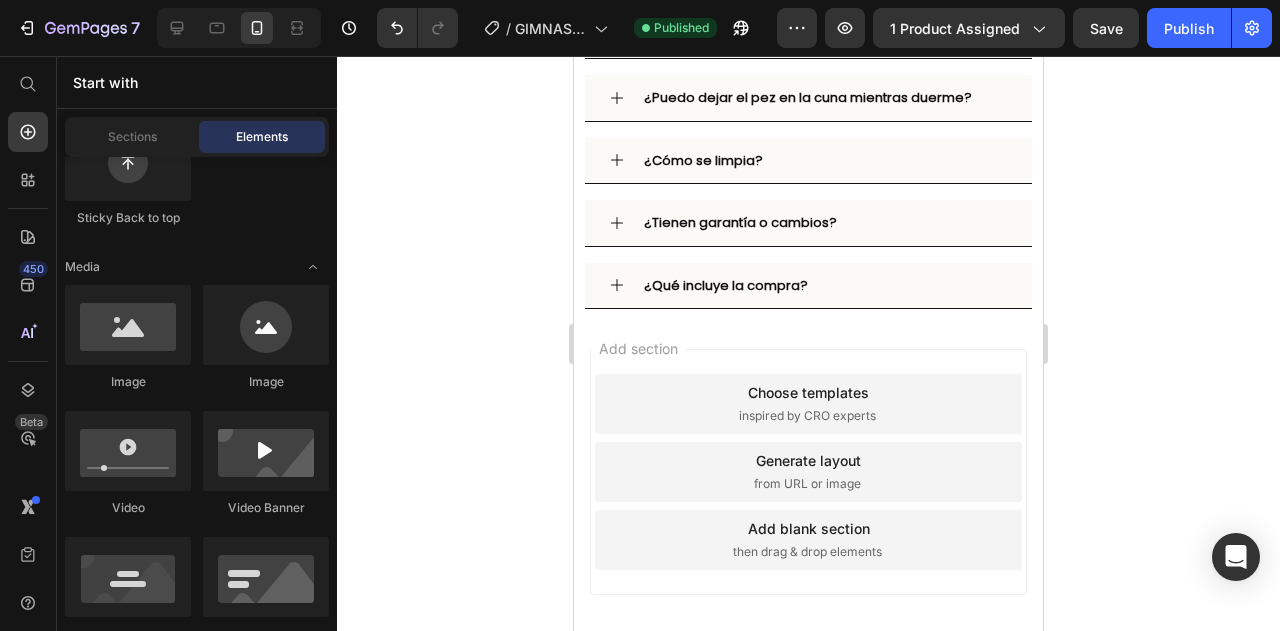 scroll, scrollTop: 4472, scrollLeft: 0, axis: vertical 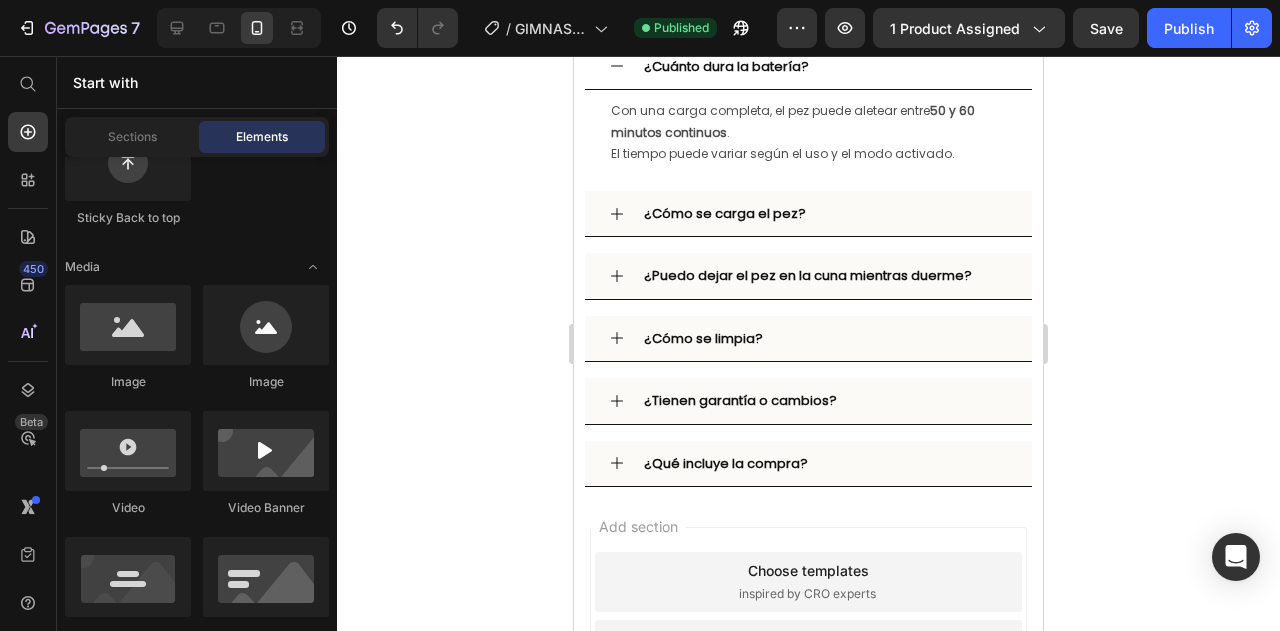 drag, startPoint x: 1035, startPoint y: 429, endPoint x: 1674, endPoint y: 596, distance: 660.462 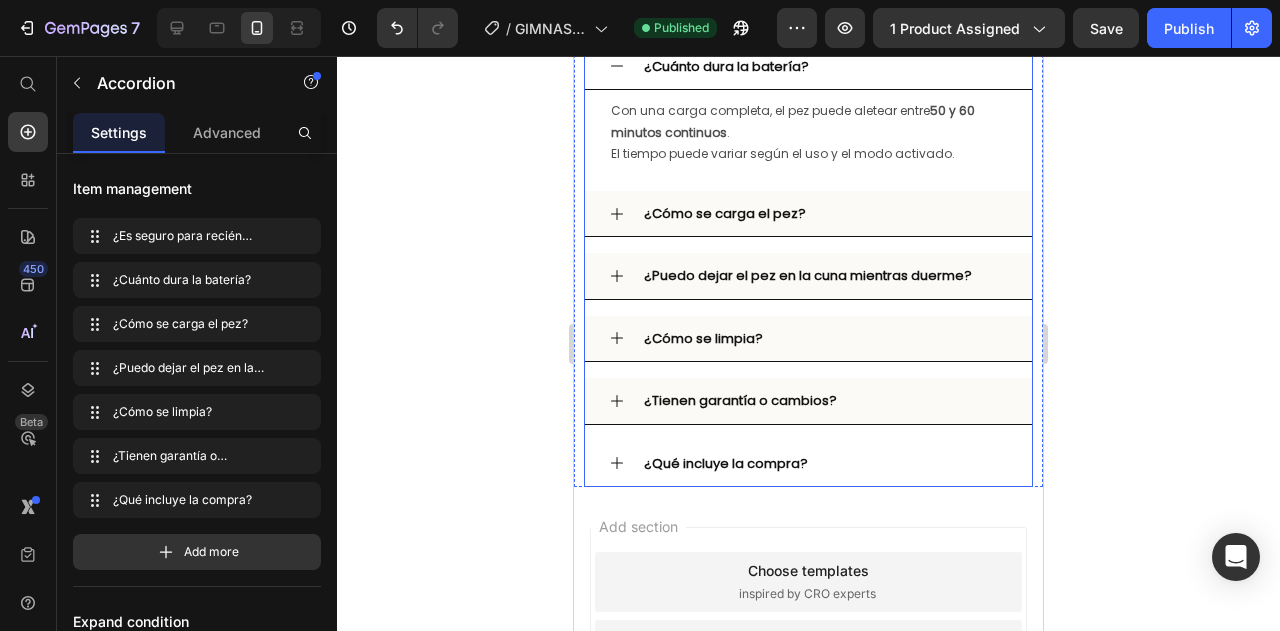 click on "¿Qué incluye la compra?" at bounding box center [808, 464] 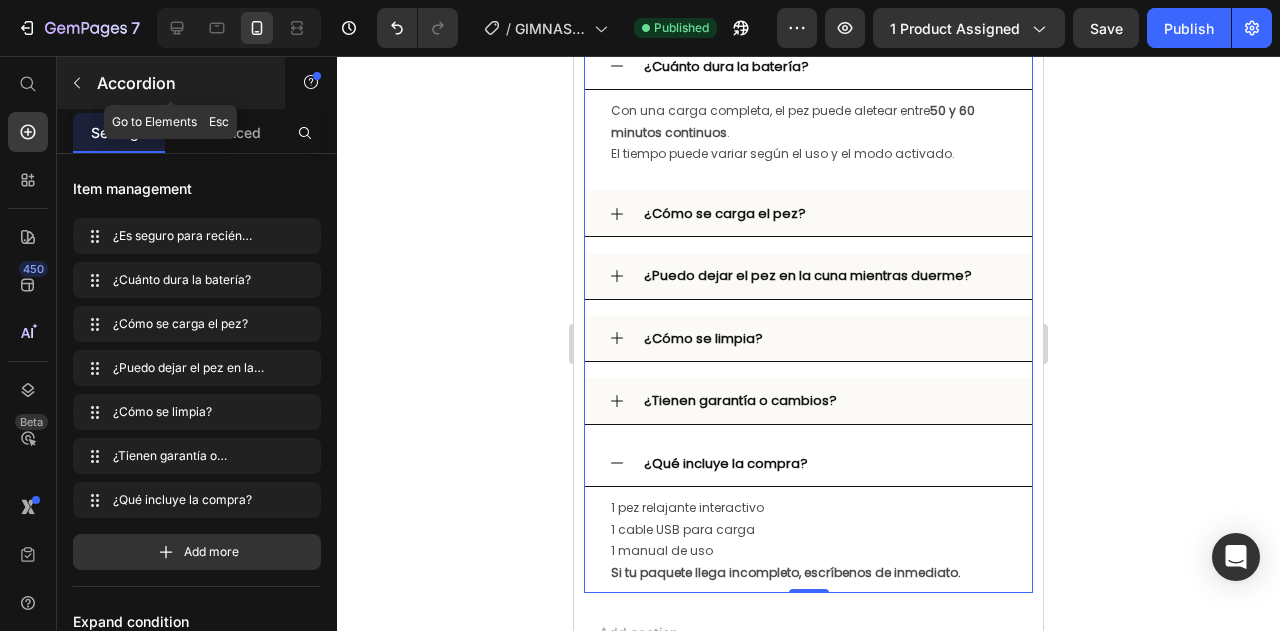 click on "Accordion" at bounding box center [182, 83] 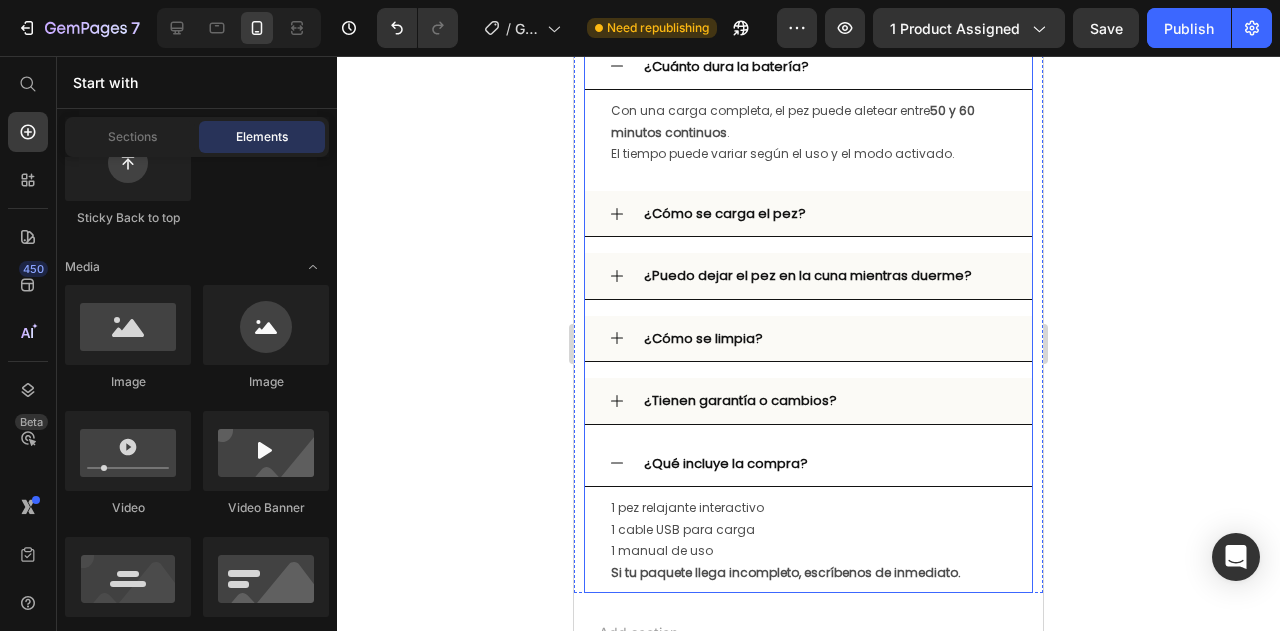 click on "¿Es seguro para recién nacidos? ¡Sí! El pez está hecho de  felpa de alta calidad y algodón PP , materiales suaves, no tóxicos y seguros para el contacto directo con bebés desde los primeros días. Se puede usar sobre su espalda, pancita o cerca en la cuna. Text Block
¿Cuánto dura la batería? Con una carga completa, el pez puede aletear entre  50 y 60 minutos continuos . El tiempo puede variar según el uso y el modo activado. Text Block
¿Cómo se carga el pez?
¿Puedo dejar el pez en la cuna mientras duerme?
¿Cómo se limpia?
¿Tienen garantía o cambios?
¿Qué incluye la compra? 1 pez relajante interactivo 1 cable USB para carga 1 manual de uso Text Block" at bounding box center (808, 234) 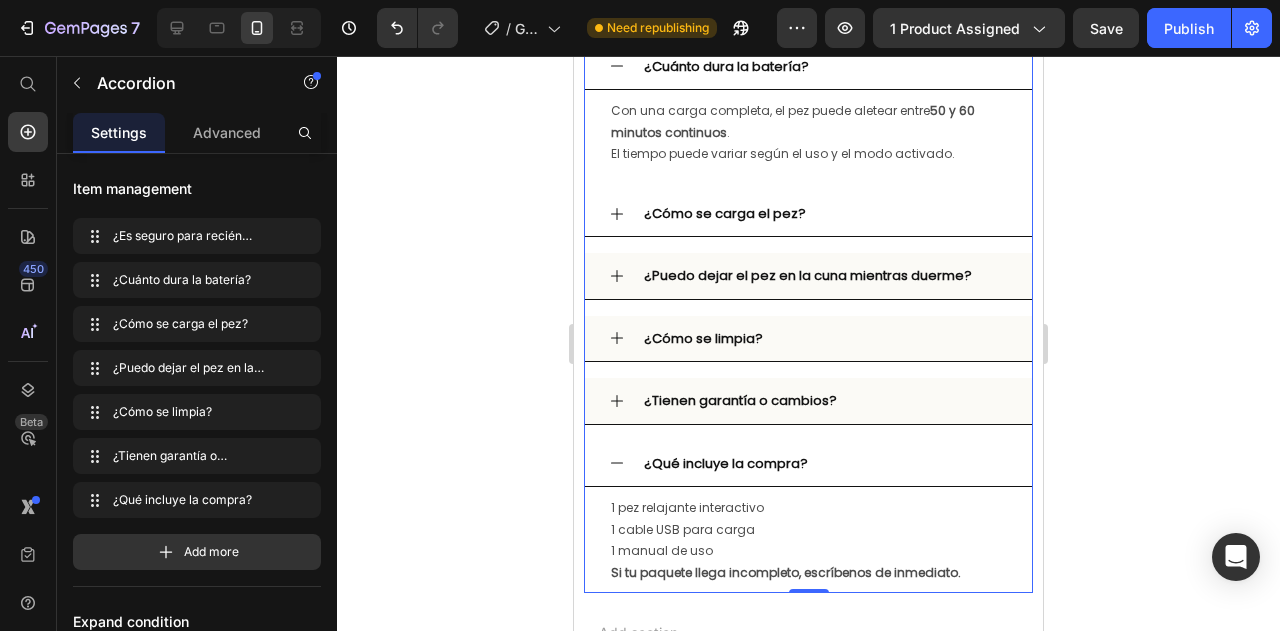 click on "¿Cómo se carga el pez?" at bounding box center (808, 214) 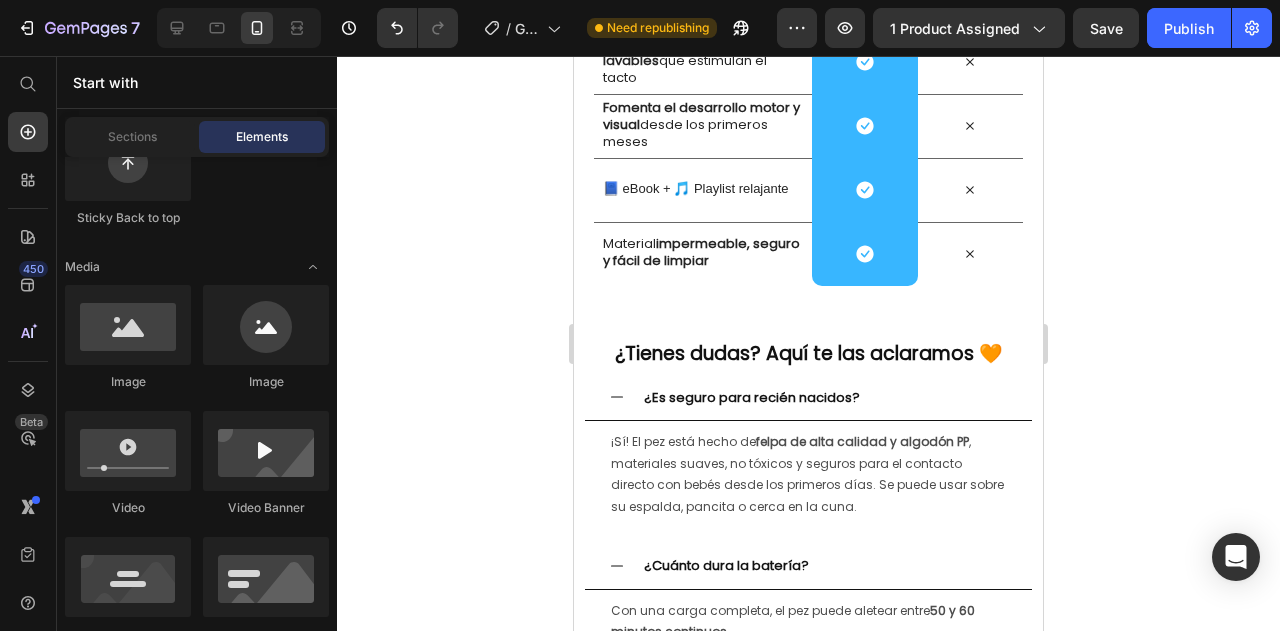scroll, scrollTop: 3950, scrollLeft: 0, axis: vertical 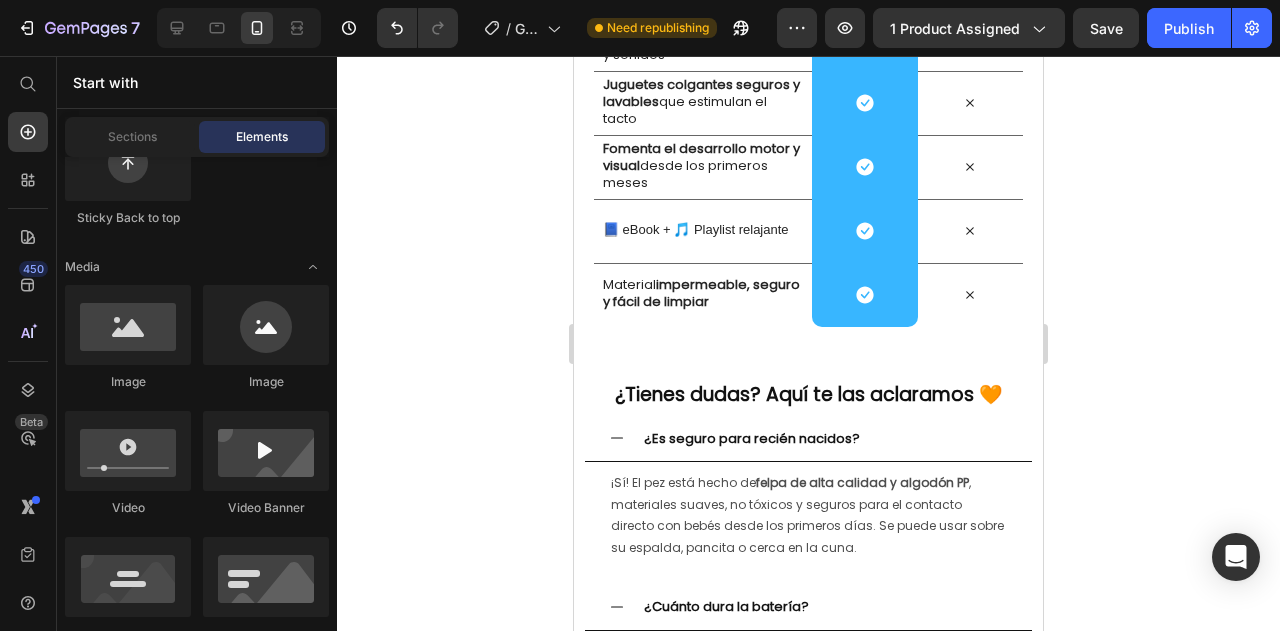 drag, startPoint x: 1034, startPoint y: 543, endPoint x: 1625, endPoint y: 543, distance: 591 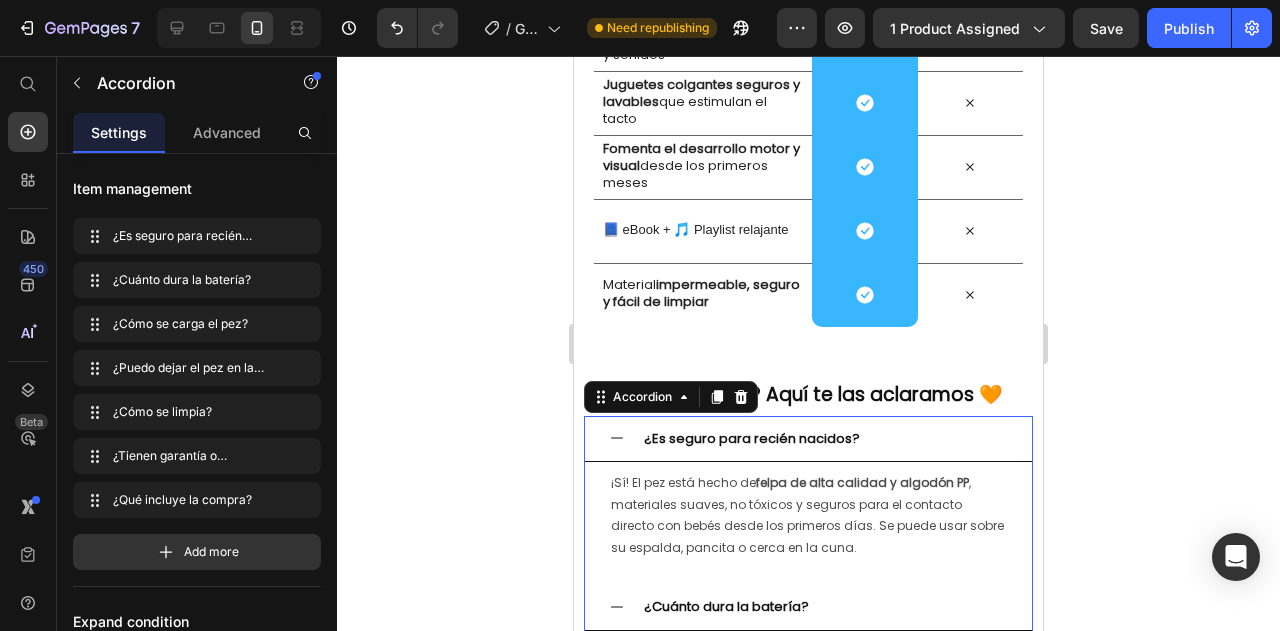 click on "¿Es seguro para recién nacidos?" at bounding box center (752, 438) 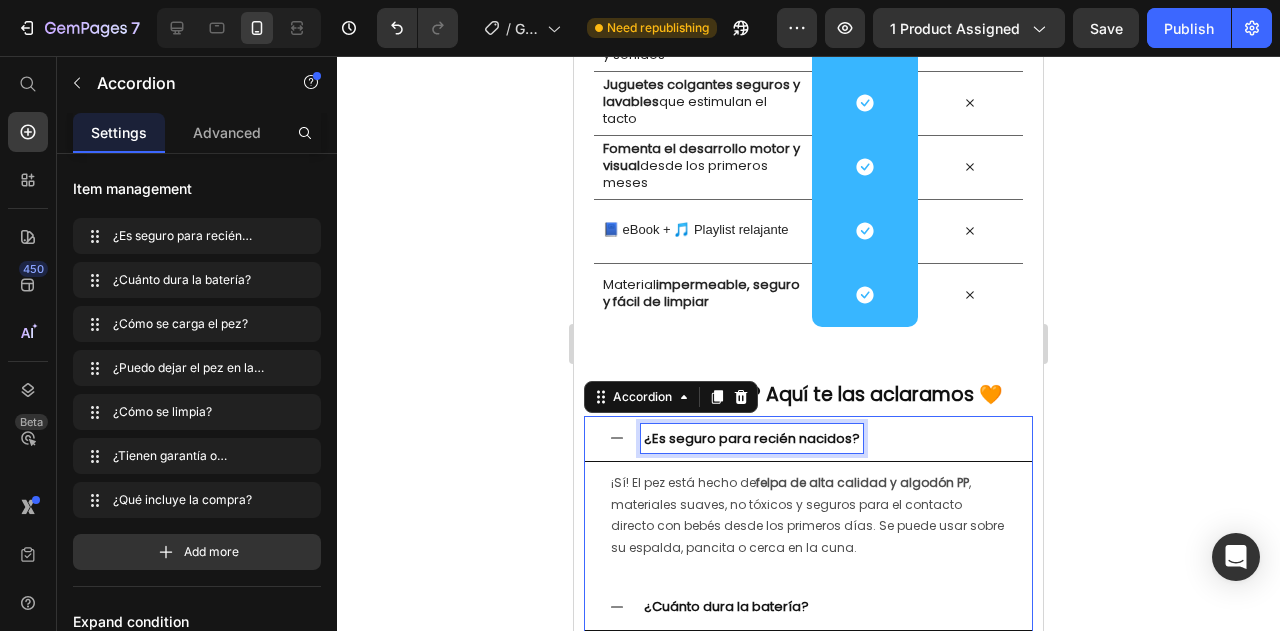 click on "¿Es seguro para recién nacidos?" at bounding box center [752, 438] 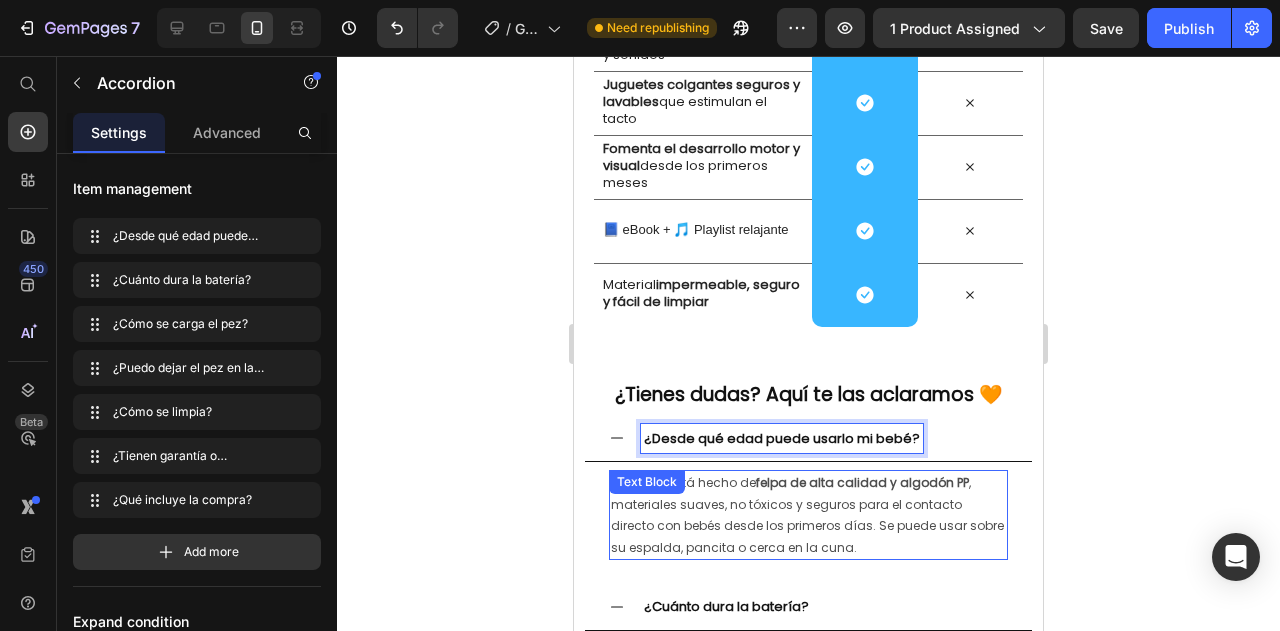 click on "¡Sí! El pez está hecho de  felpa de alta calidad y algodón PP , materiales suaves, no tóxicos y seguros para el contacto directo con bebés desde los primeros días. Se puede usar sobre su espalda, pancita o cerca en la cuna." at bounding box center (808, 515) 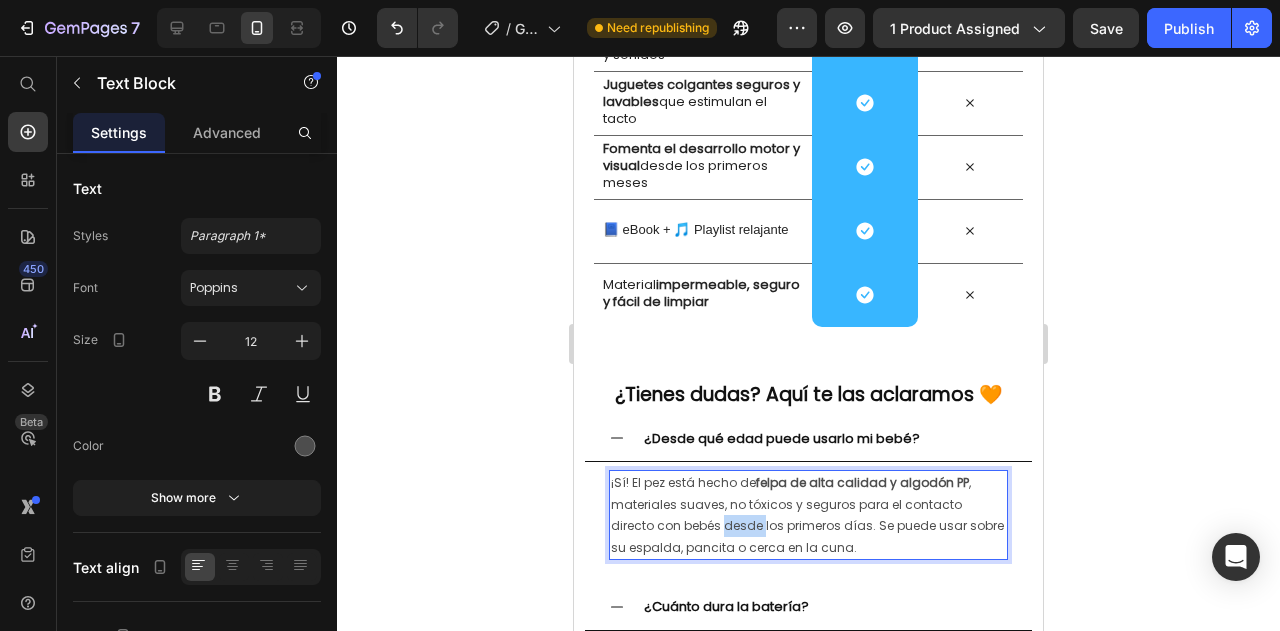 click on "¡Sí! El pez está hecho de  felpa de alta calidad y algodón PP , materiales suaves, no tóxicos y seguros para el contacto directo con bebés desde los primeros días. Se puede usar sobre su espalda, pancita o cerca en la cuna." at bounding box center (808, 515) 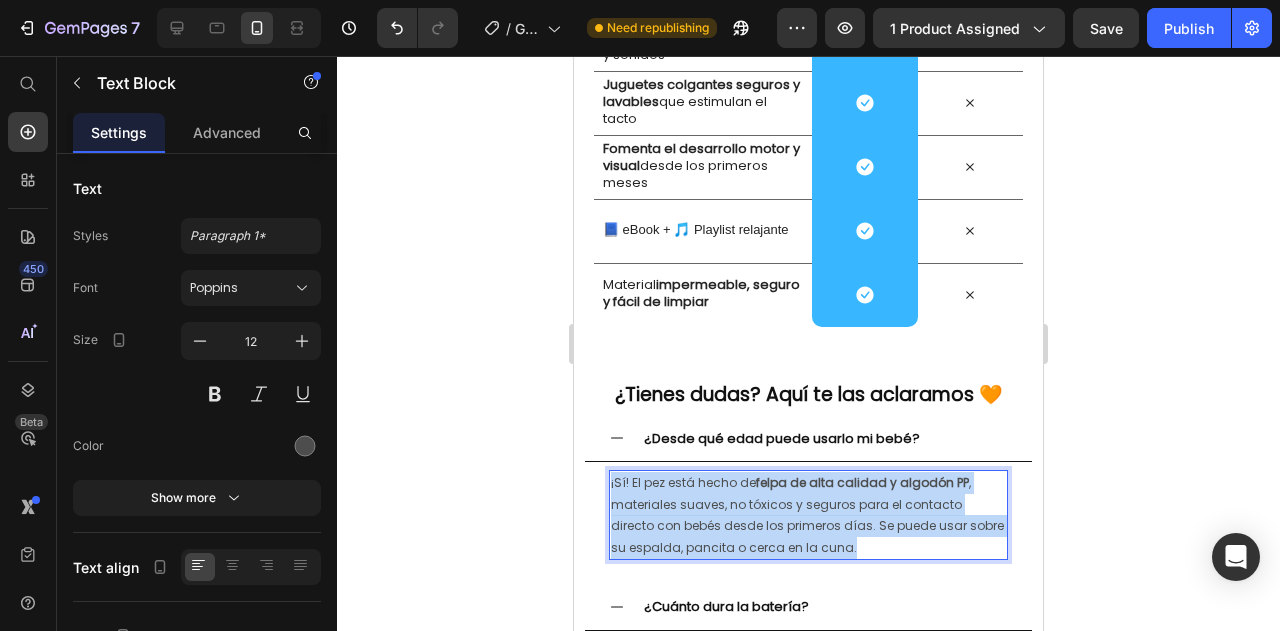click on "¡Sí! El pez está hecho de  felpa de alta calidad y algodón PP , materiales suaves, no tóxicos y seguros para el contacto directo con bebés desde los primeros días. Se puede usar sobre su espalda, pancita o cerca en la cuna." at bounding box center (808, 515) 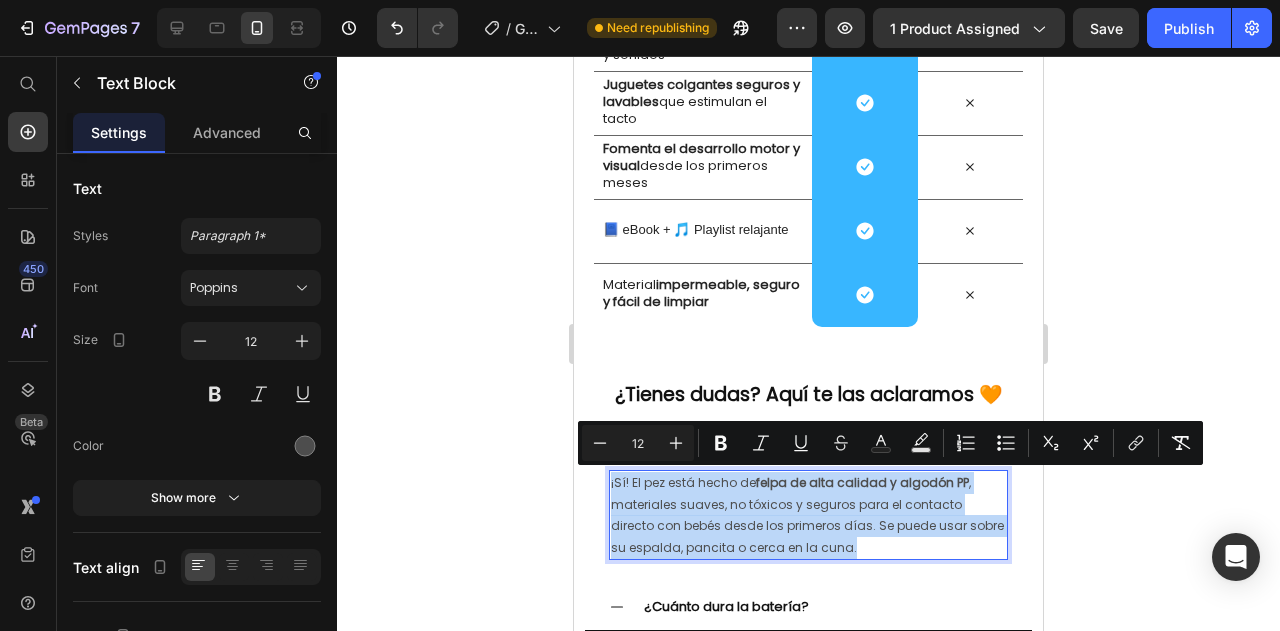click on "¡Sí! El pez está hecho de  felpa de alta calidad y algodón PP , materiales suaves, no tóxicos y seguros para el contacto directo con bebés desde los primeros días. Se puede usar sobre su espalda, pancita o cerca en la cuna." at bounding box center (808, 515) 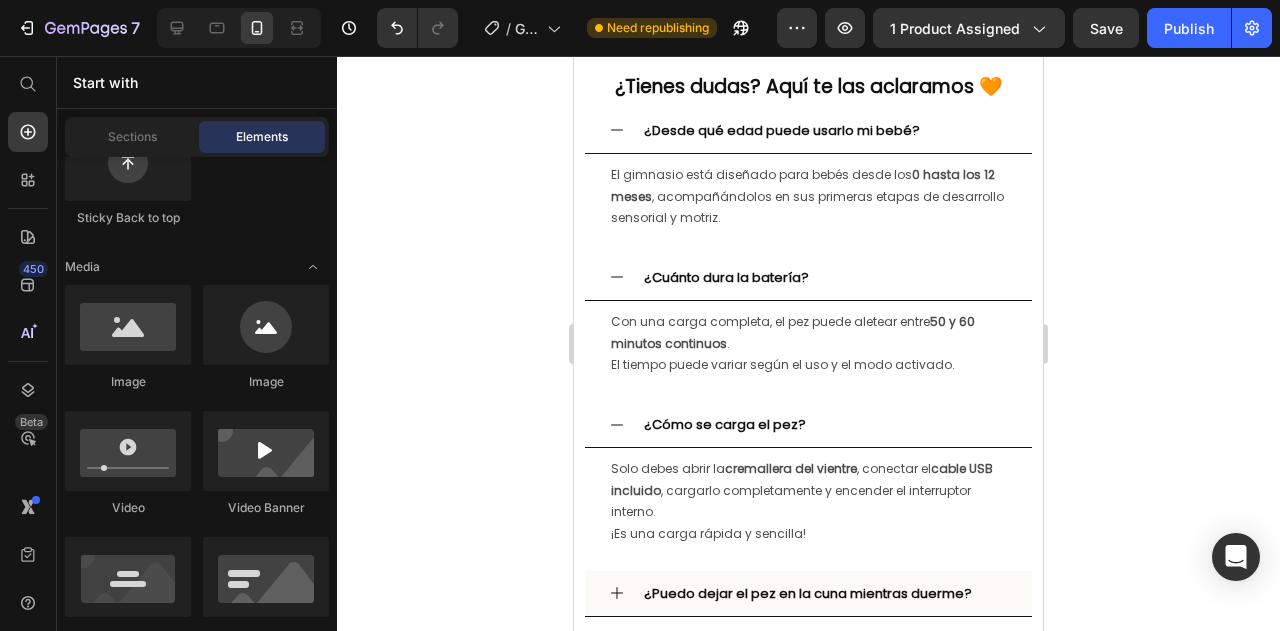 scroll, scrollTop: 4268, scrollLeft: 0, axis: vertical 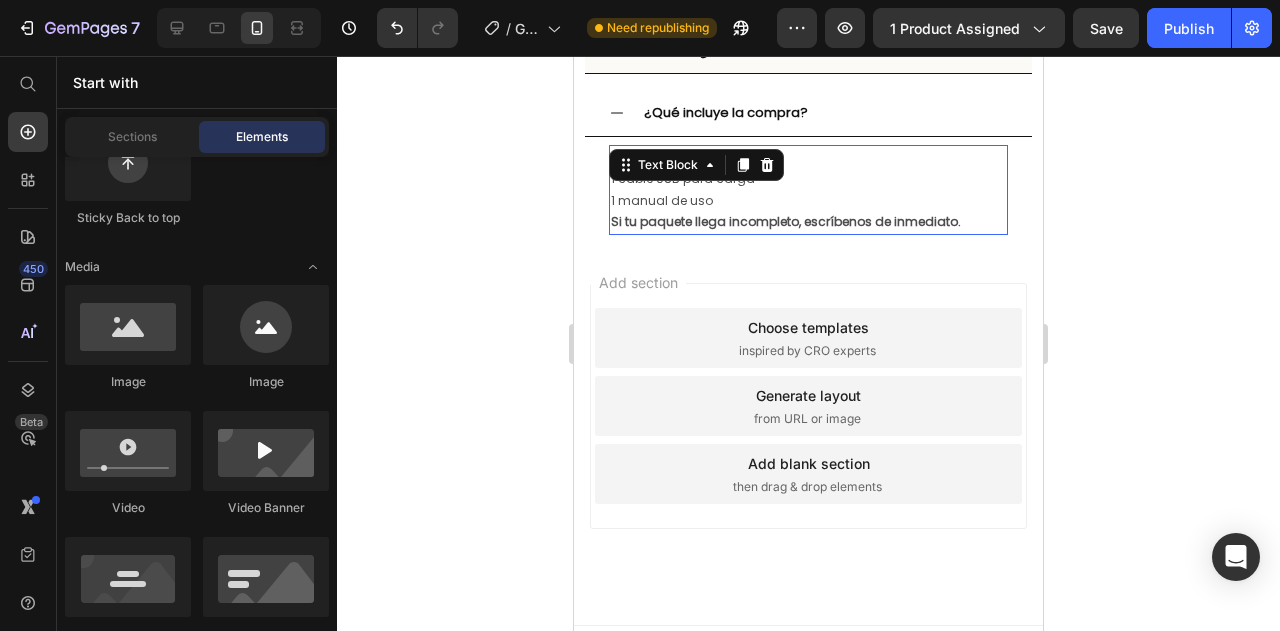 click on "Si tu paquete llega incompleto, escríbenos de inmediato." at bounding box center (786, 221) 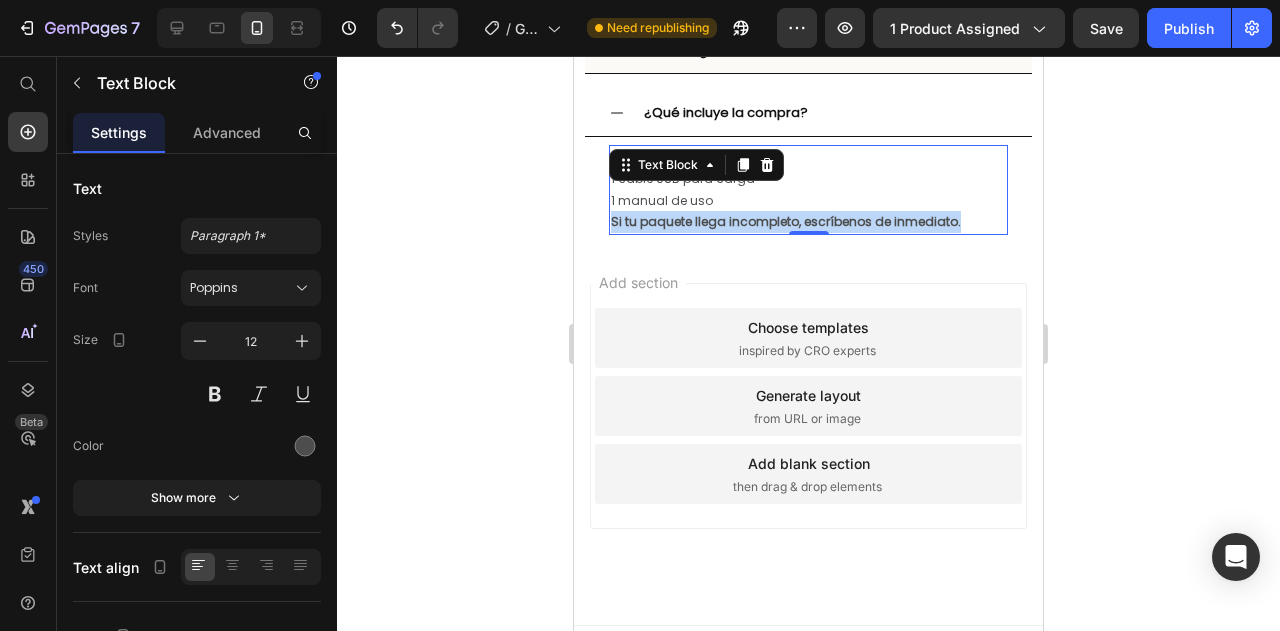 click on "Si tu paquete llega incompleto, escríbenos de inmediato." at bounding box center (786, 221) 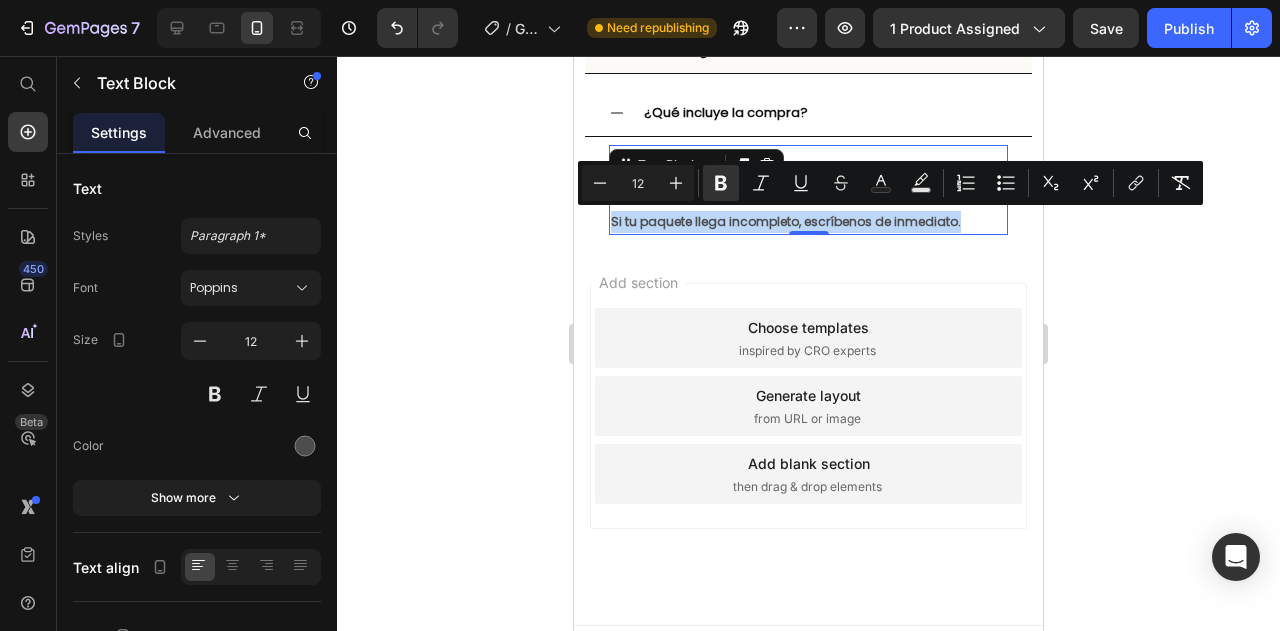 click on "Si tu paquete llega incompleto, escríbenos de inmediato." at bounding box center (786, 221) 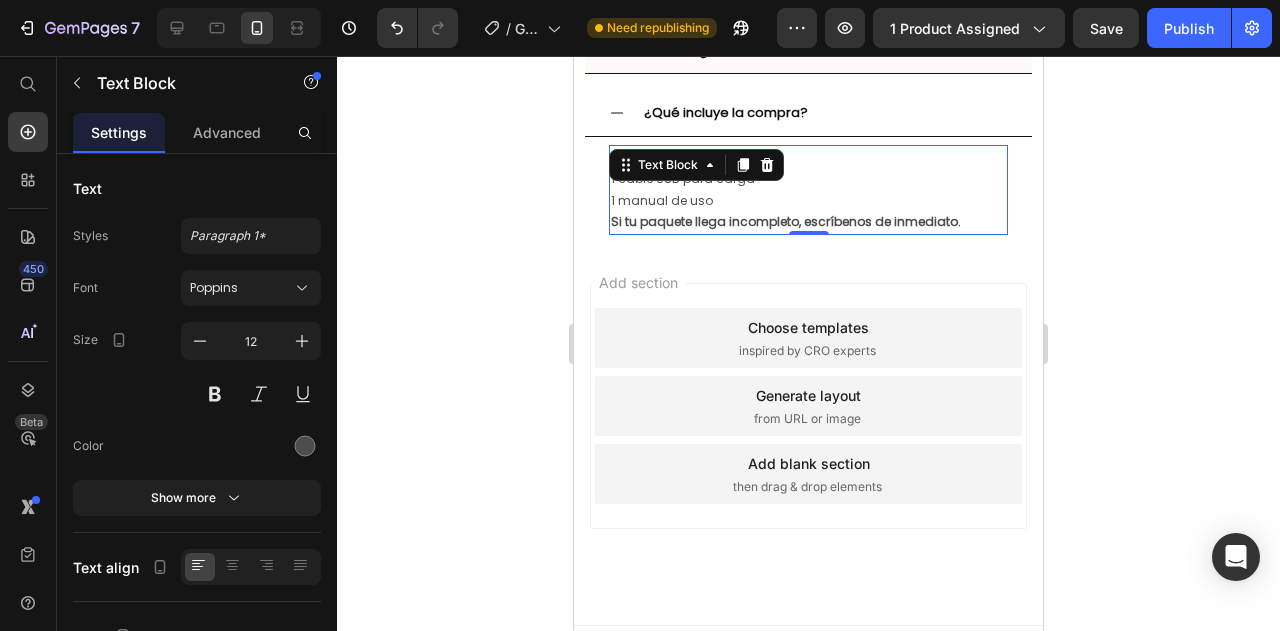 click on "Si tu paquete llega incompleto, escríbenos de inmediato." at bounding box center [786, 221] 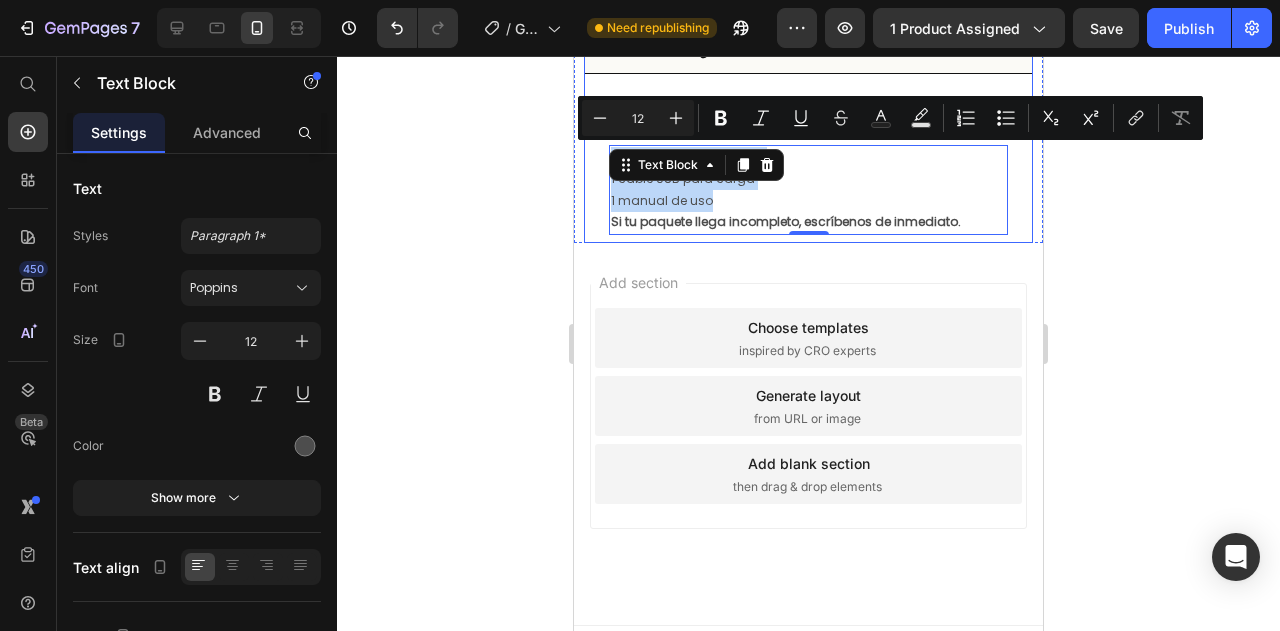drag, startPoint x: 767, startPoint y: 205, endPoint x: 600, endPoint y: 165, distance: 171.72362 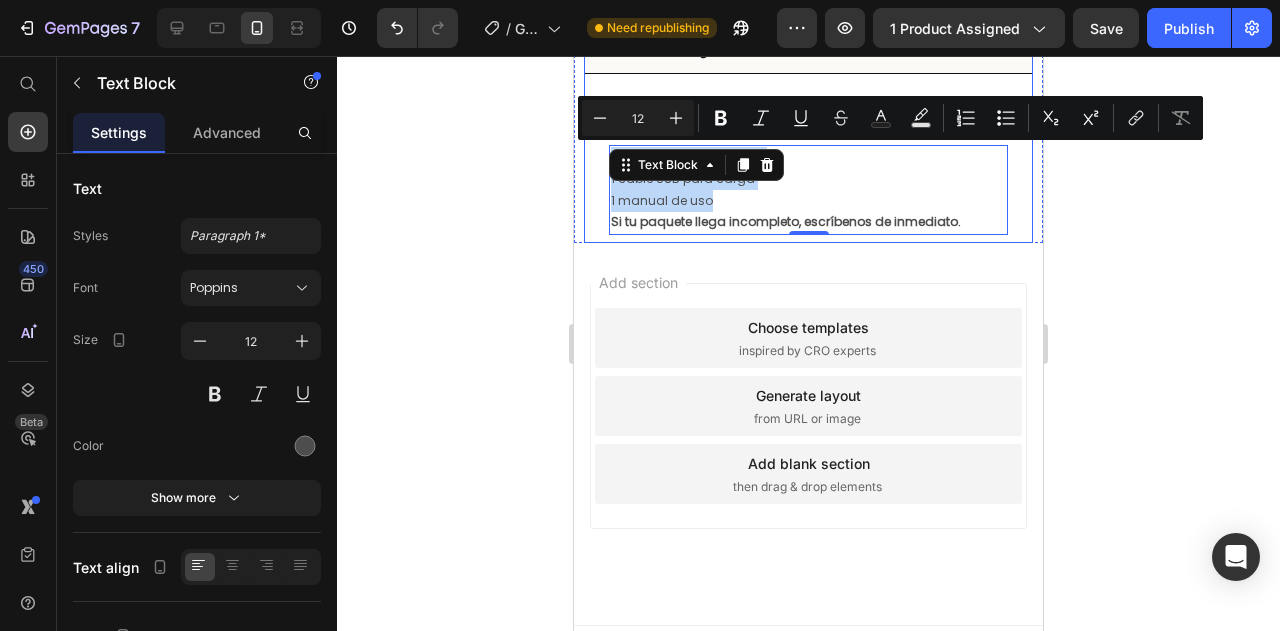 click on "1 pez relajante interactivo 1 cable USB para carga 1 manual de uso Si tu paquete llega incompleto, escríbenos de inmediato. Text Block   0" at bounding box center [808, 190] 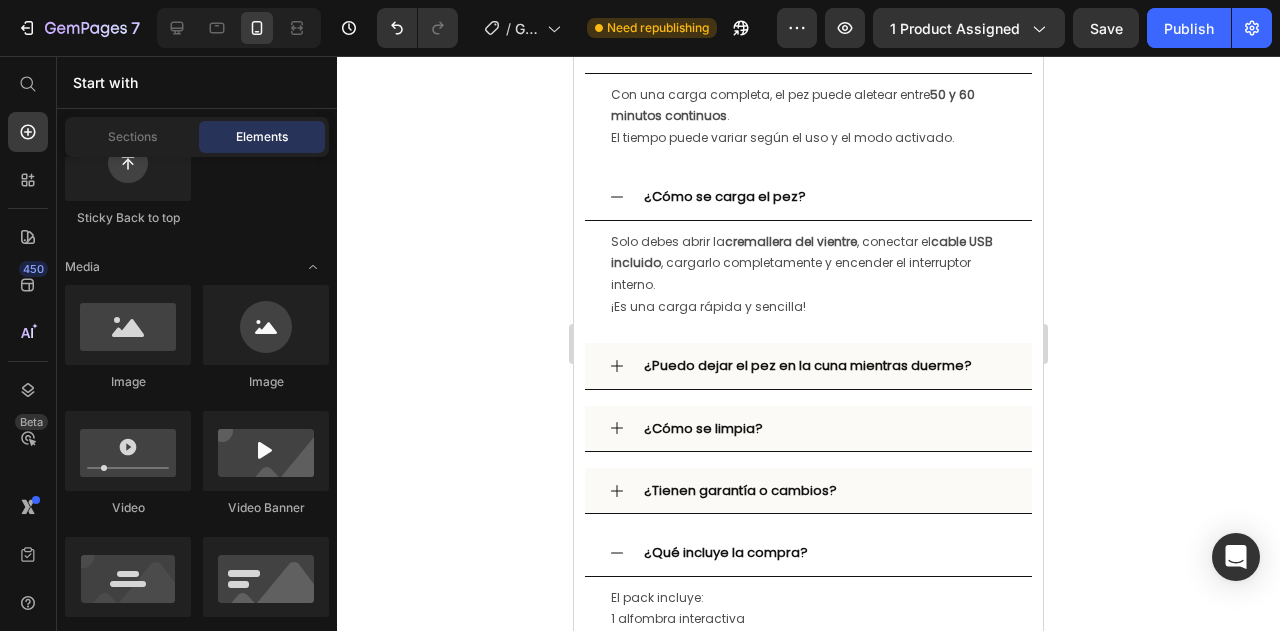 scroll, scrollTop: 4477, scrollLeft: 0, axis: vertical 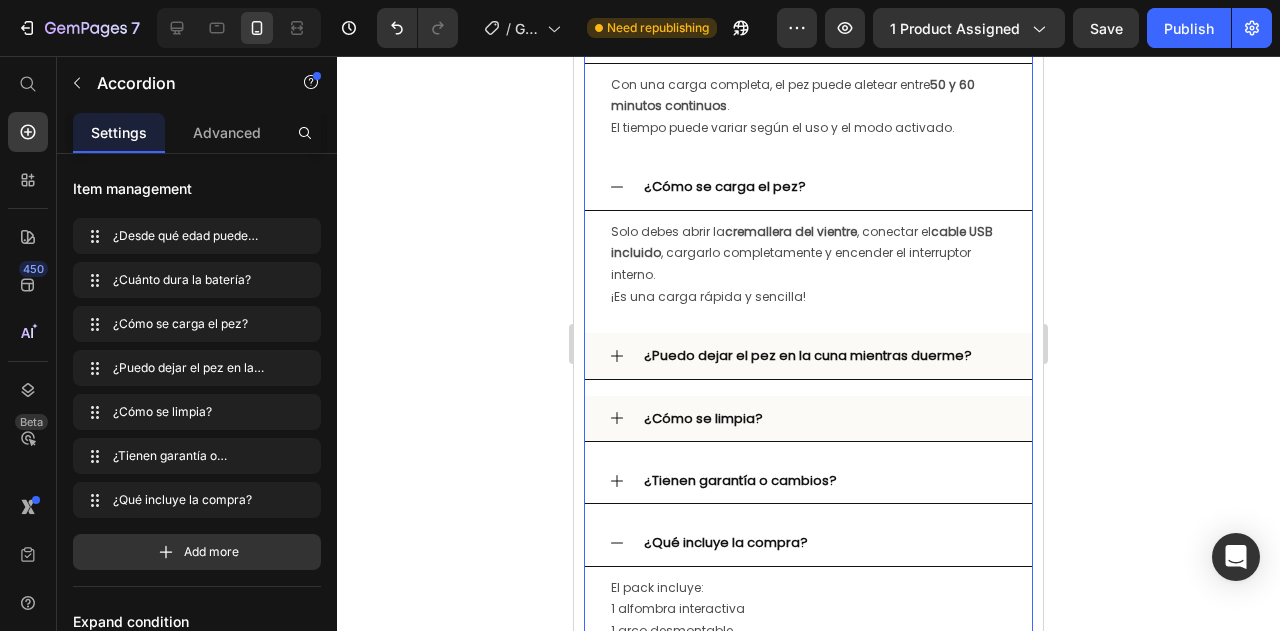 click 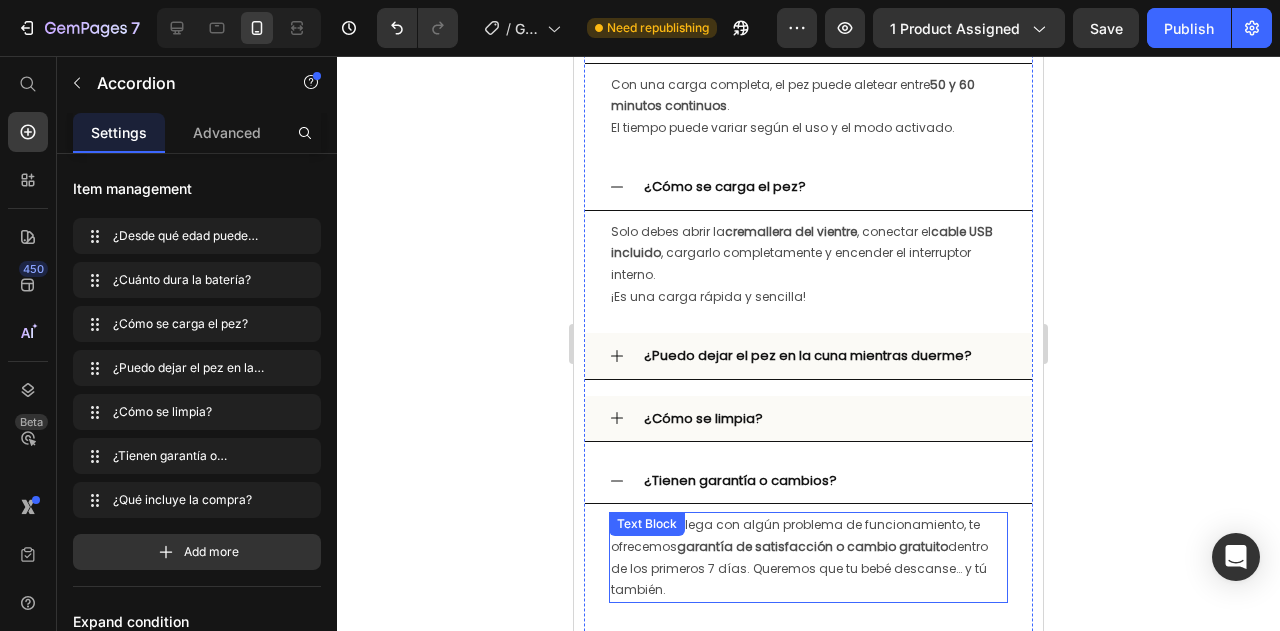 click on "Sí. Si tu pez llega con algún problema de funcionamiento, te ofrecemos  garantía de satisfacción o cambio gratuito  dentro de los primeros 7 días. Queremos que tu bebé descanse… y tú también." at bounding box center (808, 557) 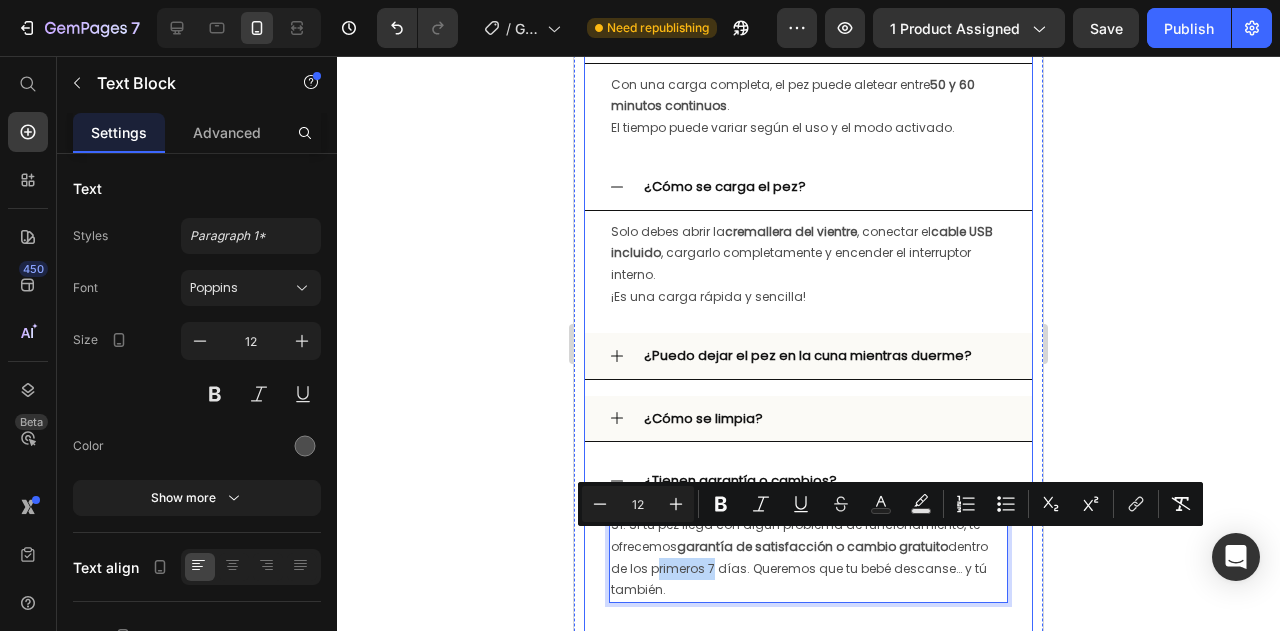 drag, startPoint x: 685, startPoint y: 607, endPoint x: 591, endPoint y: 527, distance: 123.4342 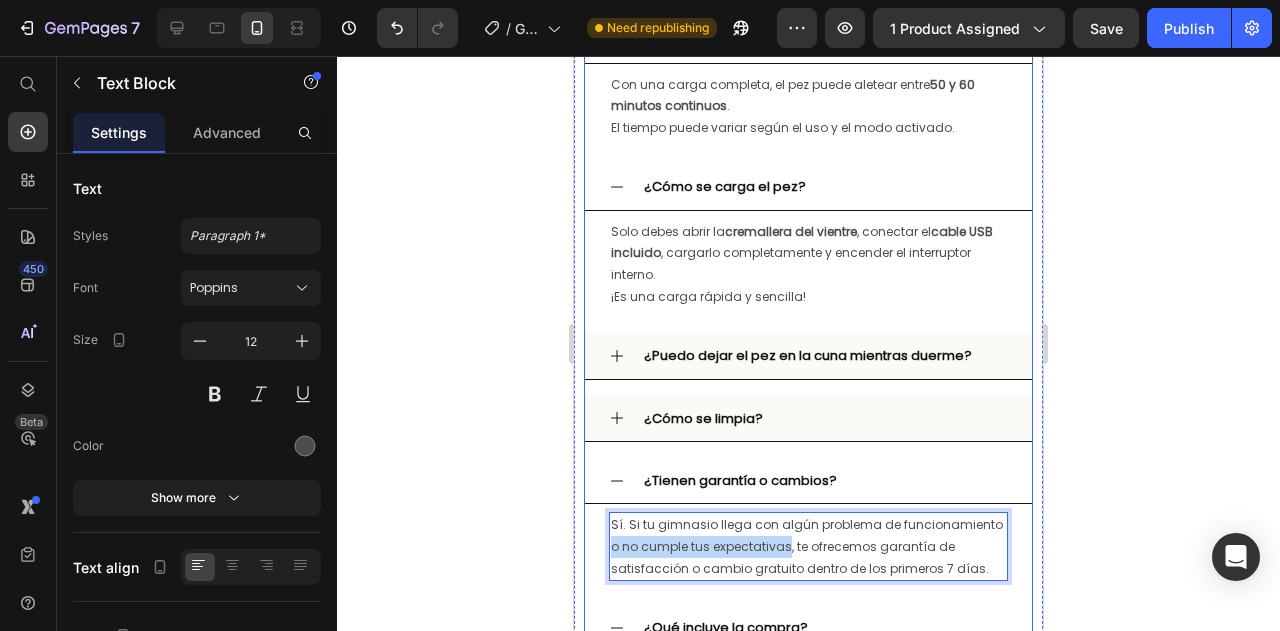 drag, startPoint x: 789, startPoint y: 566, endPoint x: 606, endPoint y: 564, distance: 183.01093 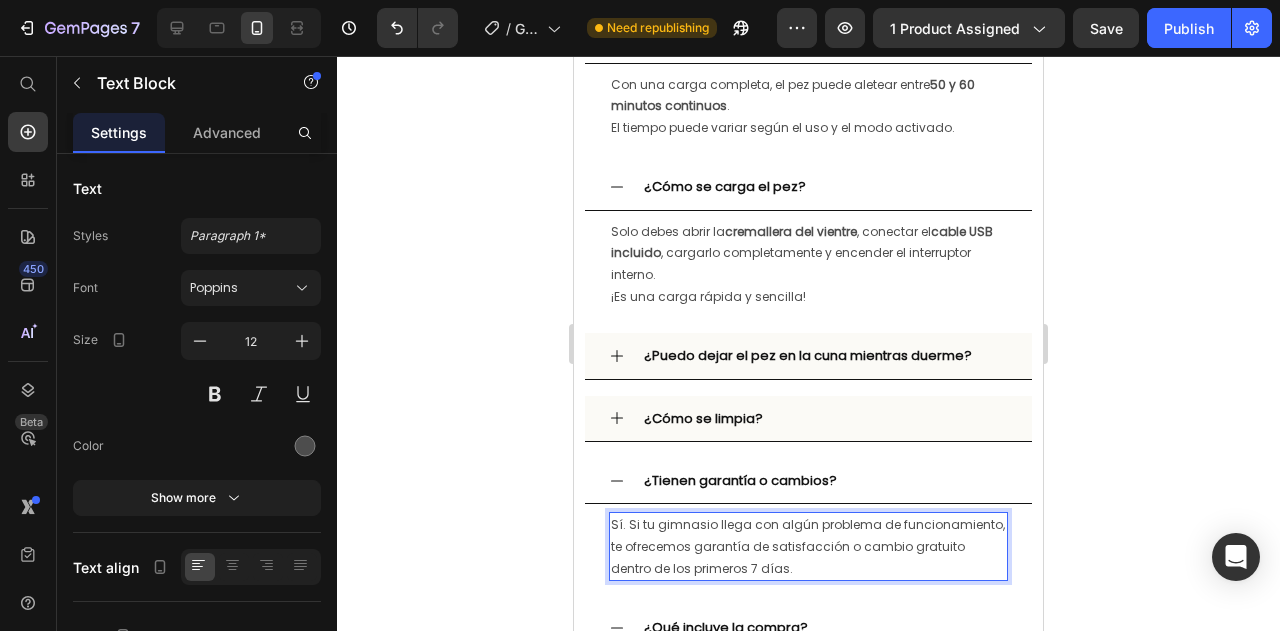 click on "Sí. Si tu gimnasio llega con algún problema de funcionamiento, te ofrecemos garantía de satisfacción o cambio gratuito dentro de los primeros 7 días." at bounding box center (808, 546) 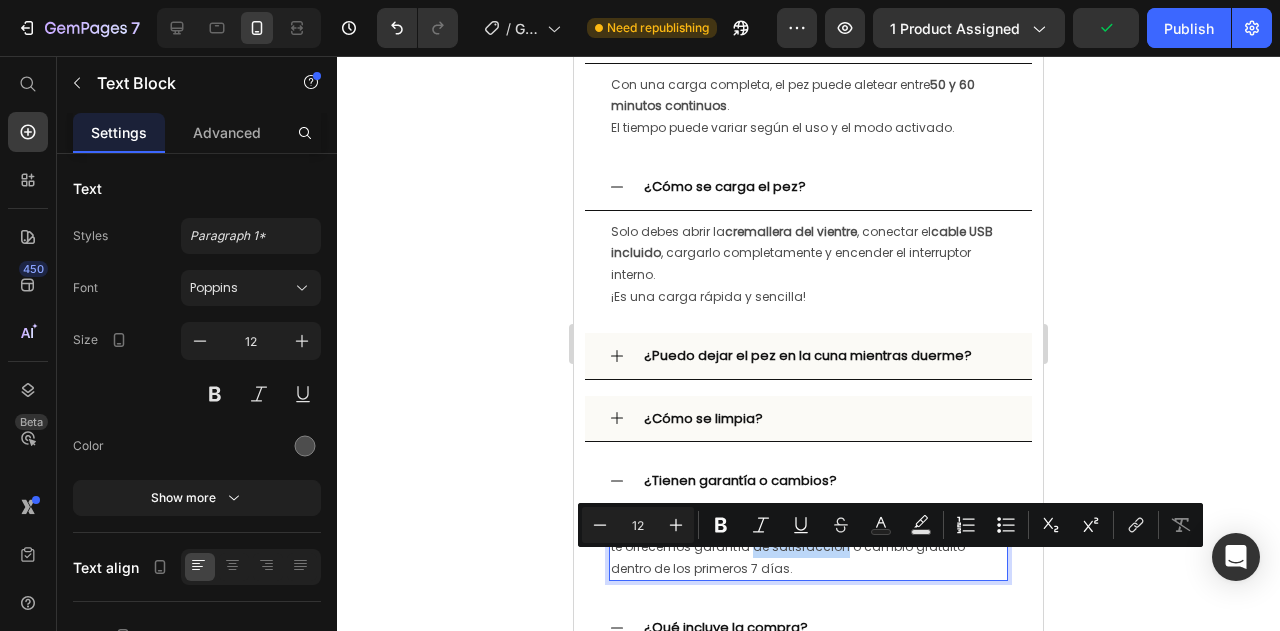 drag, startPoint x: 840, startPoint y: 564, endPoint x: 752, endPoint y: 562, distance: 88.02273 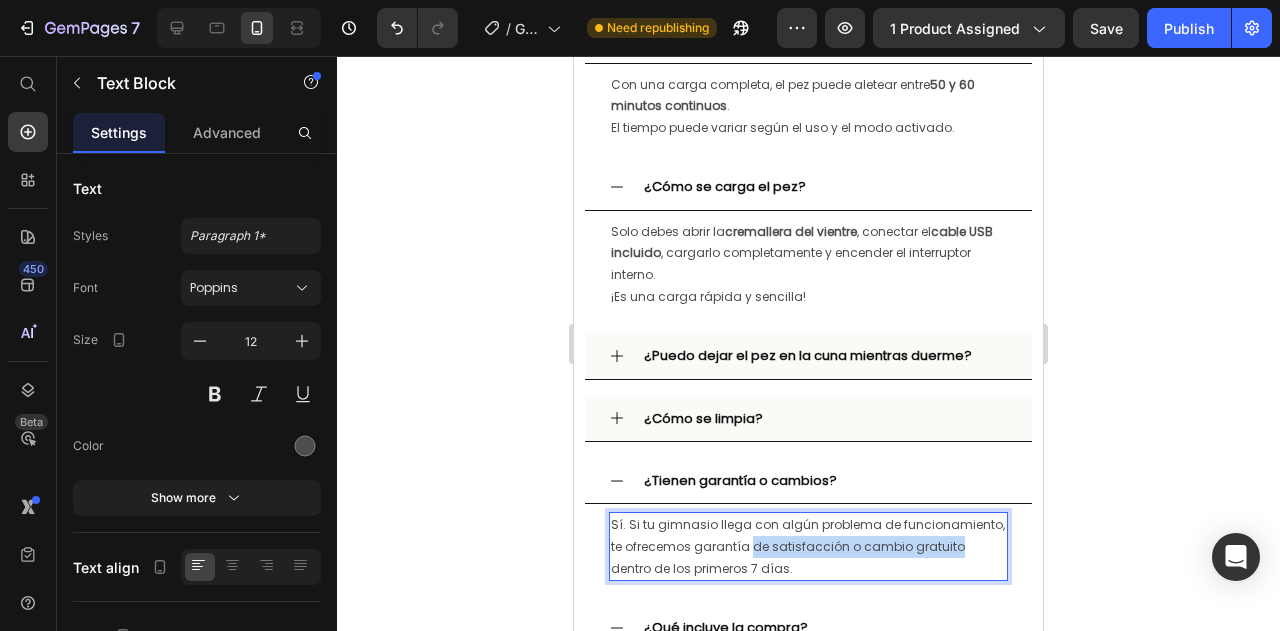drag, startPoint x: 959, startPoint y: 567, endPoint x: 752, endPoint y: 564, distance: 207.02174 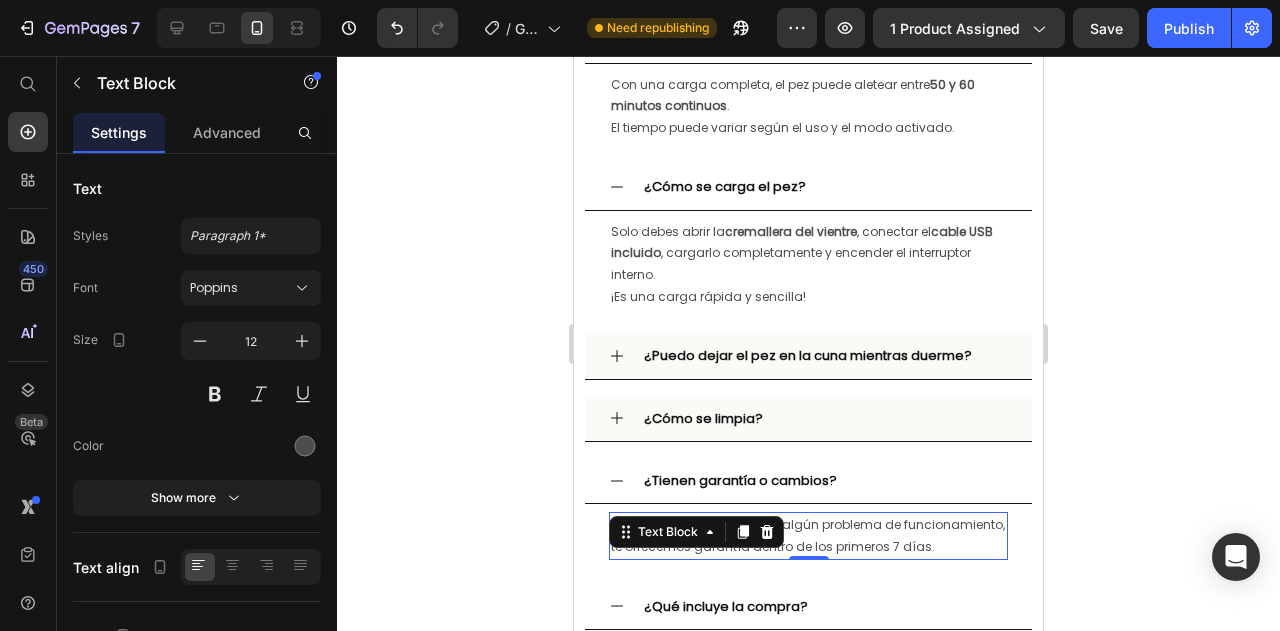 click 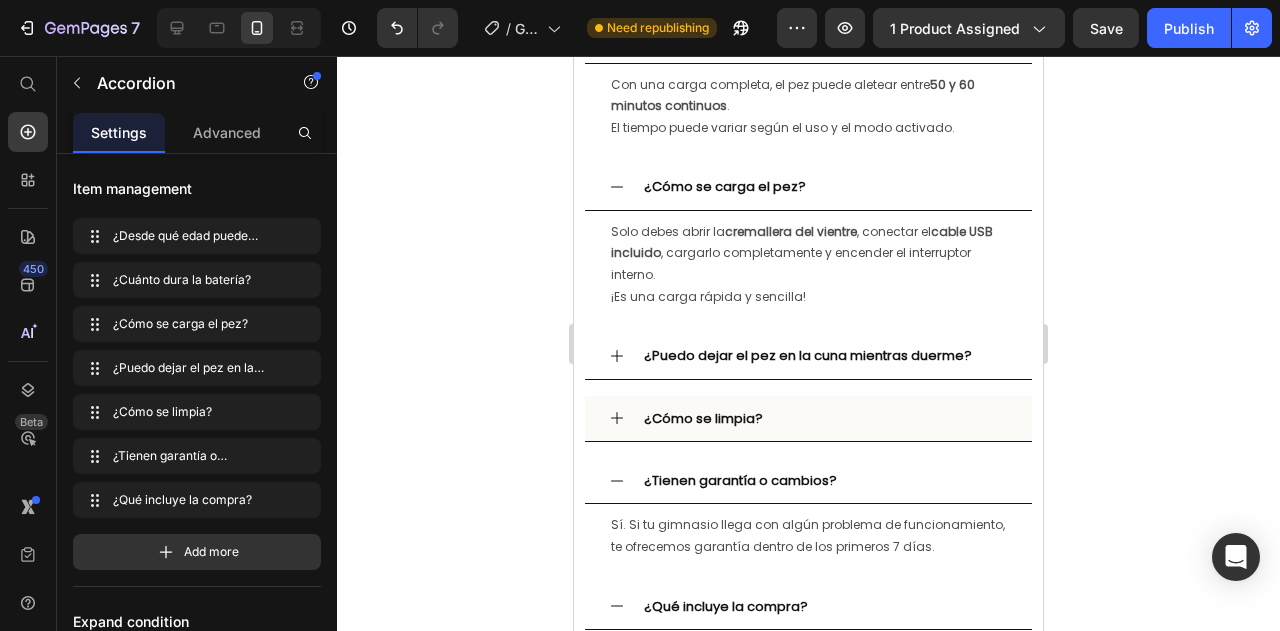 click on "¿Puedo dejar el pez en la cuna mientras duerme?" at bounding box center [808, 356] 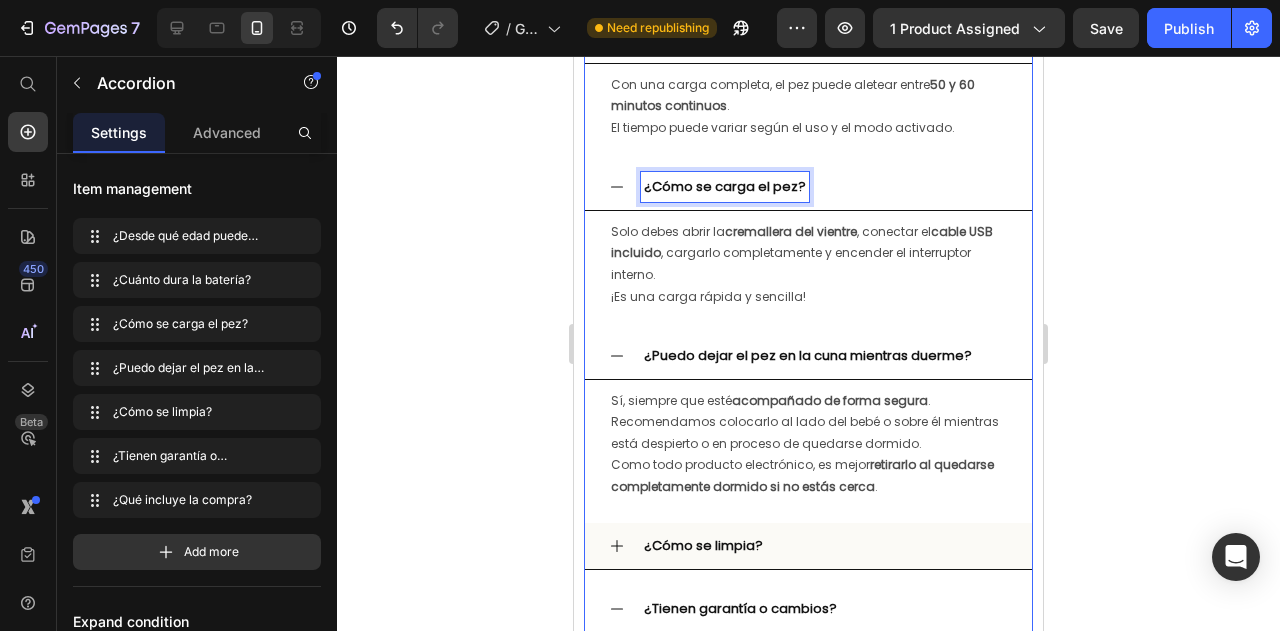 click on "¿Cómo se carga el pez?" at bounding box center (725, 186) 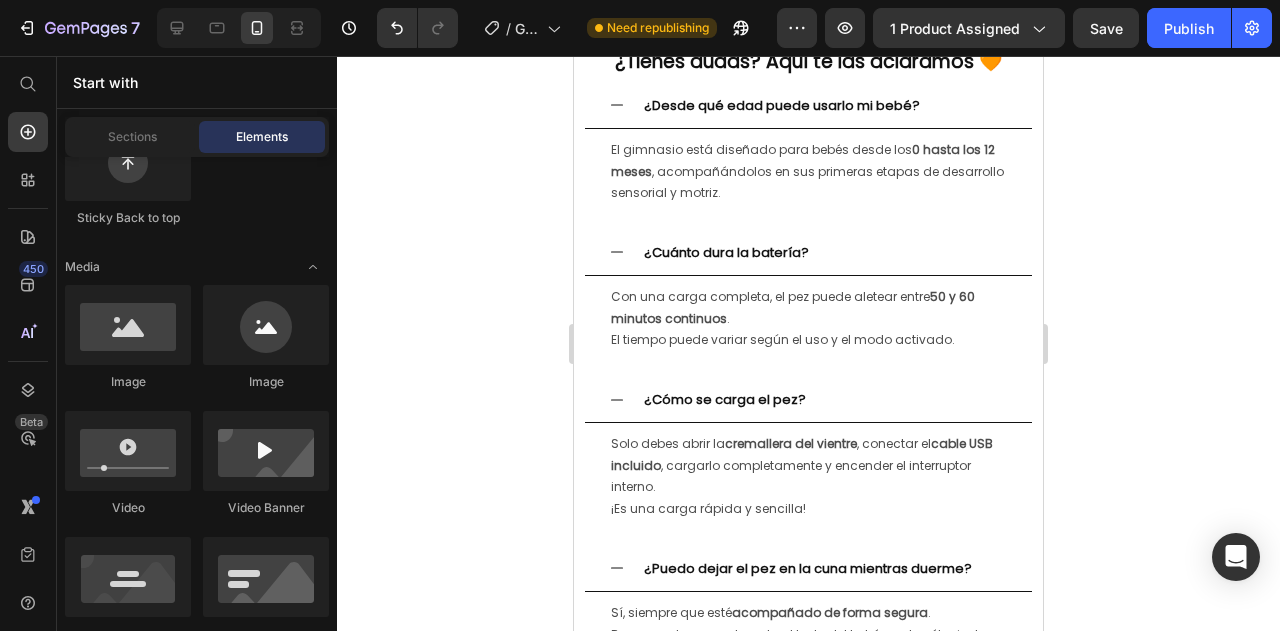 scroll, scrollTop: 4118, scrollLeft: 0, axis: vertical 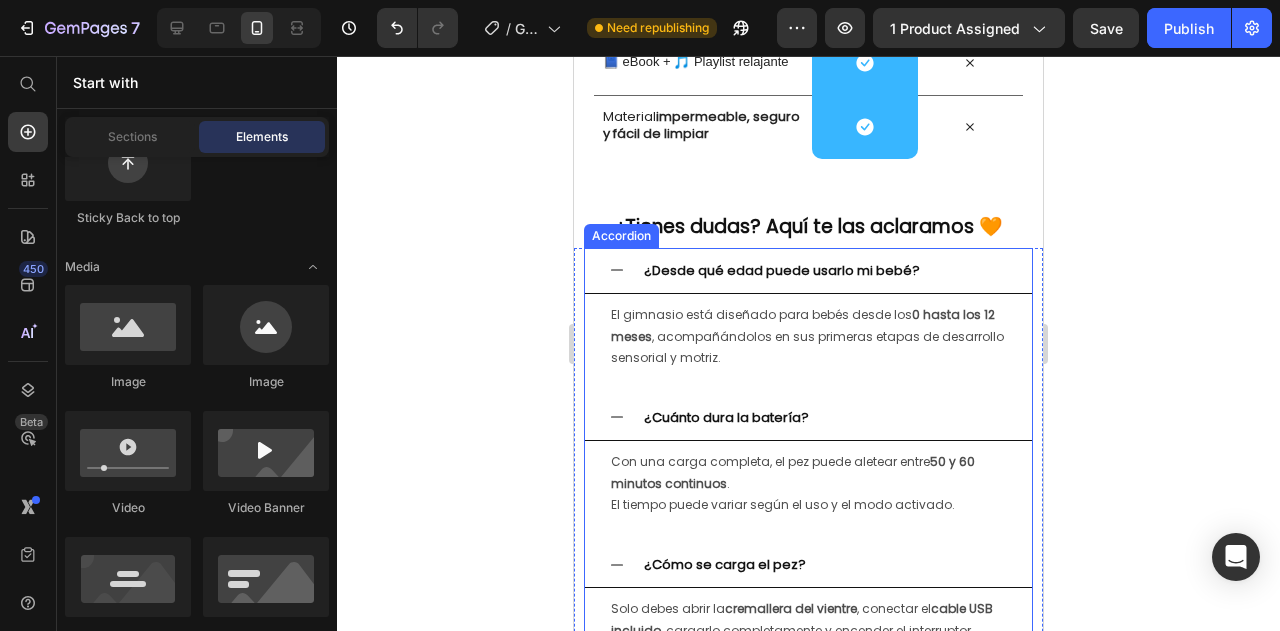 click on "¿Cuánto dura la batería?" at bounding box center [726, 417] 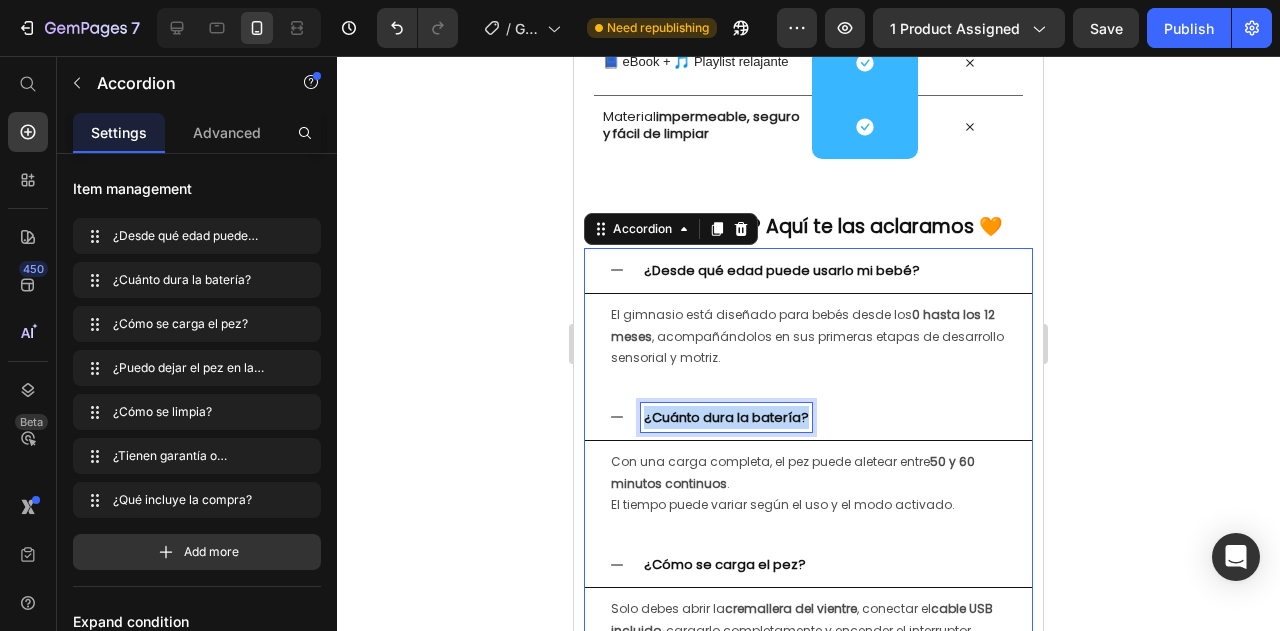 click on "¿Cuánto dura la batería?" at bounding box center [726, 417] 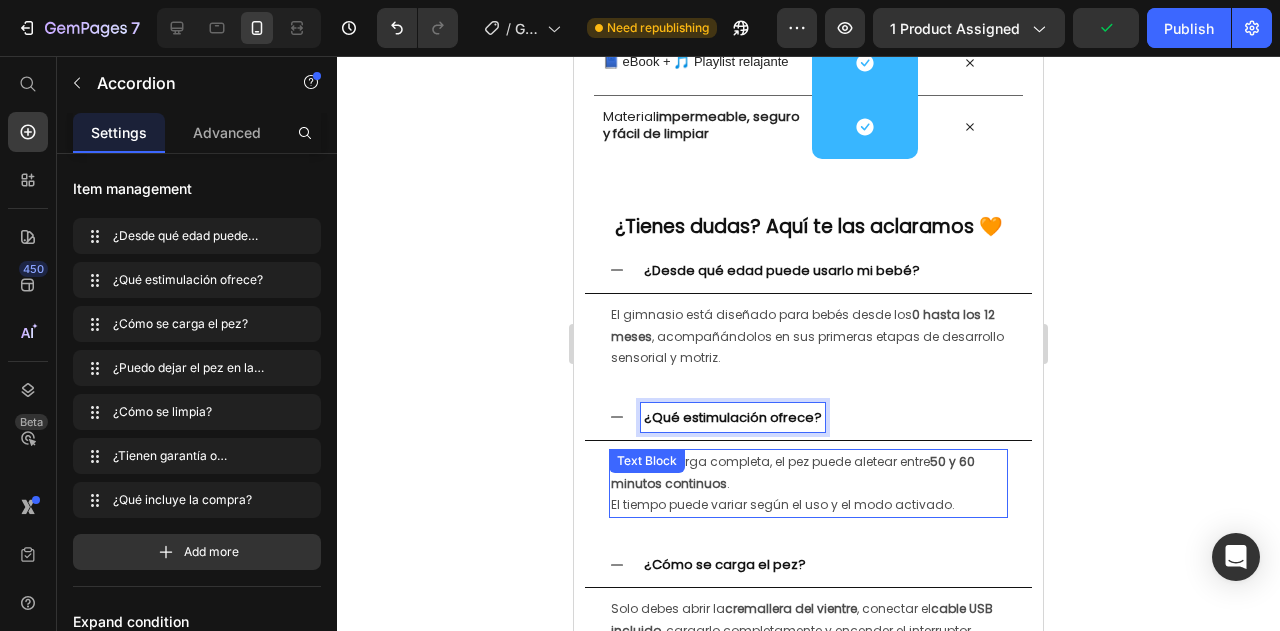 click on "Con una carga completa, el pez puede aletear entre  50 y 60 minutos continuos . El tiempo puede variar según el uso y el modo activado." at bounding box center [808, 483] 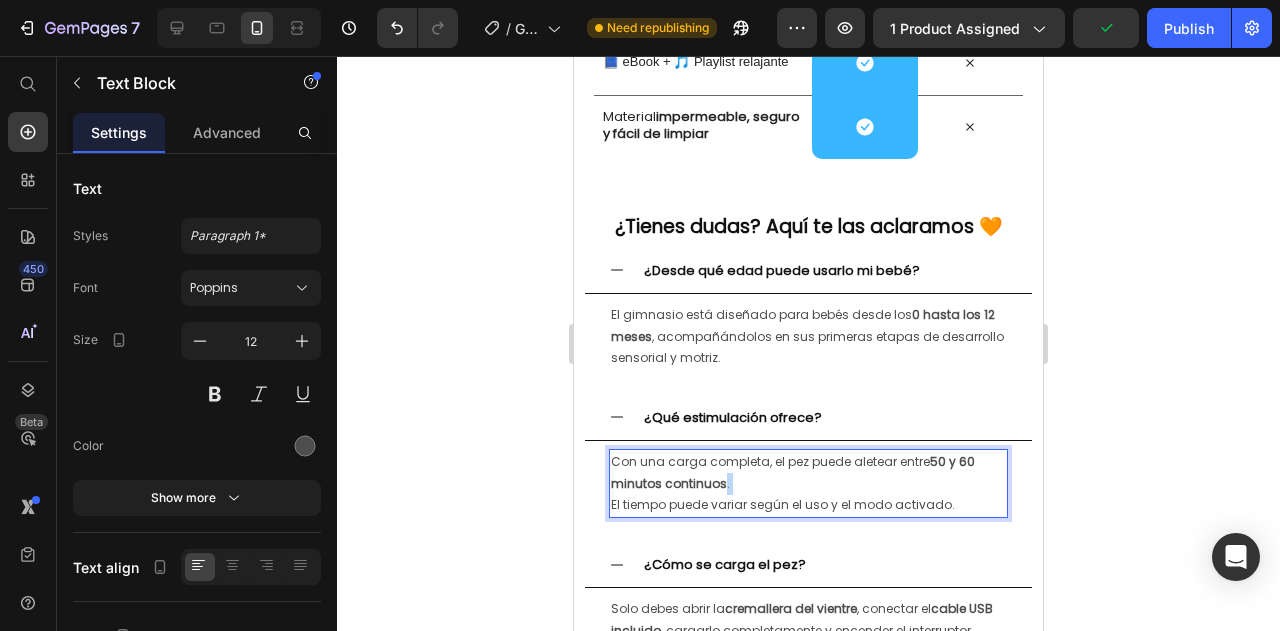 click on "Con una carga completa, el pez puede aletear entre  50 y 60 minutos continuos . El tiempo puede variar según el uso y el modo activado." at bounding box center (808, 483) 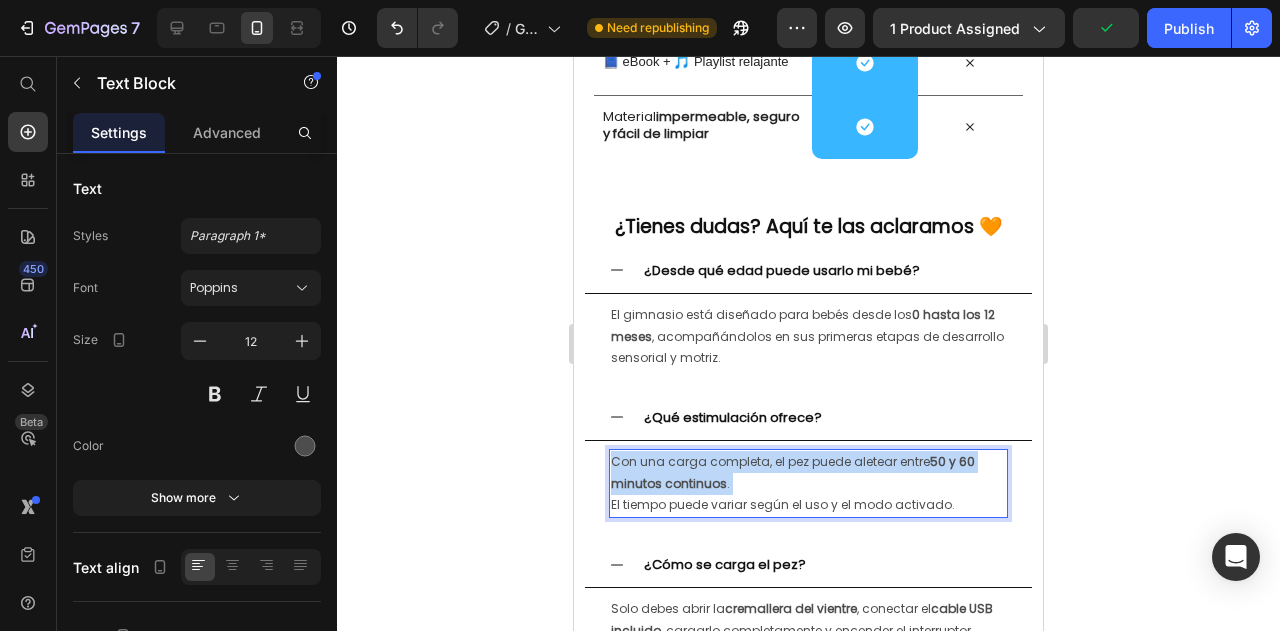 click on "Con una carga completa, el pez puede aletear entre  50 y 60 minutos continuos . El tiempo puede variar según el uso y el modo activado." at bounding box center (808, 483) 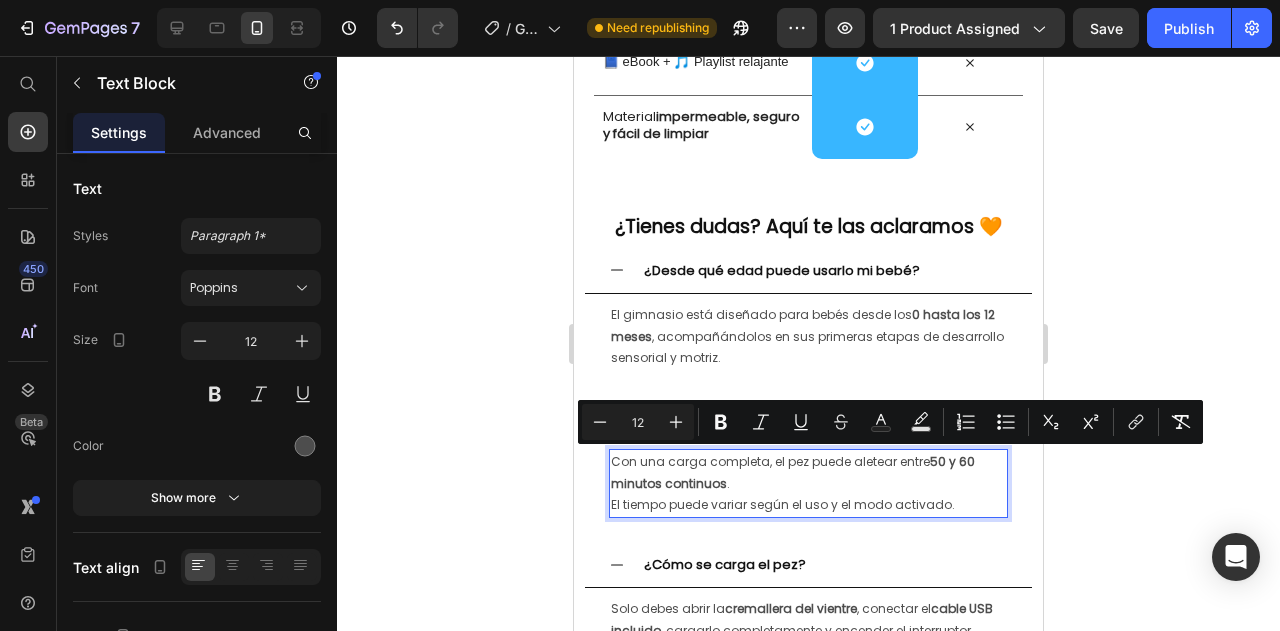 click on "Con una carga completa, el pez puede aletear entre  50 y 60 minutos continuos . El tiempo puede variar según el uso y el modo activado." at bounding box center [808, 483] 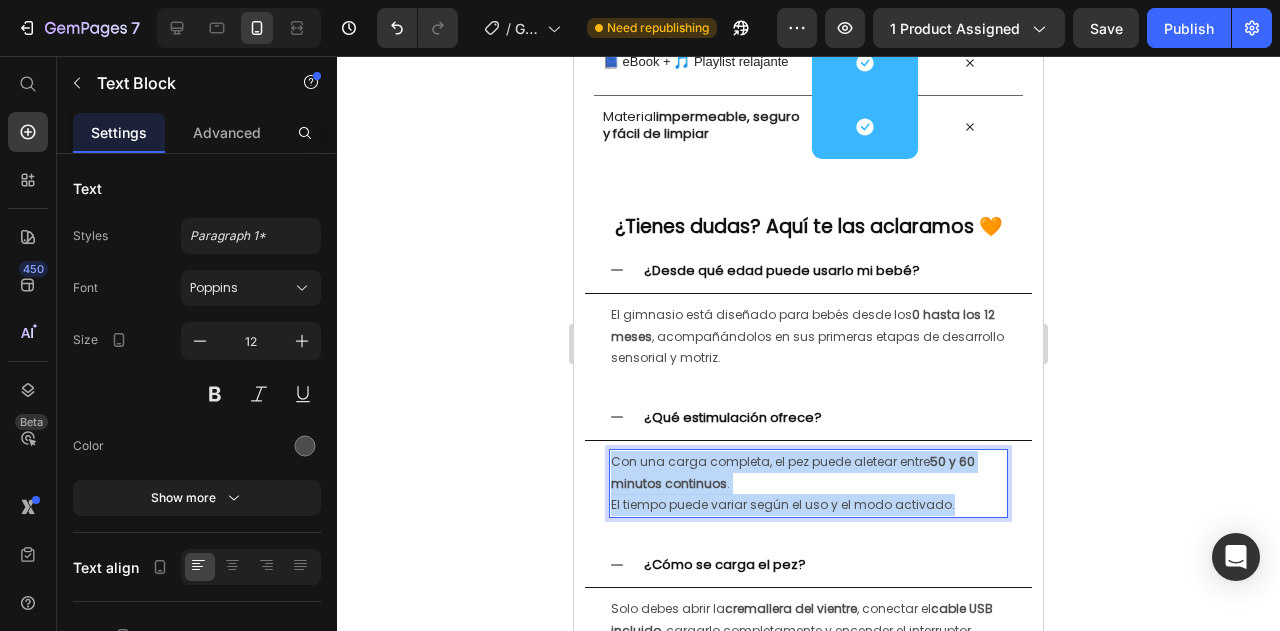 drag, startPoint x: 979, startPoint y: 514, endPoint x: 1144, endPoint y: 522, distance: 165.19383 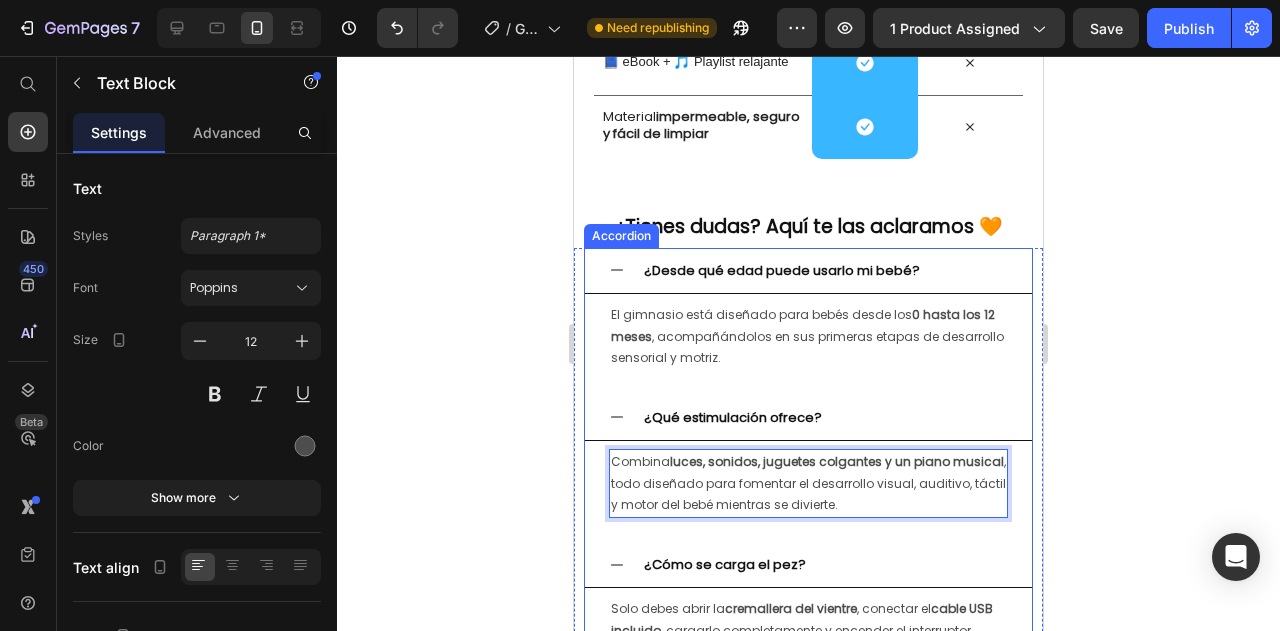 click 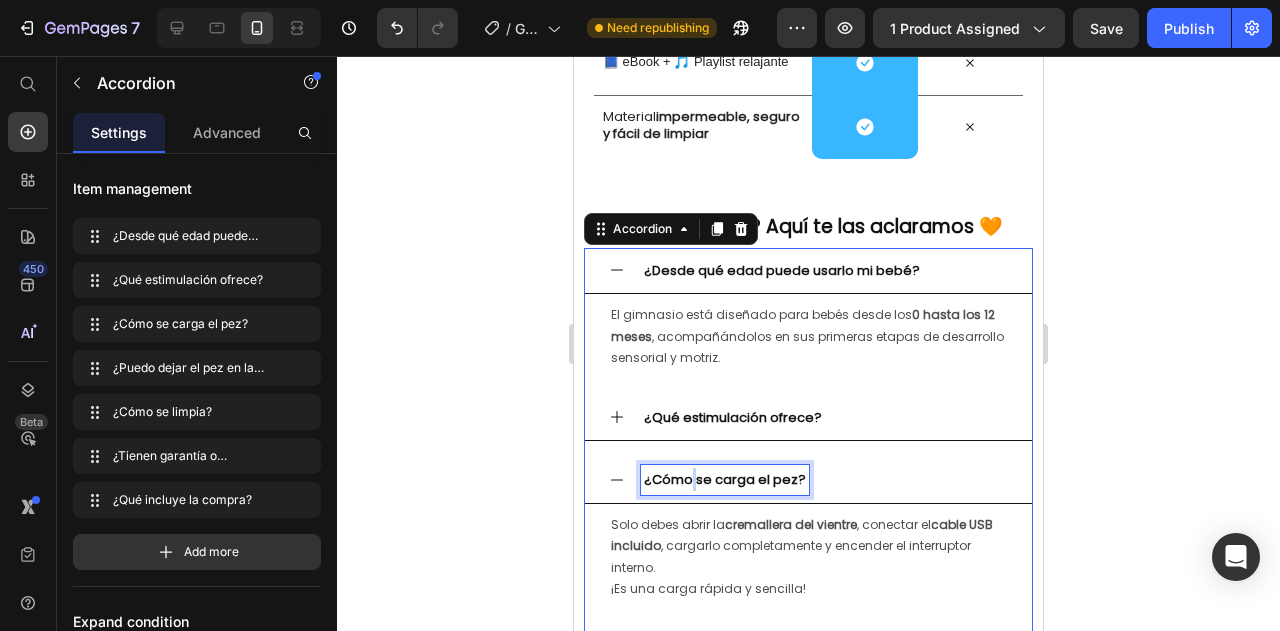 click on "¿Cómo se carga el pez?" at bounding box center [725, 479] 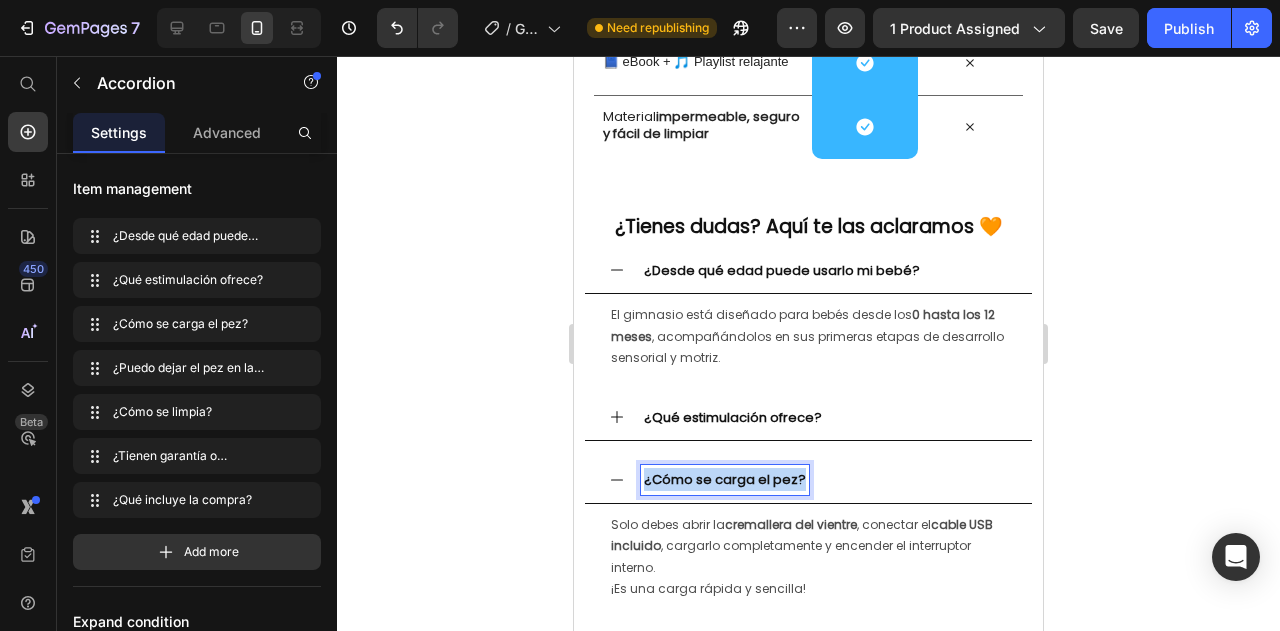 click on "¿Cómo se carga el pez?" at bounding box center [725, 479] 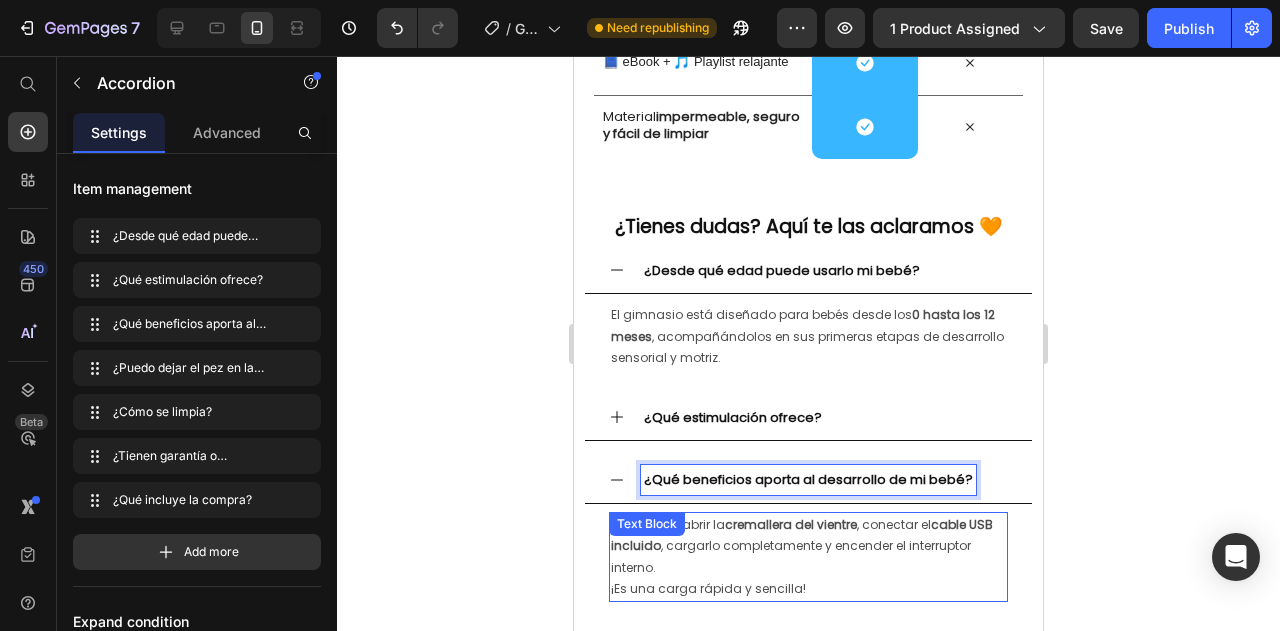 click on "Solo debes abrir la  cremallera del vientre , conectar el  cable USB incluido , cargarlo completamente y encender el interruptor interno. ¡Es una carga rápida y sencilla!" at bounding box center [808, 557] 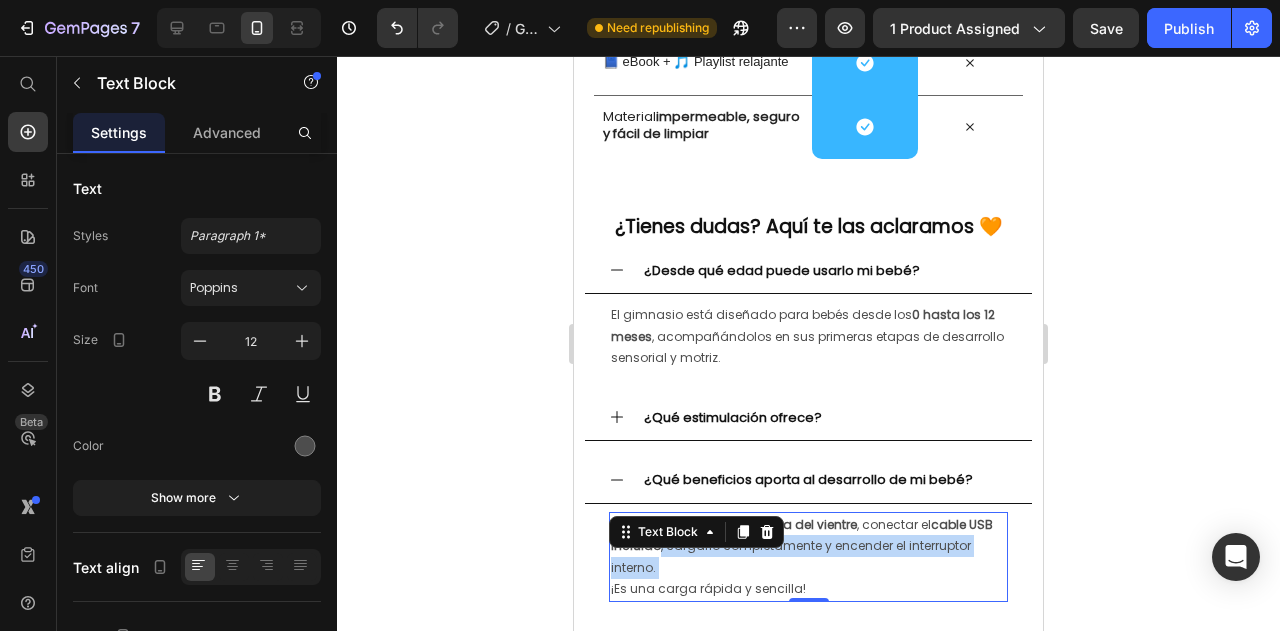 click on "Solo debes abrir la  cremallera del vientre , conectar el  cable USB incluido , cargarlo completamente y encender el interruptor interno. ¡Es una carga rápida y sencilla!" at bounding box center [808, 557] 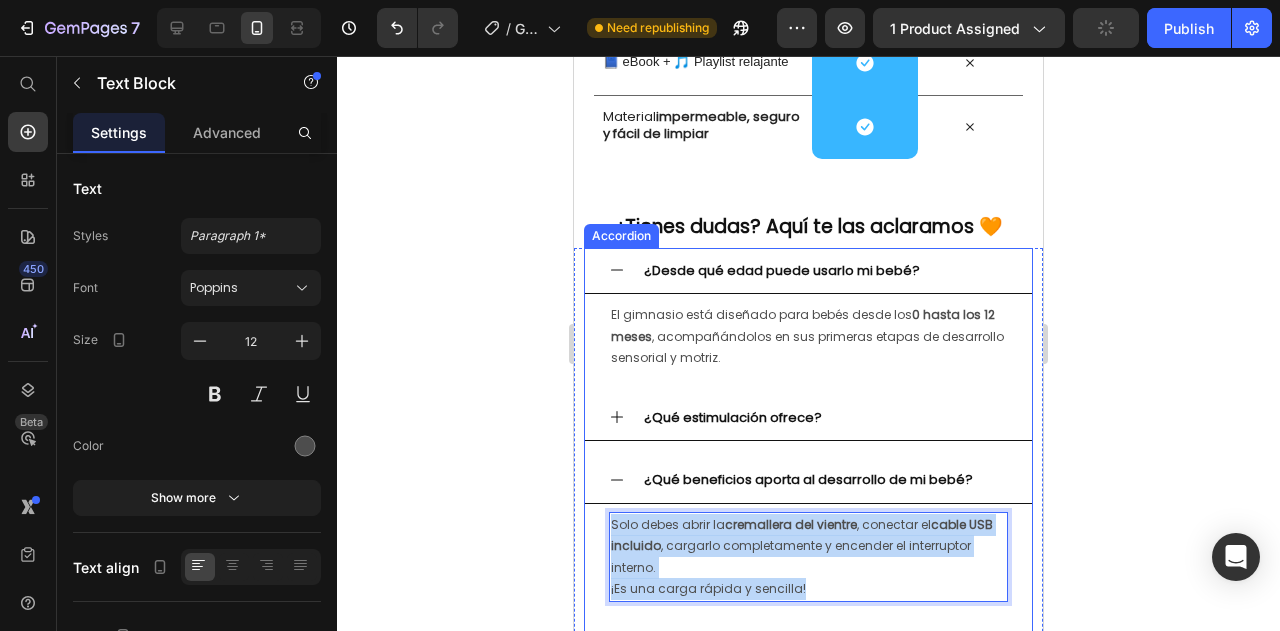 drag, startPoint x: 811, startPoint y: 591, endPoint x: 598, endPoint y: 533, distance: 220.75552 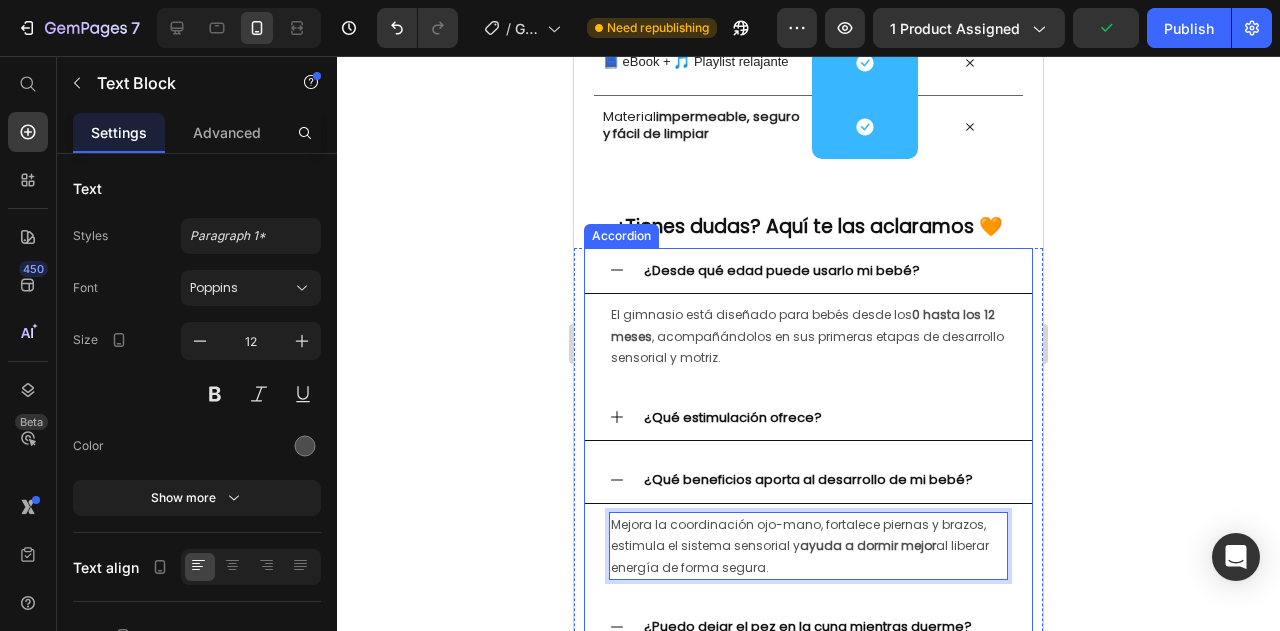 click 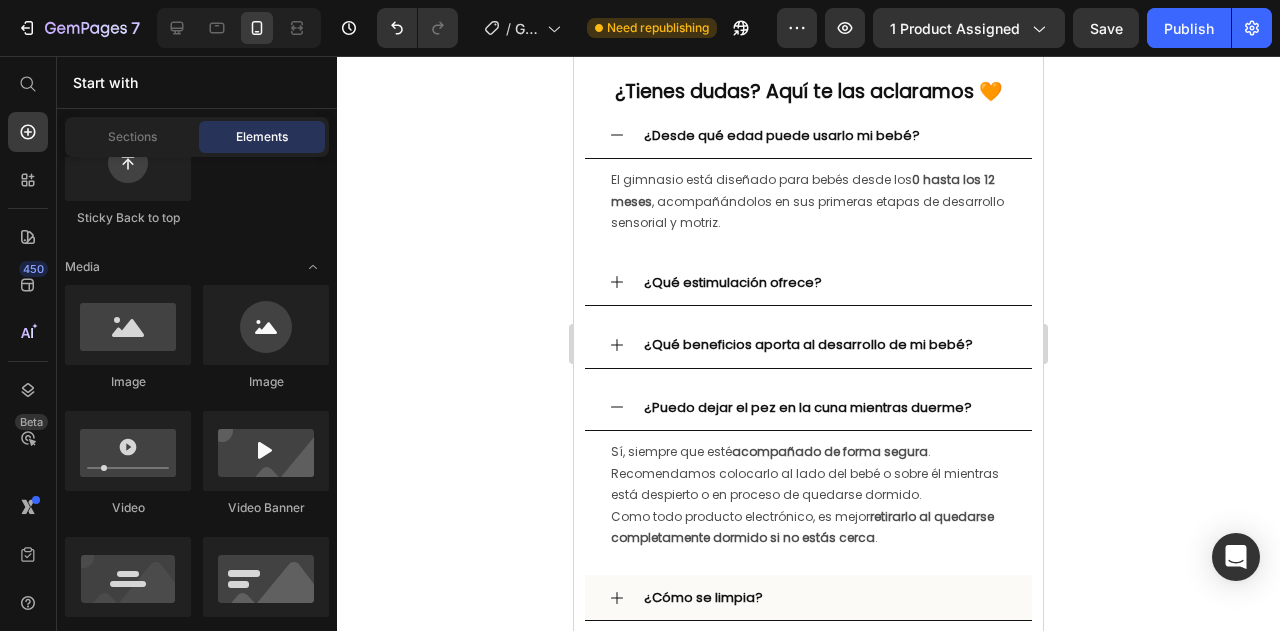 scroll, scrollTop: 4274, scrollLeft: 0, axis: vertical 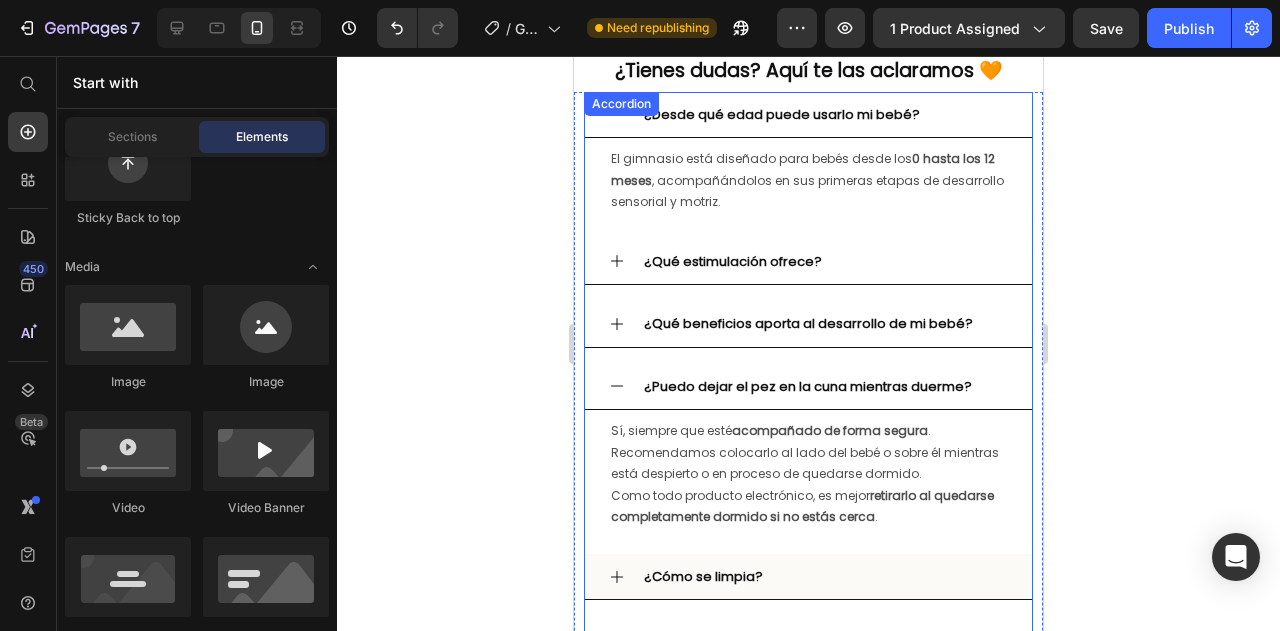 click on "¿Puedo dejar el pez en la cuna mientras duerme?" at bounding box center [808, 386] 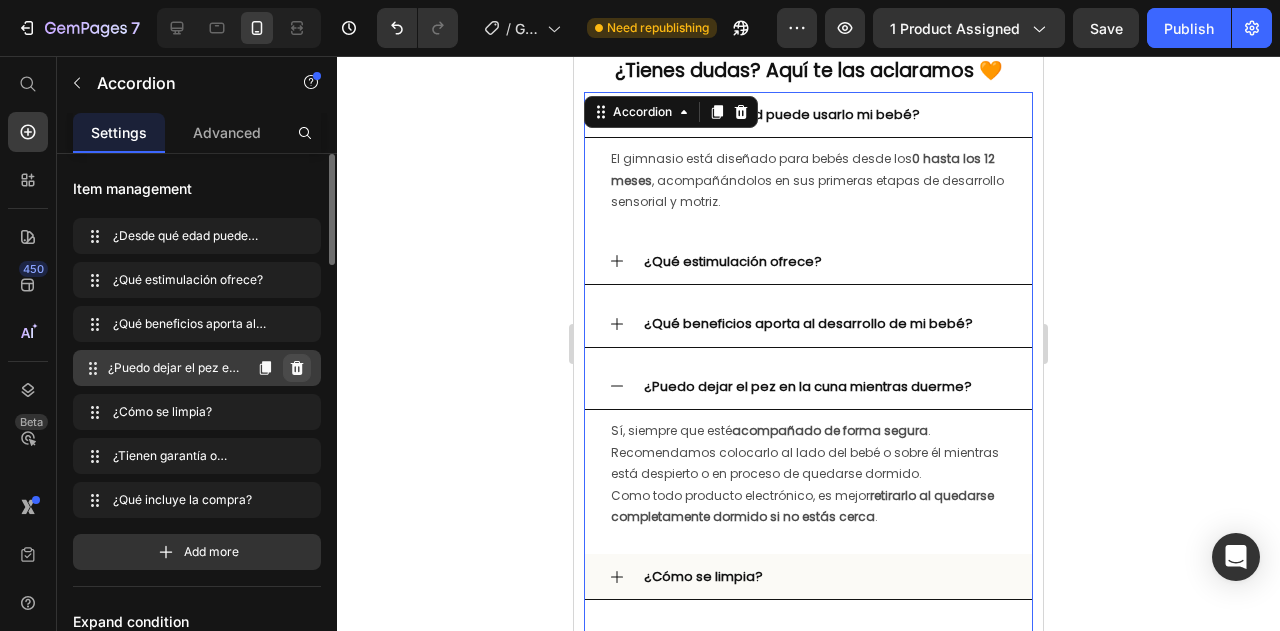 click 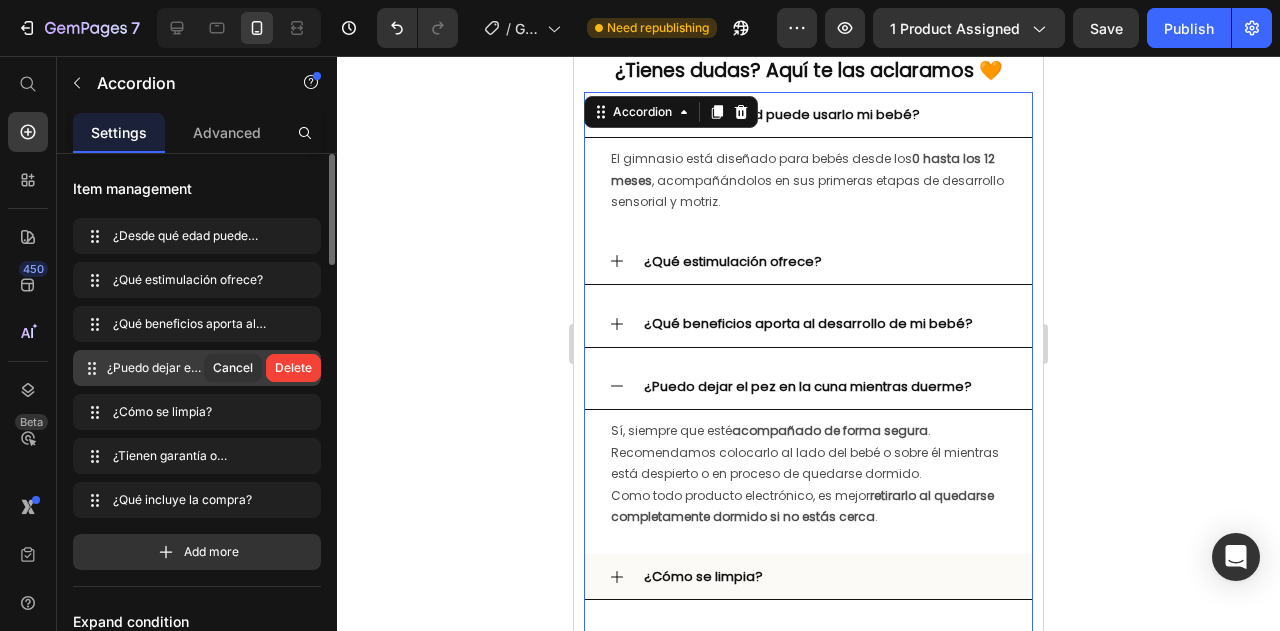 click on "Delete" at bounding box center (293, 368) 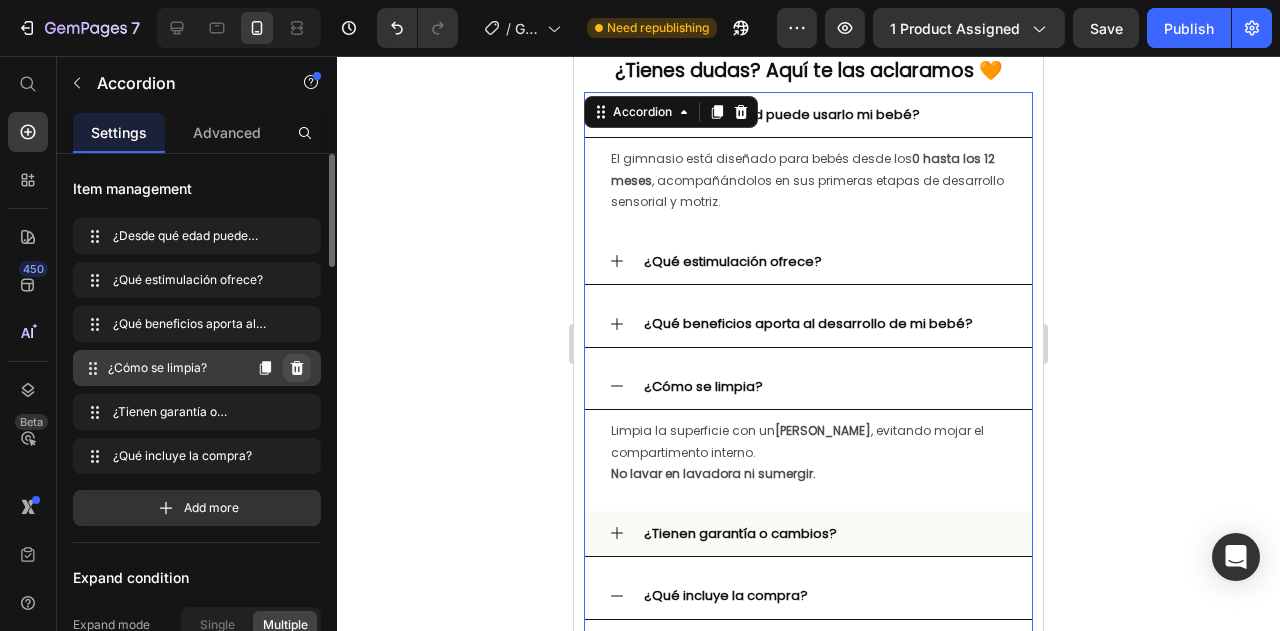 click 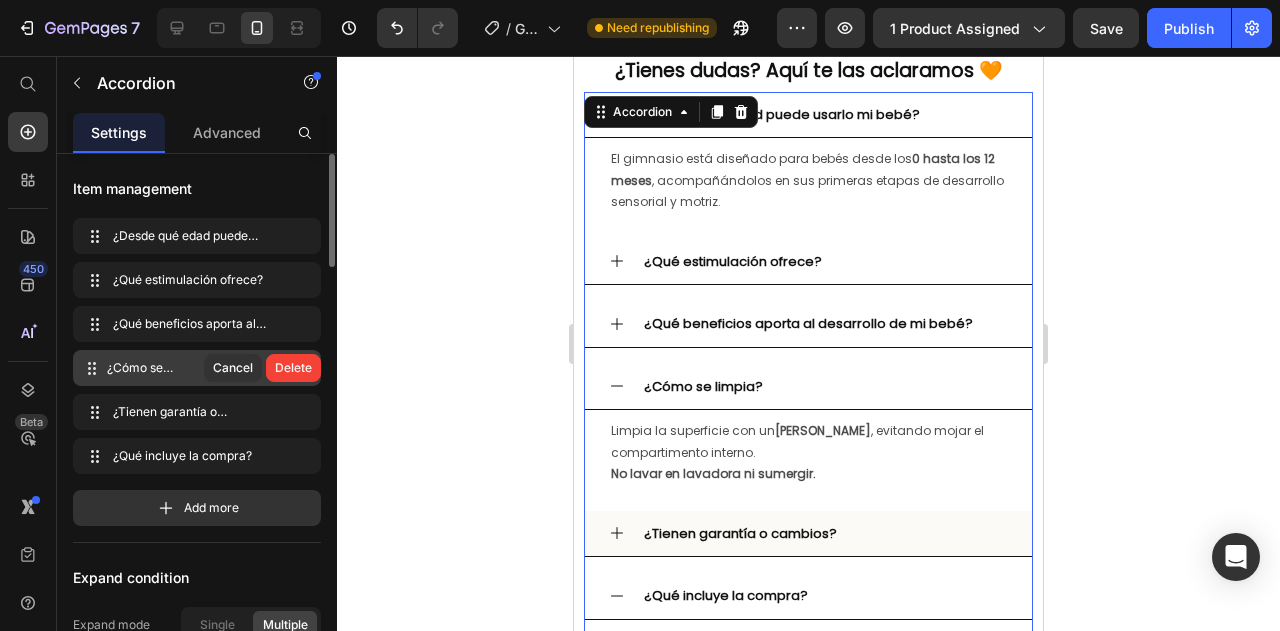click on "Delete" at bounding box center [293, 368] 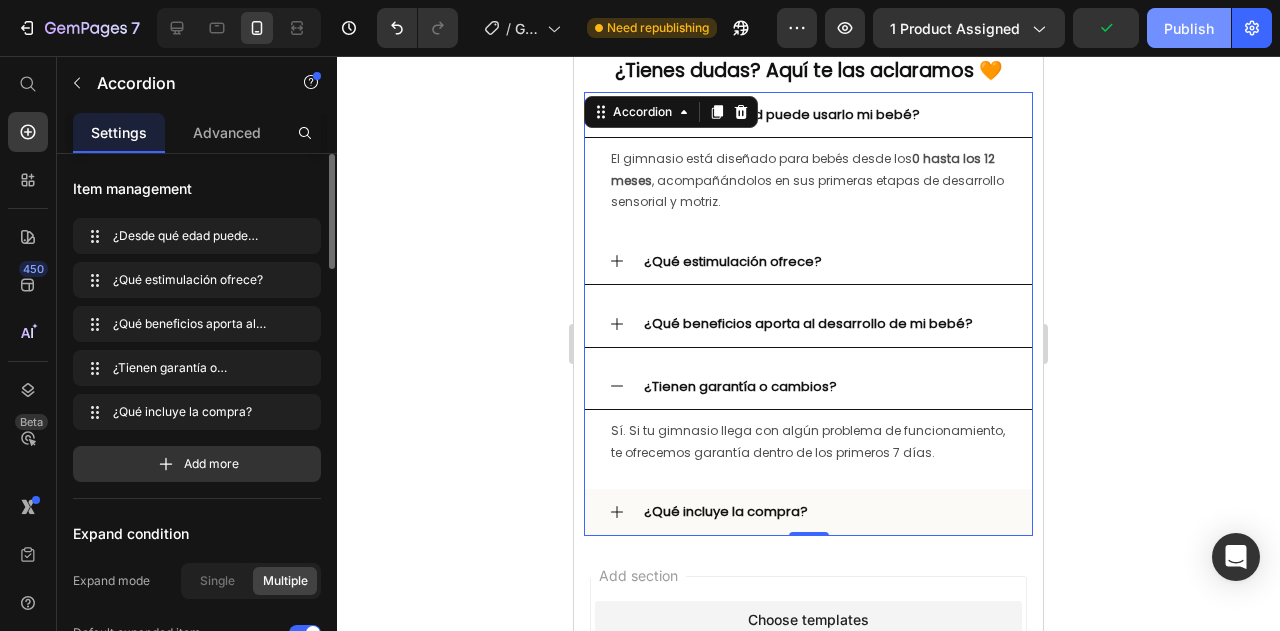 click on "Publish" 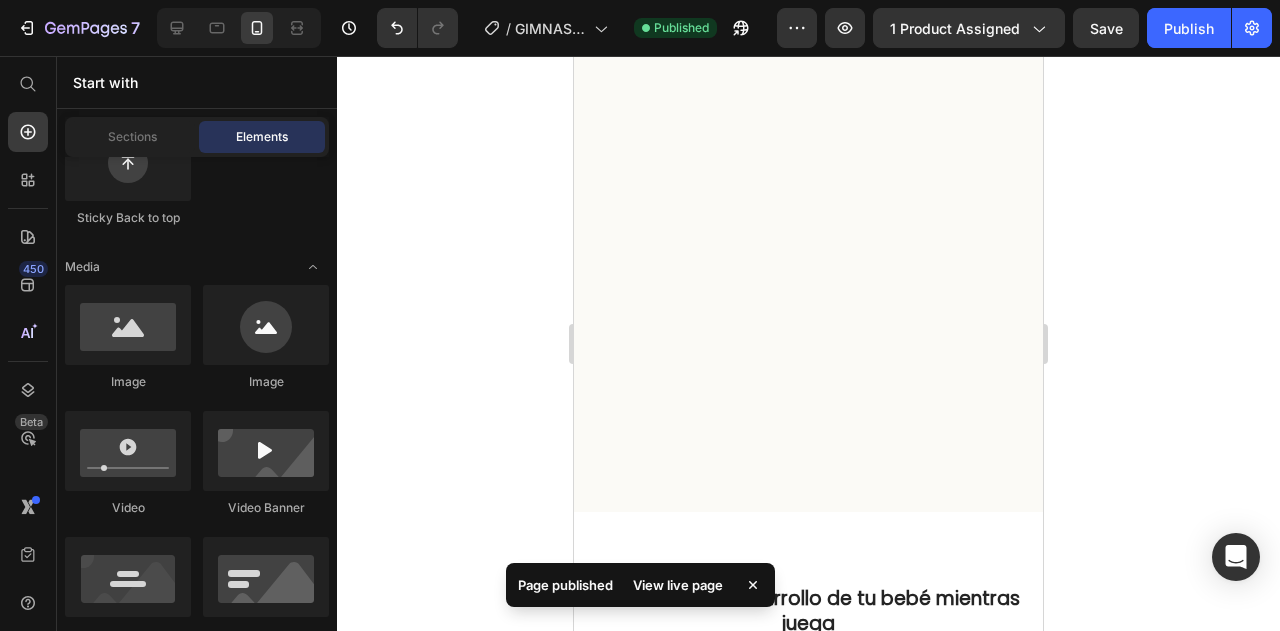 scroll, scrollTop: 2854, scrollLeft: 0, axis: vertical 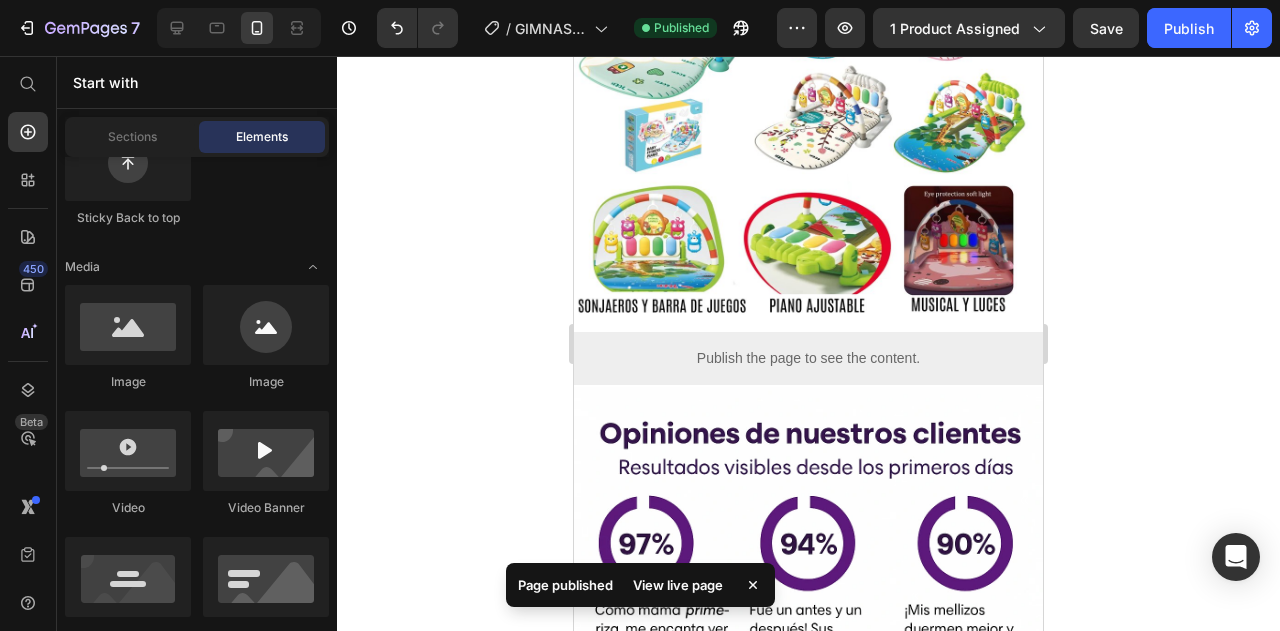 drag, startPoint x: 1034, startPoint y: 548, endPoint x: 1656, endPoint y: 505, distance: 623.48456 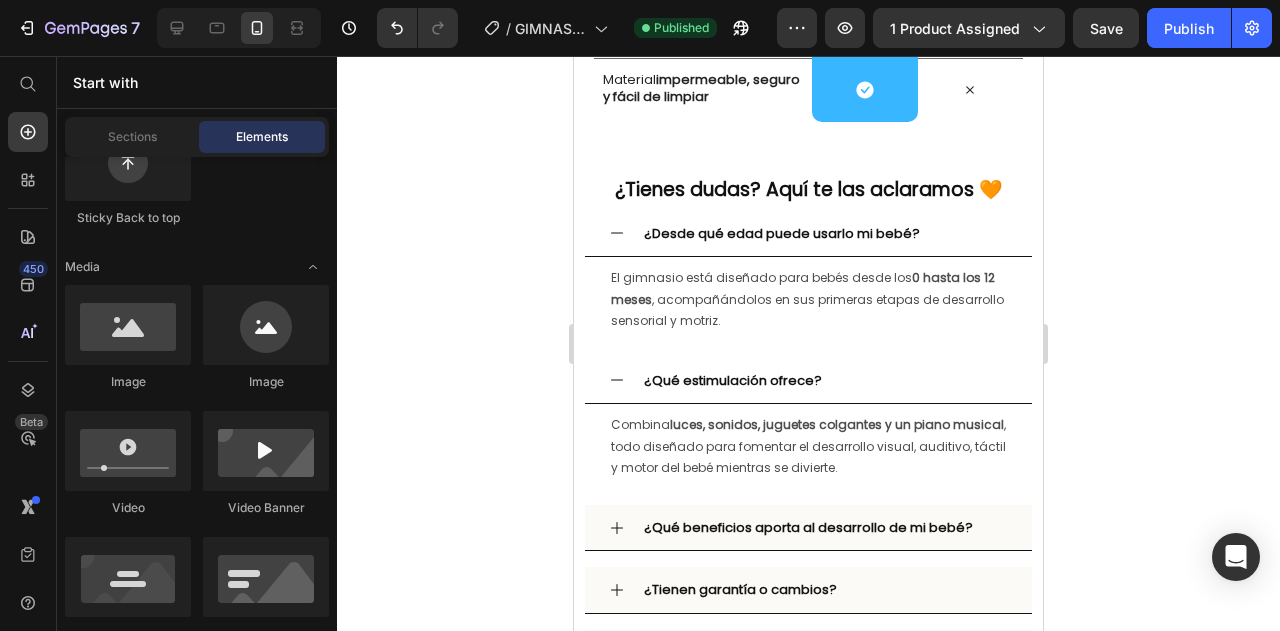 scroll, scrollTop: 4174, scrollLeft: 0, axis: vertical 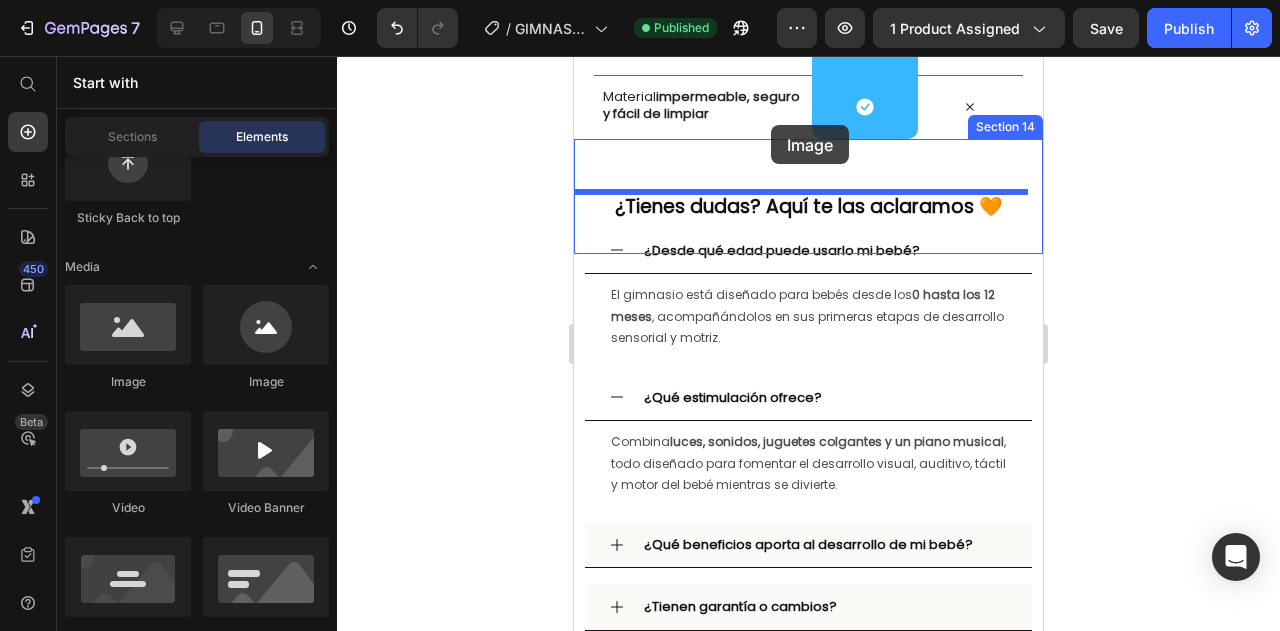 drag, startPoint x: 716, startPoint y: 387, endPoint x: 771, endPoint y: 125, distance: 267.71066 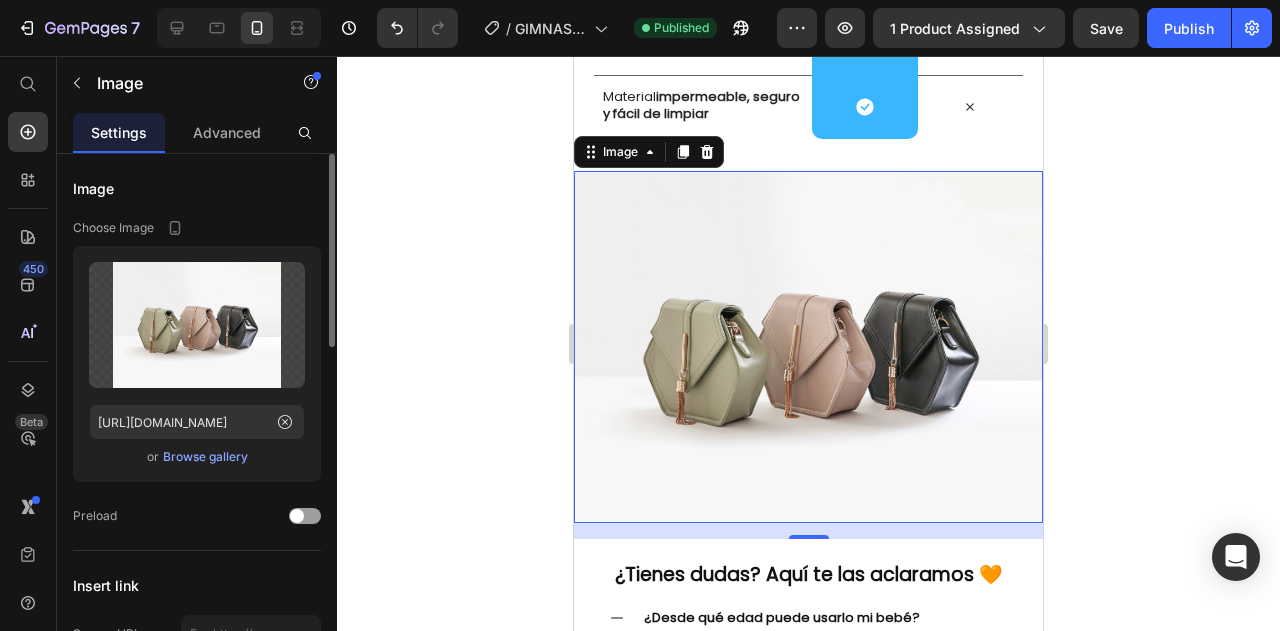 scroll, scrollTop: 4130, scrollLeft: 0, axis: vertical 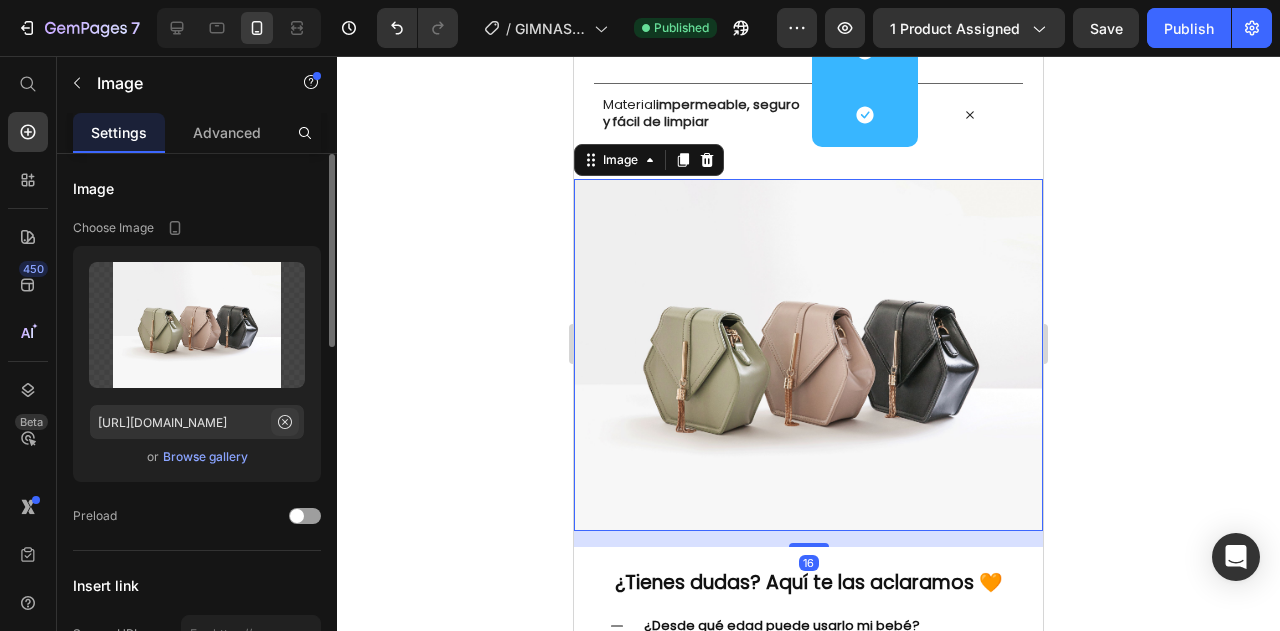 click 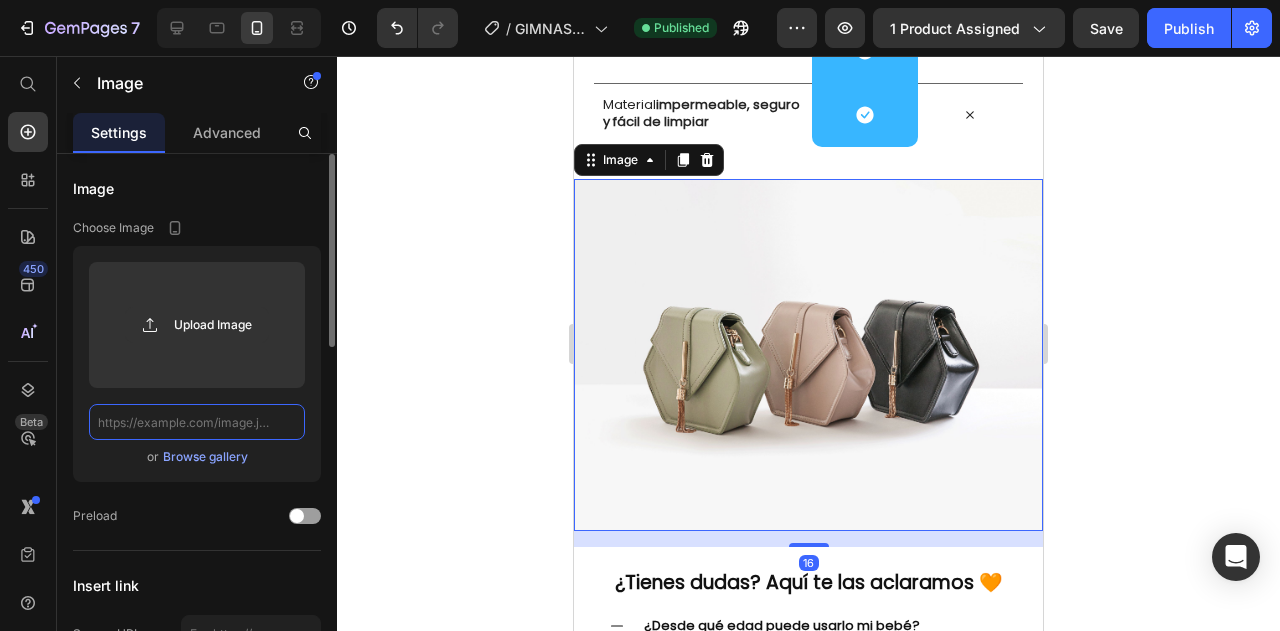 scroll, scrollTop: 0, scrollLeft: 0, axis: both 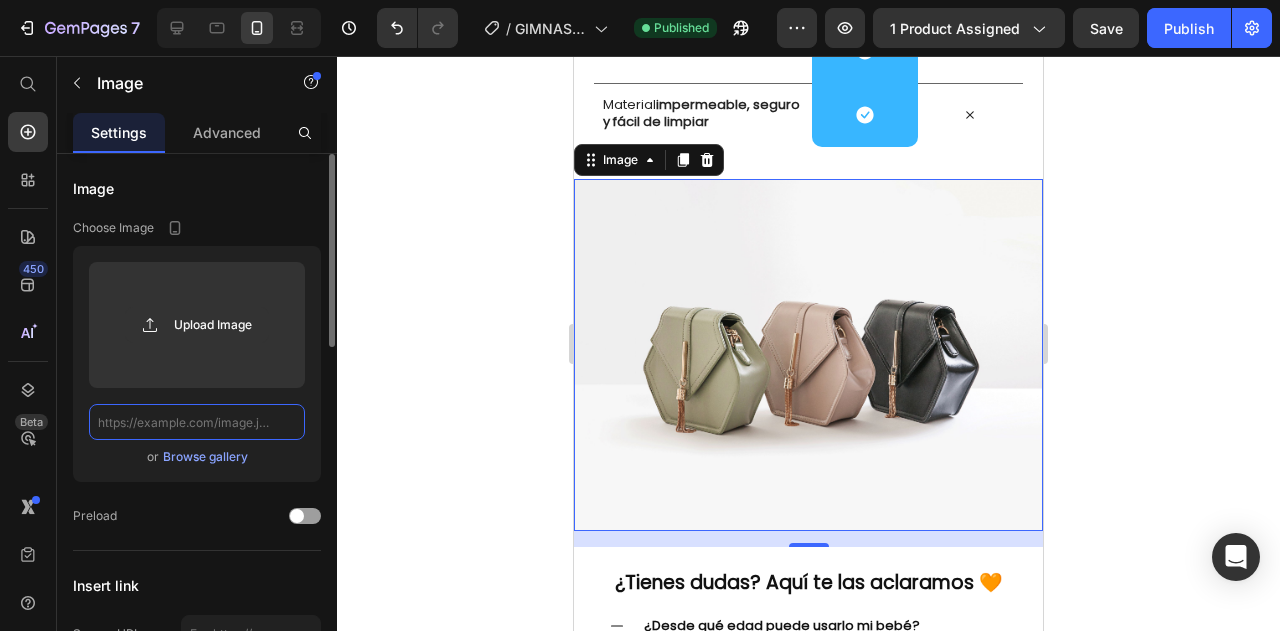 click 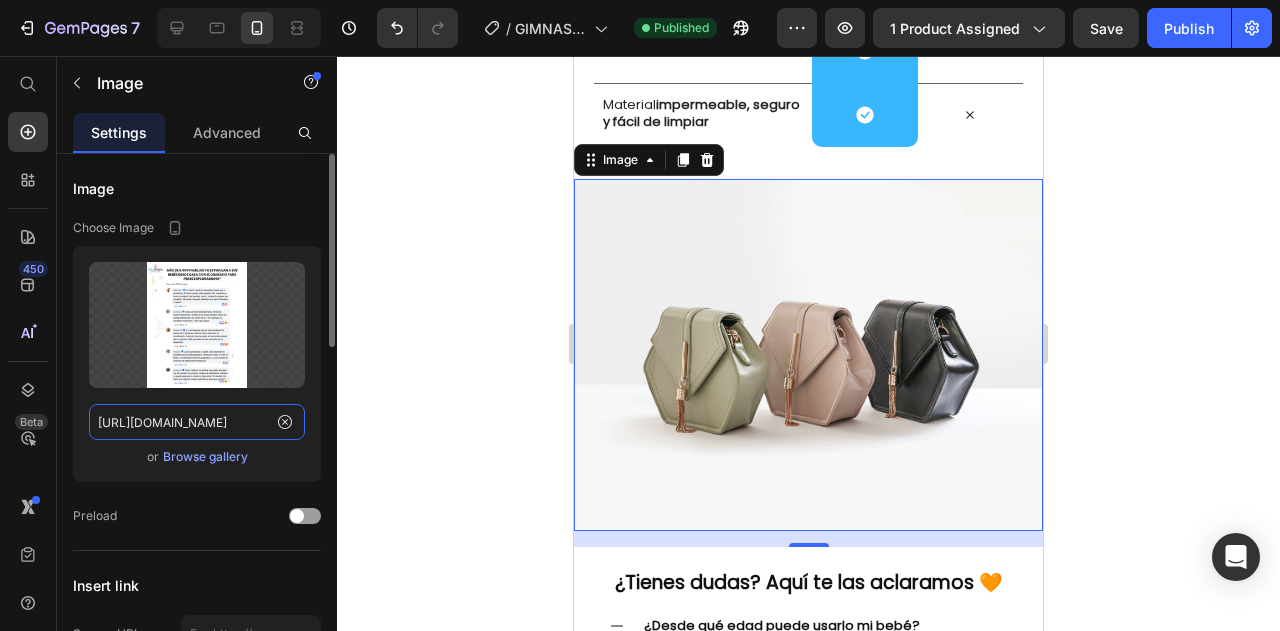 scroll, scrollTop: 0, scrollLeft: 423, axis: horizontal 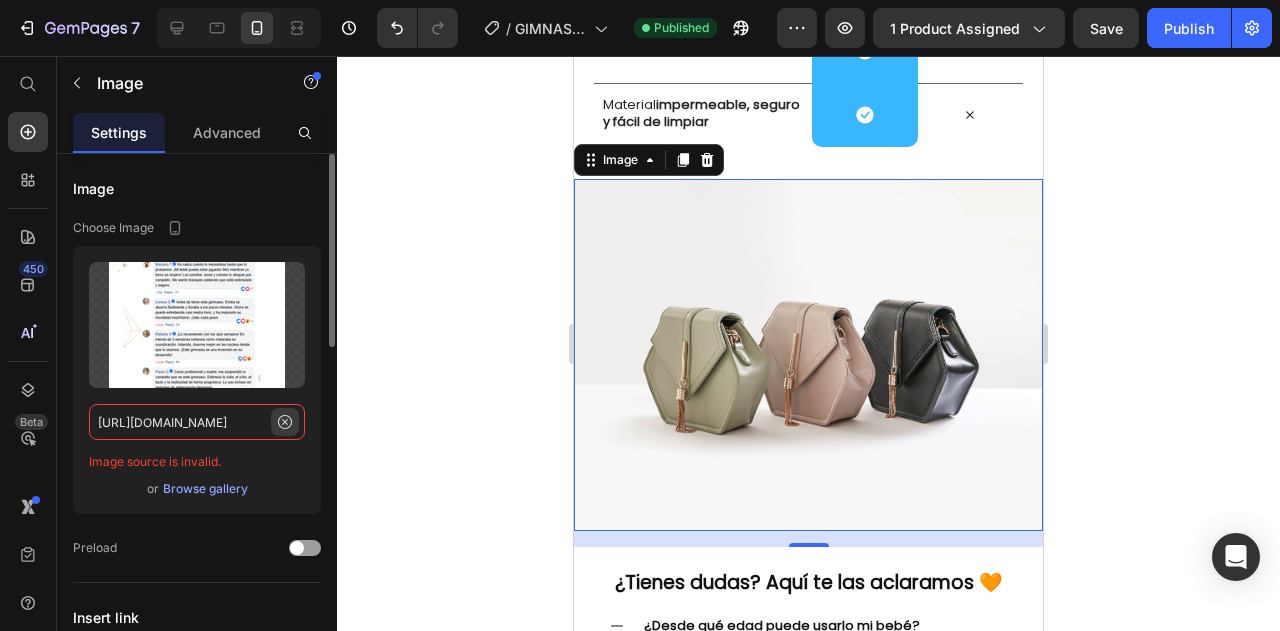 type on "[URL][DOMAIN_NAME]" 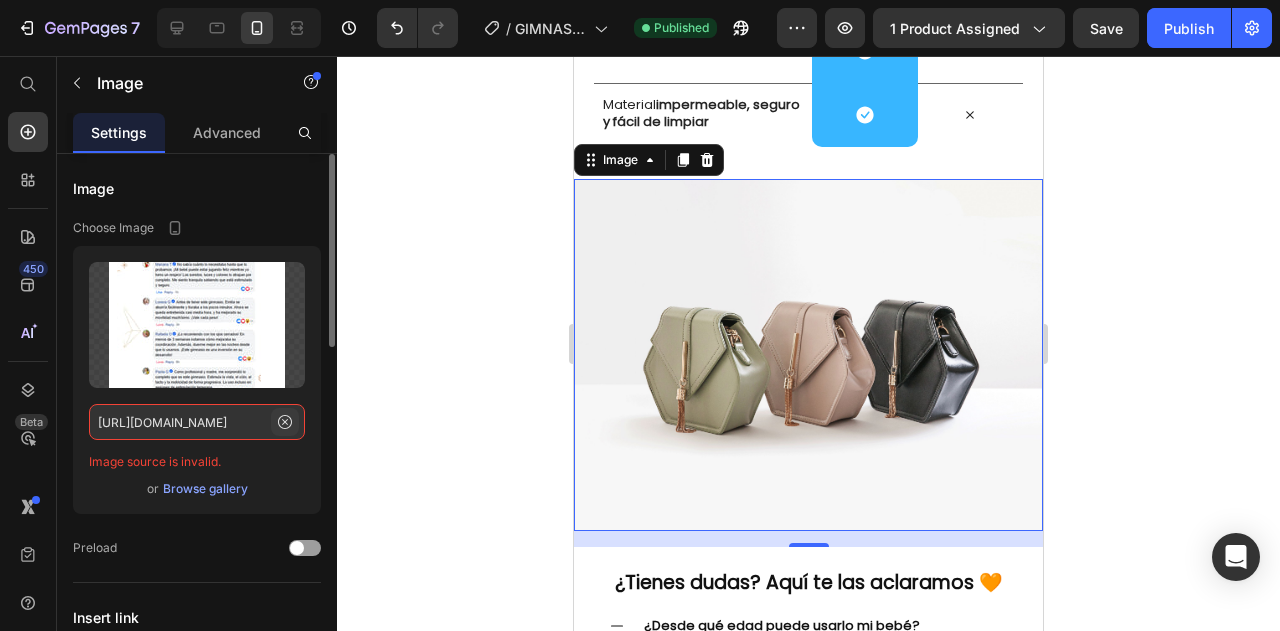 click 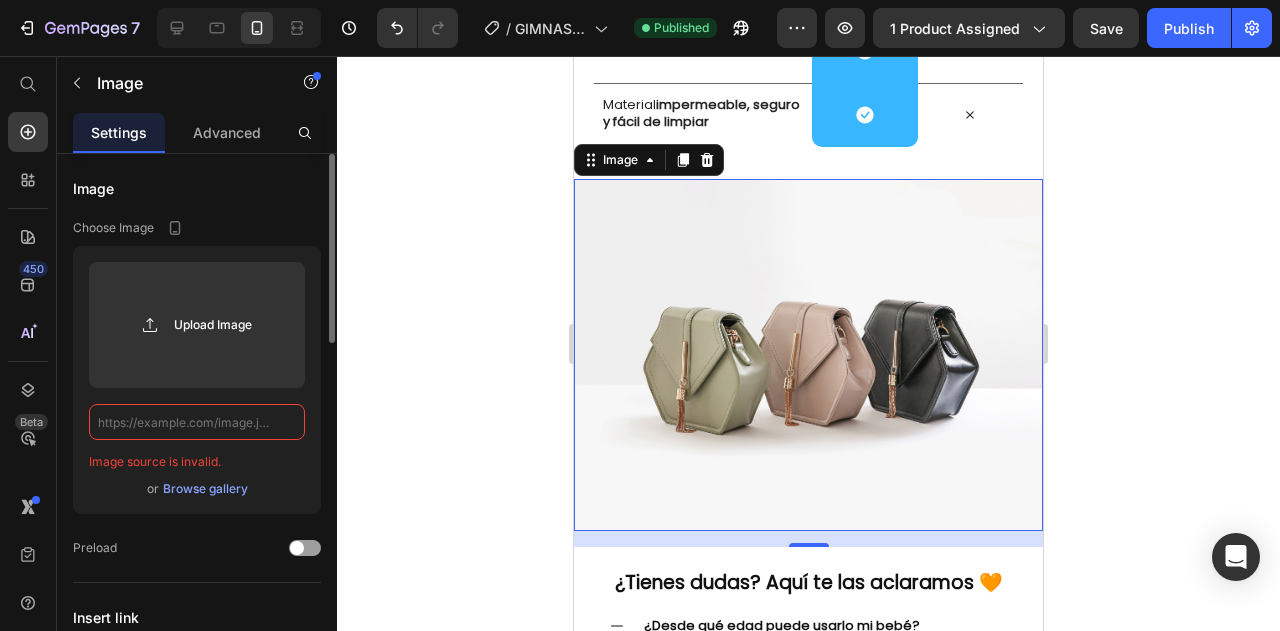 scroll, scrollTop: 0, scrollLeft: 0, axis: both 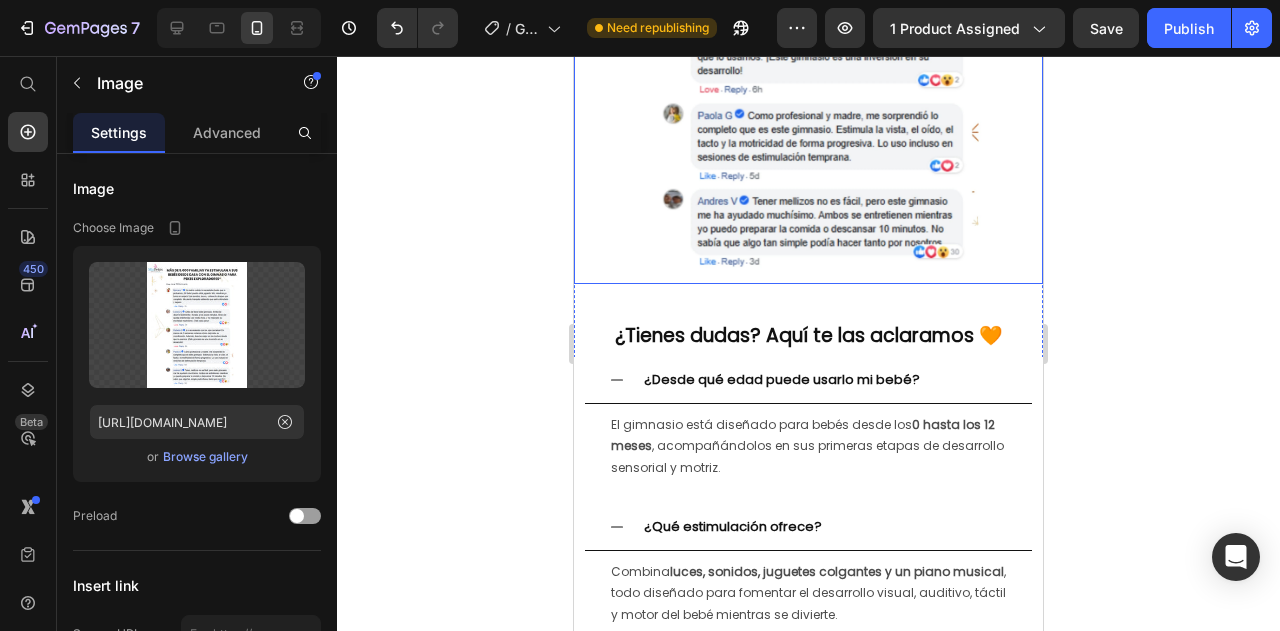 click at bounding box center [808, -9] 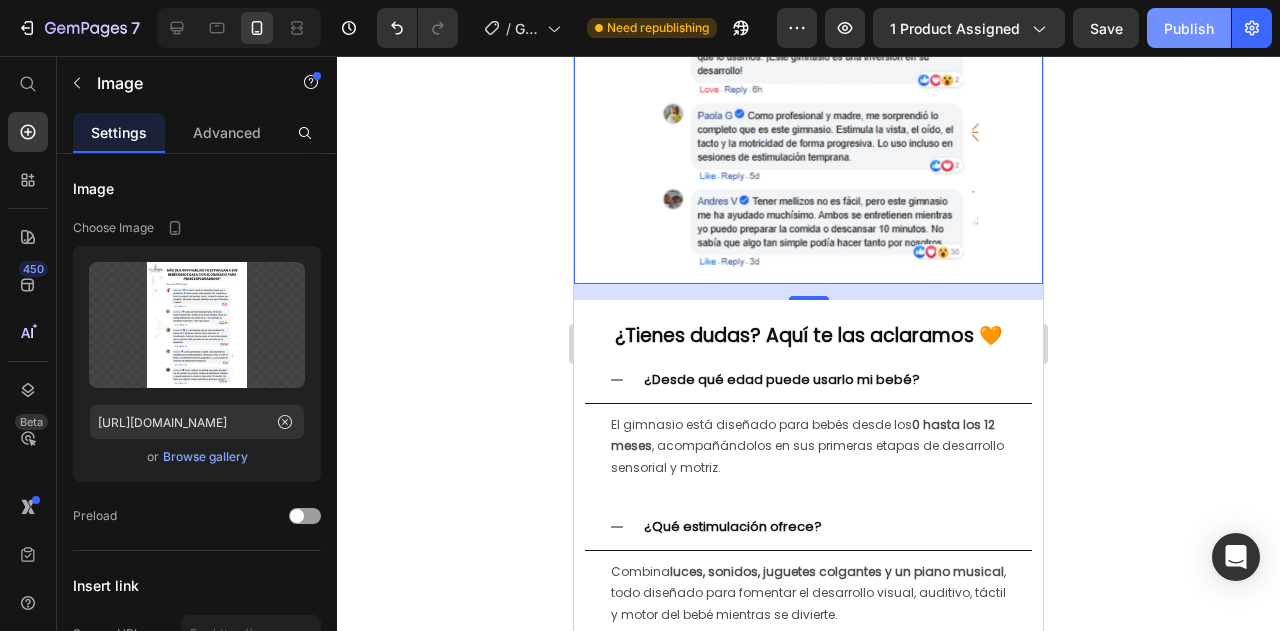 click on "Publish" at bounding box center [1189, 28] 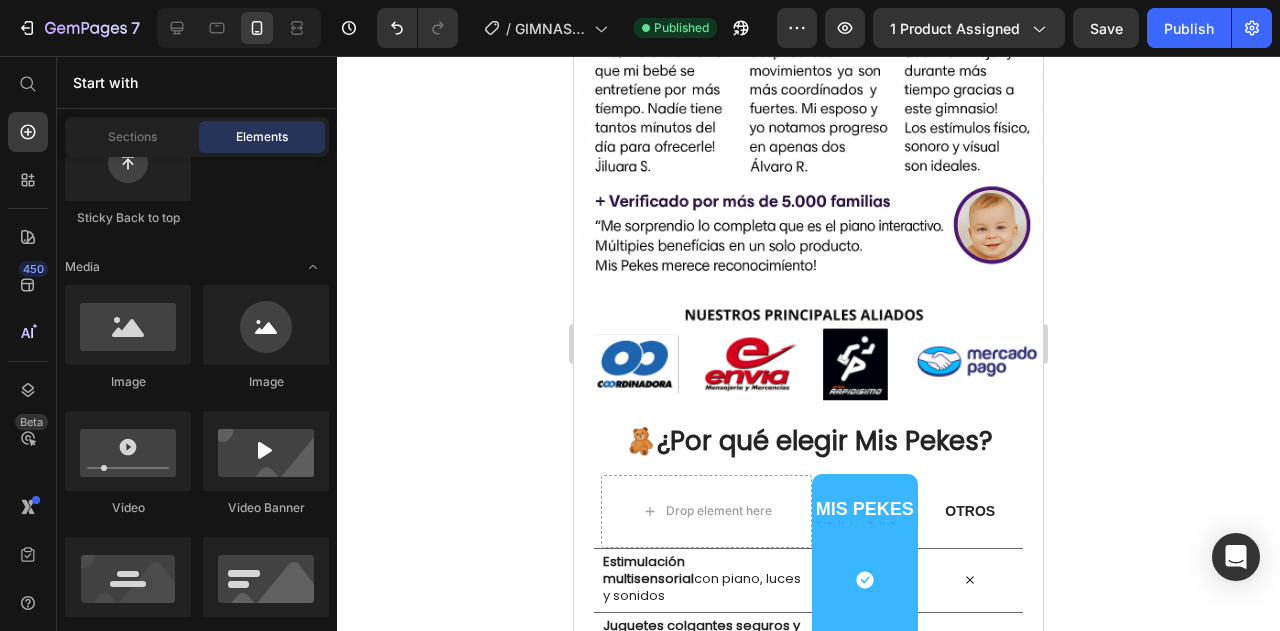 scroll, scrollTop: 3463, scrollLeft: 0, axis: vertical 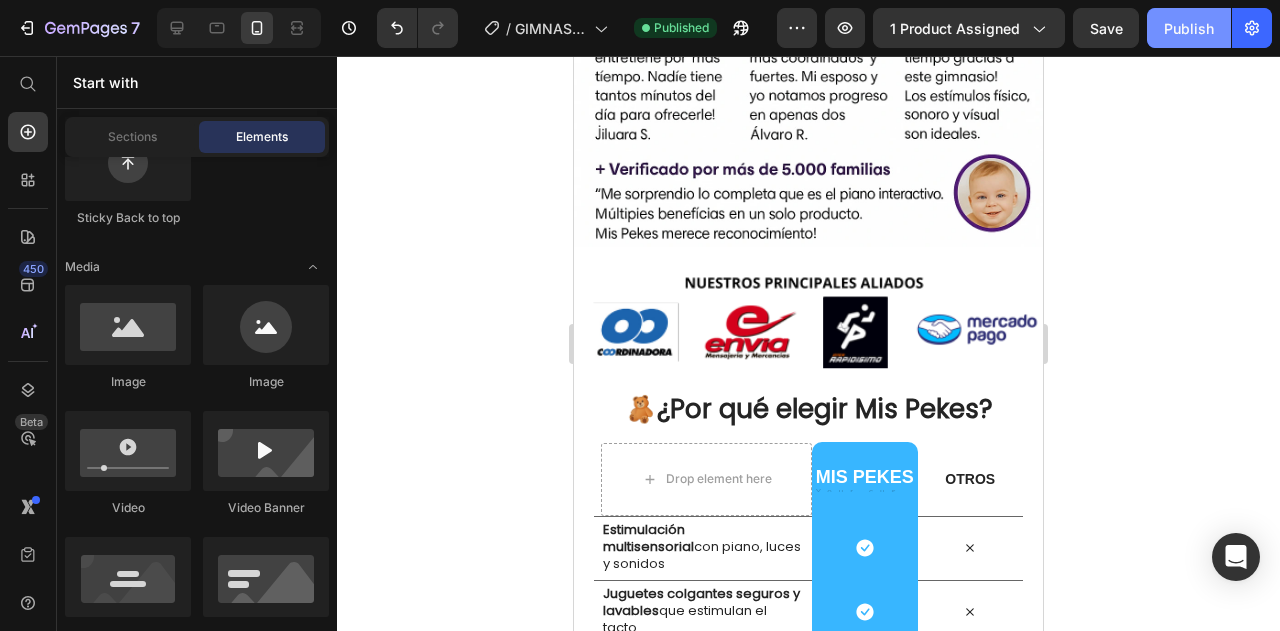click on "Publish" 